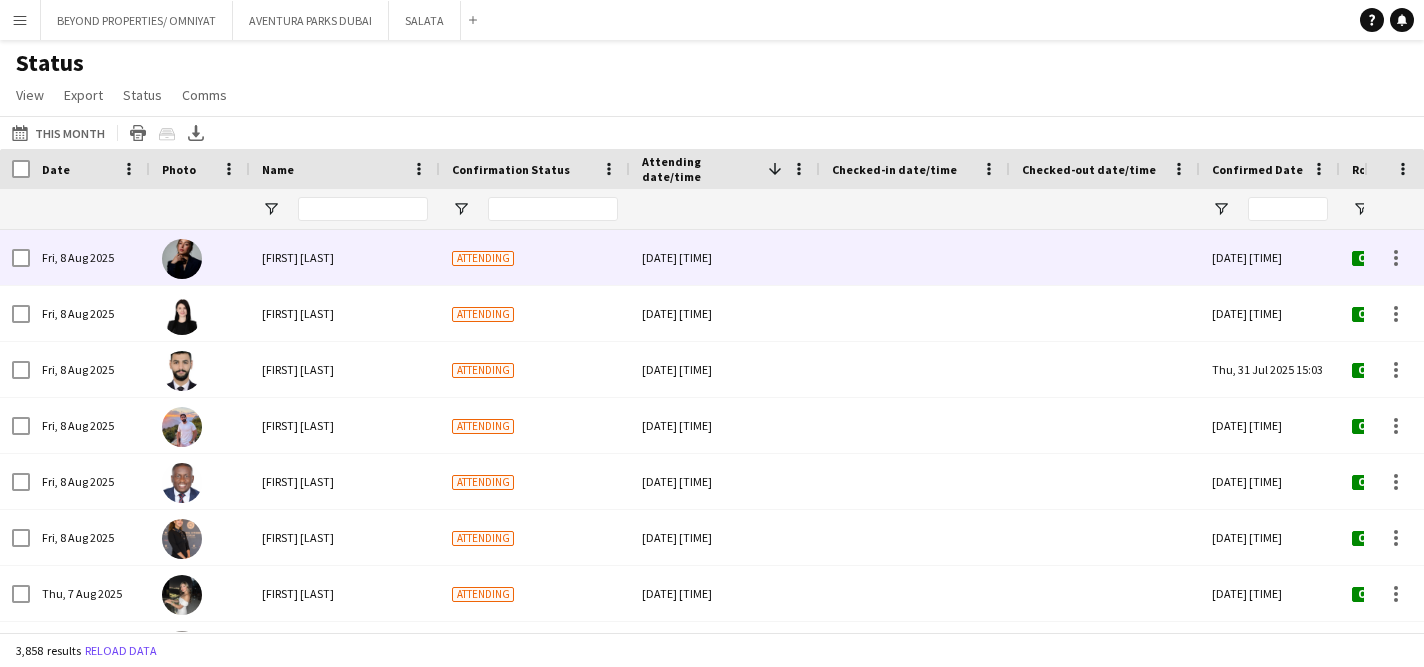 scroll, scrollTop: 0, scrollLeft: 0, axis: both 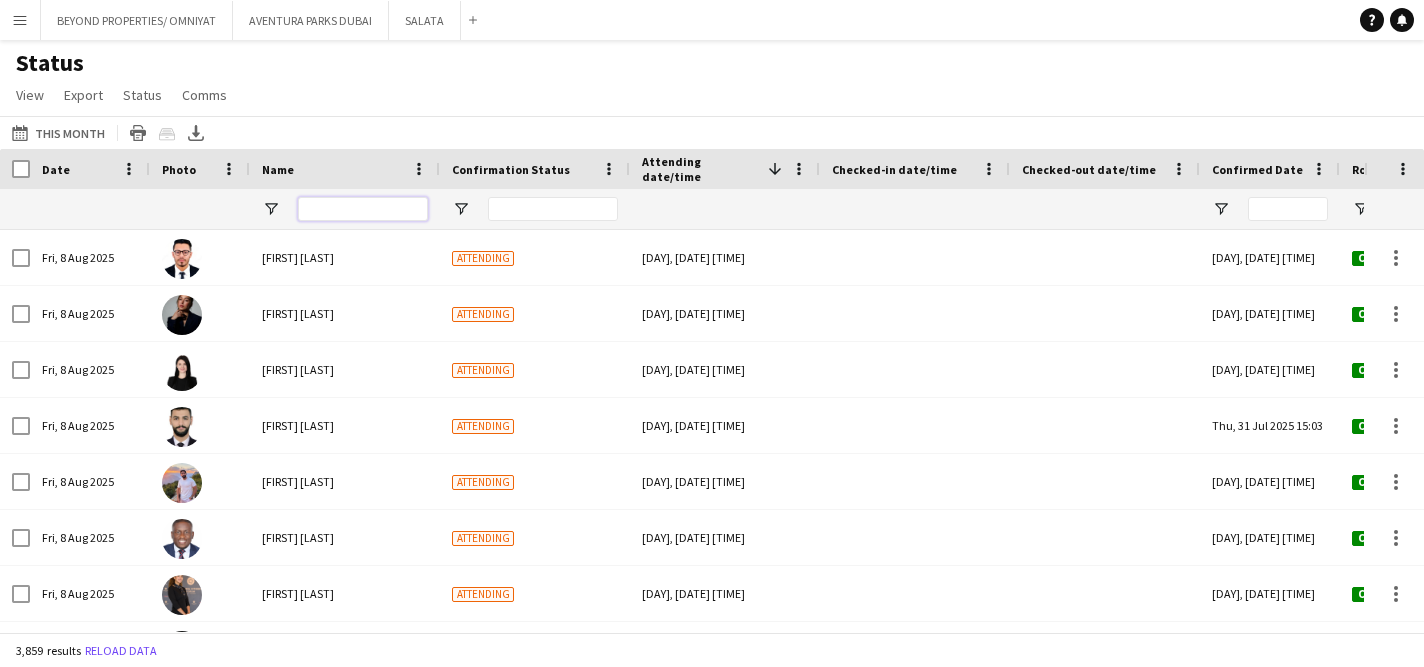 click at bounding box center (363, 209) 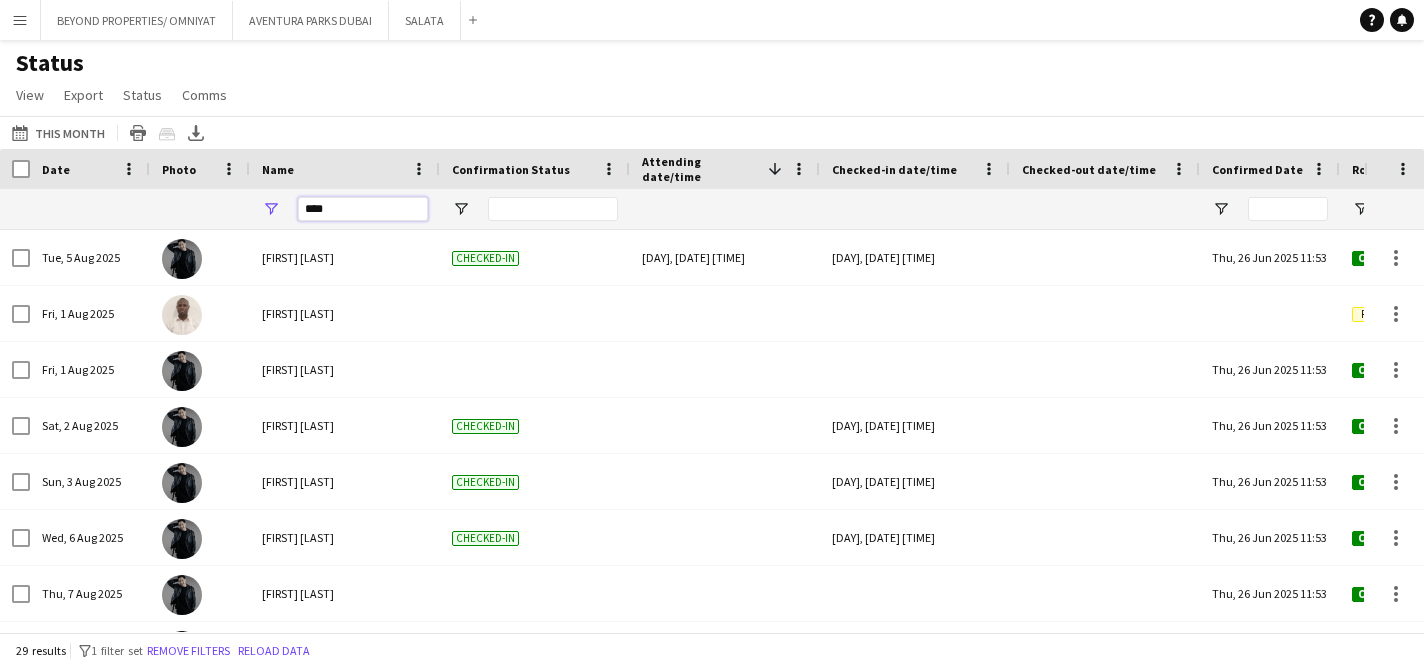 type on "****" 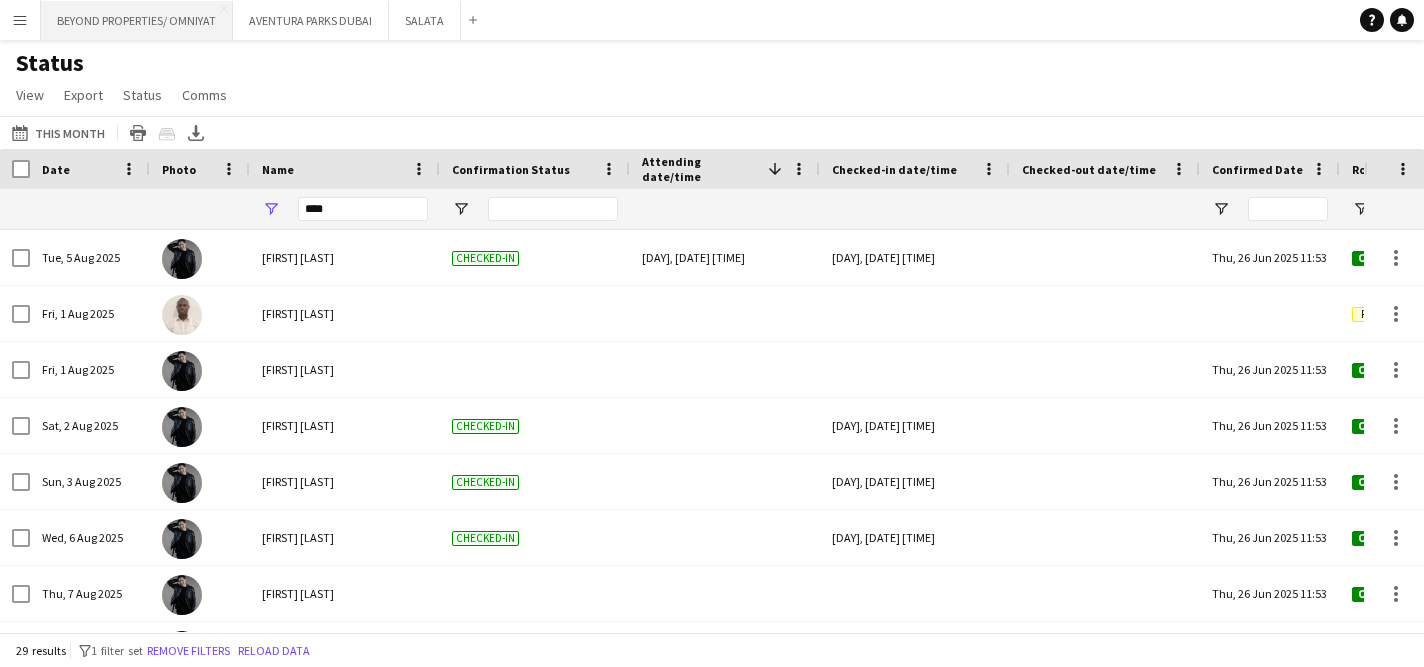 click on "BEYOND PROPERTIES/ OMNIYAT
Close" at bounding box center (137, 20) 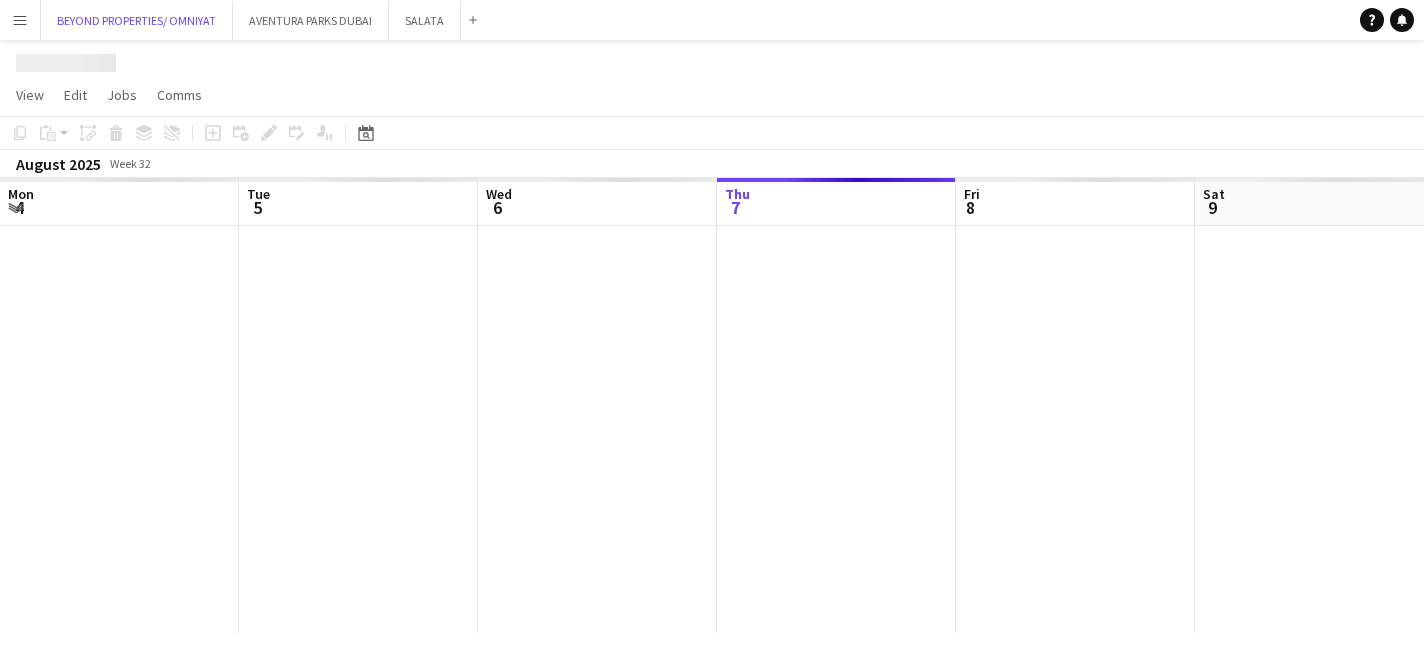 scroll, scrollTop: 0, scrollLeft: 478, axis: horizontal 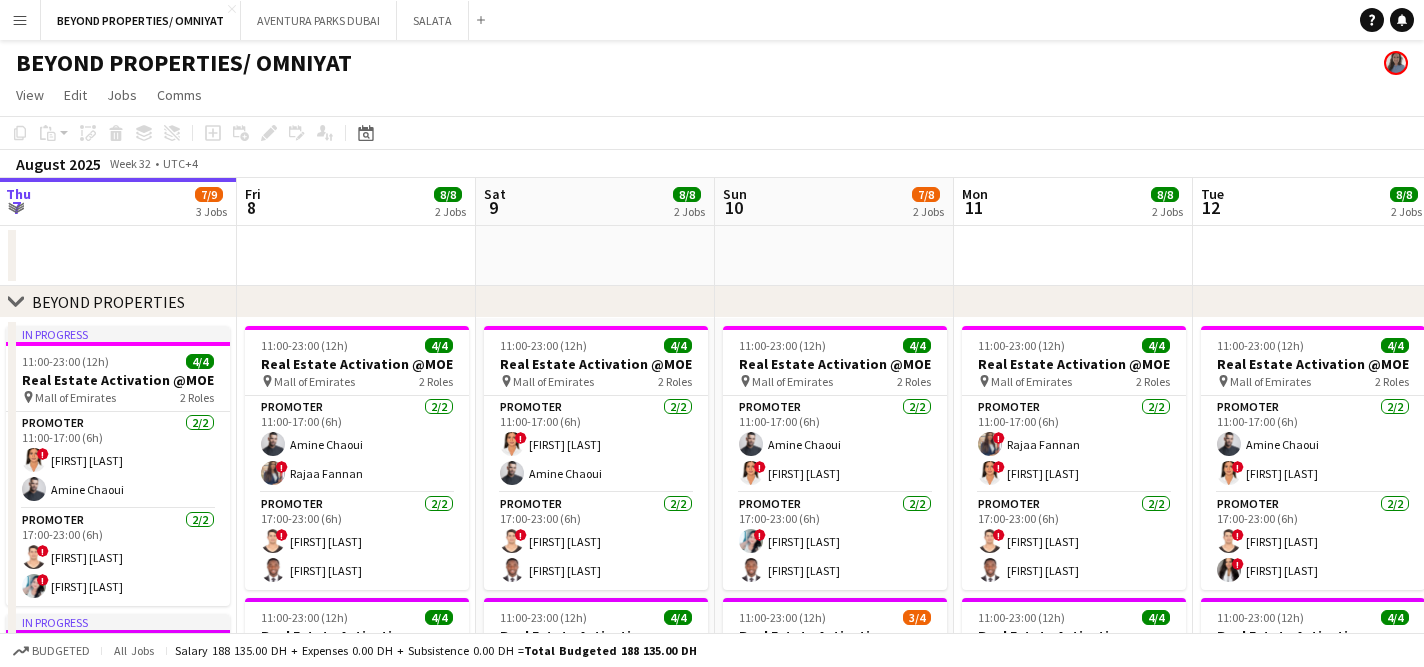 drag, startPoint x: 766, startPoint y: 407, endPoint x: 523, endPoint y: 403, distance: 243.03291 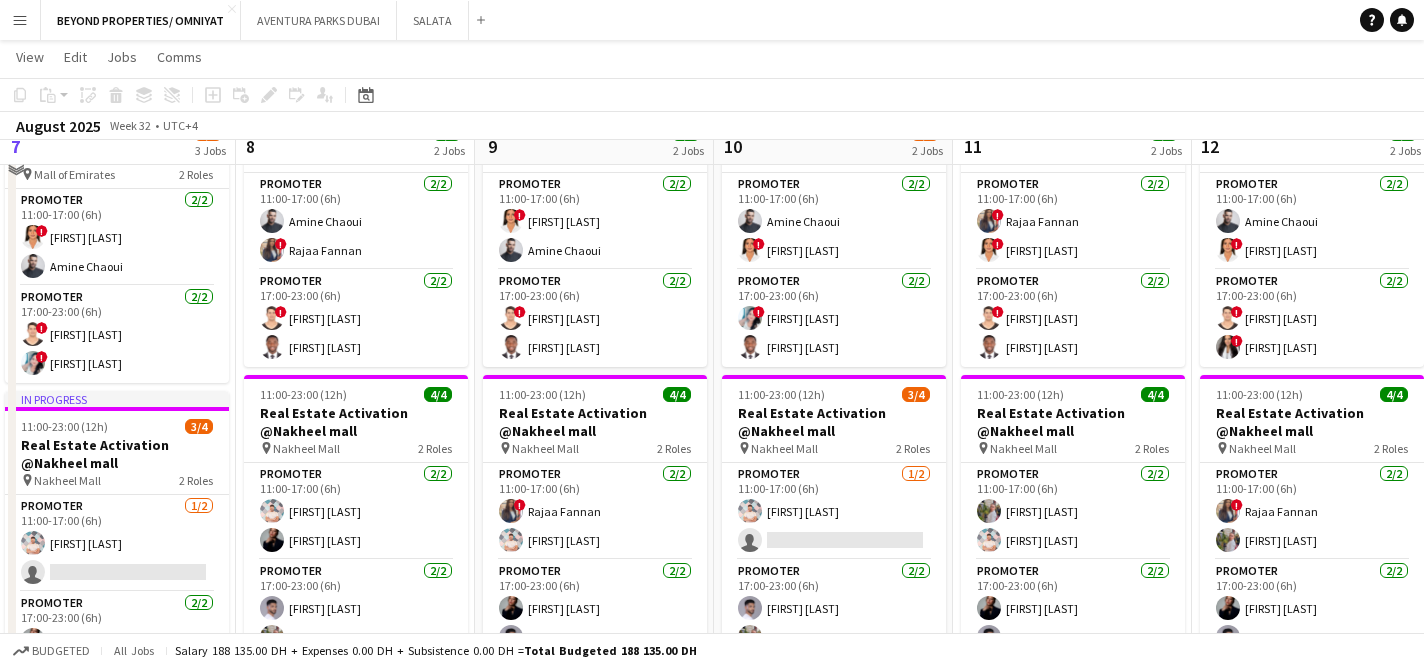 scroll, scrollTop: 235, scrollLeft: 0, axis: vertical 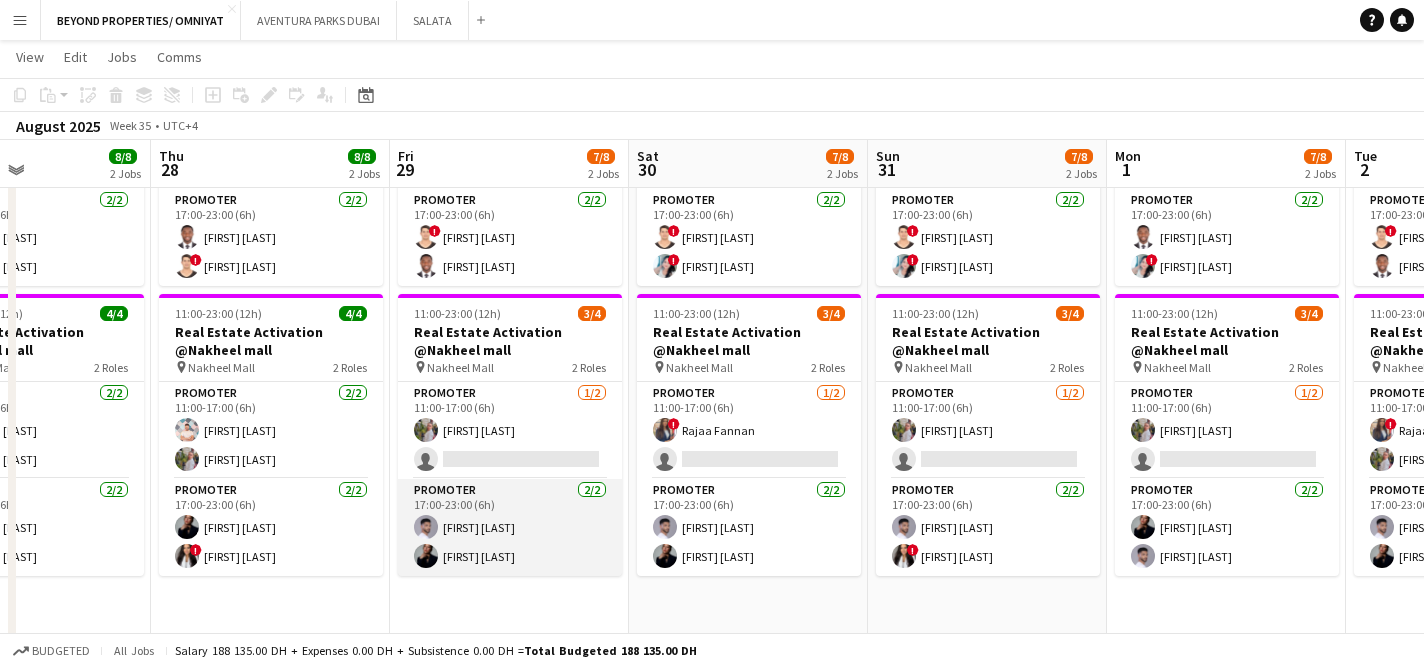 click on "Promoter   2/2   17:00-23:00 (6h)
[FIRST] [LAST] [FIRST] [LAST]" at bounding box center [510, 527] 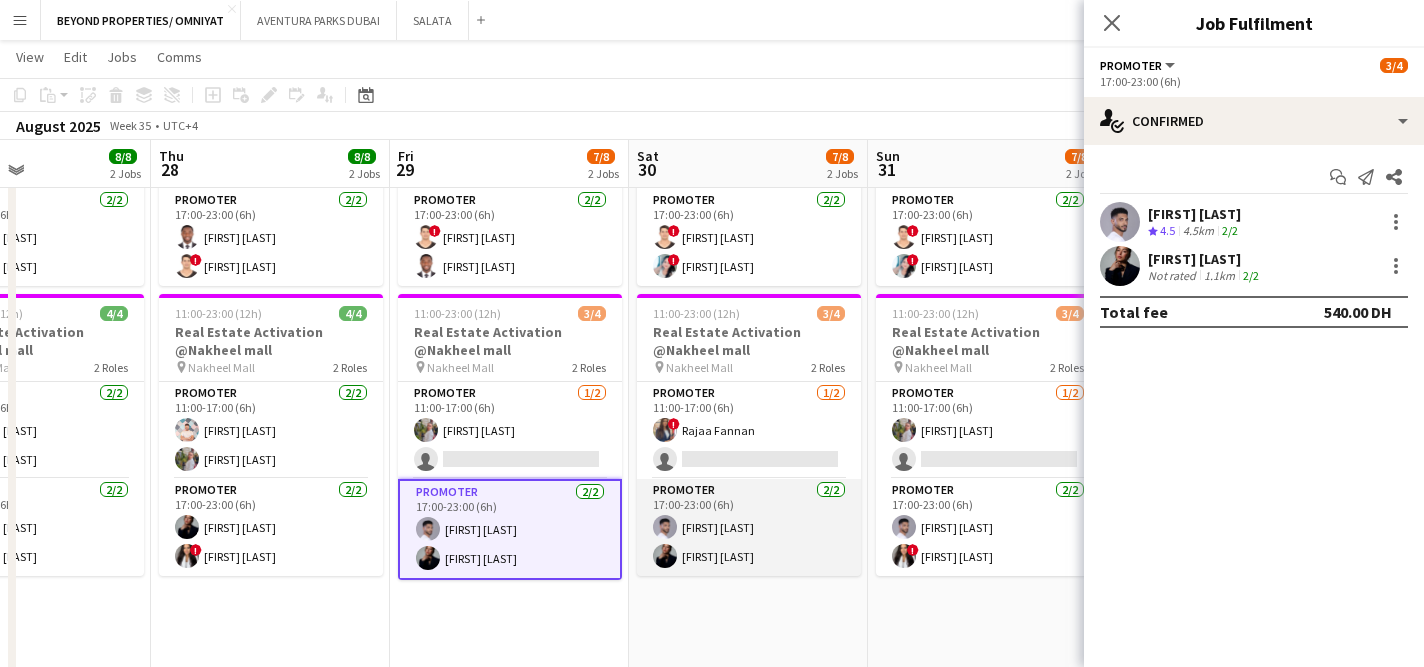 click on "Promoter   2/2   17:00-23:00 (6h)
[FIRST] [LAST] [FIRST] [LAST]" at bounding box center (749, 527) 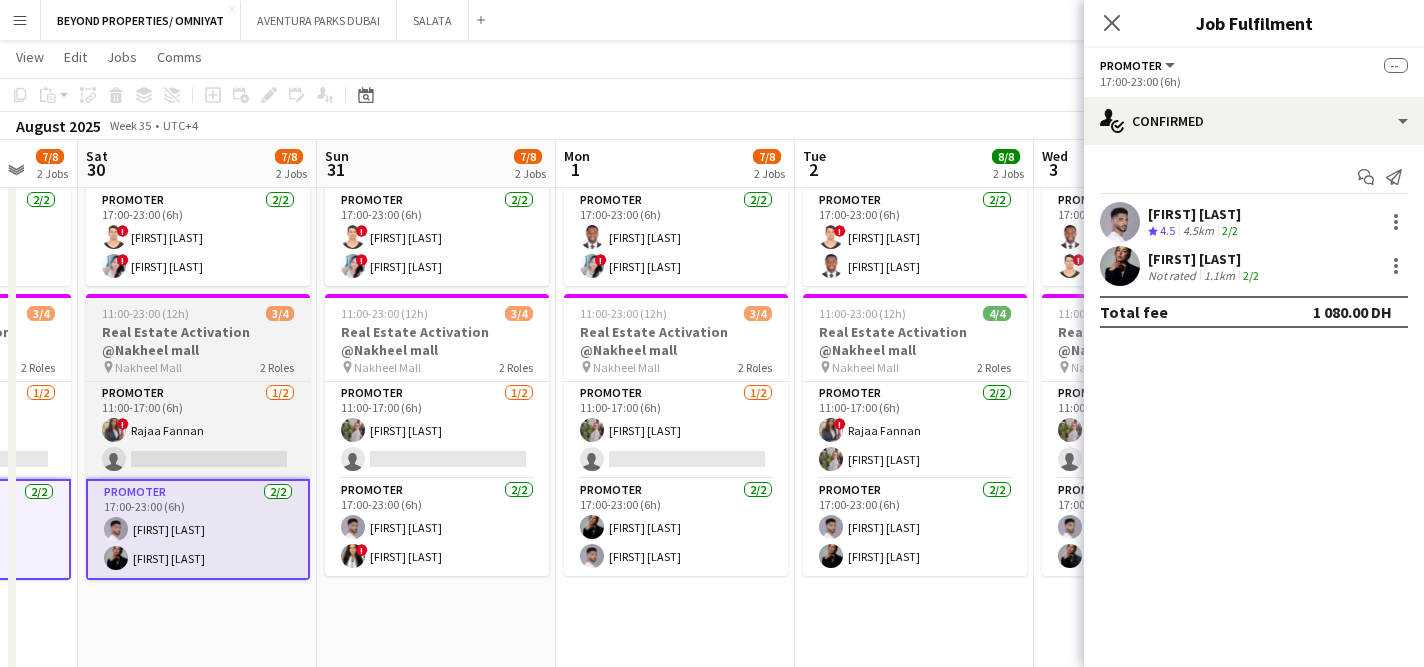 scroll, scrollTop: 0, scrollLeft: 649, axis: horizontal 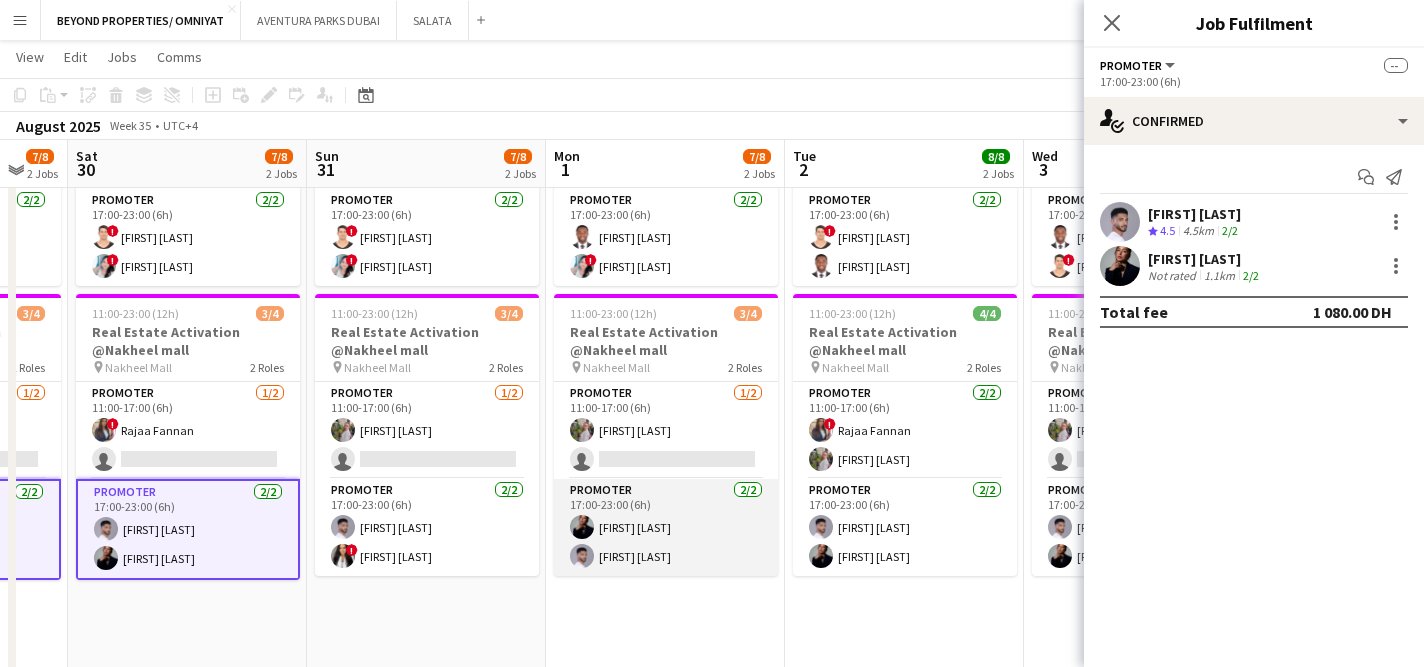 click on "Promoter   2/2   17:00-23:00 (6h)
[FIRST] [LAST] [FIRST] [LAST]" at bounding box center [666, 527] 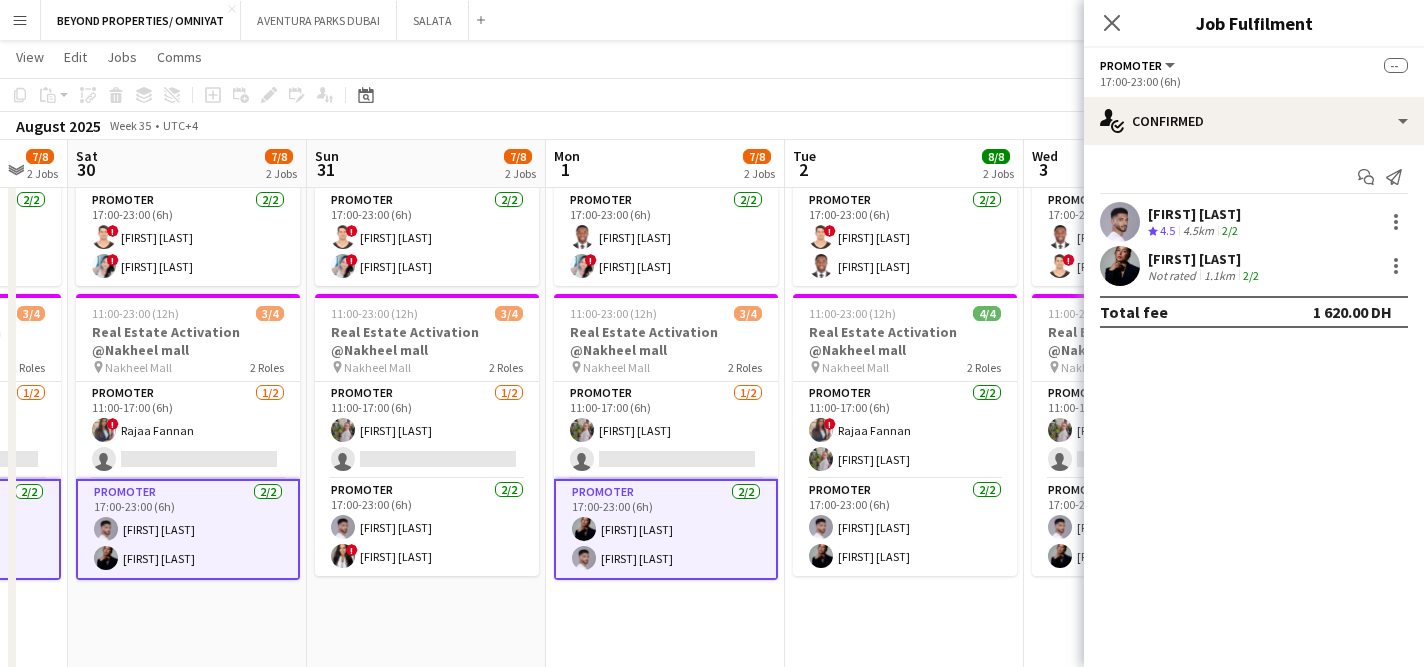 click on "[FIRST] [LAST]   Not rated   1.1km  2/2" at bounding box center [1254, 266] 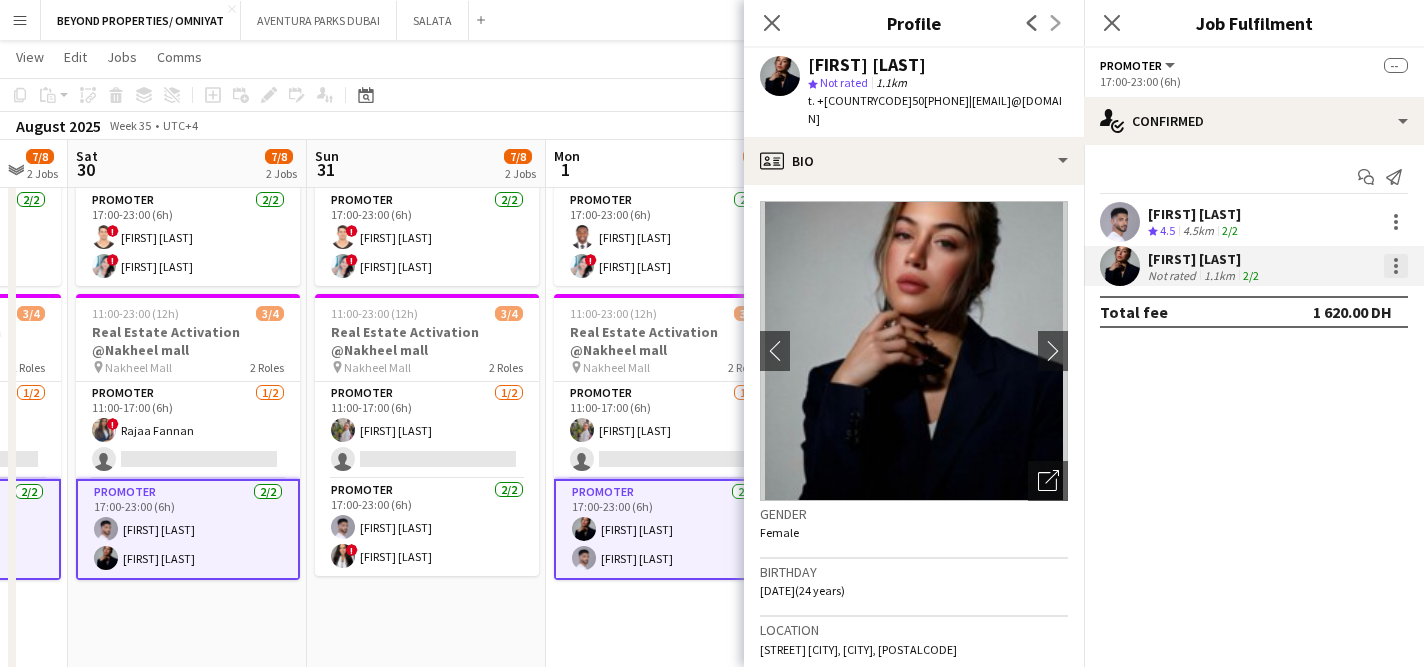 click at bounding box center (1396, 266) 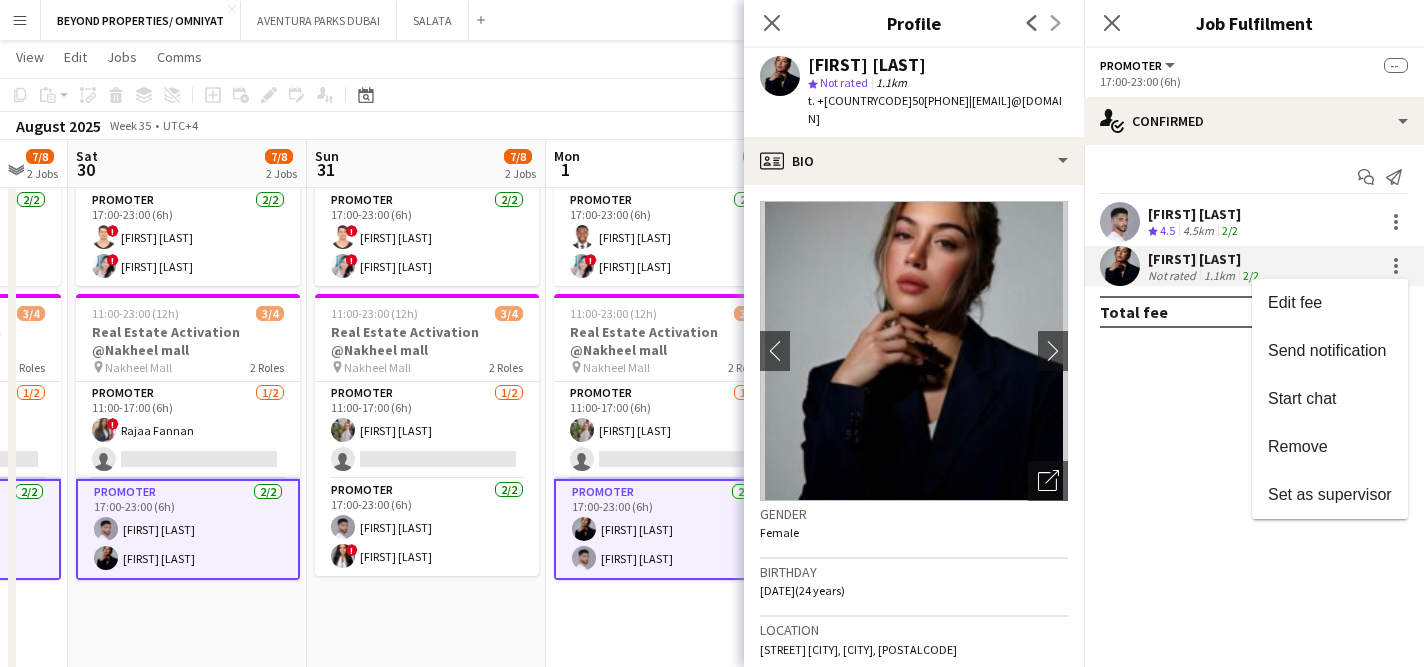 click at bounding box center (712, 333) 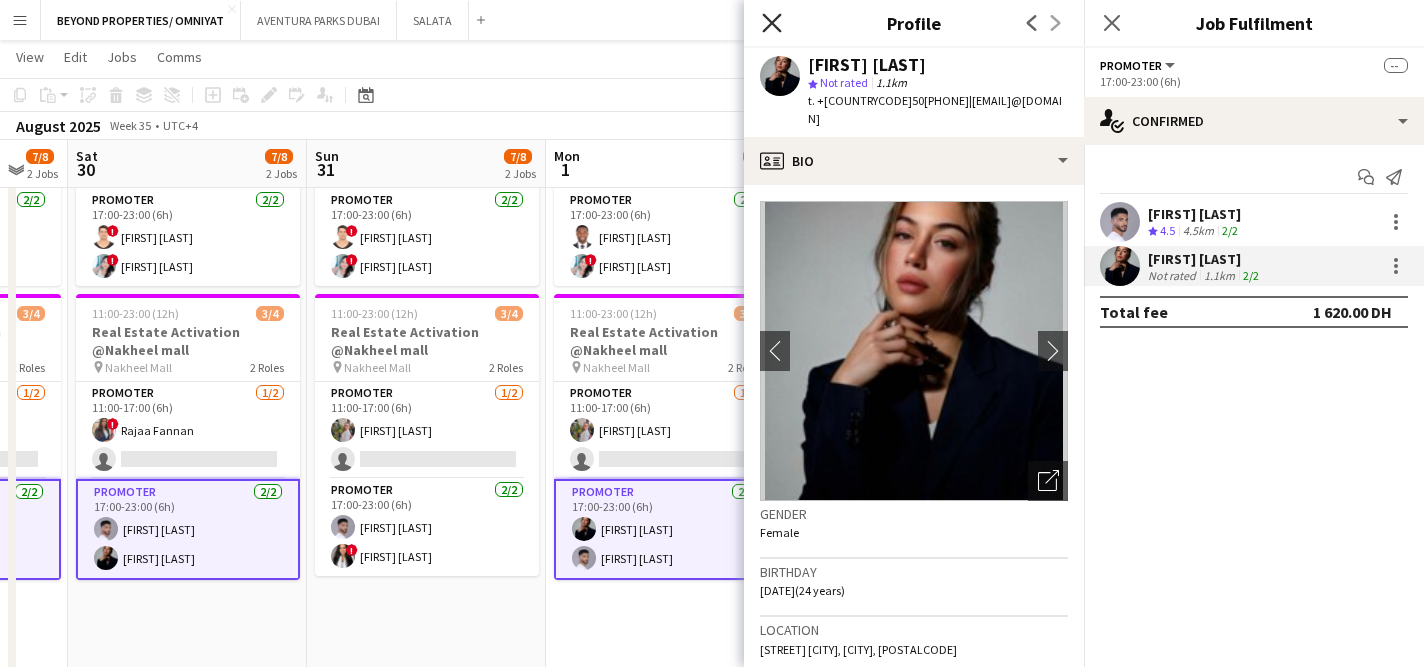 click 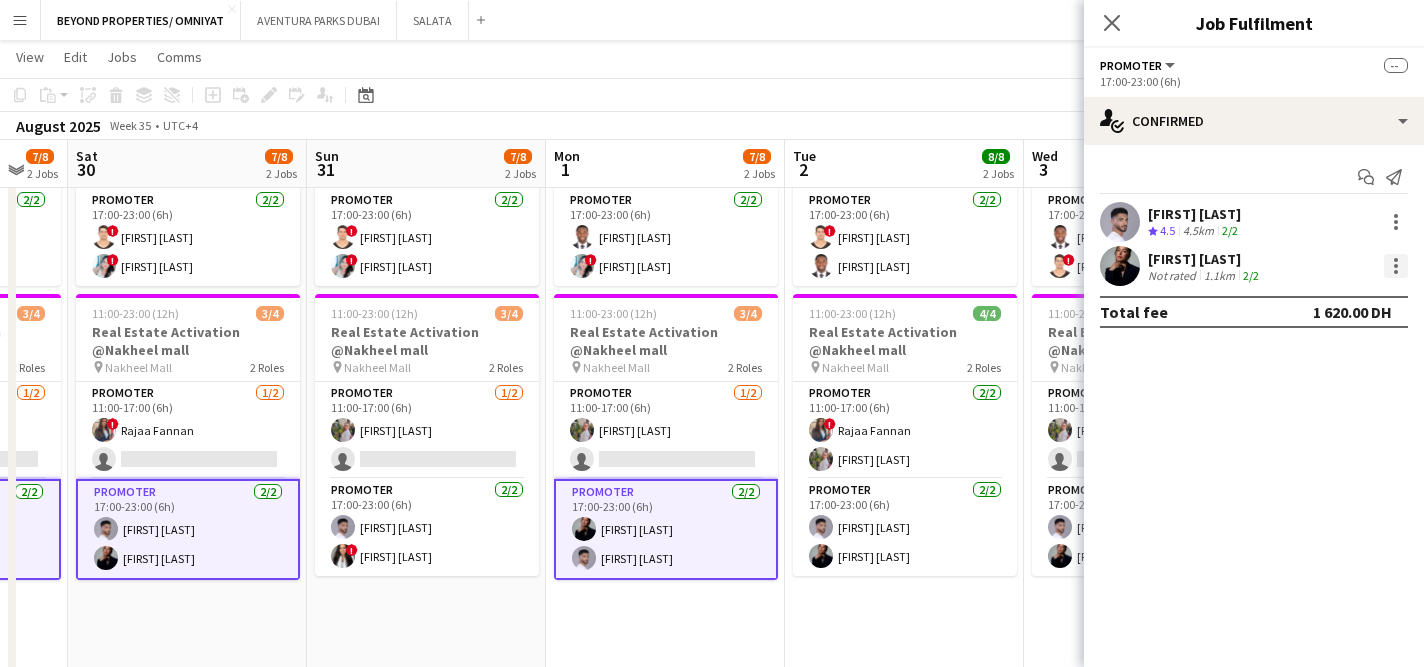 click at bounding box center (1396, 266) 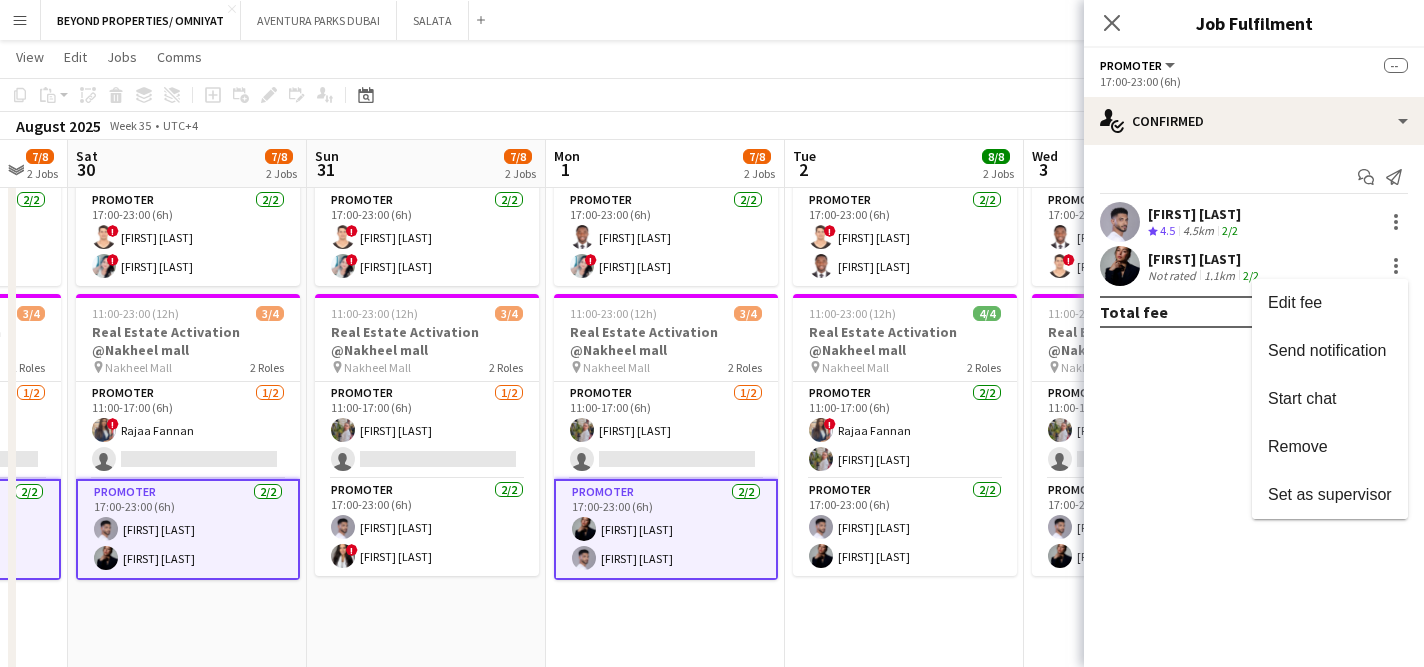 click at bounding box center (712, 333) 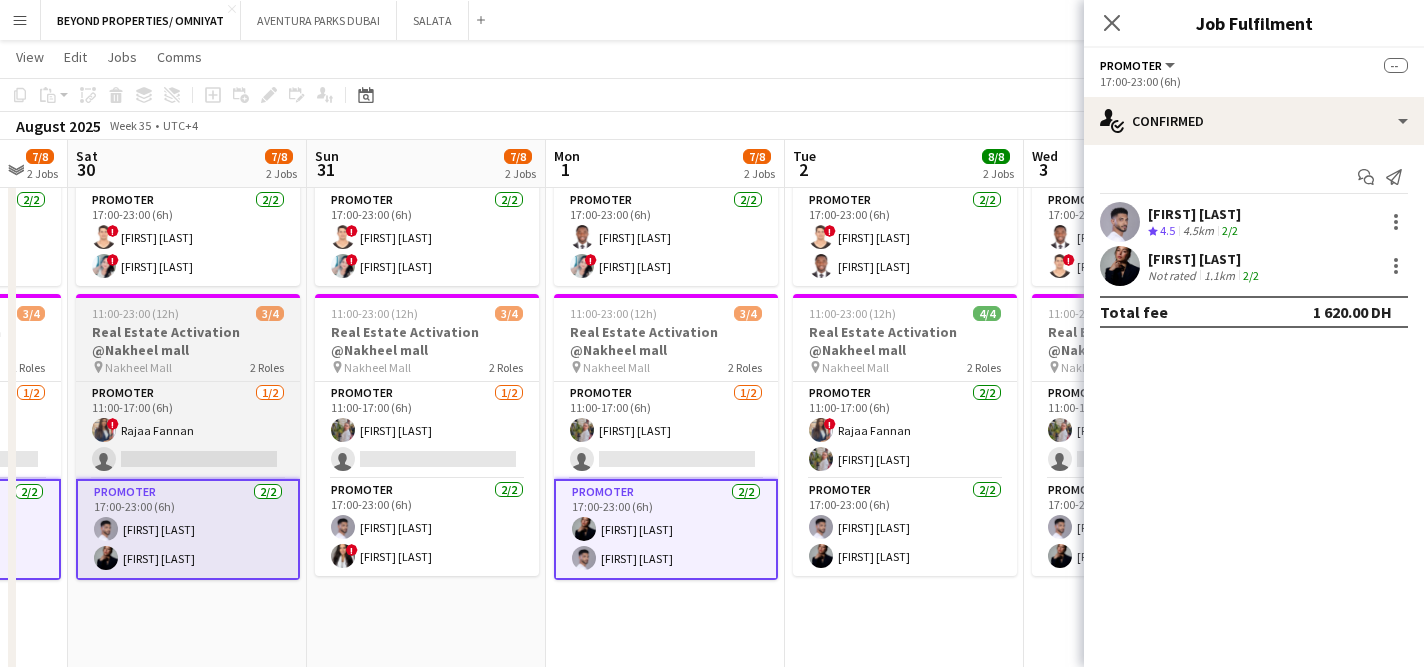 click on "Real Estate Activation @Nakheel mall" at bounding box center (188, 341) 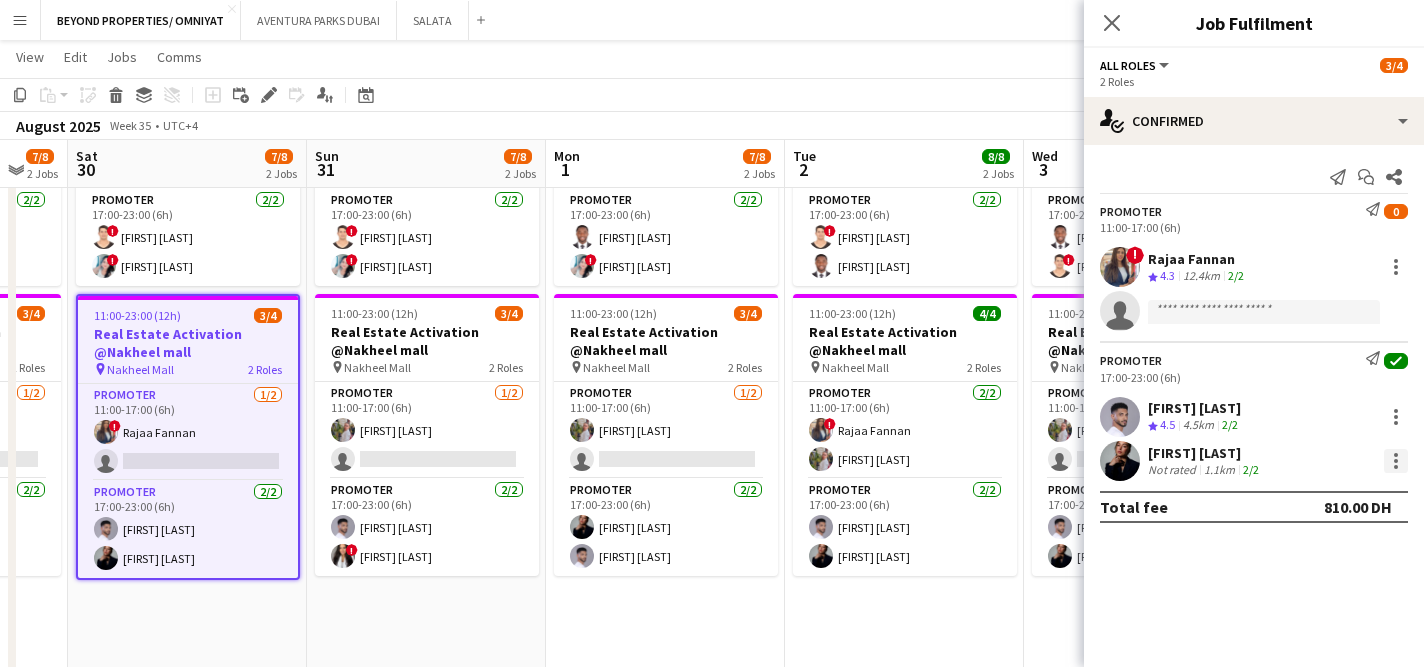 click at bounding box center [1396, 461] 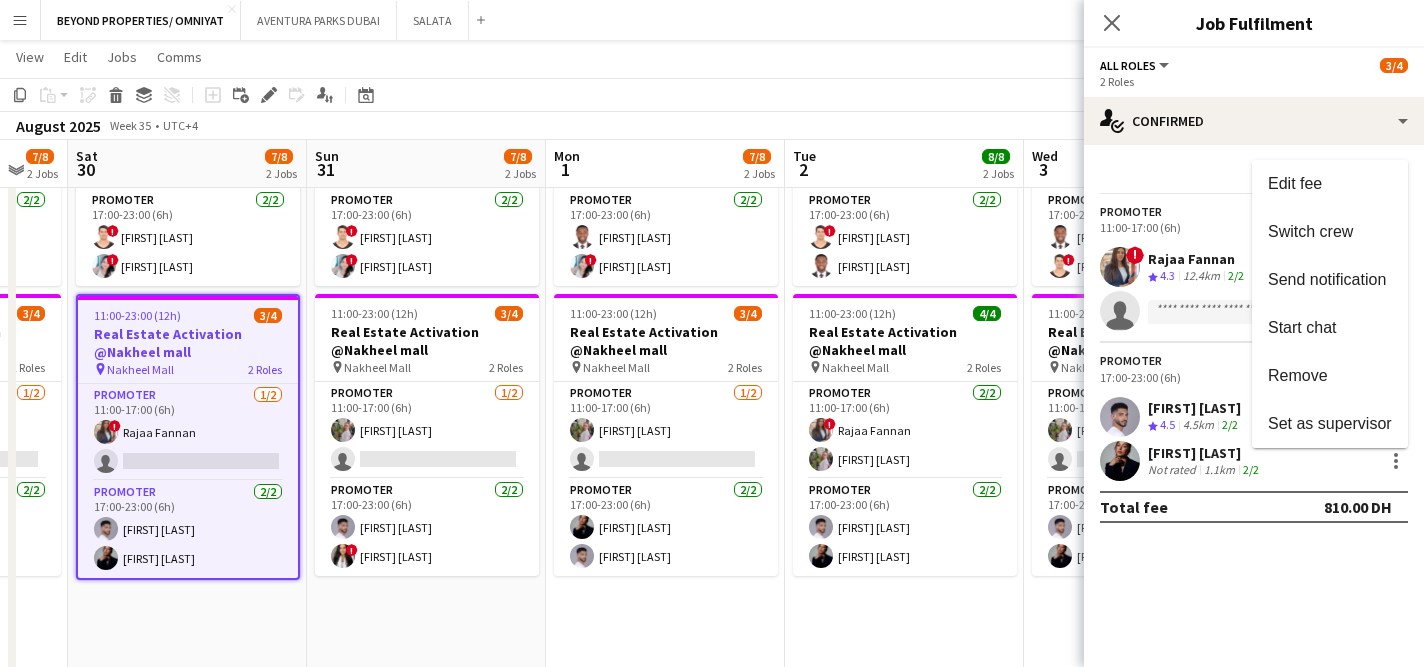click at bounding box center (712, 333) 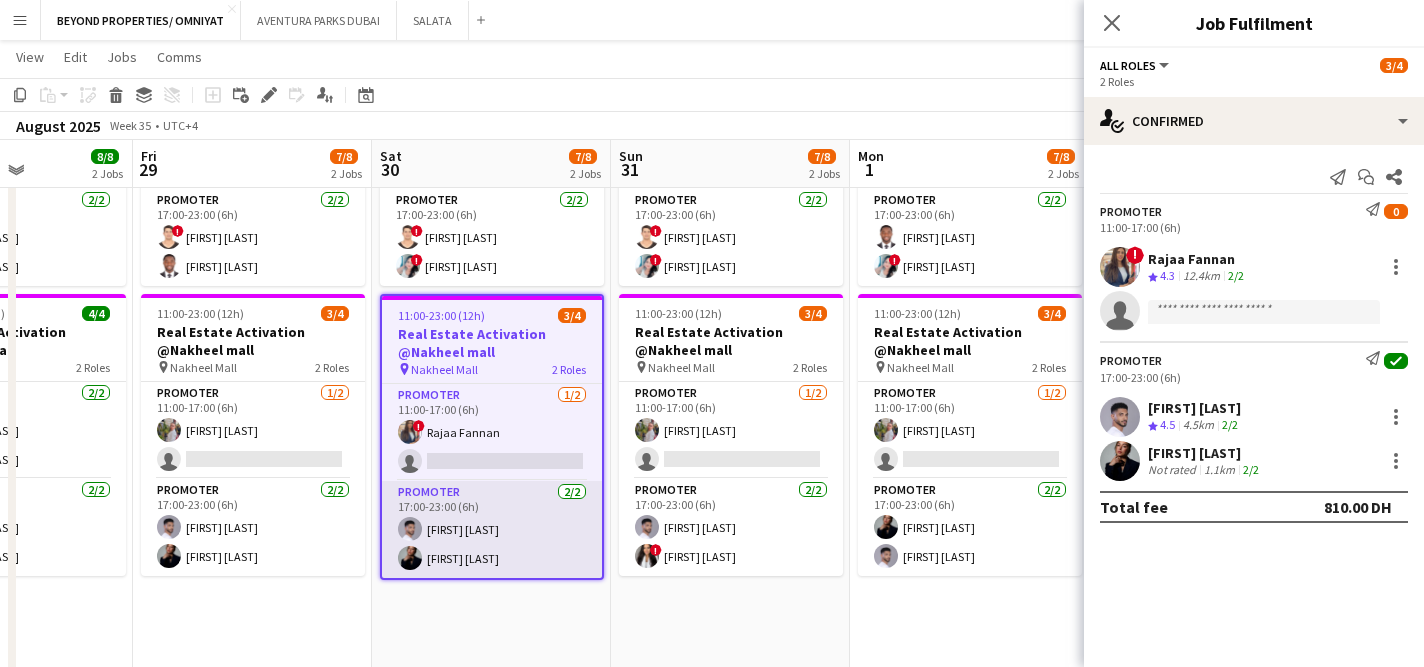 scroll, scrollTop: 0, scrollLeft: 513, axis: horizontal 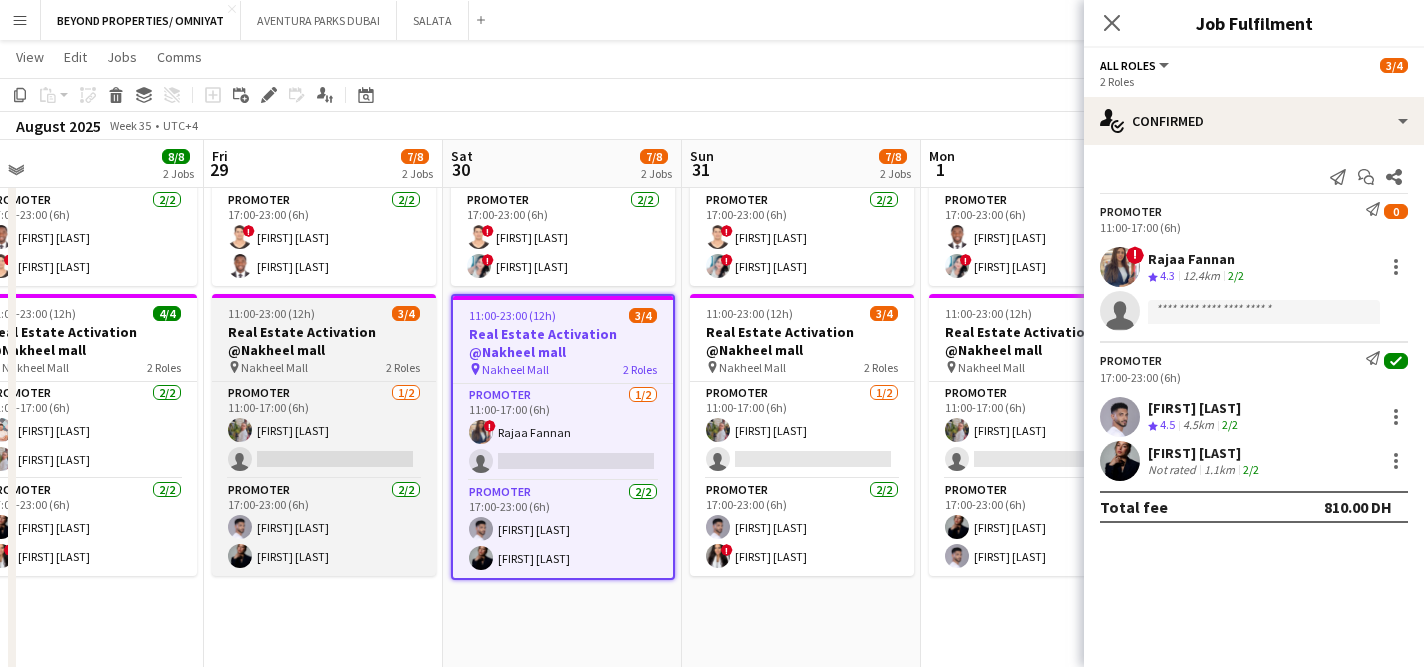 click on "Real Estate Activation @Nakheel mall" at bounding box center [324, 341] 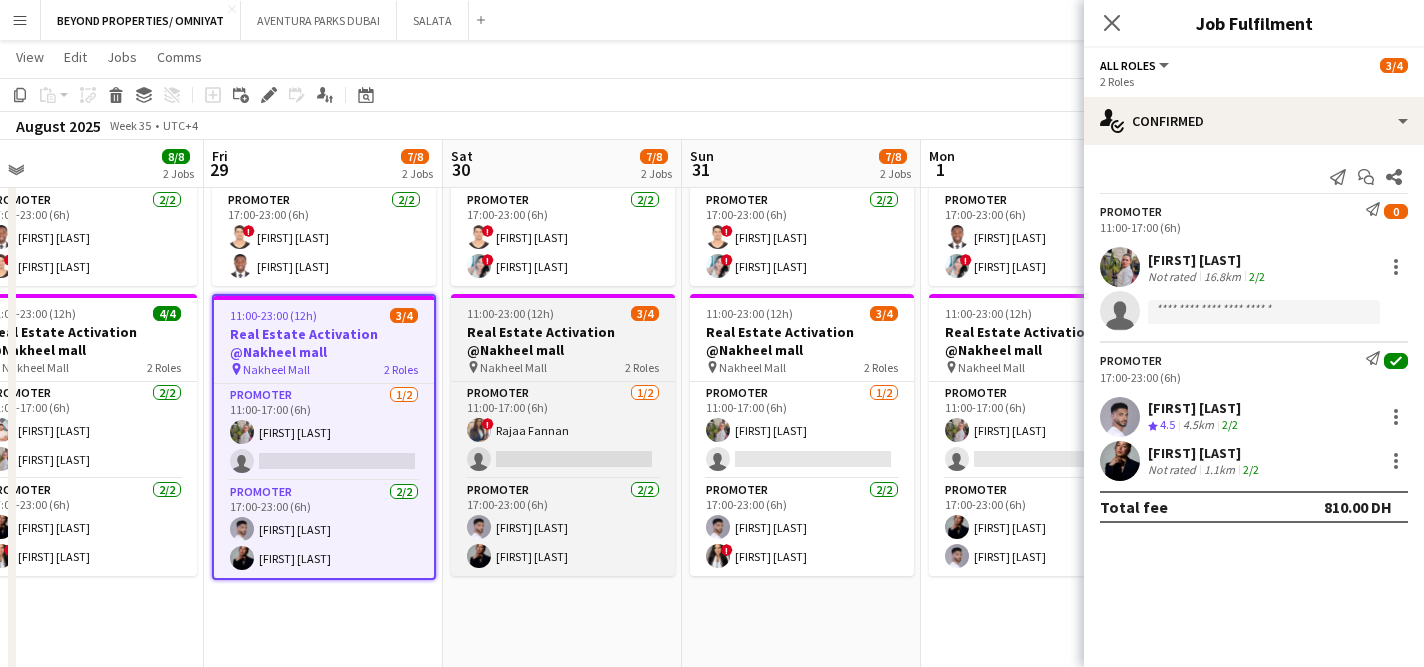 click on "11:00-23:00 (12h)    3/4   Real Estate Activation @Nakheel mall
pin
Nakheel Mall    2 Roles   Promoter   1/2   11:00-17:00 (6h)
! [FIRST] [LAST]
single-neutral-actions
Promoter   2/2   17:00-23:00 (6h)
[FIRST] [LAST] [FIRST] [LAST]" at bounding box center (563, 435) 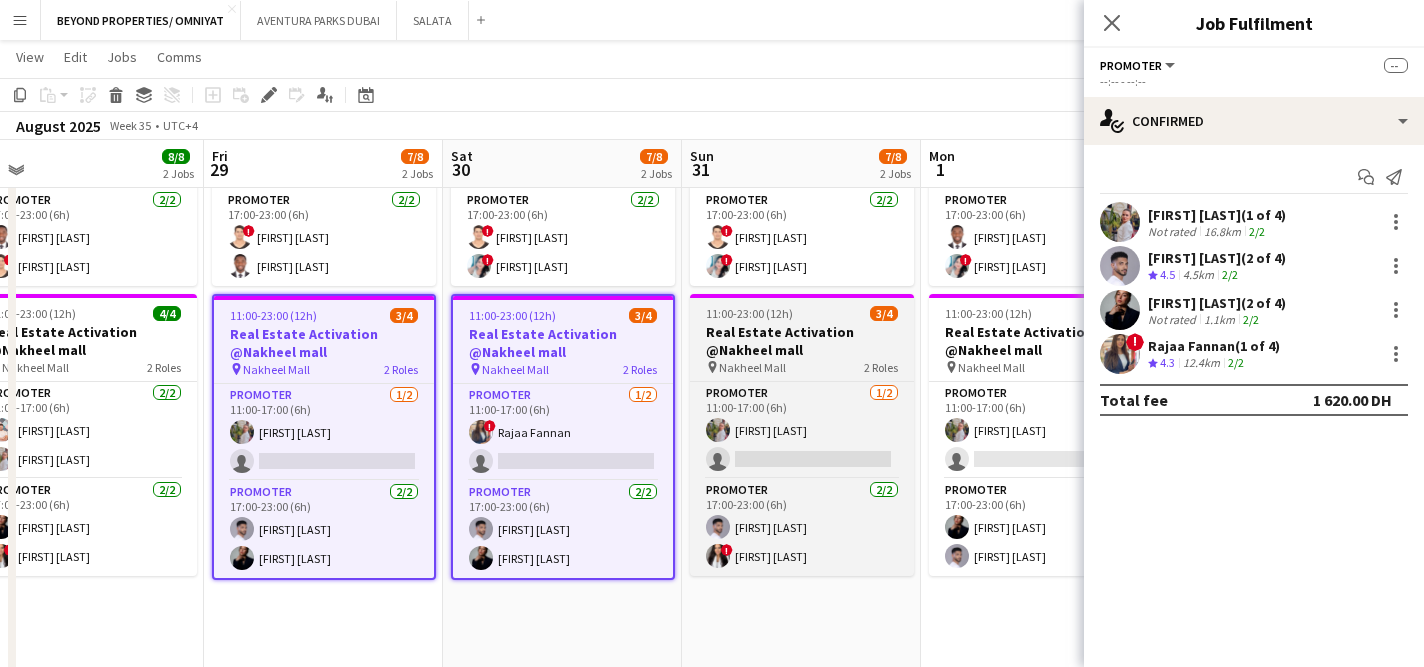 click on "Real Estate Activation @Nakheel mall" at bounding box center (802, 341) 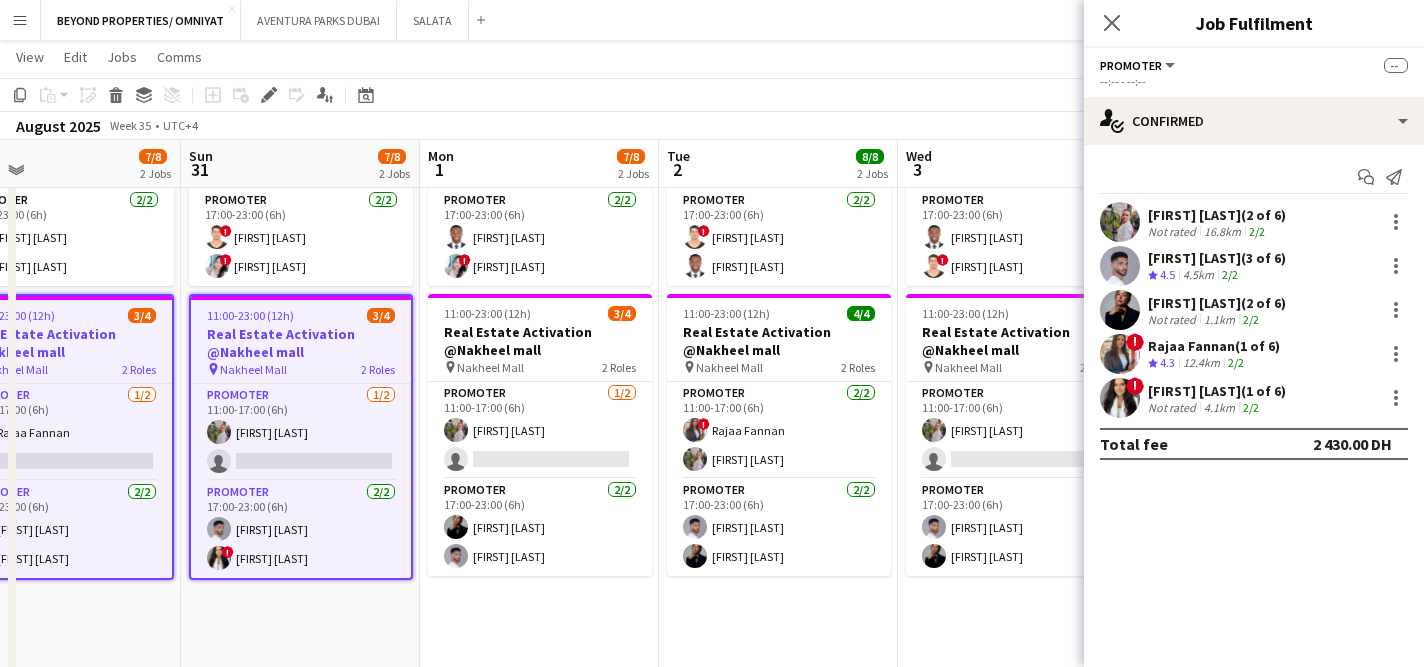 scroll, scrollTop: 0, scrollLeft: 633, axis: horizontal 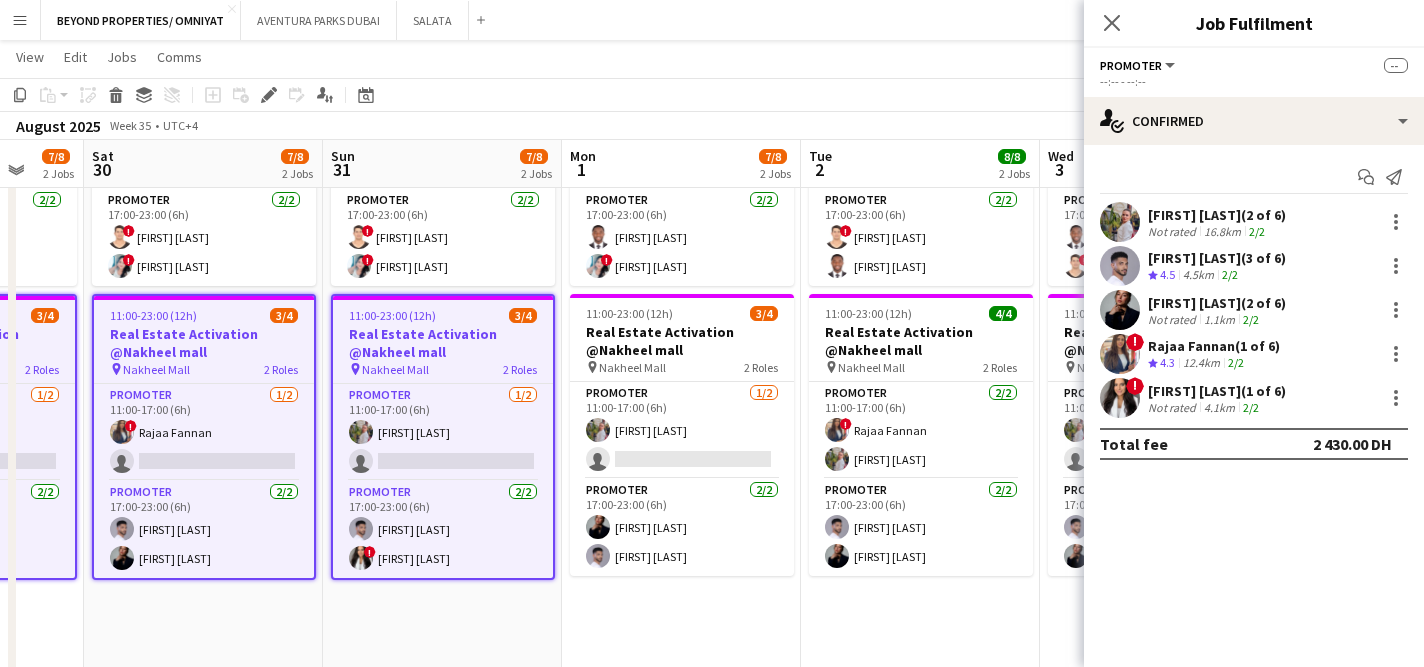 click on "11:00-23:00 (12h)" at bounding box center [392, 315] 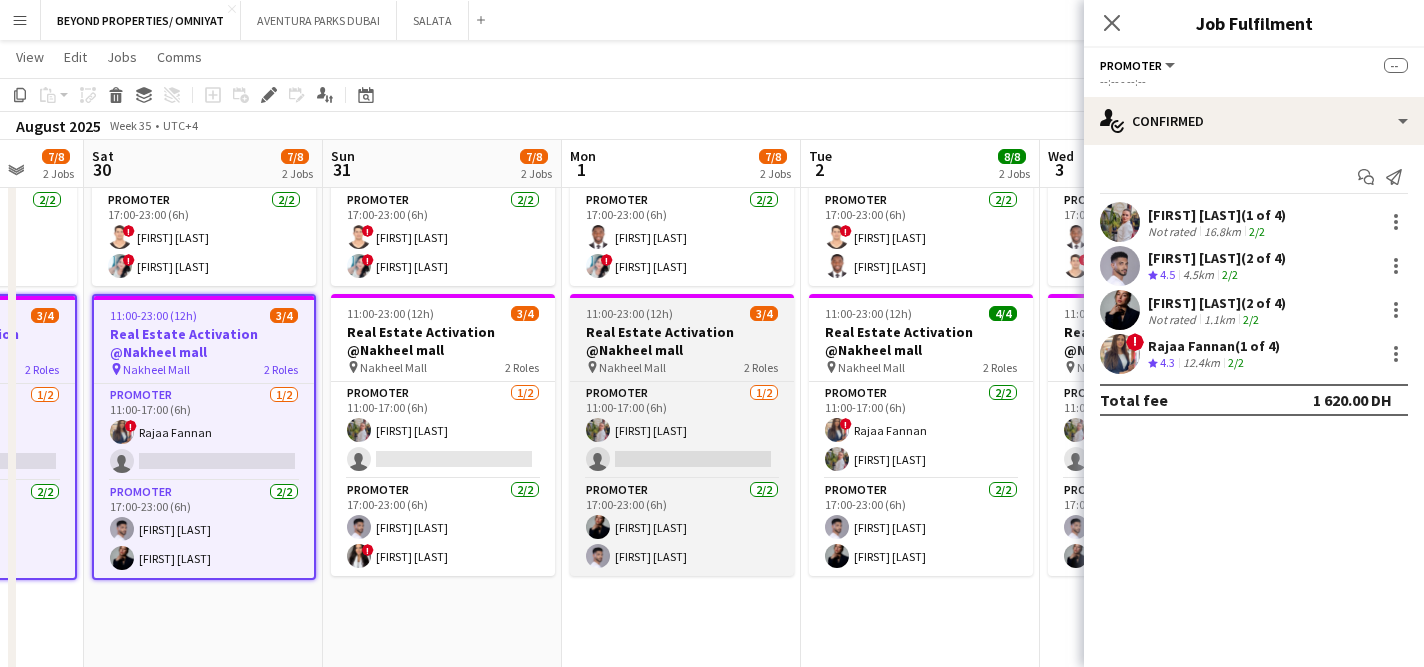 click on "Real Estate Activation @Nakheel mall" at bounding box center [682, 341] 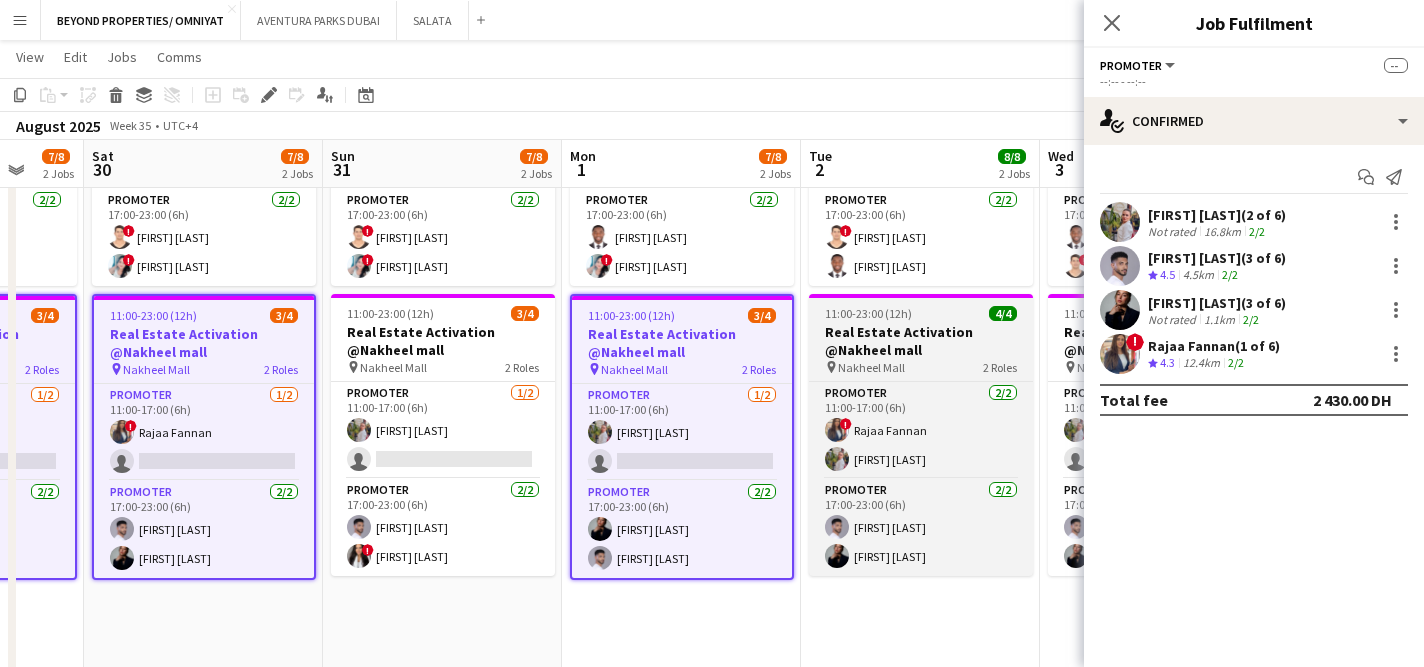 click on "Real Estate Activation @Nakheel mall" at bounding box center (921, 341) 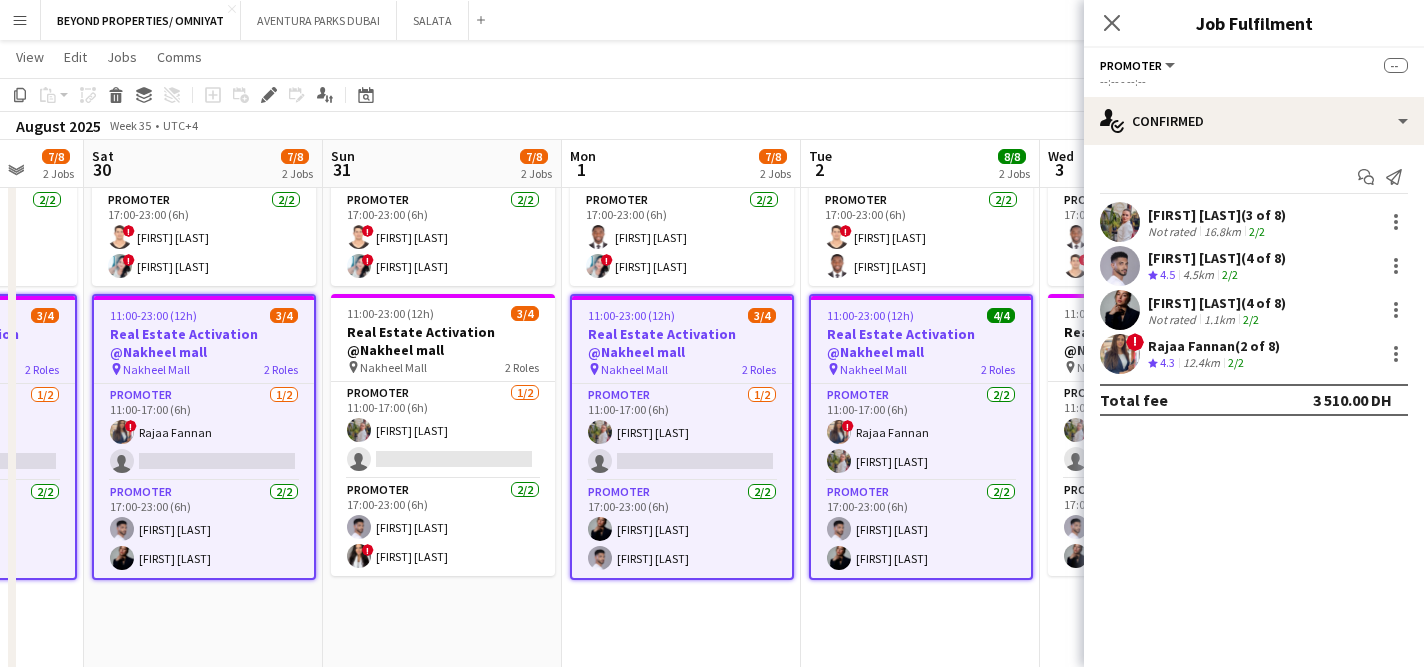 click on "11:00-23:00 (12h)    4/4   Real Estate Activation @Nakheel mall
pin
Nakheel Mall    2 Roles   Promoter   2/2   11:00-17:00 (6h)
! [FIRST] [LAST] [FIRST] [LAST]  Promoter   2/2   17:00-23:00 (6h)
[FIRST] [LAST] [FIRST] [LAST]" at bounding box center (921, 437) 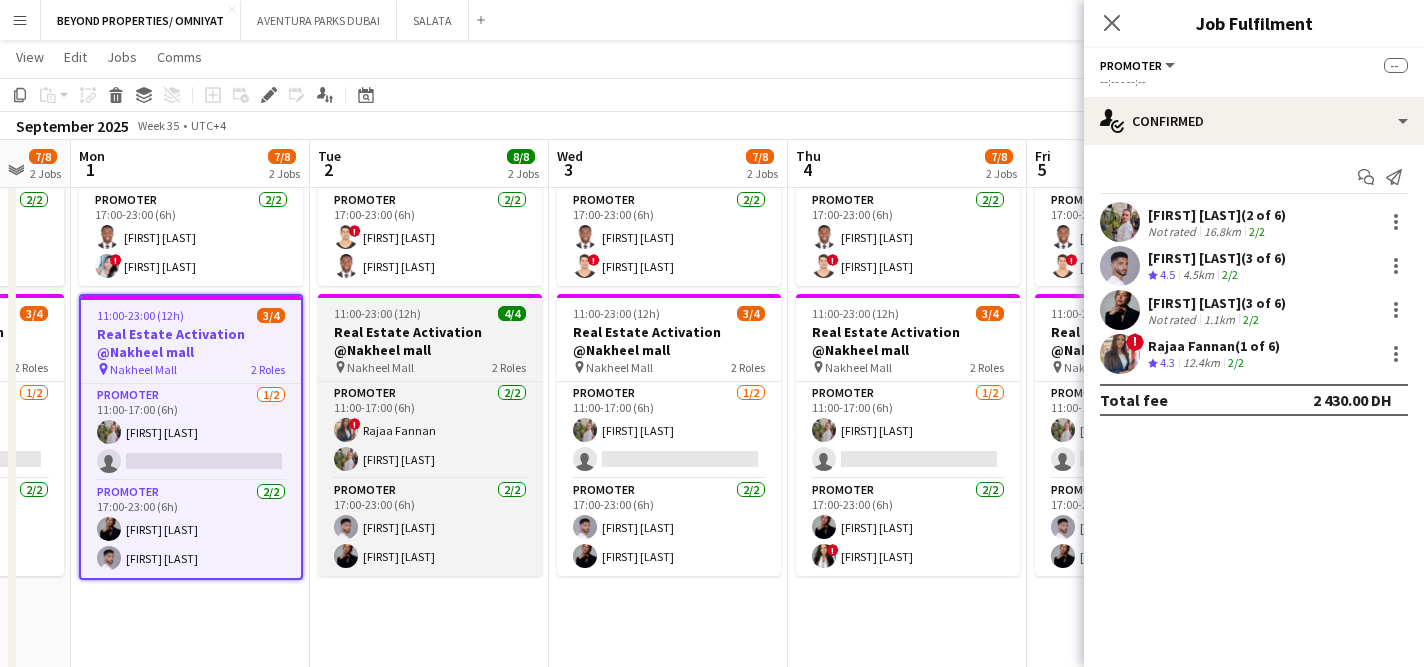 scroll, scrollTop: 0, scrollLeft: 652, axis: horizontal 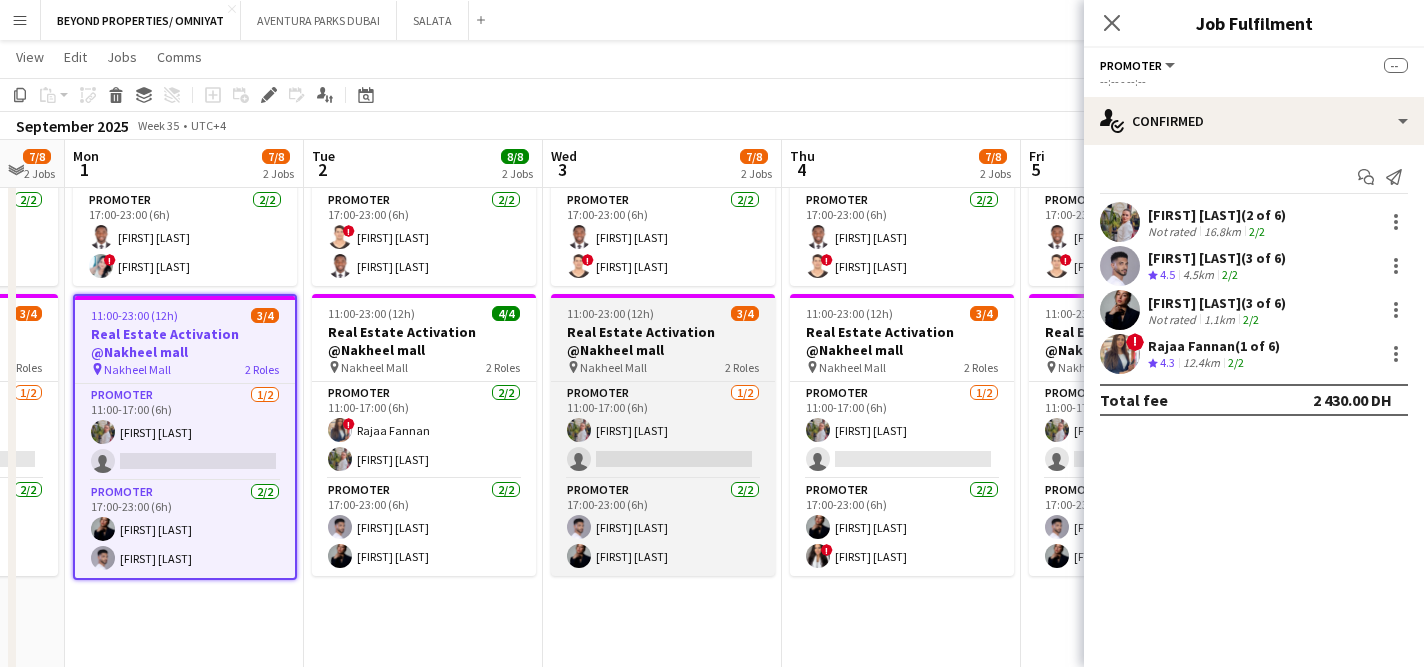 click on "Real Estate Activation @Nakheel mall" at bounding box center [663, 341] 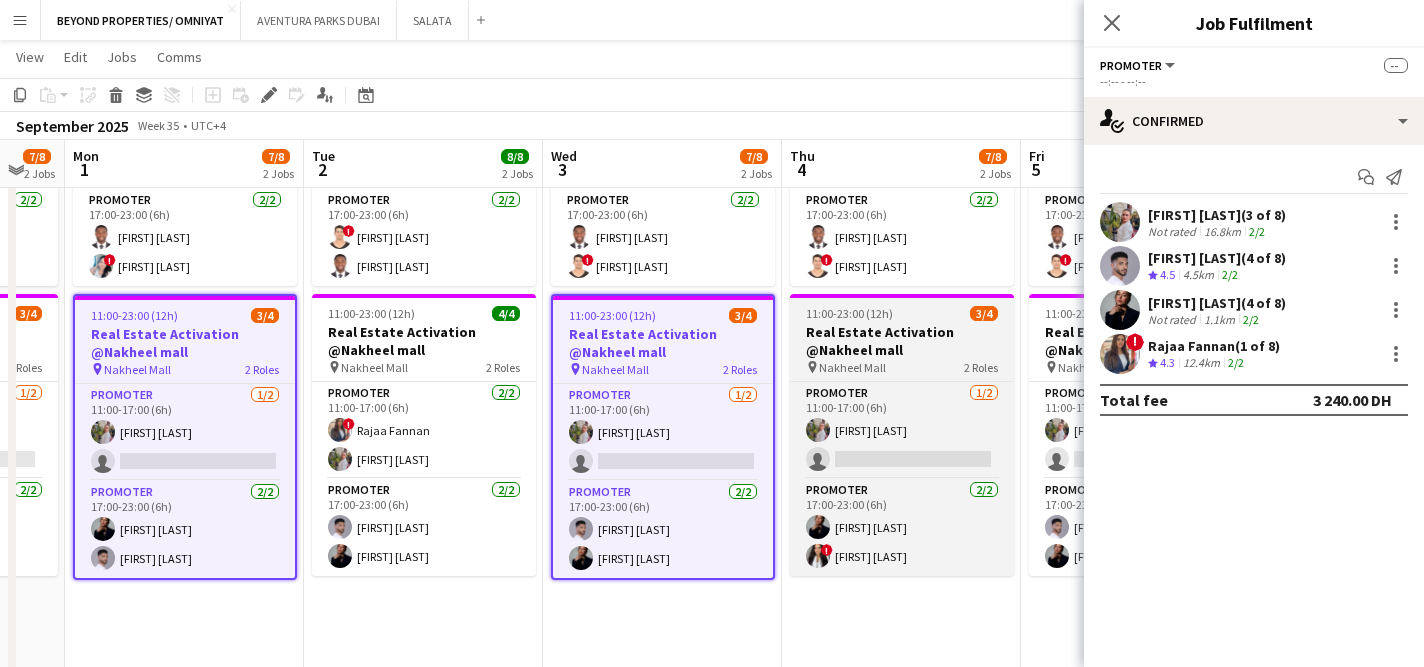 click on "Real Estate Activation @Nakheel mall" at bounding box center (902, 341) 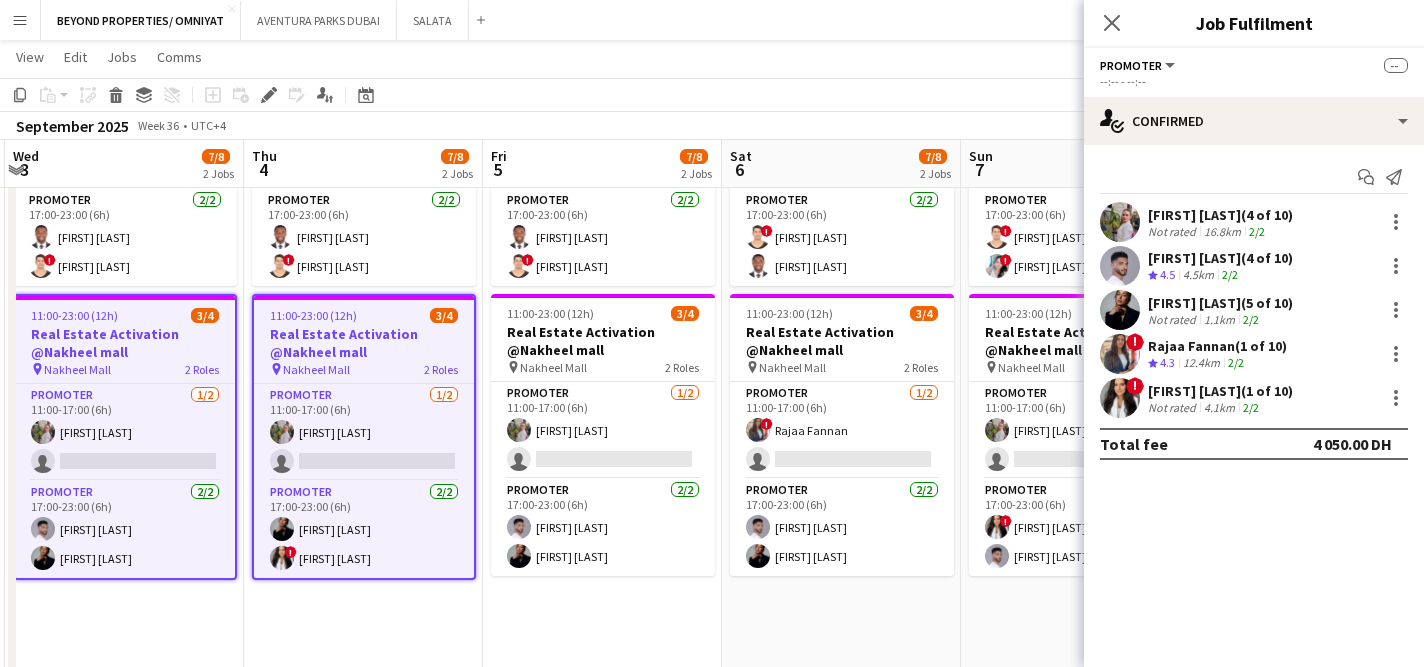 scroll, scrollTop: 0, scrollLeft: 705, axis: horizontal 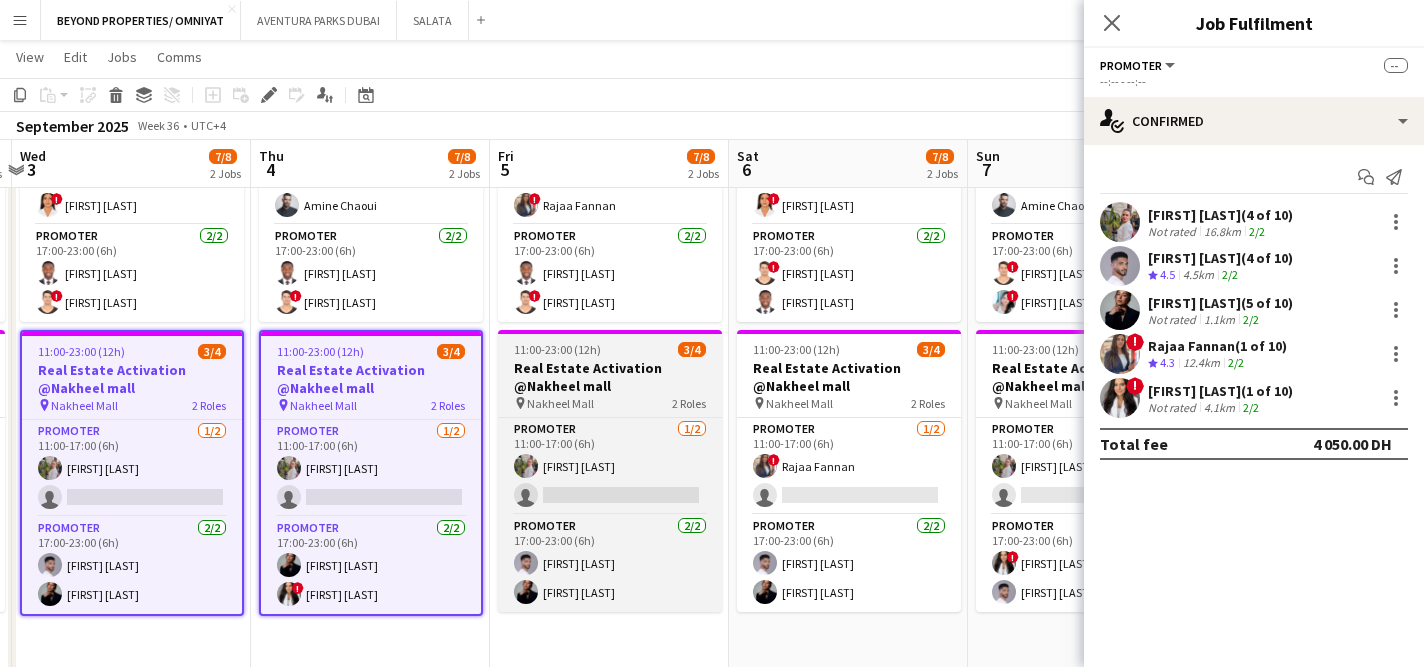click on "Real Estate Activation @Nakheel mall" at bounding box center [610, 377] 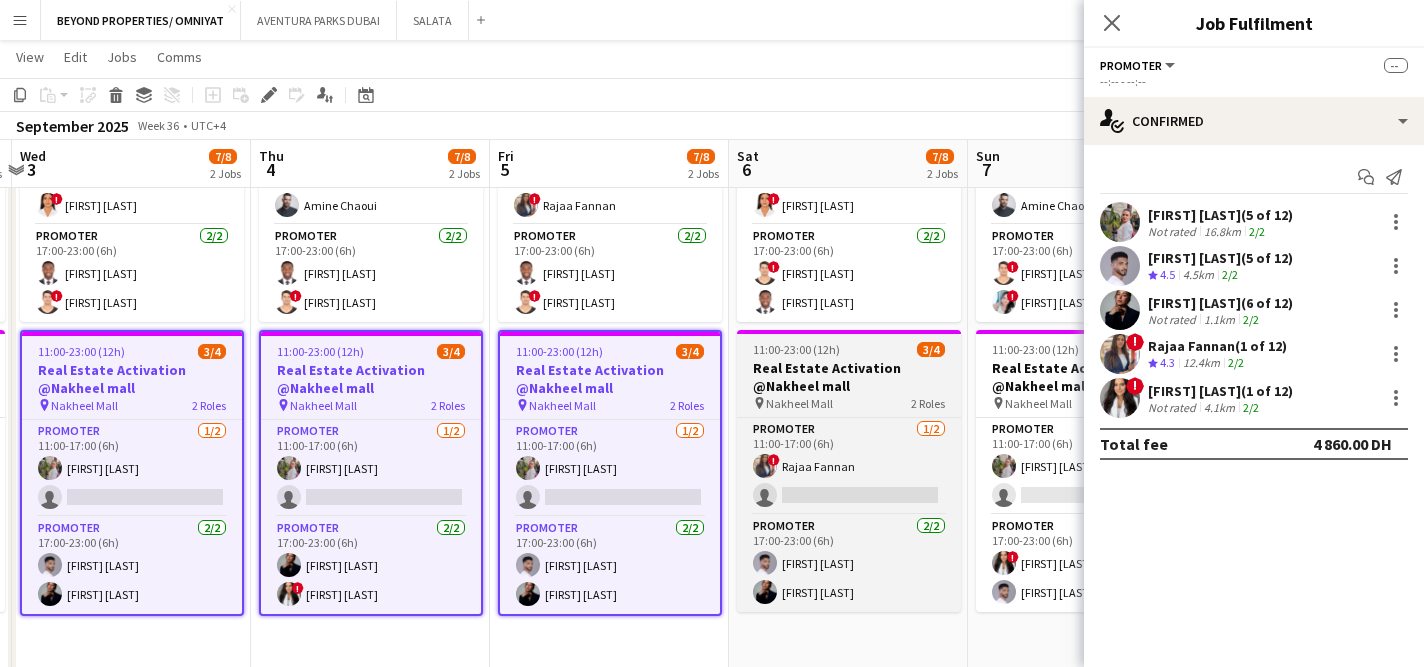 click on "Real Estate Activation @Nakheel mall" at bounding box center (849, 377) 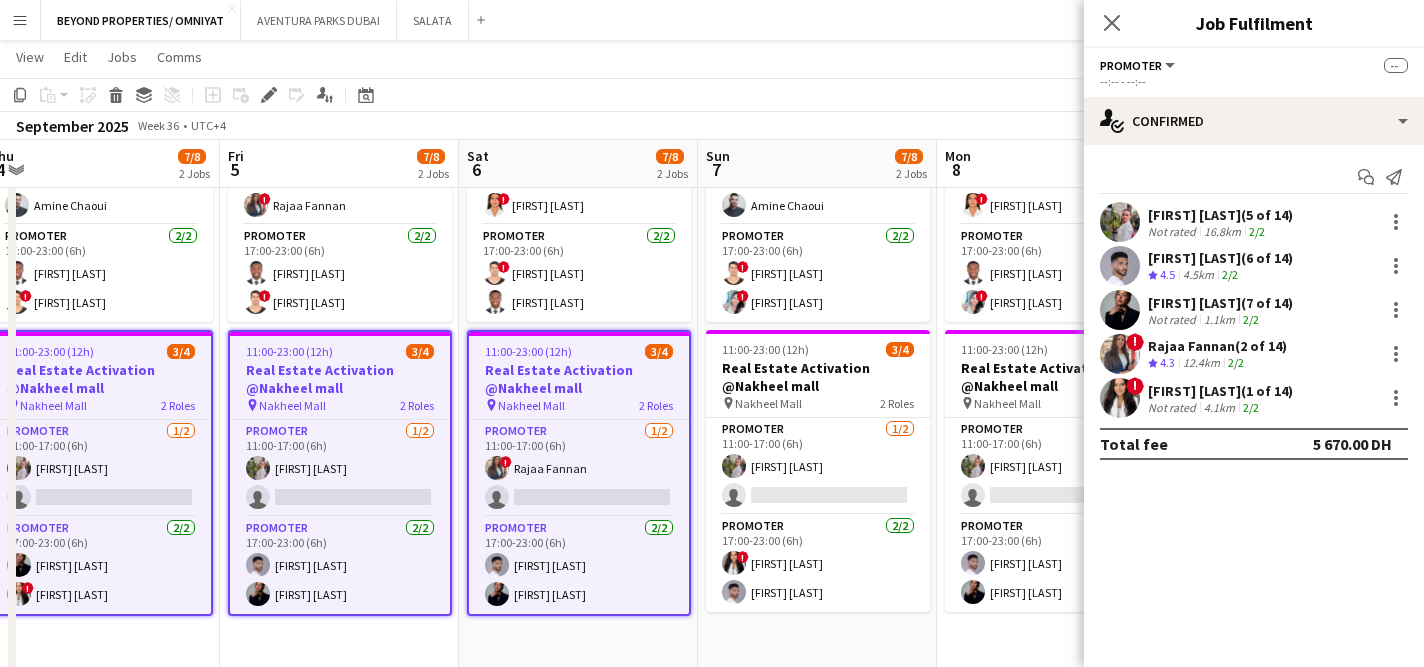 scroll, scrollTop: 0, scrollLeft: 738, axis: horizontal 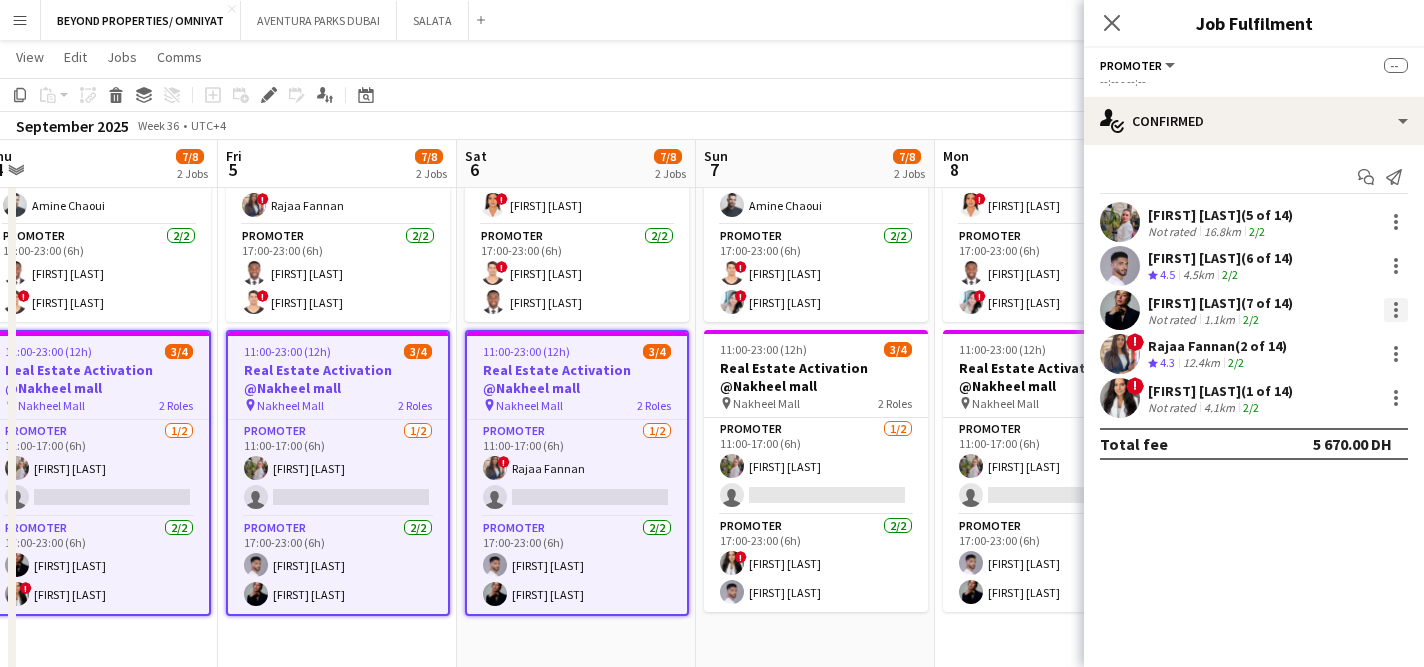 click at bounding box center [1396, 310] 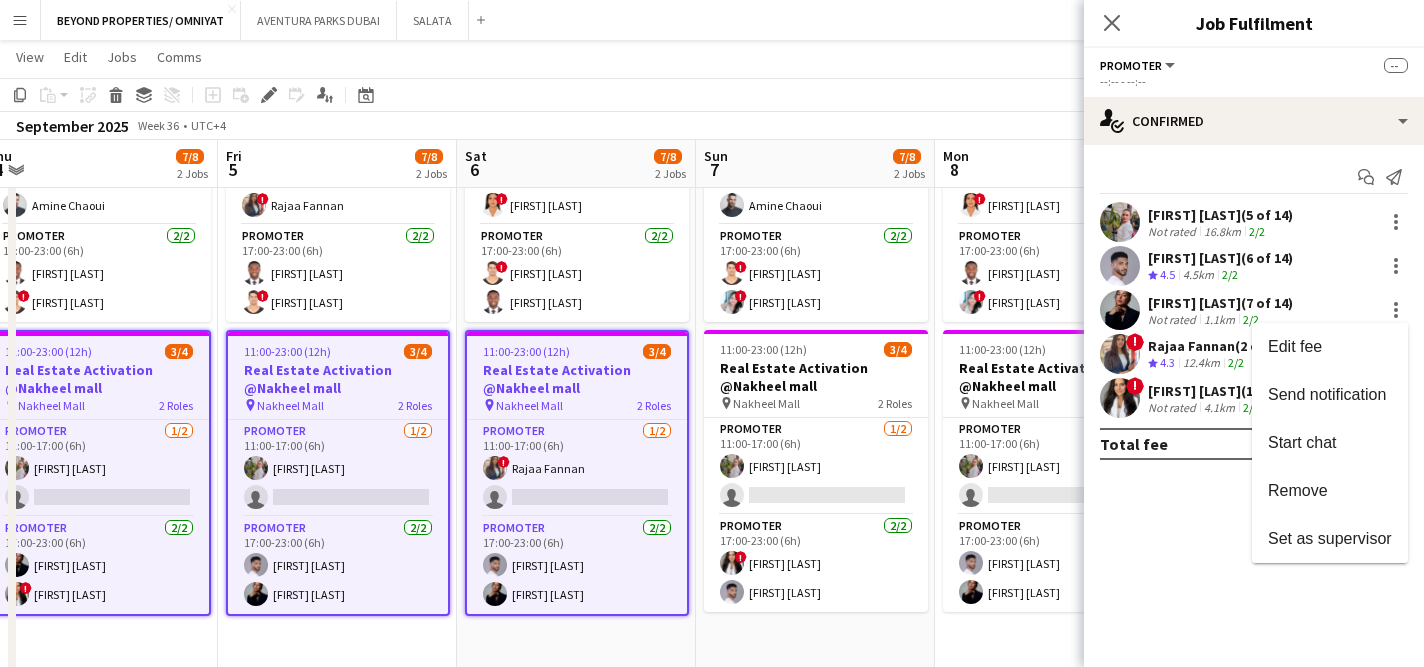 click at bounding box center (712, 333) 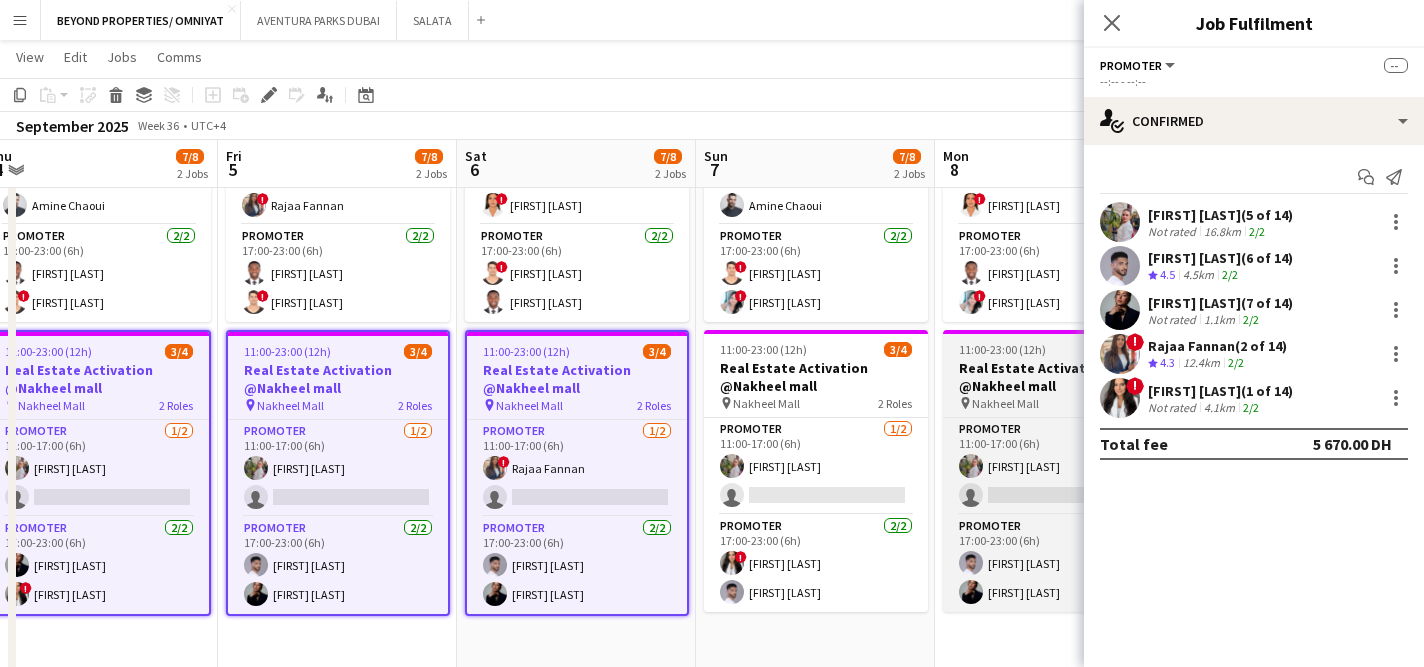 click on "Real Estate Activation @Nakheel mall" at bounding box center (1055, 377) 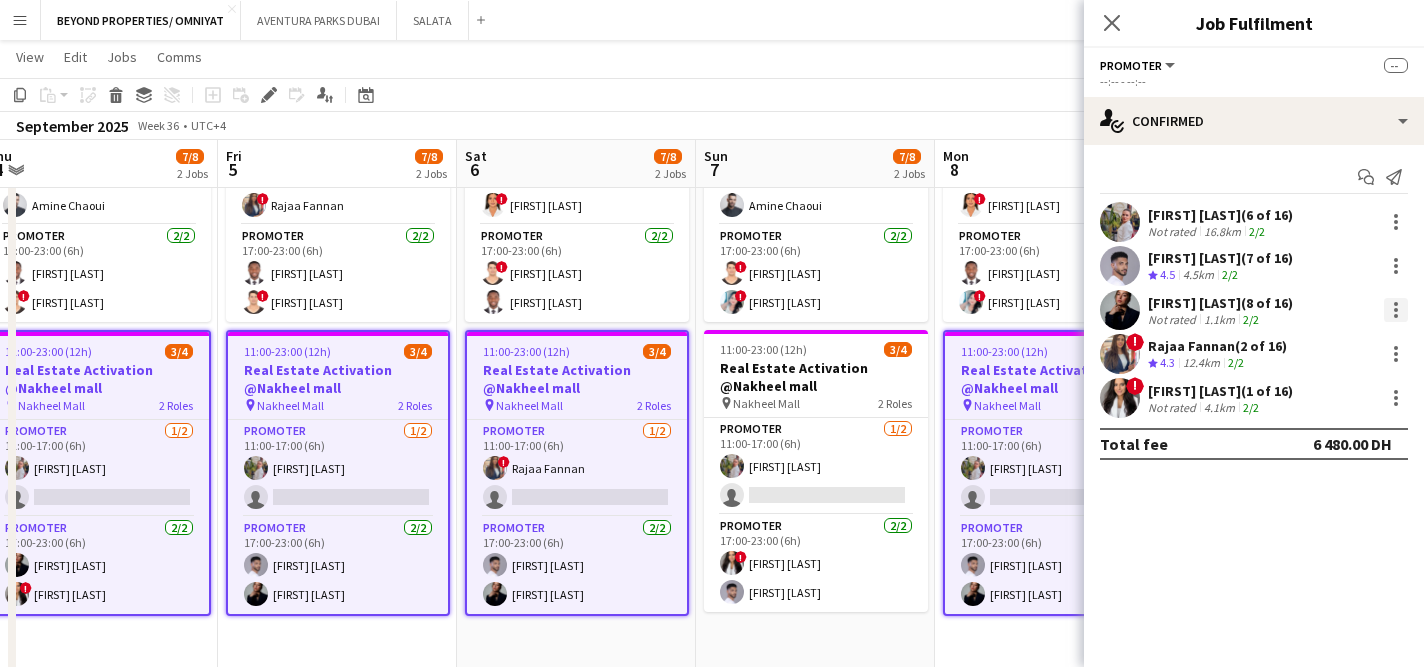 click at bounding box center [1396, 310] 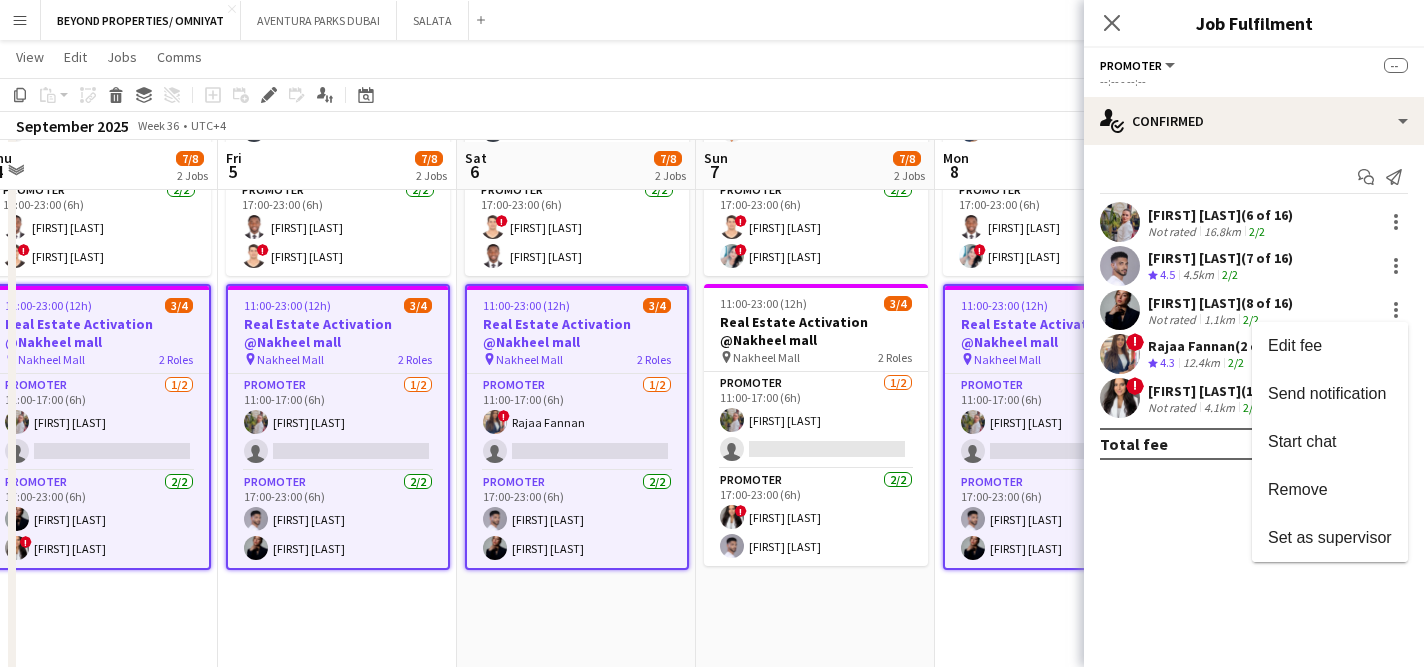 scroll, scrollTop: 314, scrollLeft: 0, axis: vertical 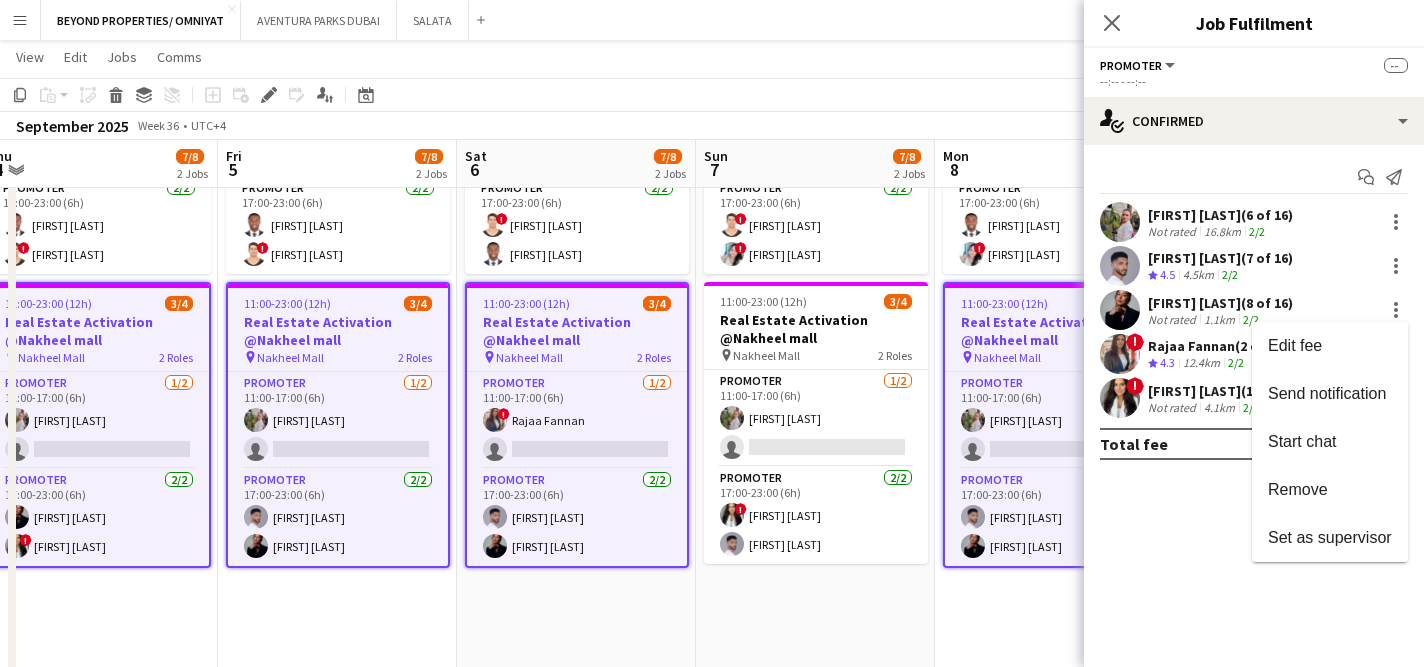 click at bounding box center (712, 333) 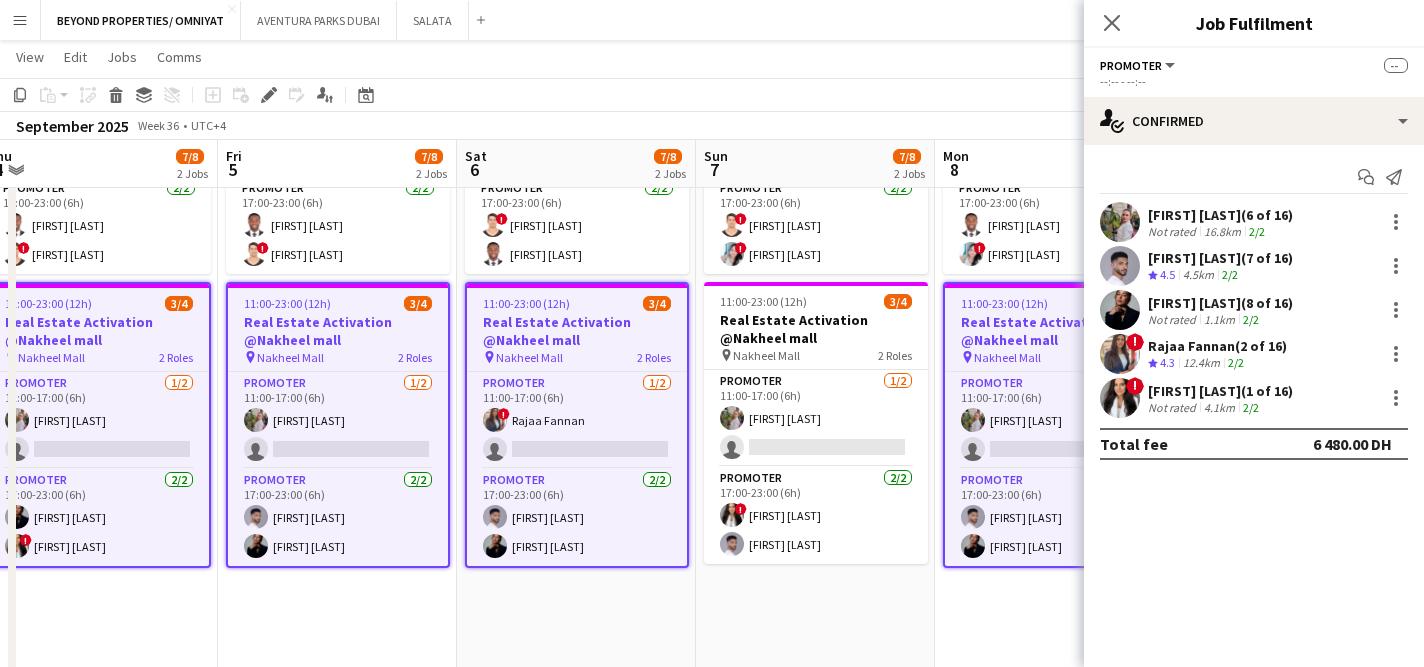 click on "11:00-23:00 (12h)    3/4" at bounding box center [577, 303] 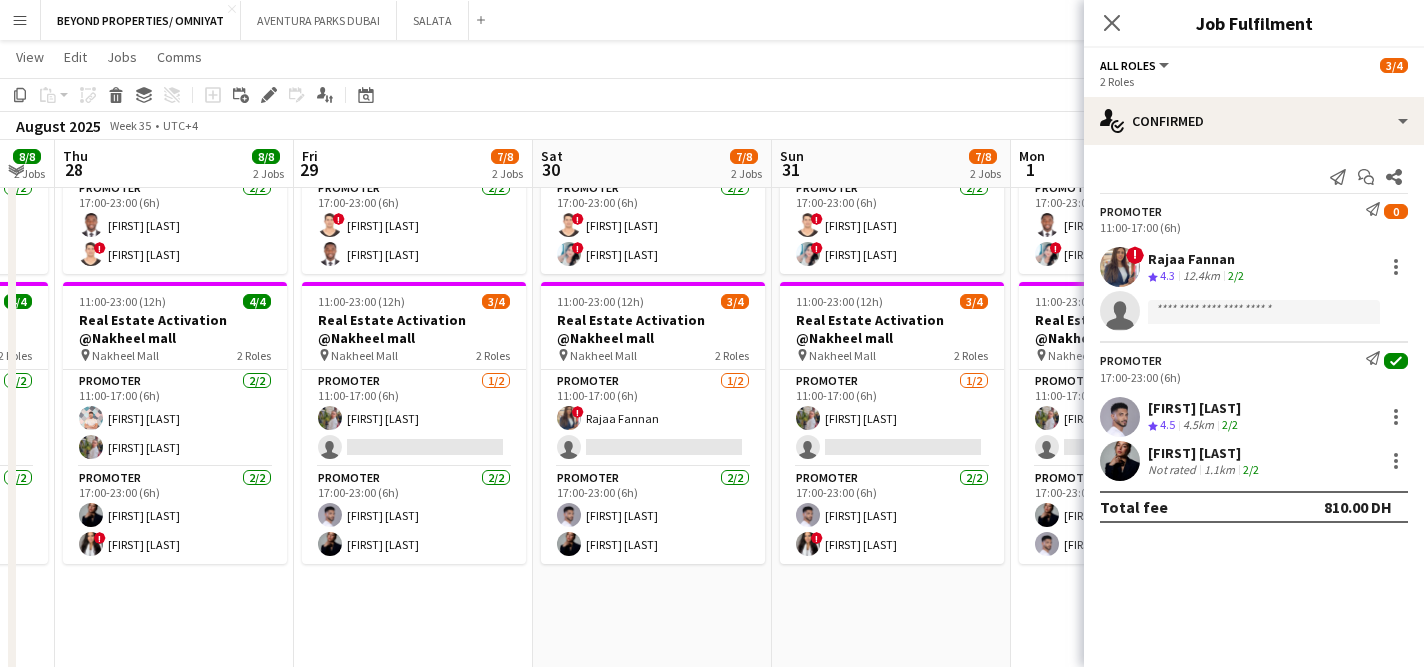 scroll, scrollTop: 0, scrollLeft: 418, axis: horizontal 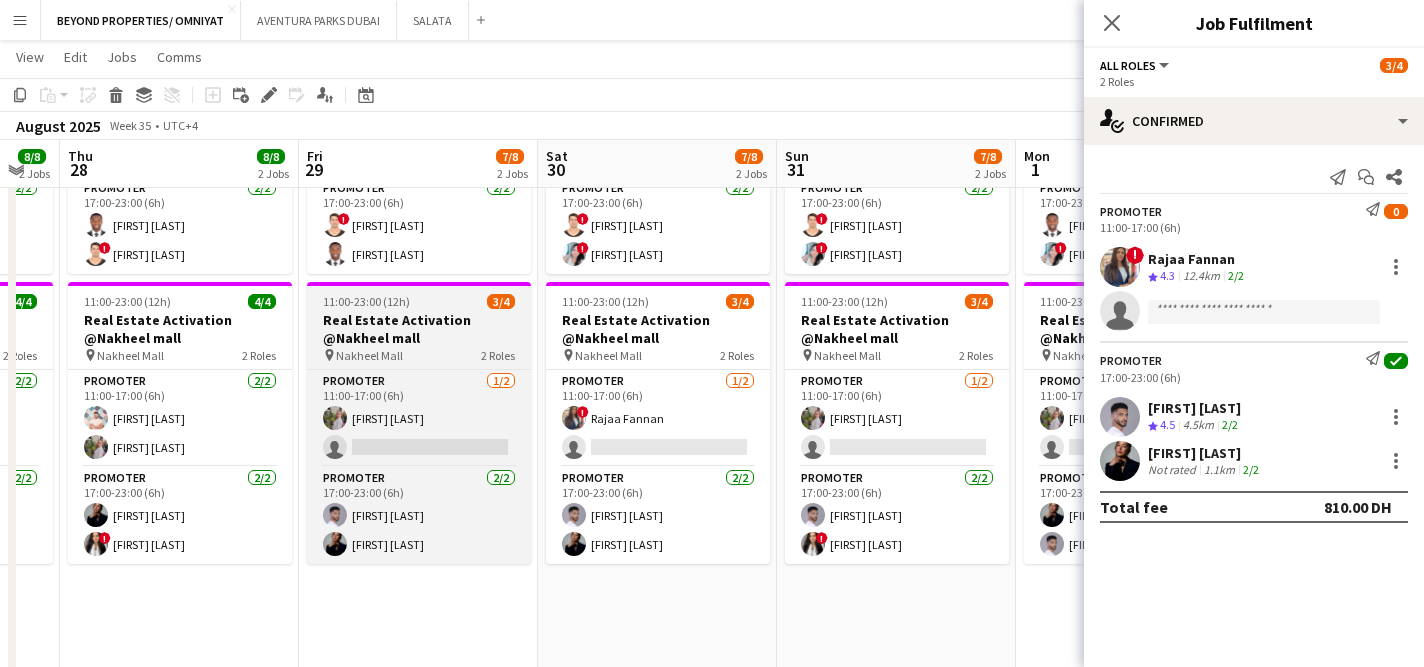 click on "Real Estate Activation @Nakheel mall" at bounding box center (419, 329) 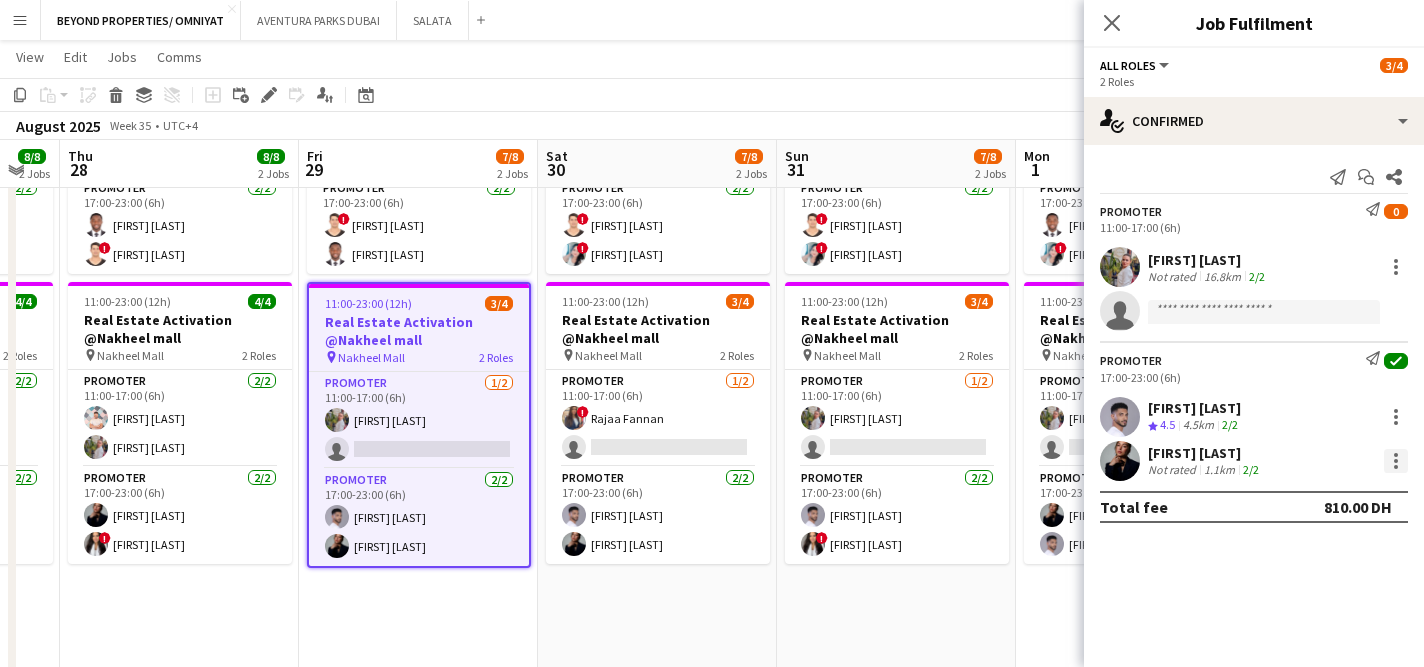 click at bounding box center [1396, 461] 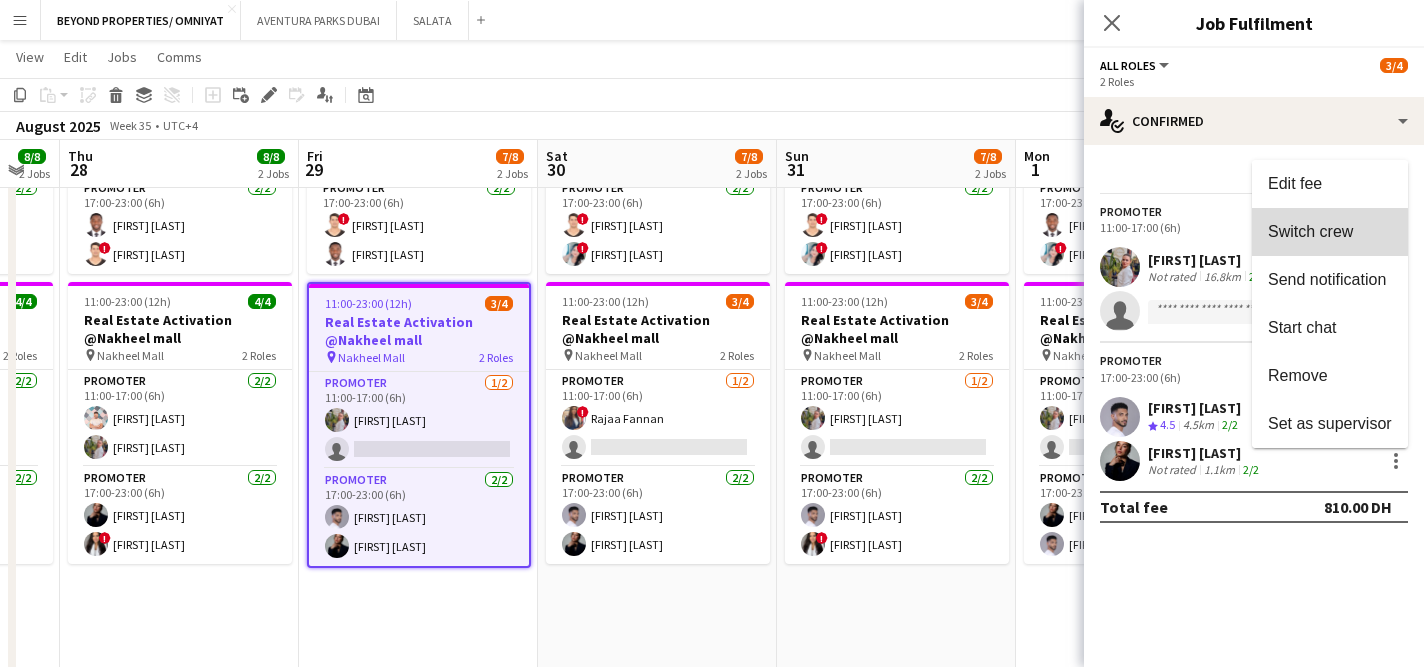 click on "Switch crew" at bounding box center [1310, 230] 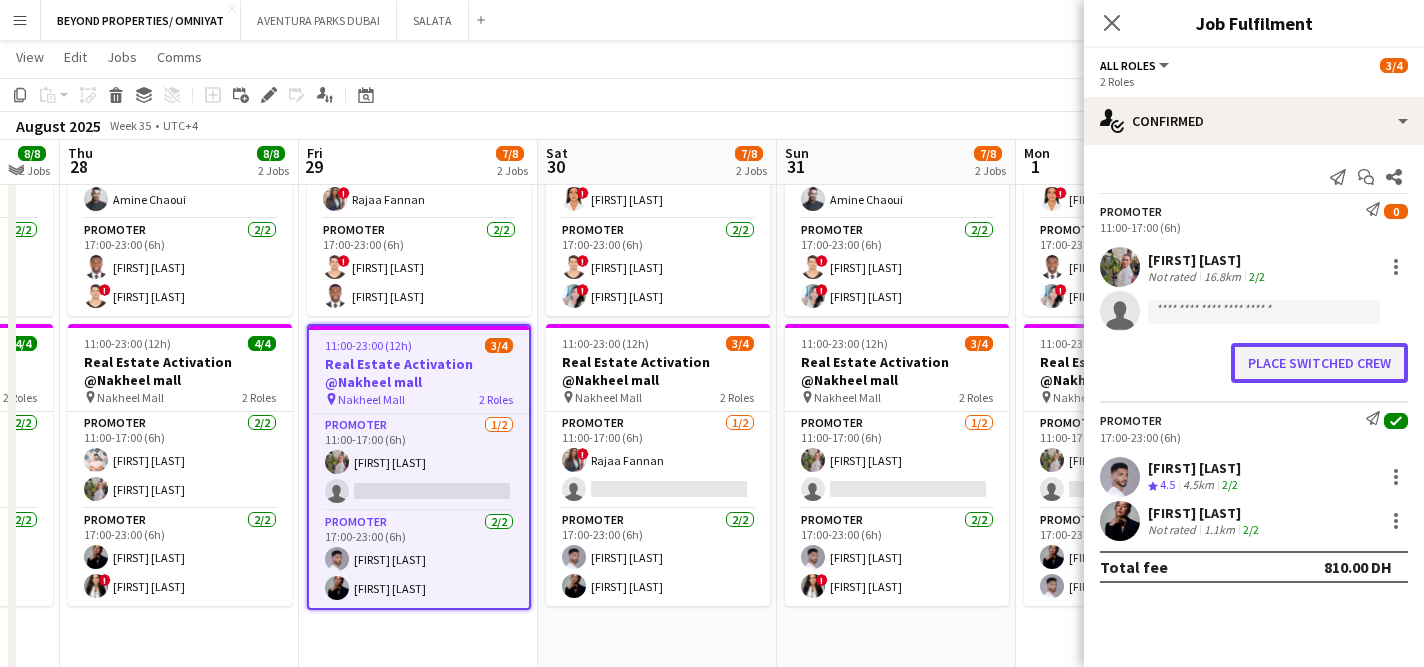 click on "Place switched crew" at bounding box center (1319, 363) 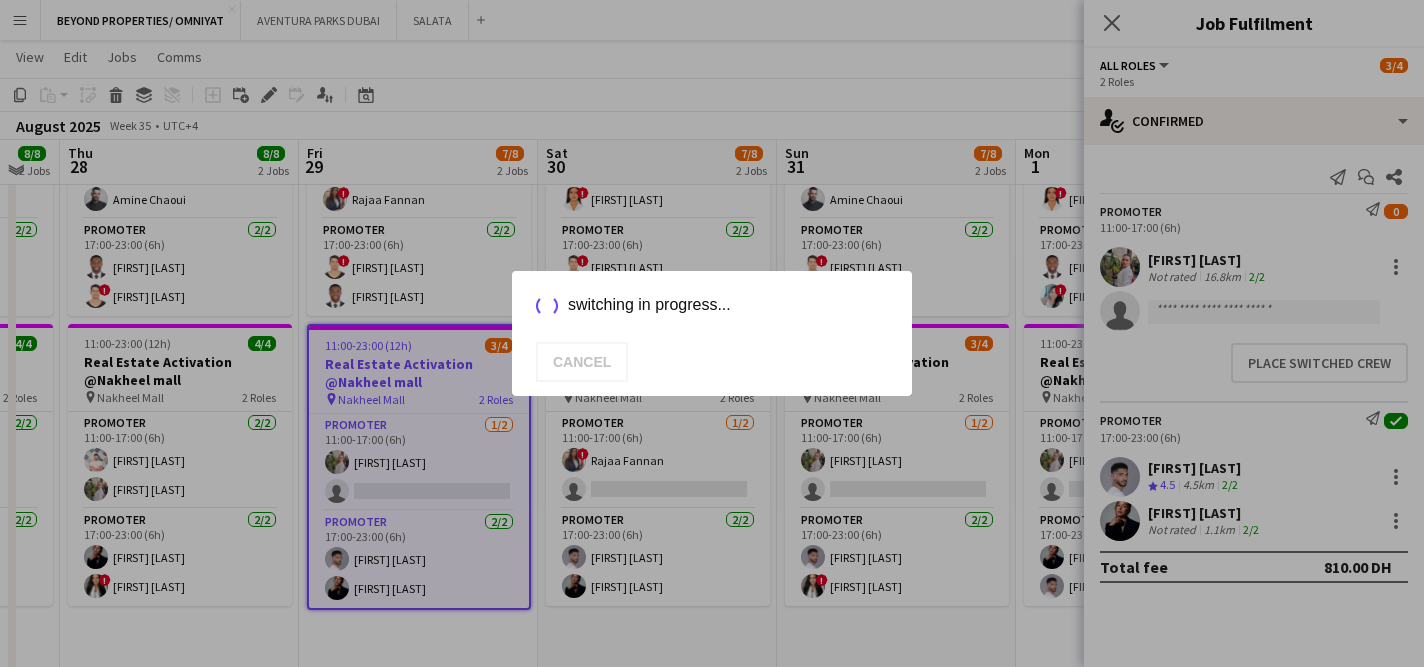 scroll, scrollTop: 314, scrollLeft: 0, axis: vertical 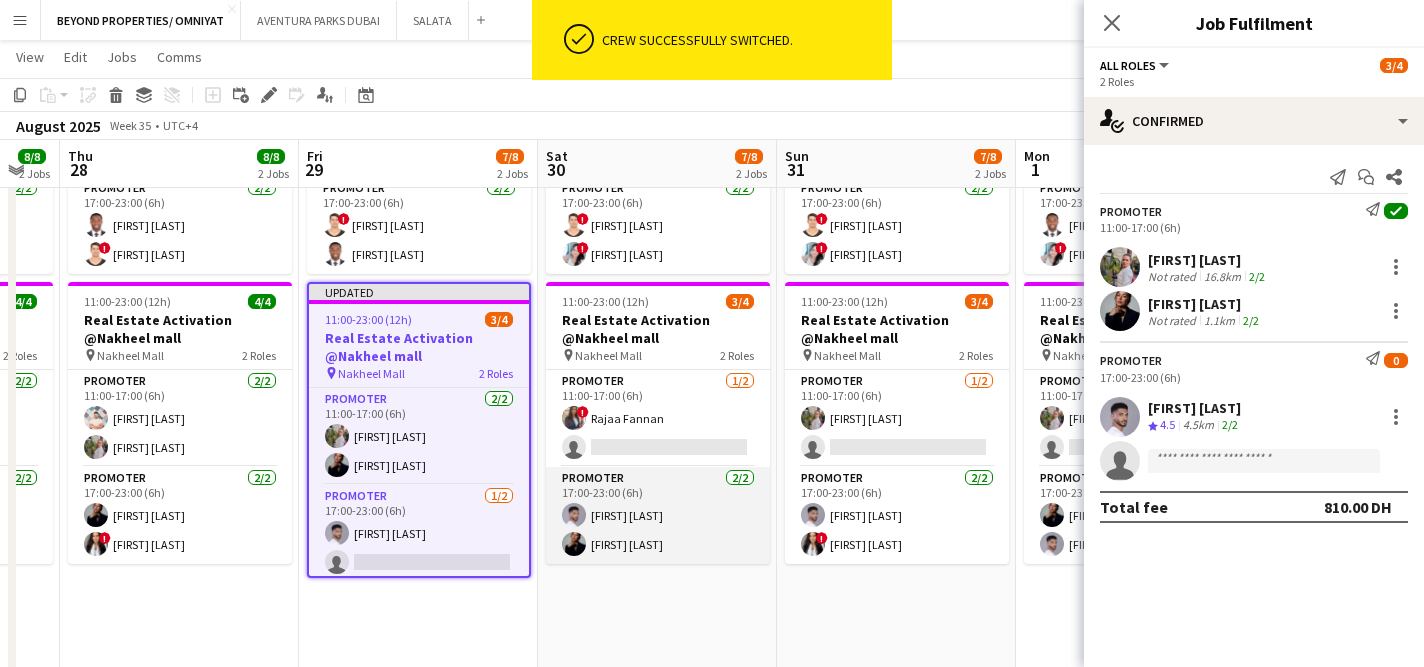 click on "Promoter   2/2   17:00-23:00 (6h)
[FIRST] [LAST] [FIRST] [LAST]" at bounding box center [658, 515] 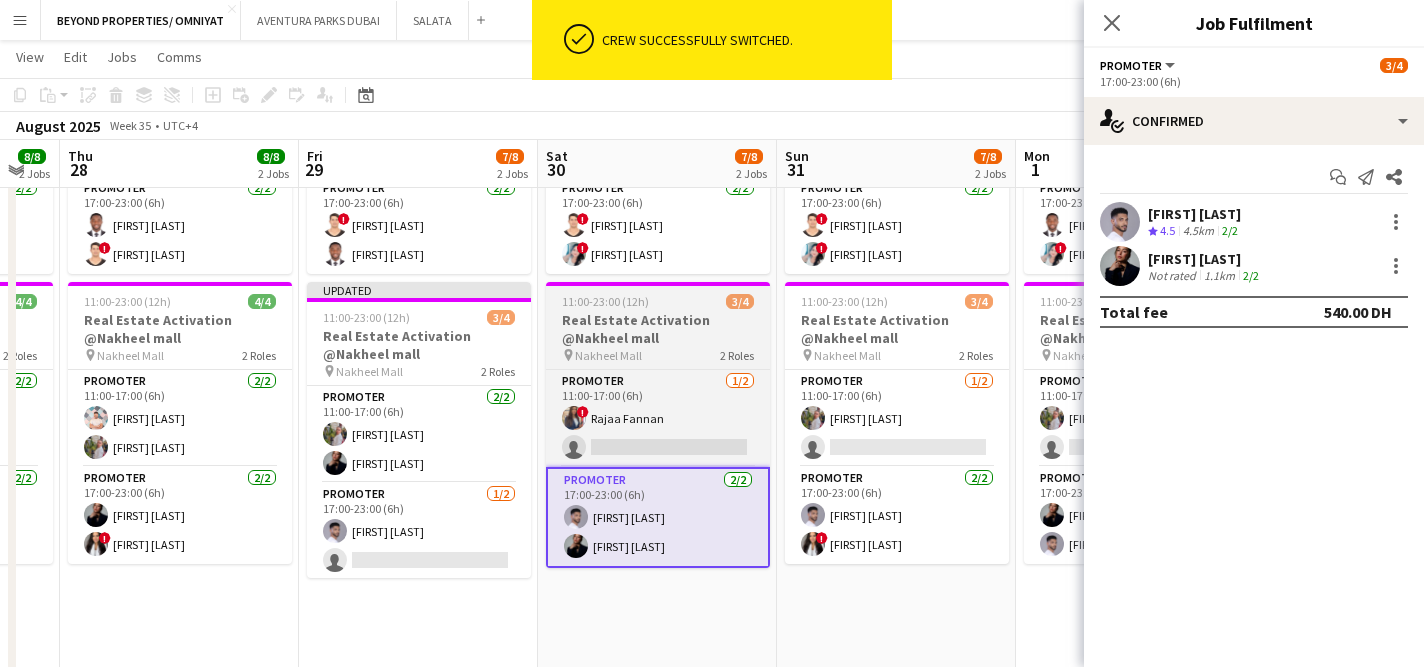 click on "11:00-23:00 (12h)    3/4" at bounding box center (658, 301) 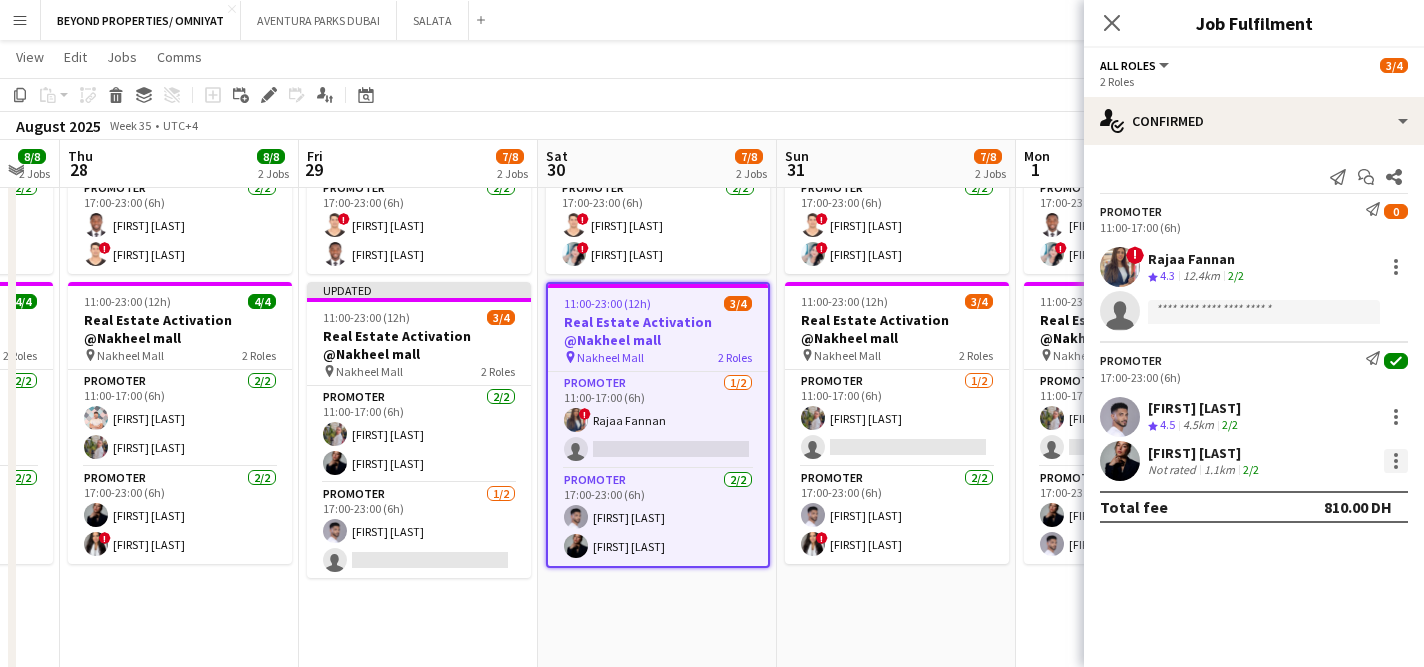 click at bounding box center (1396, 461) 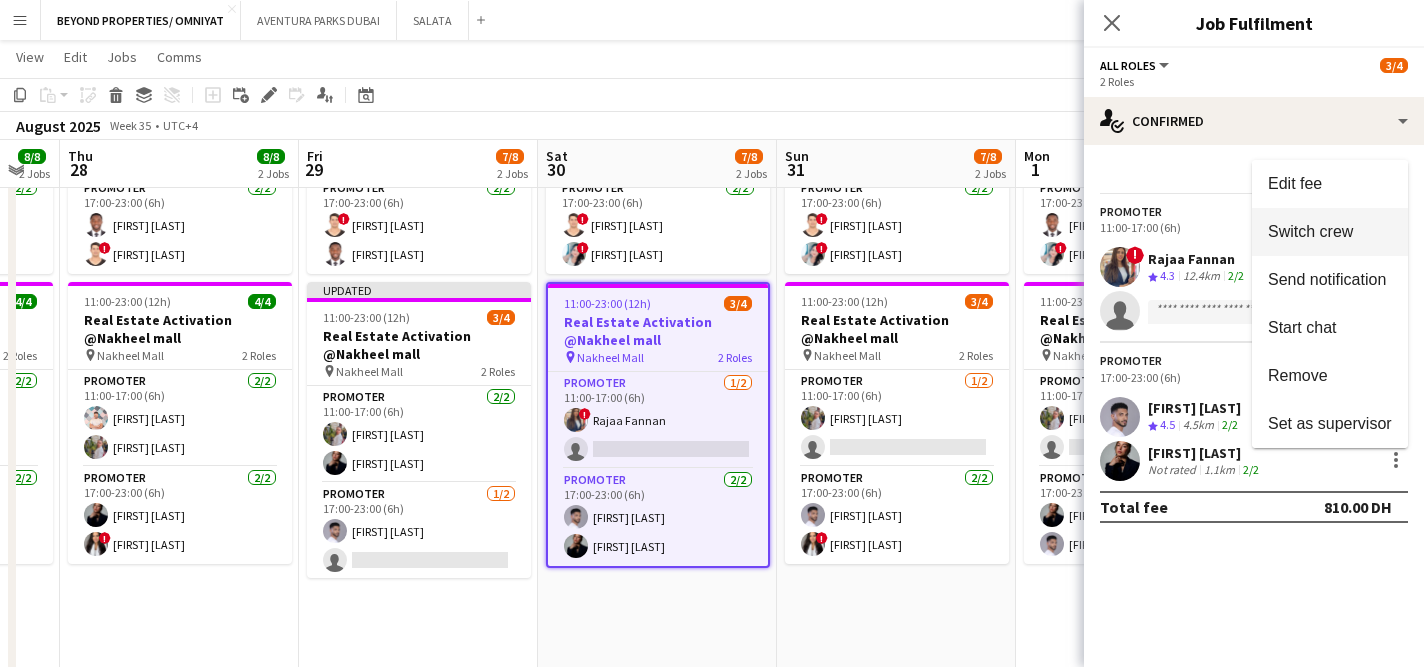 click on "Switch crew" at bounding box center [1330, 231] 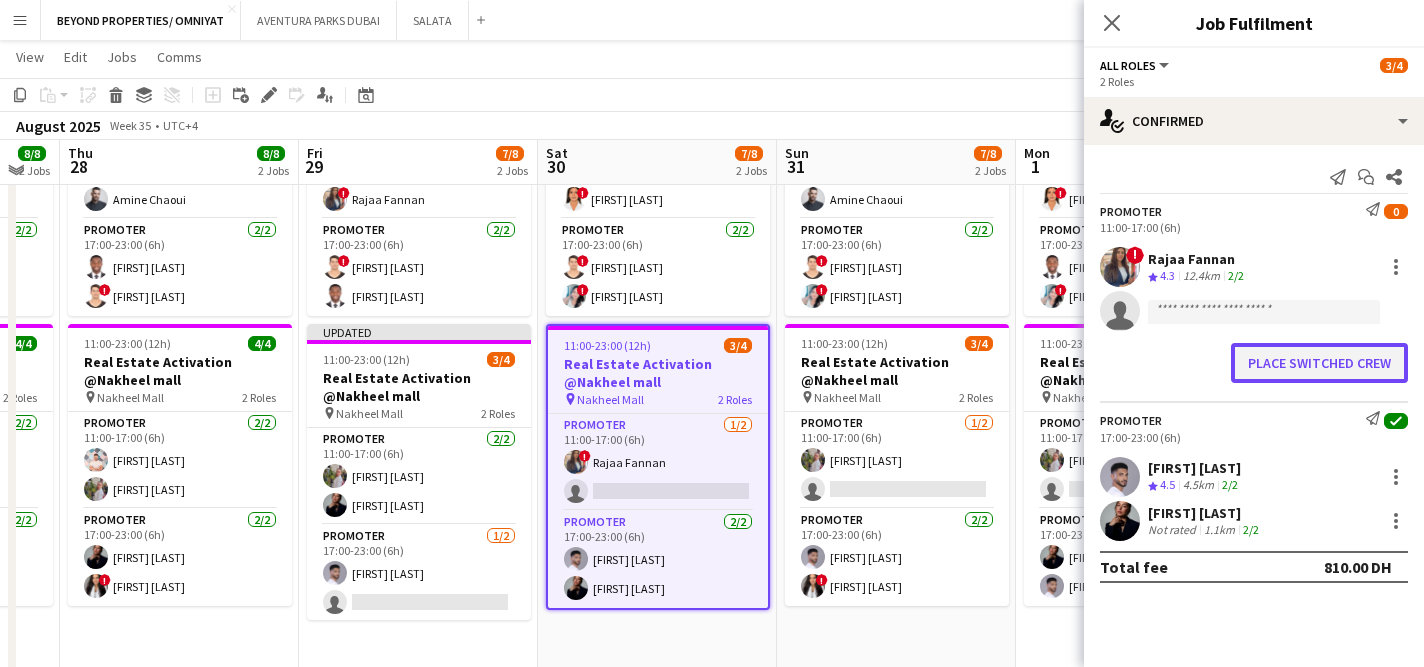 click on "Place switched crew" at bounding box center (1319, 363) 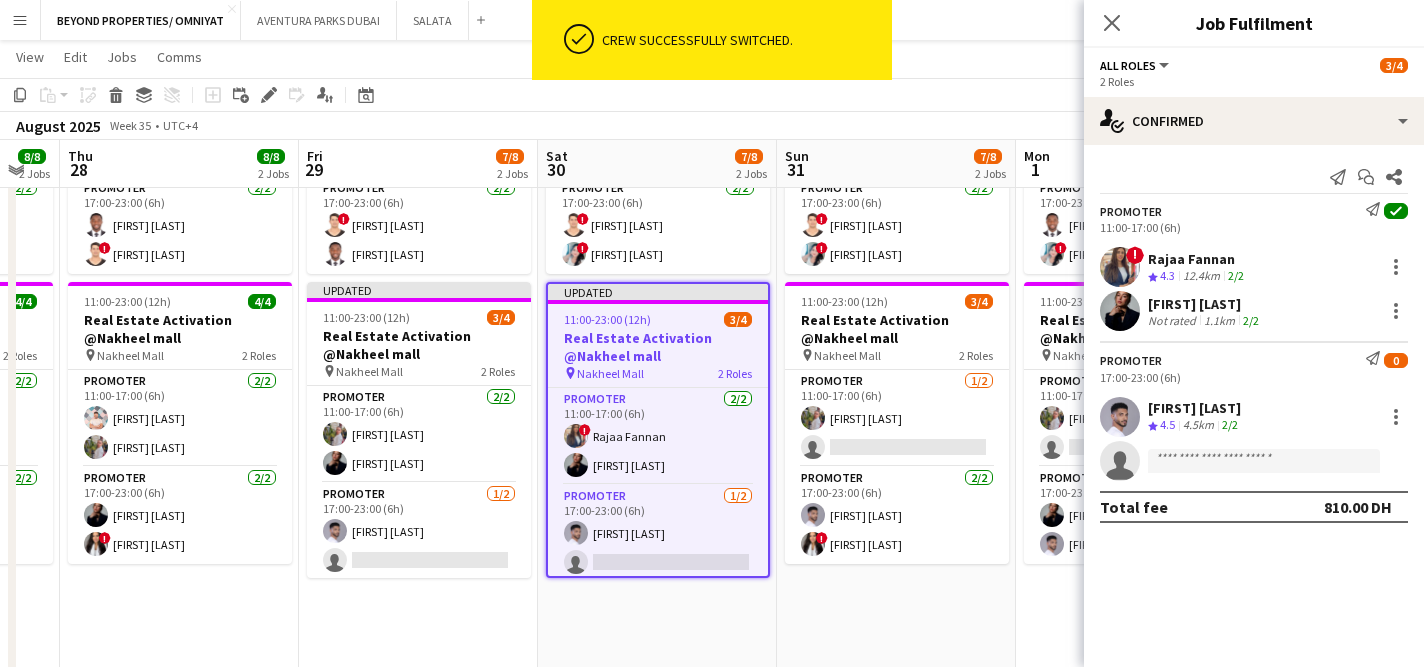 scroll, scrollTop: 314, scrollLeft: 0, axis: vertical 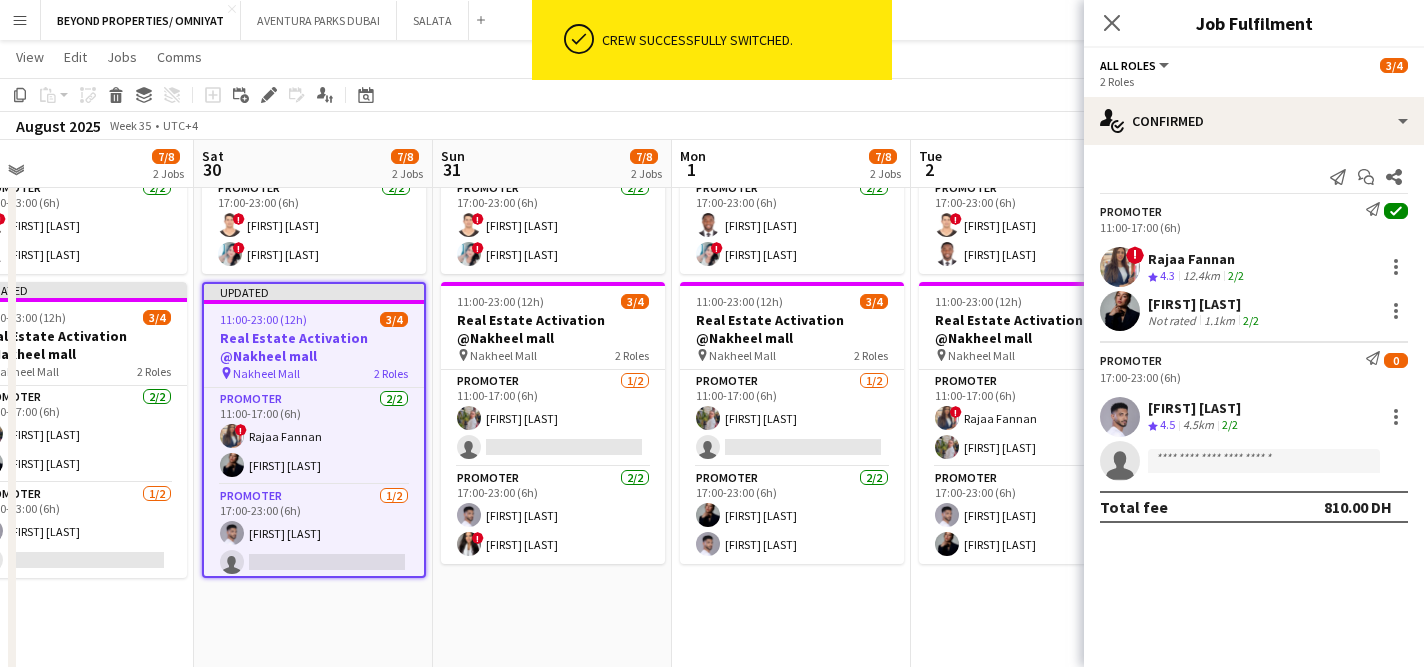 drag, startPoint x: 888, startPoint y: 610, endPoint x: 544, endPoint y: 600, distance: 344.14532 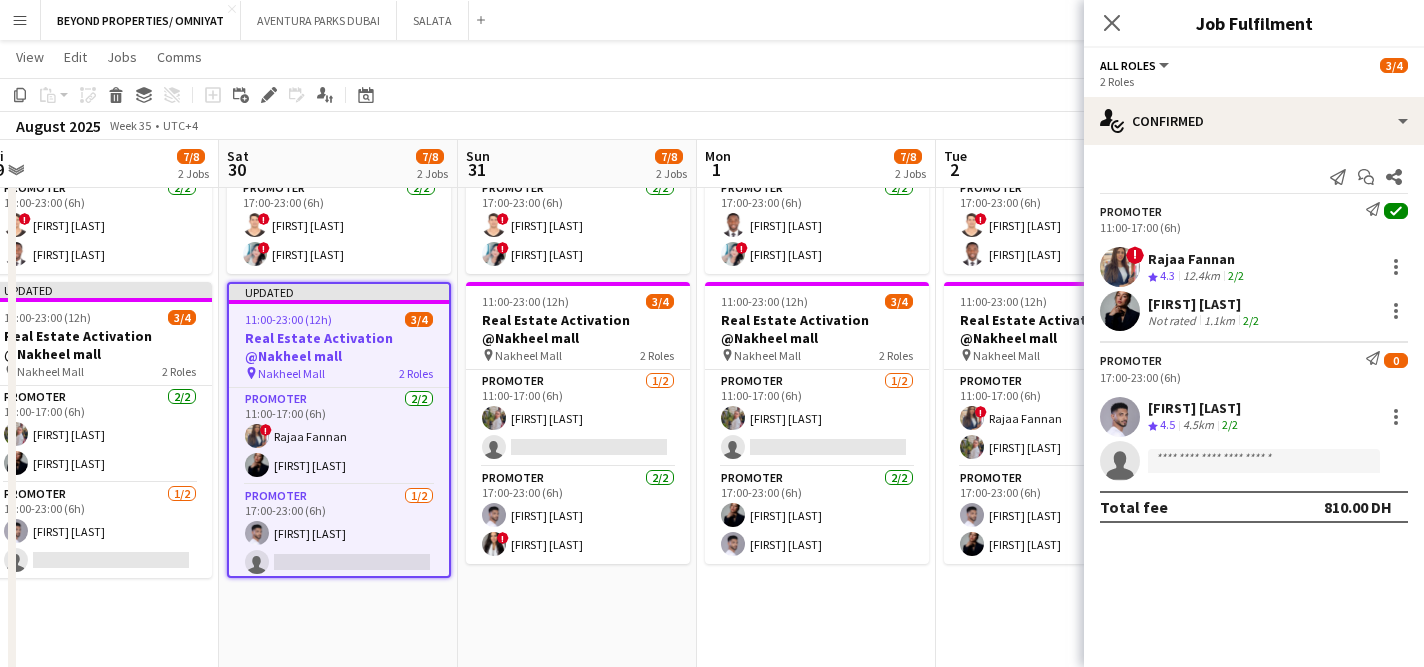 scroll, scrollTop: 0, scrollLeft: 617, axis: horizontal 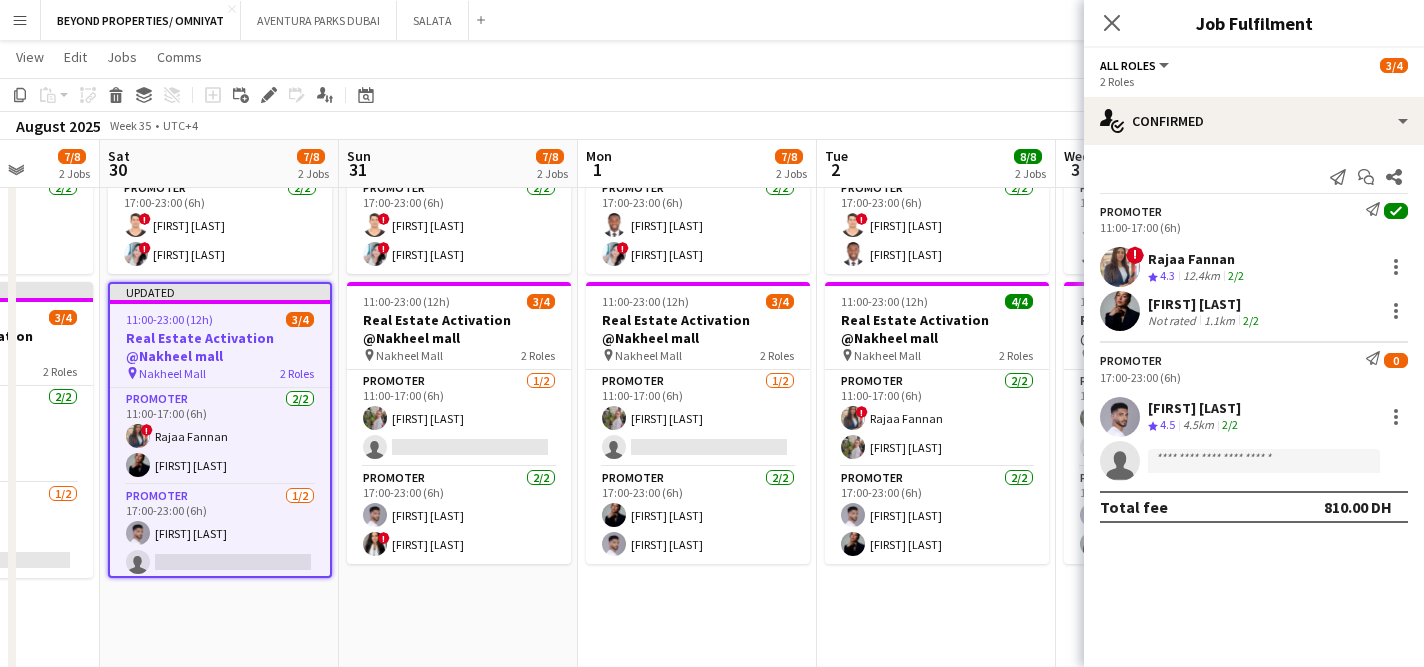 drag, startPoint x: 384, startPoint y: 620, endPoint x: 290, endPoint y: 578, distance: 102.9563 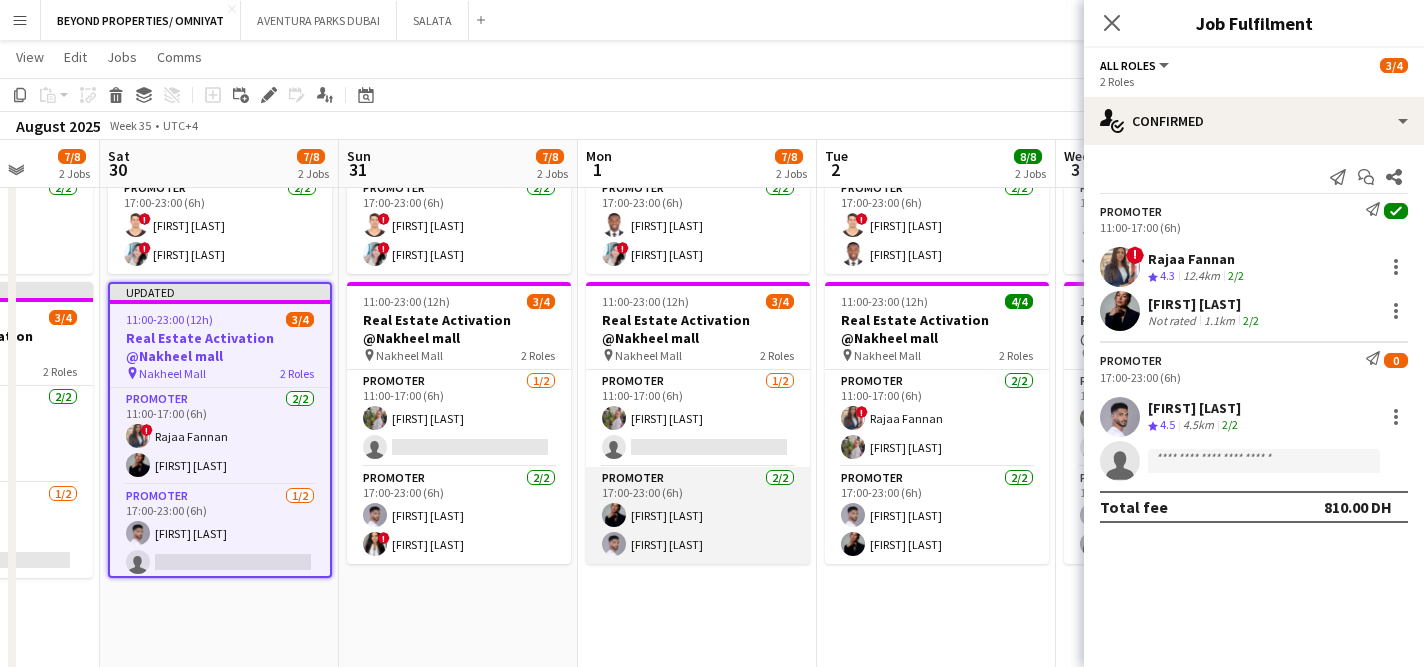 click on "Promoter   2/2   17:00-23:00 (6h)
[FIRST] [LAST] [FIRST] [LAST]" at bounding box center (698, 515) 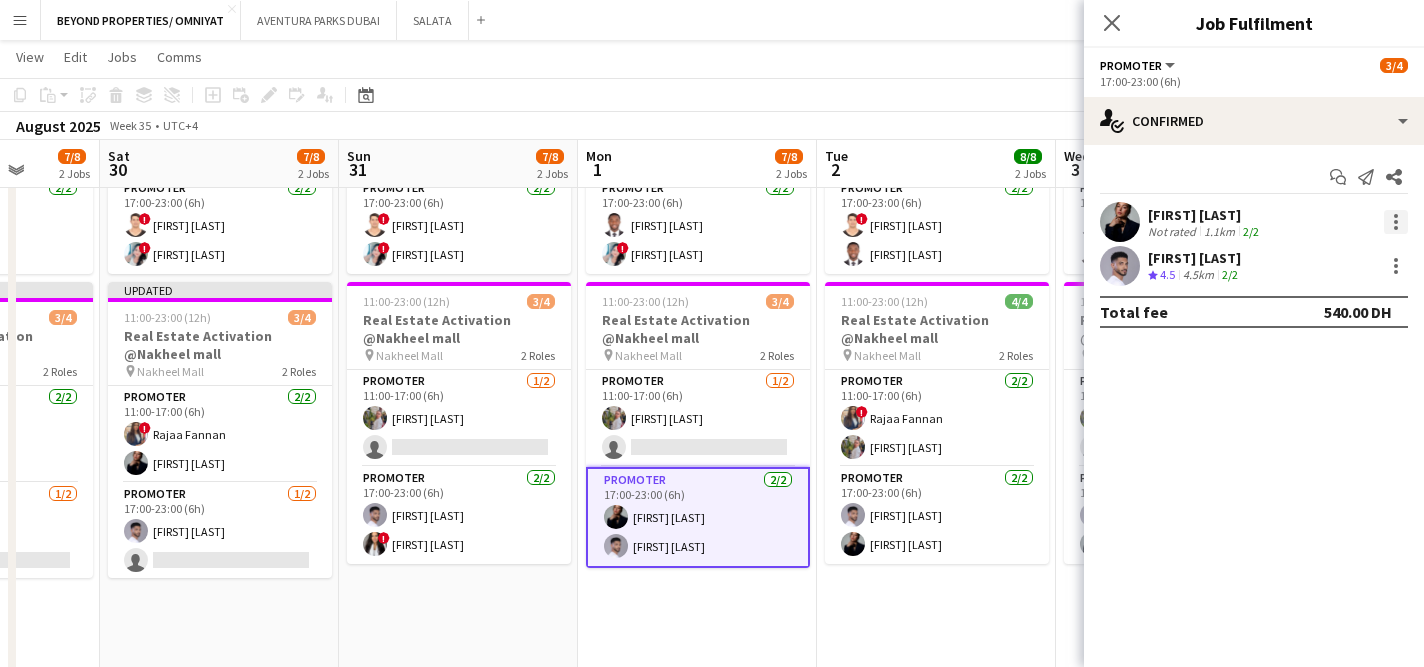 click at bounding box center (1396, 216) 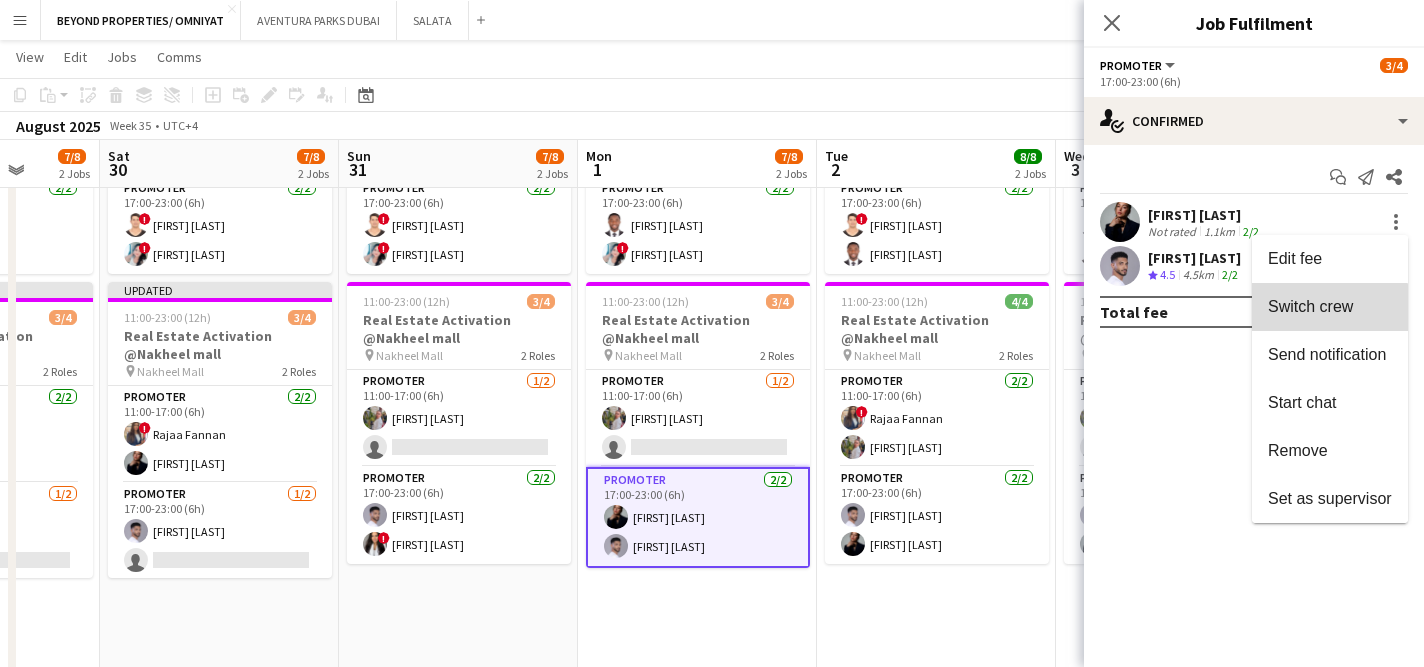 click on "Switch crew" at bounding box center (1310, 306) 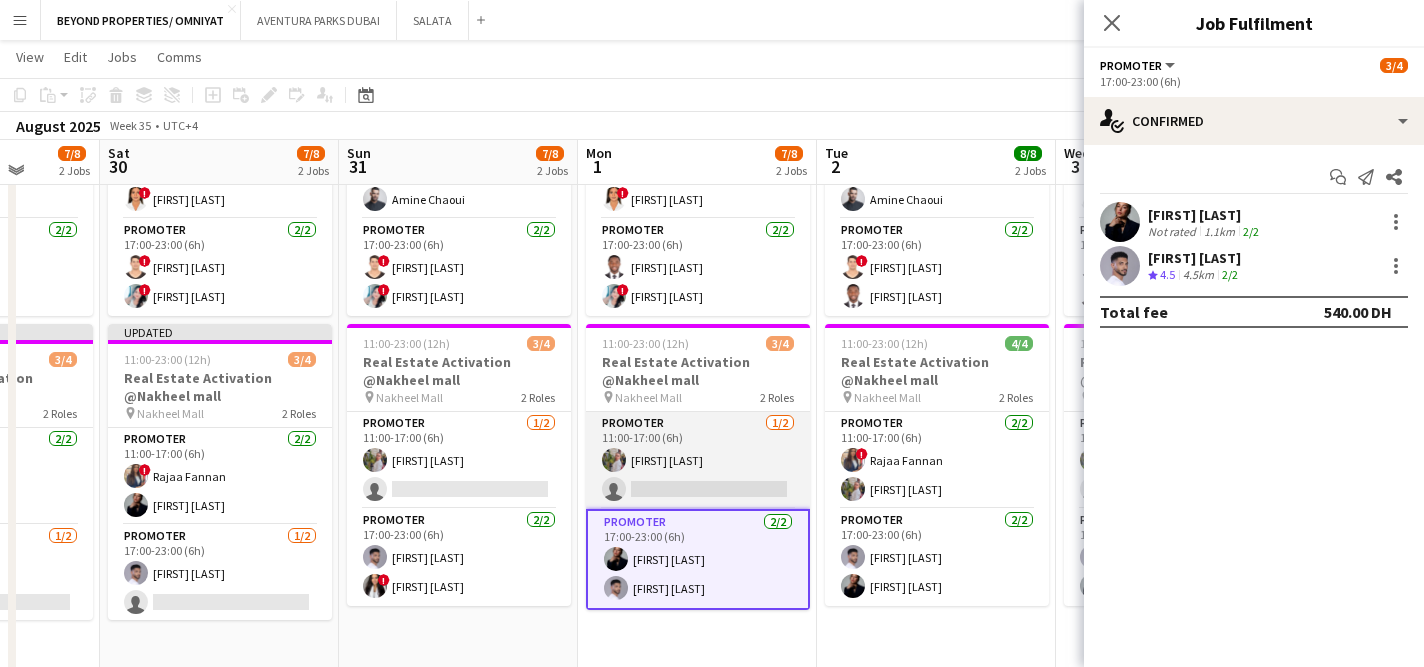 click on "Promoter   1/2   11:00-17:00 (6h)
[FIRST] [LAST]
single-neutral-actions" at bounding box center [698, 460] 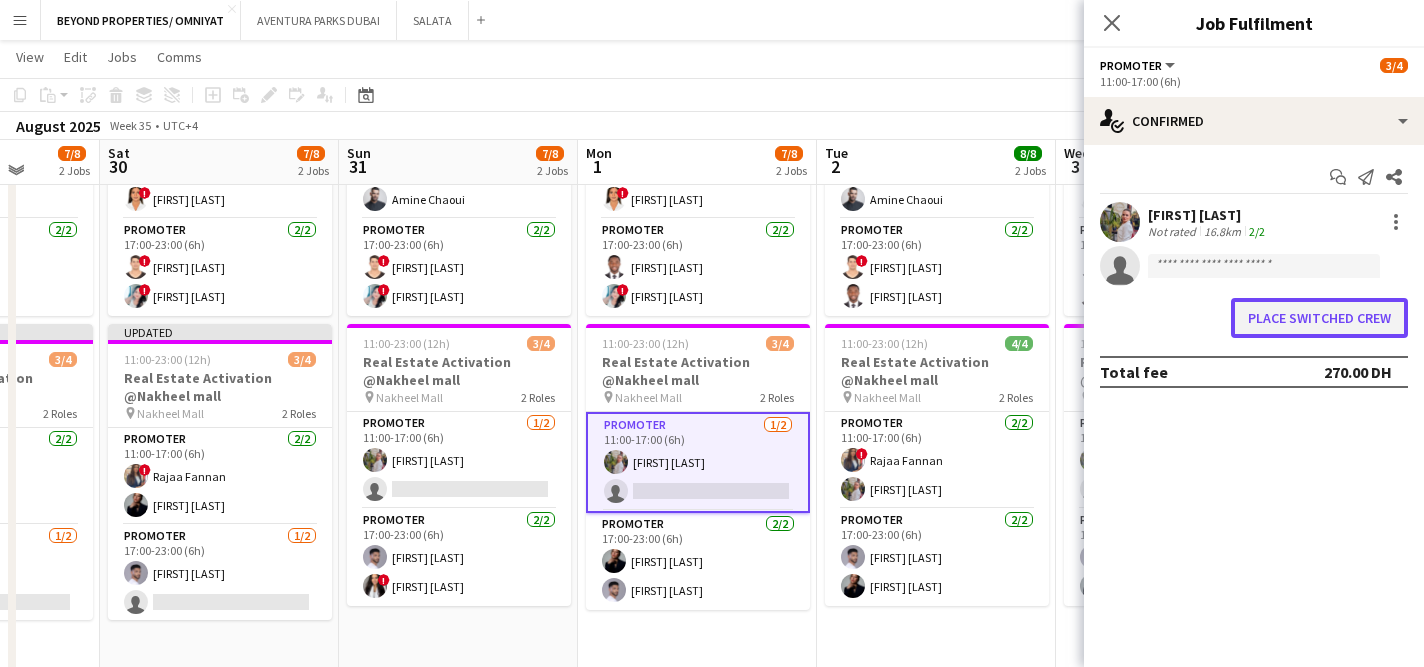 click on "Place switched crew" at bounding box center (1319, 318) 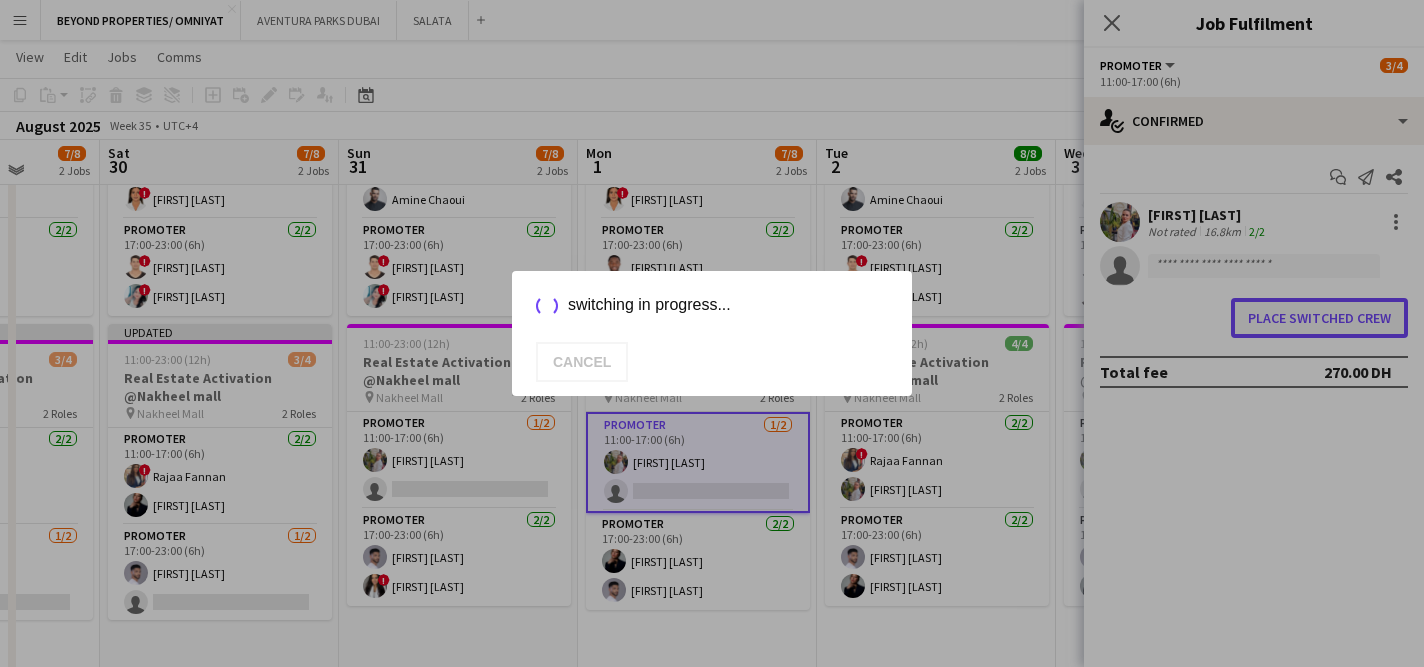 scroll, scrollTop: 0, scrollLeft: 0, axis: both 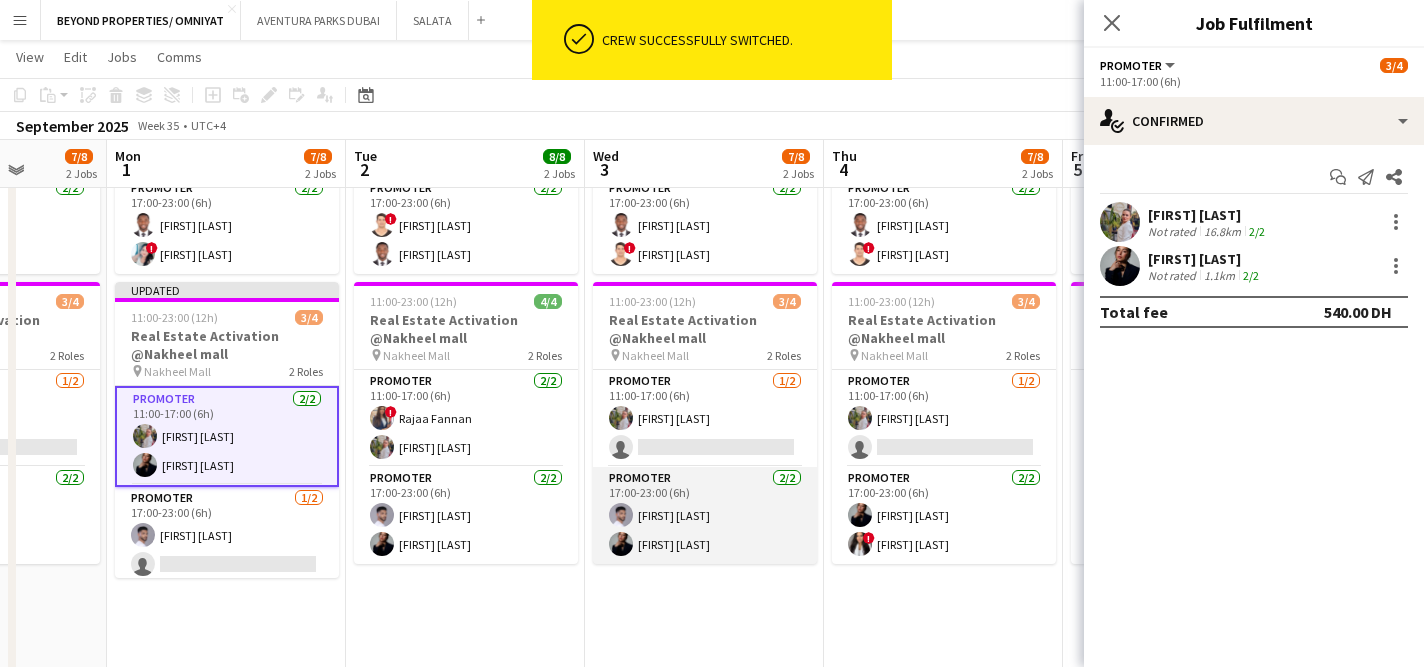 click on "Promoter   2/2   17:00-23:00 (6h)
[FIRST] [LAST] [FIRST] [LAST]" at bounding box center (705, 515) 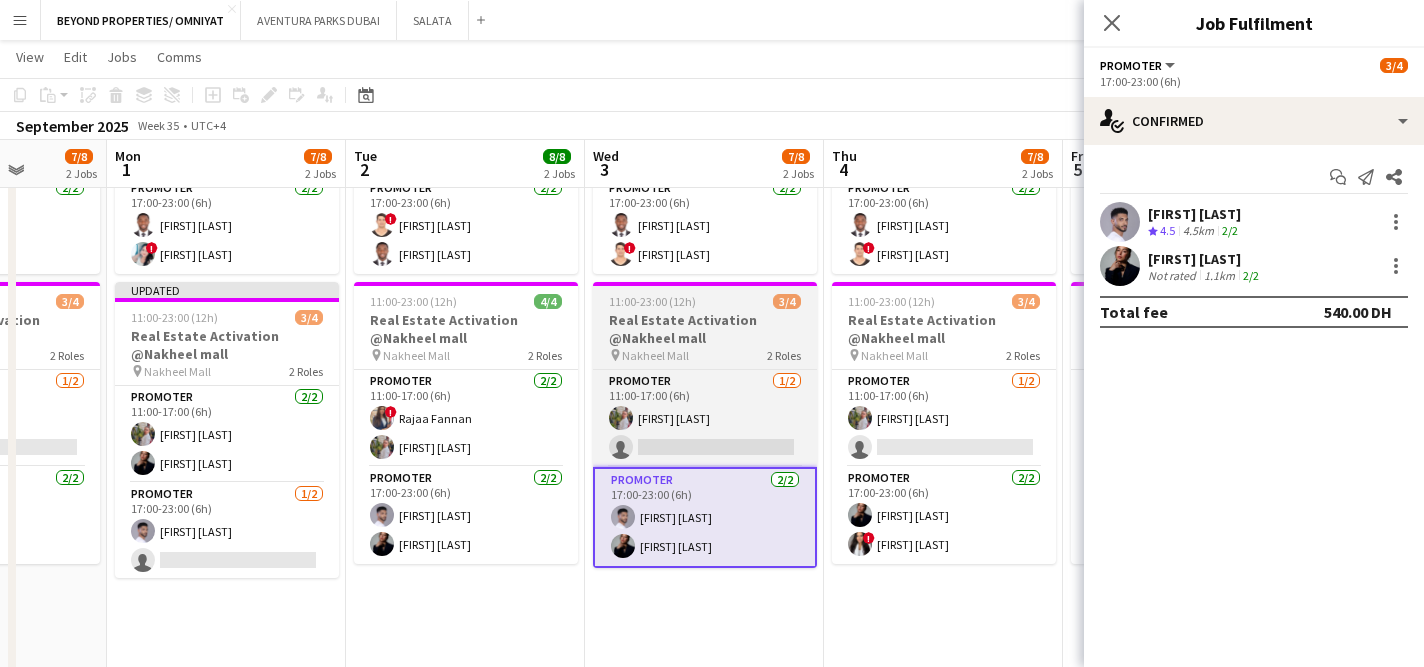 click on "Real Estate Activation @Nakheel mall" at bounding box center (705, 329) 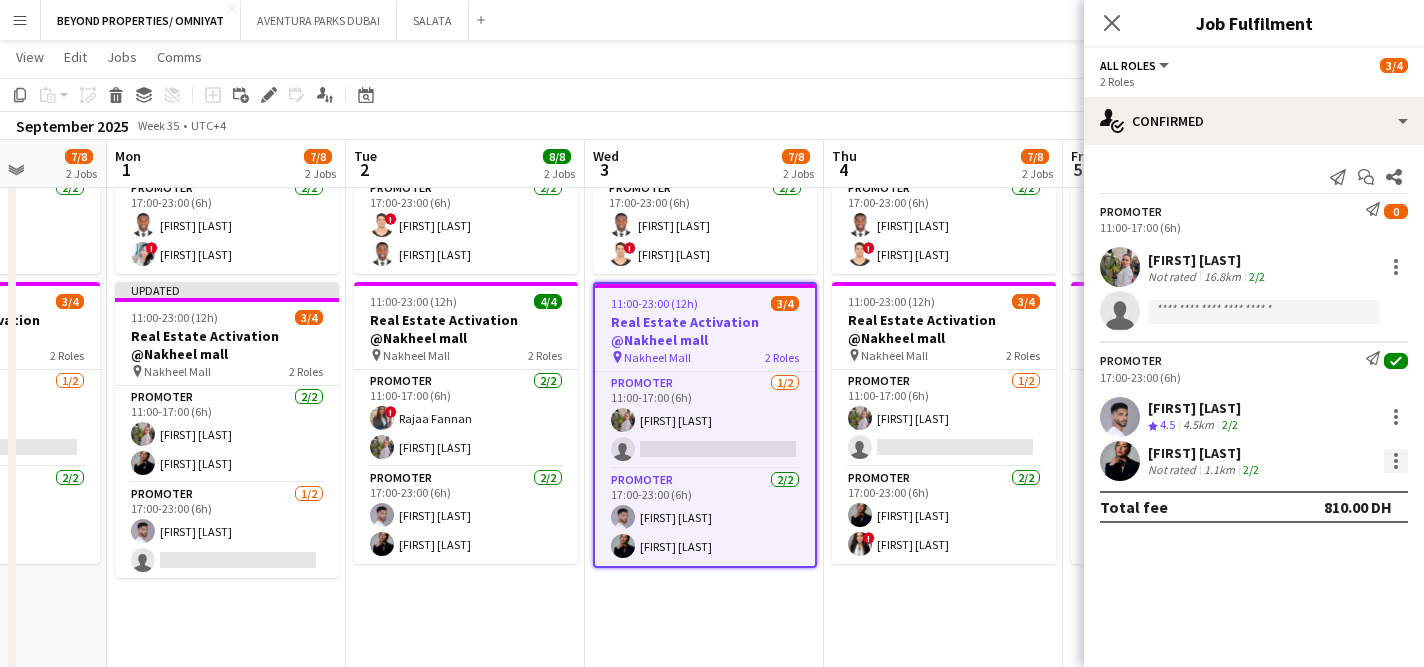 click at bounding box center (1396, 461) 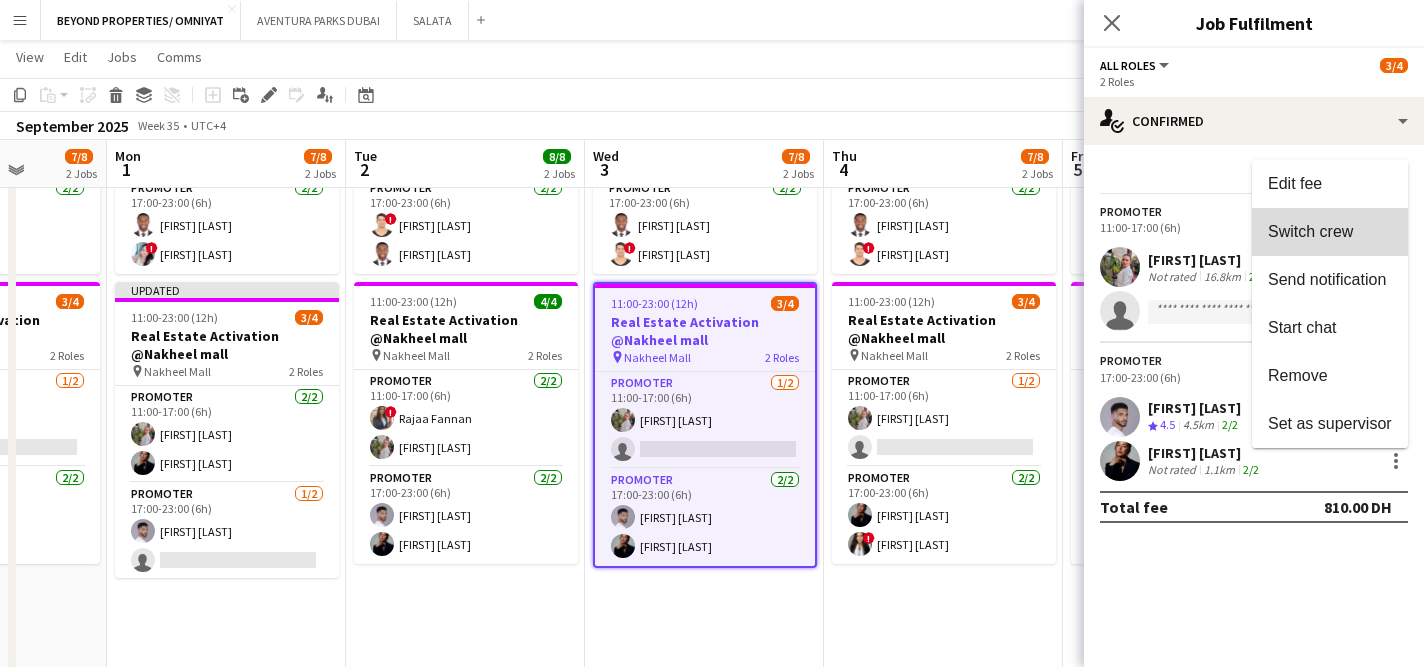click on "Switch crew" at bounding box center (1330, 231) 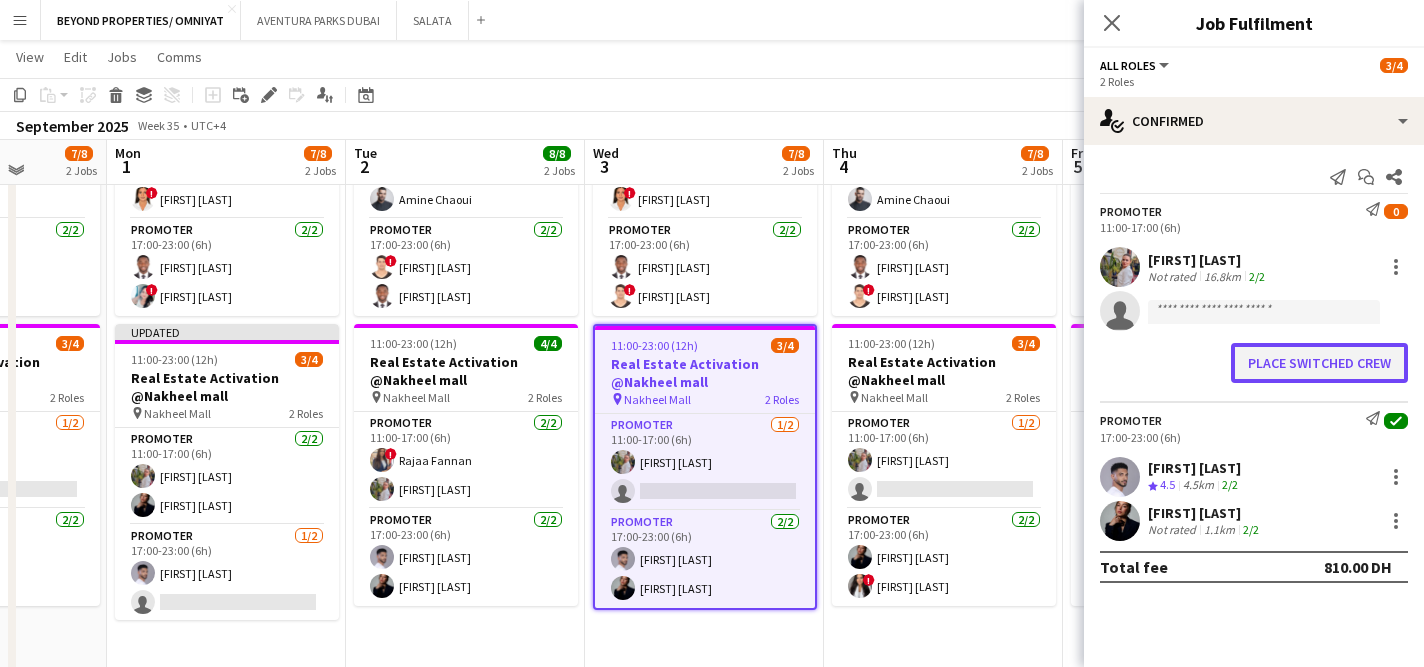 click on "Place switched crew" at bounding box center [1319, 363] 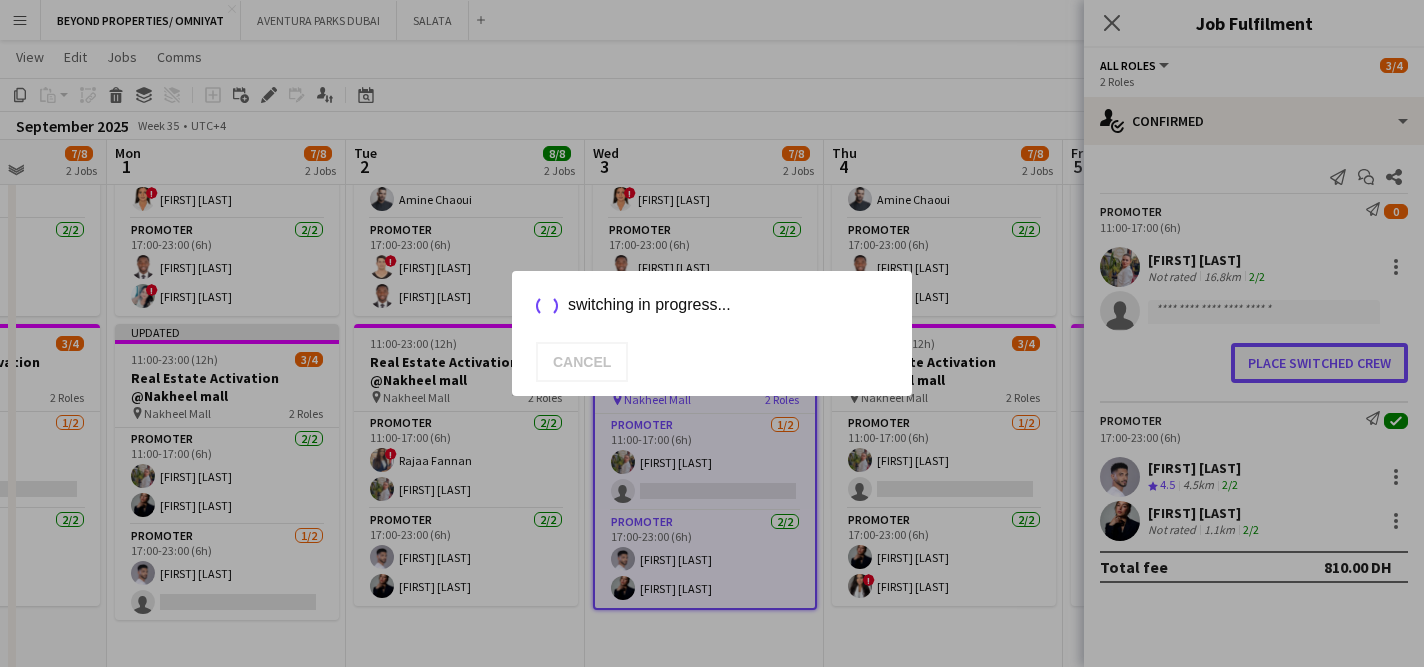 scroll, scrollTop: 0, scrollLeft: 0, axis: both 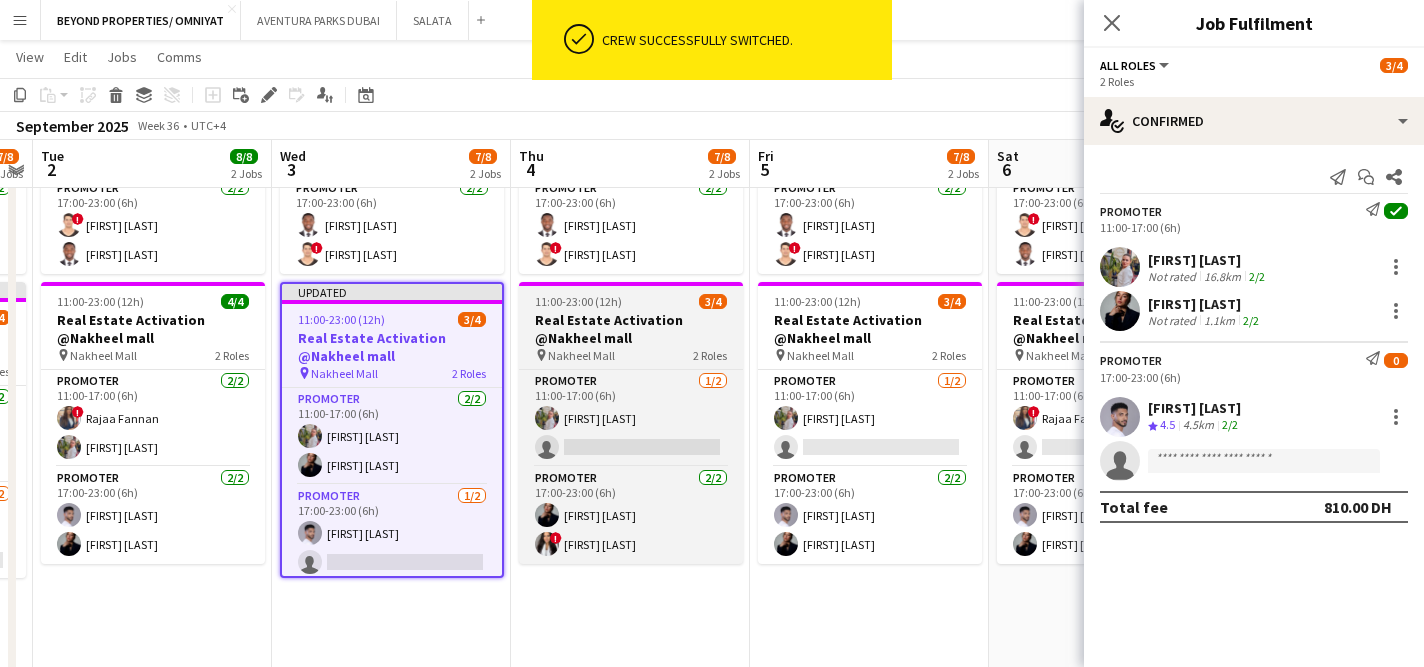 click on "Real Estate Activation @Nakheel mall" at bounding box center (631, 329) 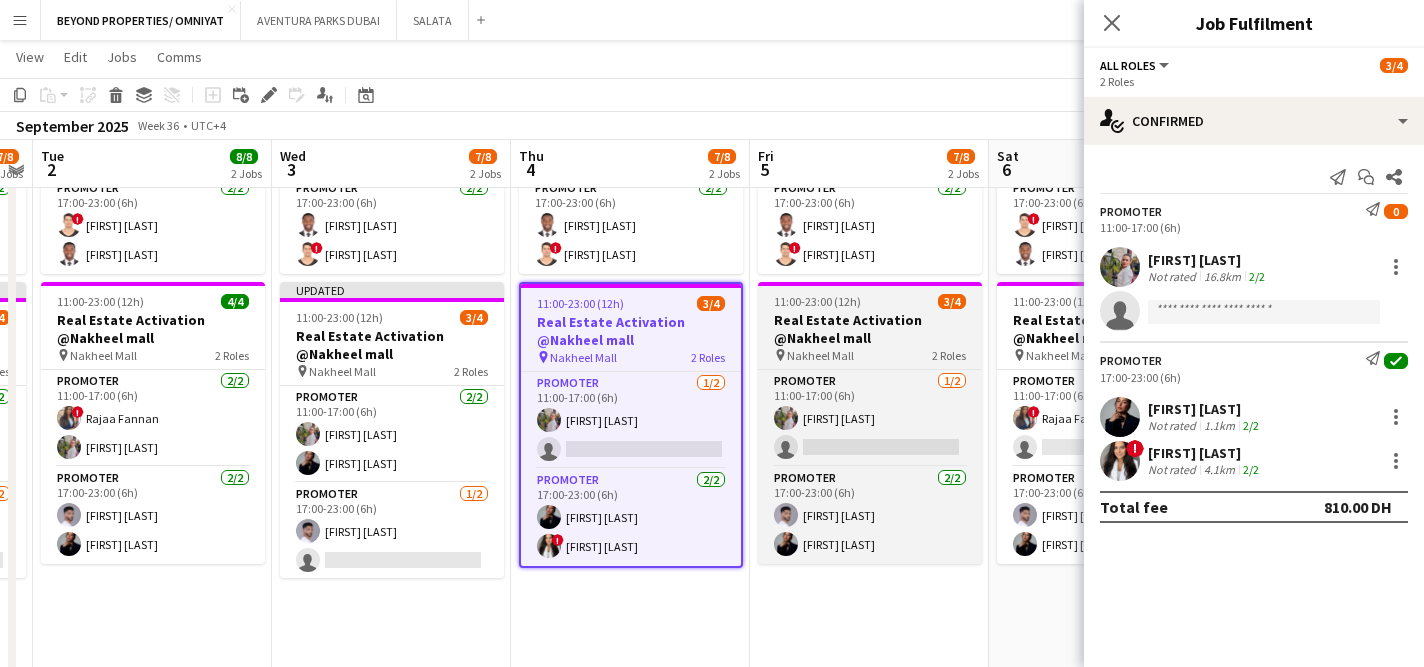 click on "Real Estate Activation @Nakheel mall" at bounding box center [870, 329] 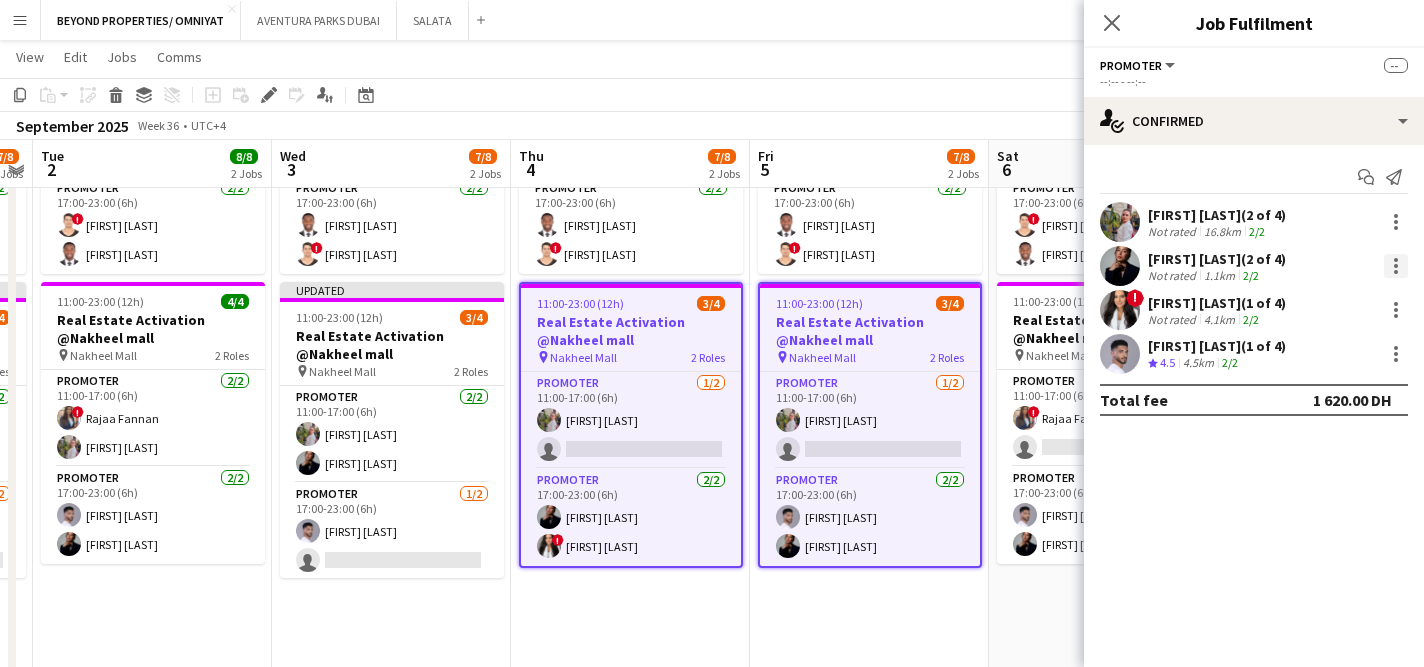 click at bounding box center (1396, 260) 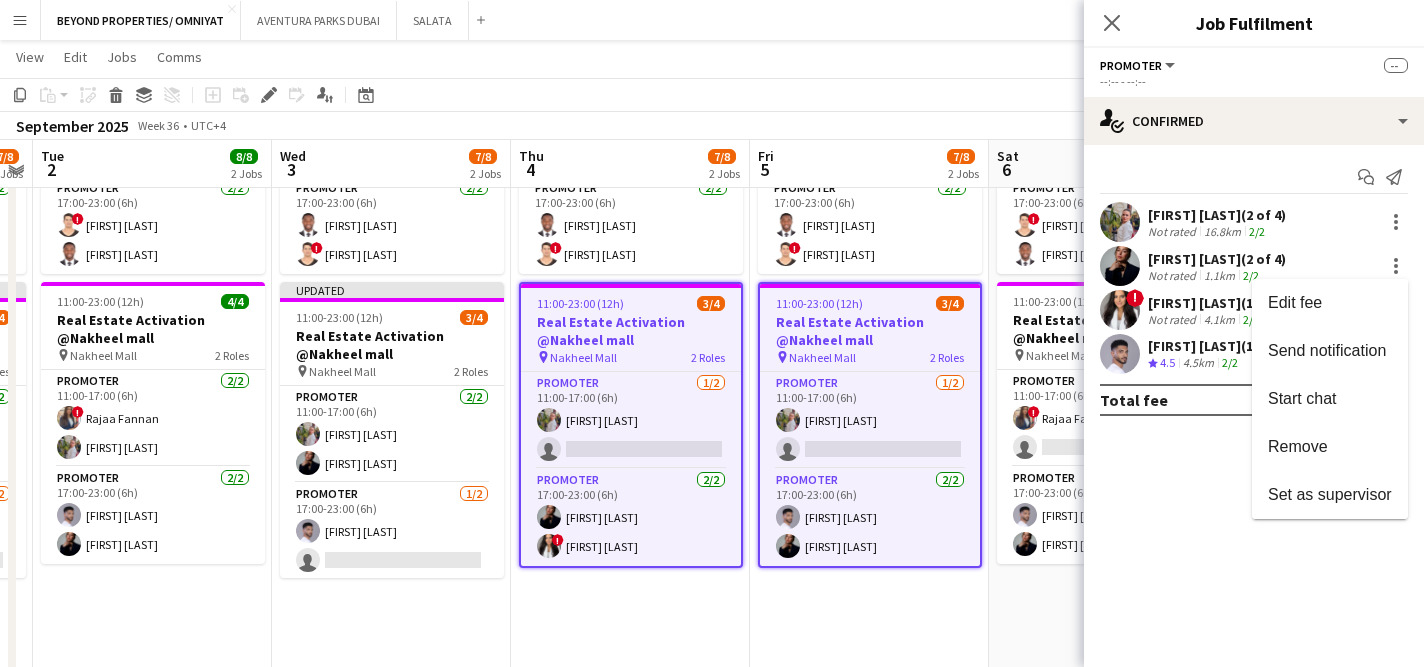 click at bounding box center (712, 333) 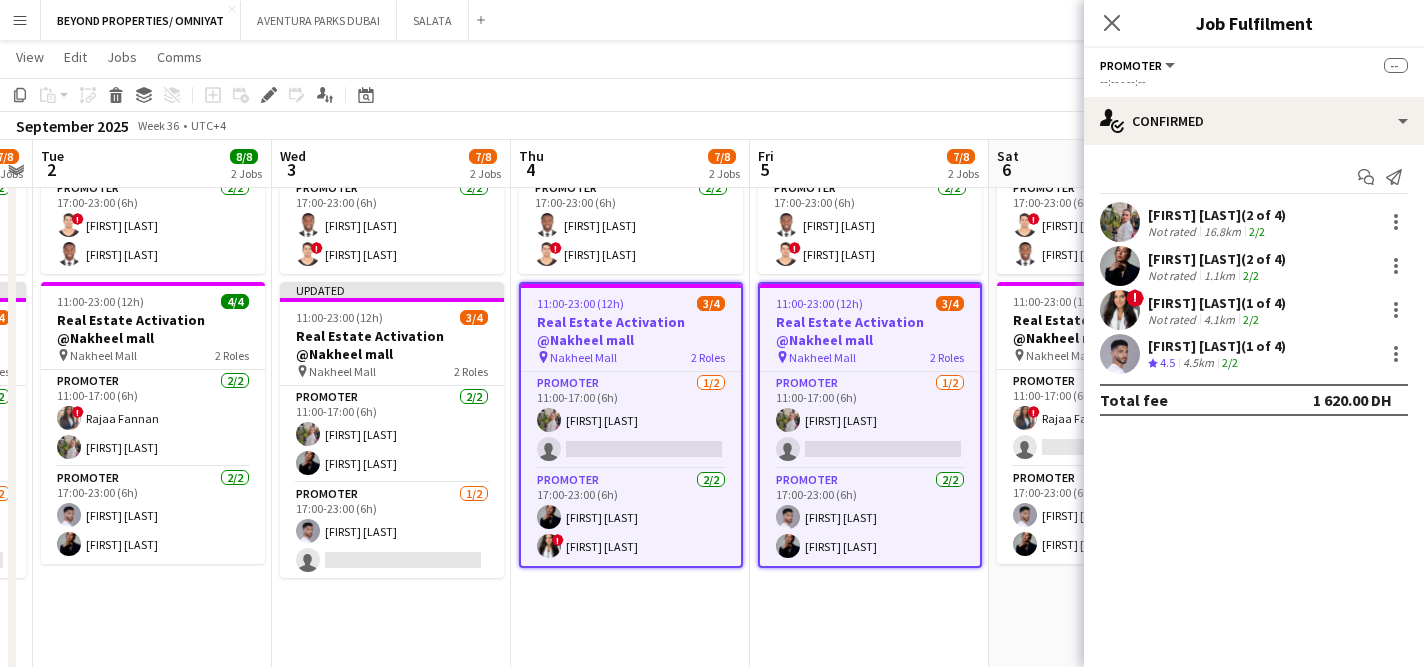 click on "11:00-23:00 (12h)" at bounding box center [819, 303] 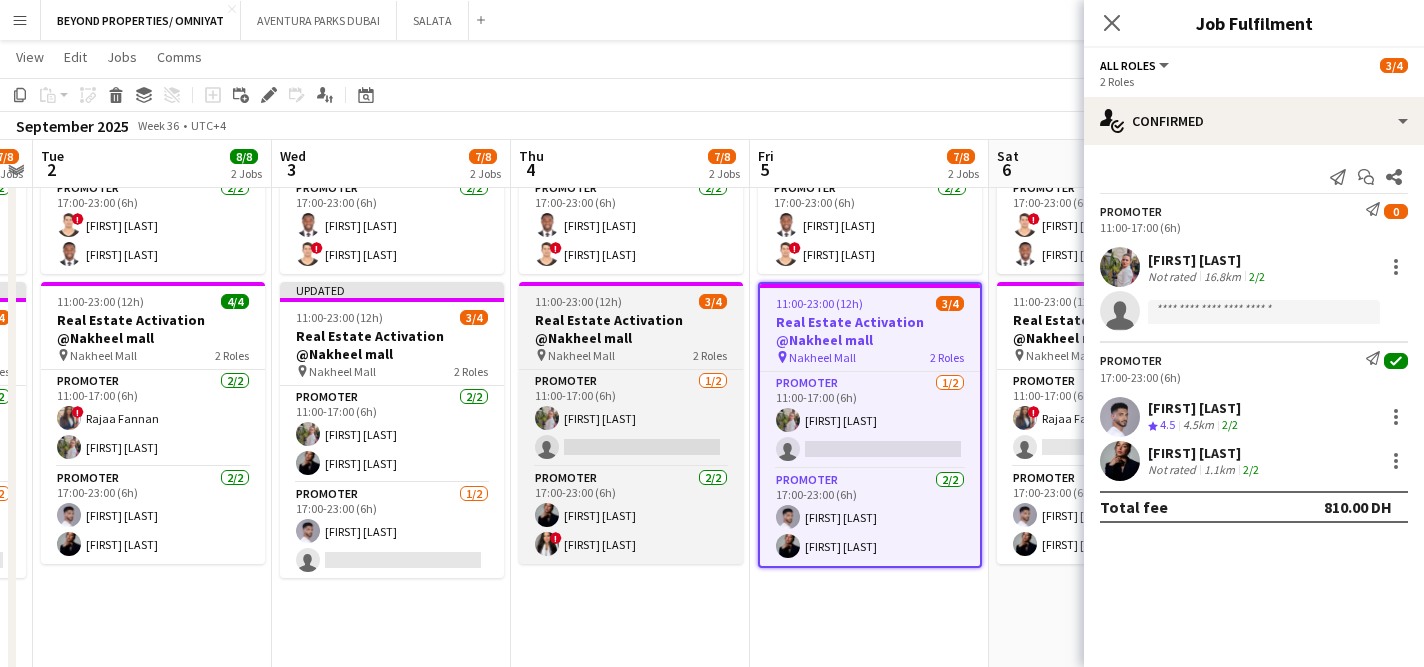 click on "11:00-23:00 (12h)    3/4" at bounding box center [631, 301] 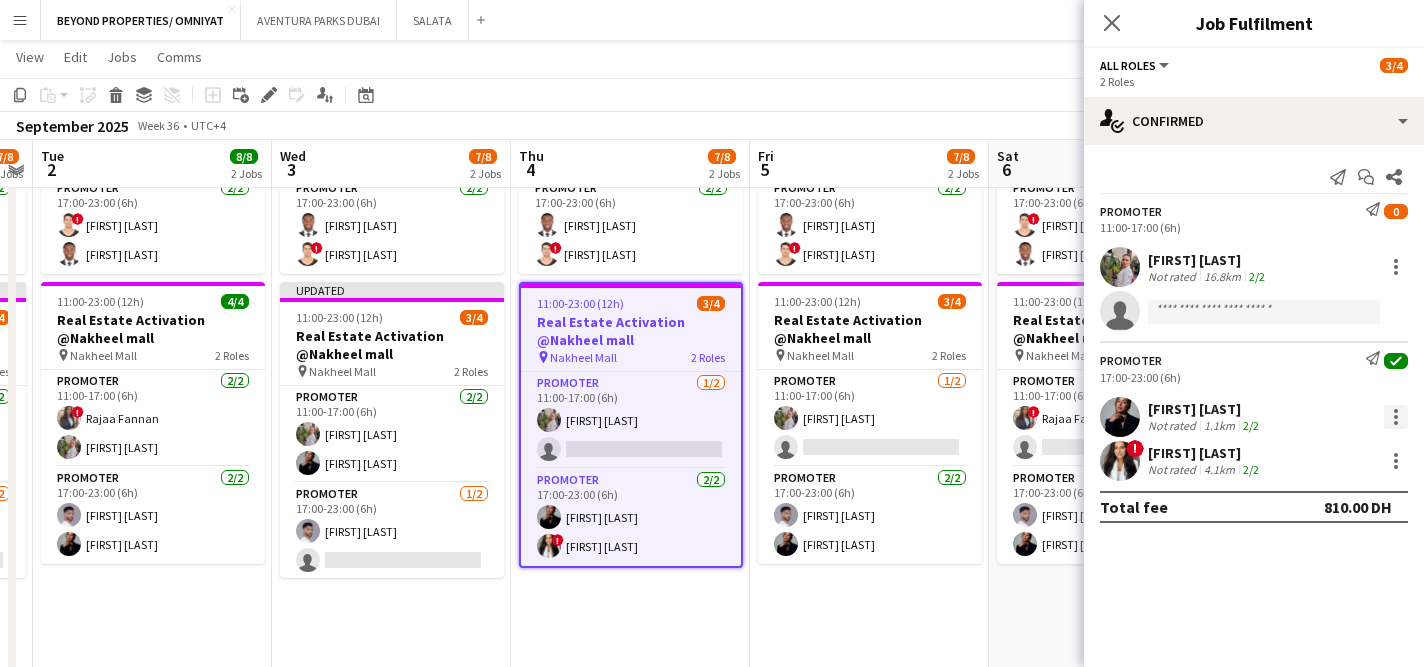 click at bounding box center [1396, 417] 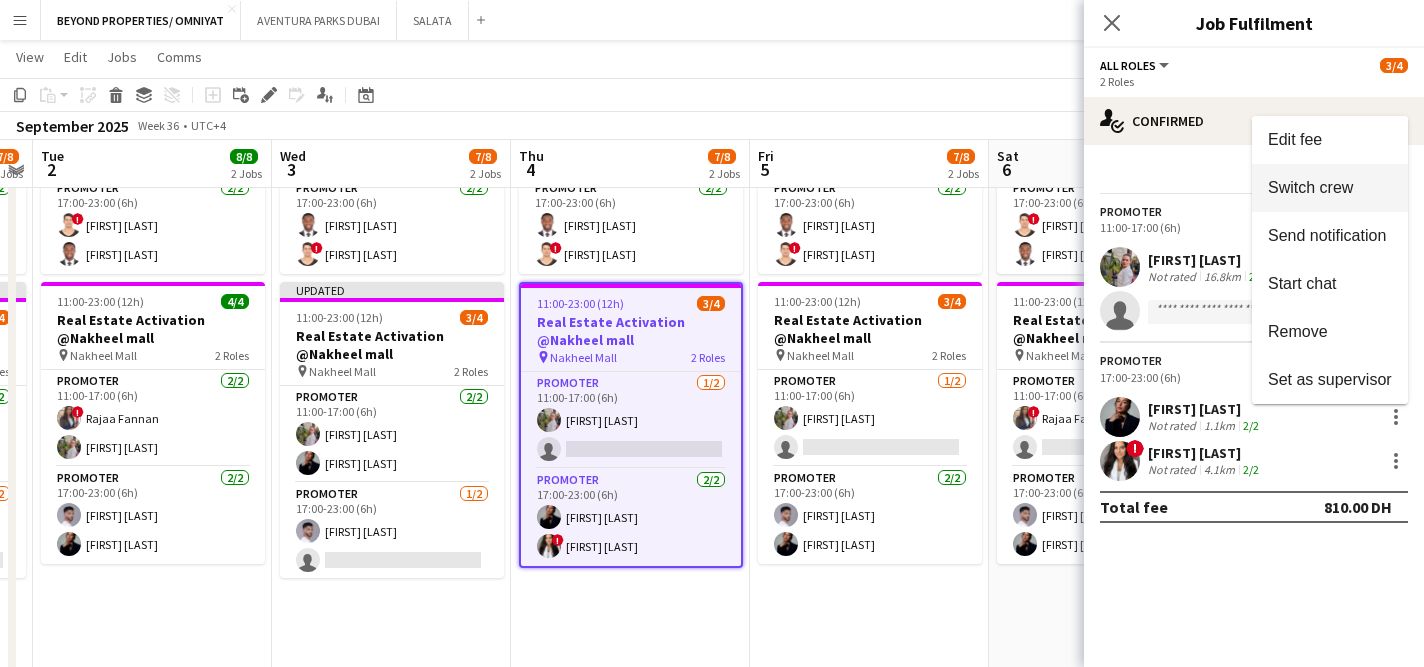 click on "Switch crew" at bounding box center [1310, 186] 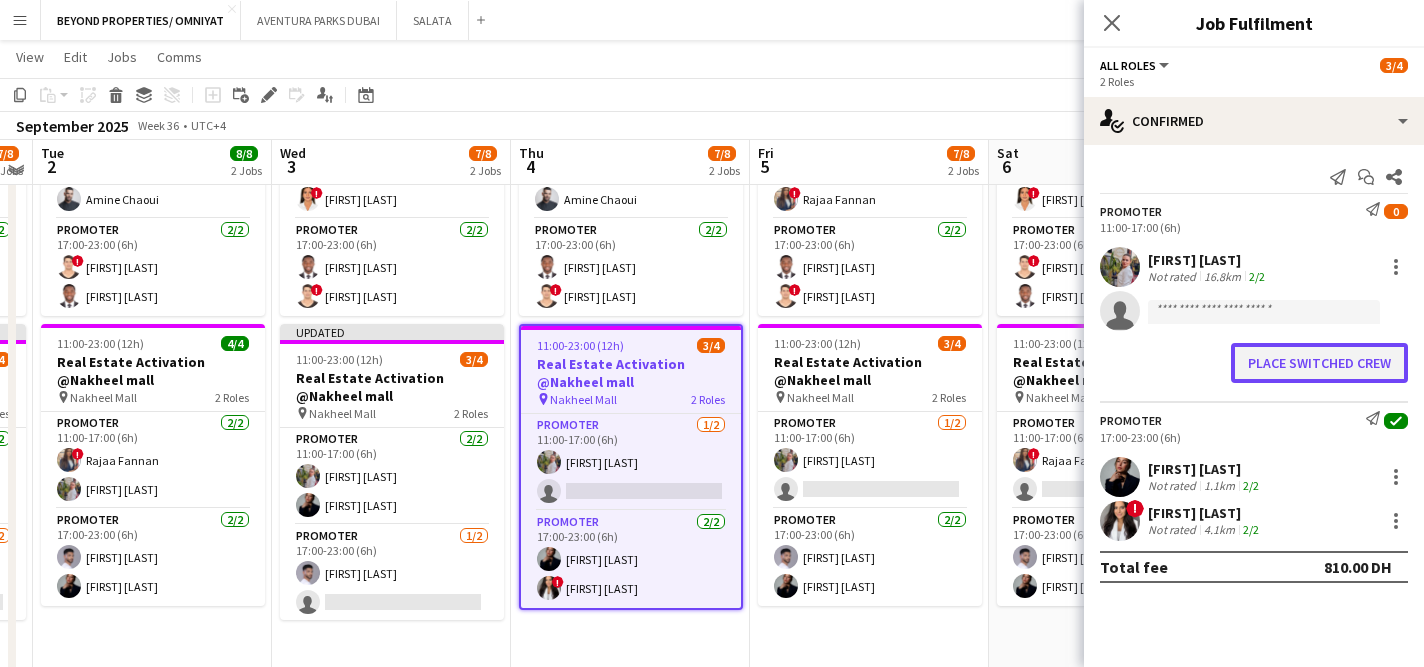click on "Place switched crew" at bounding box center [1319, 363] 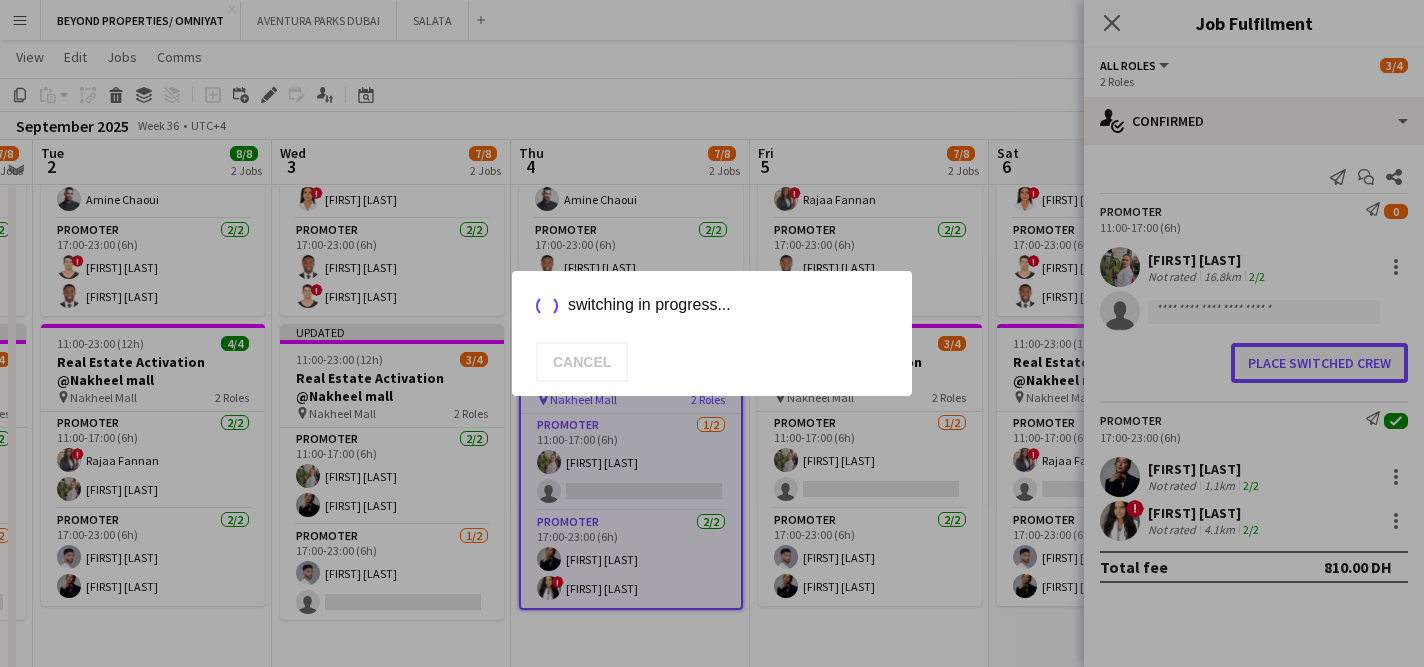 scroll, scrollTop: 0, scrollLeft: 0, axis: both 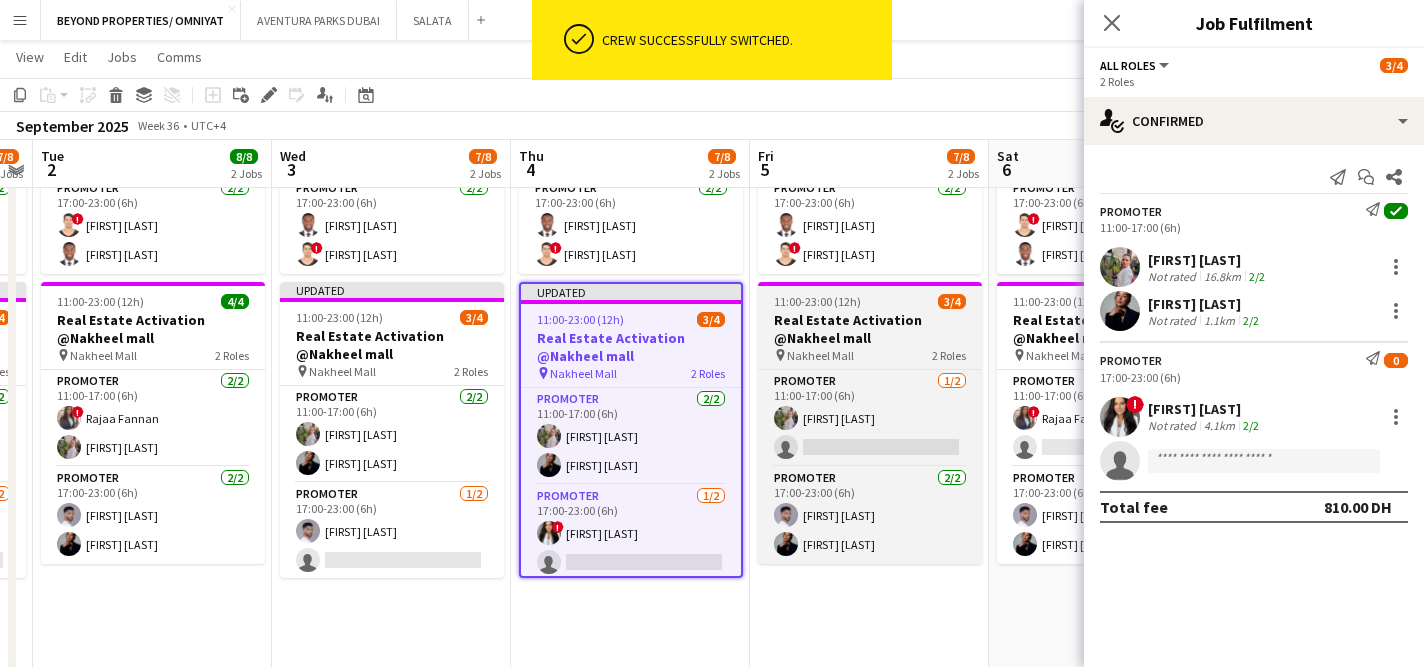 click on "Real Estate Activation @Nakheel mall" at bounding box center (870, 329) 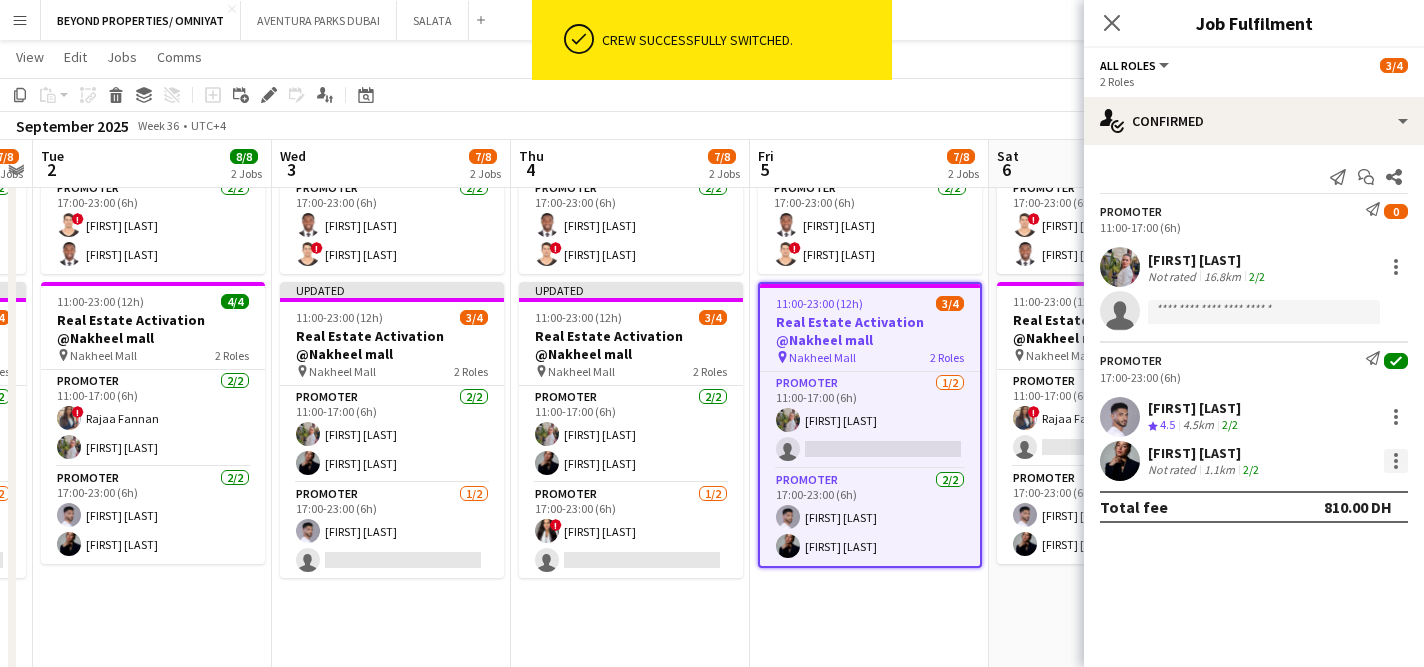 click at bounding box center (1396, 461) 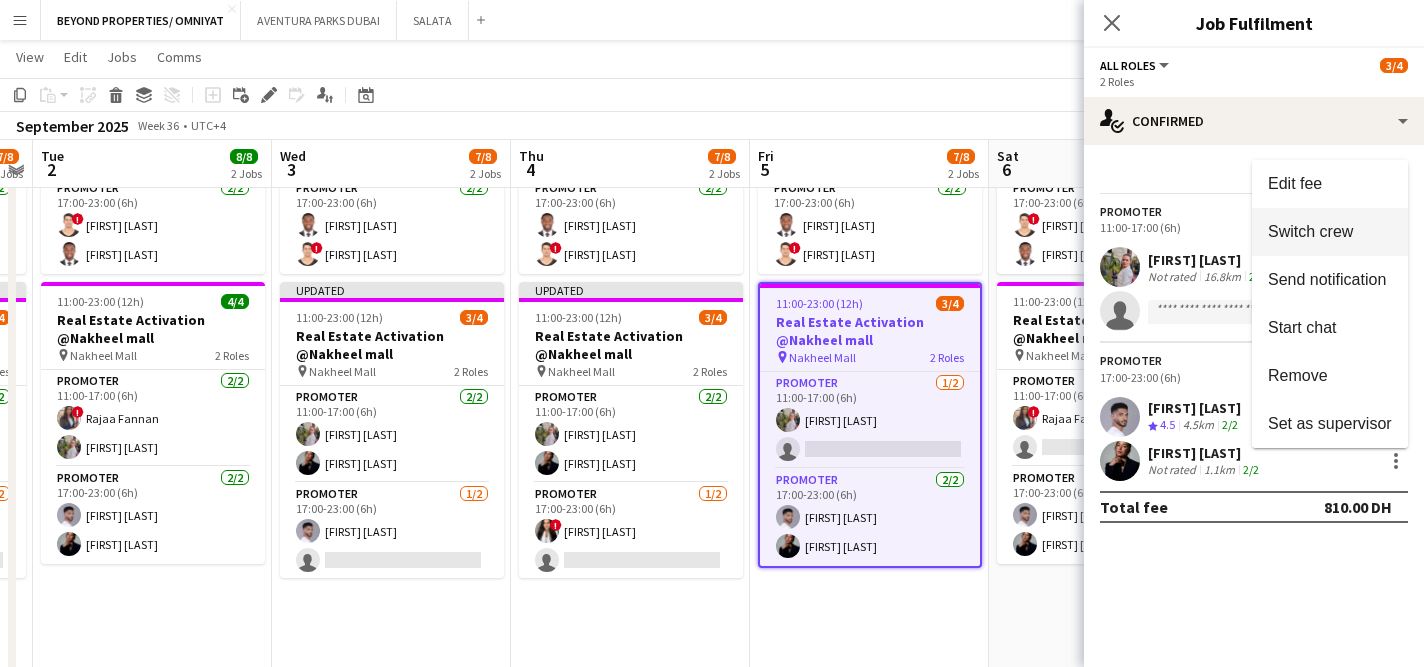click on "Switch crew" at bounding box center [1310, 230] 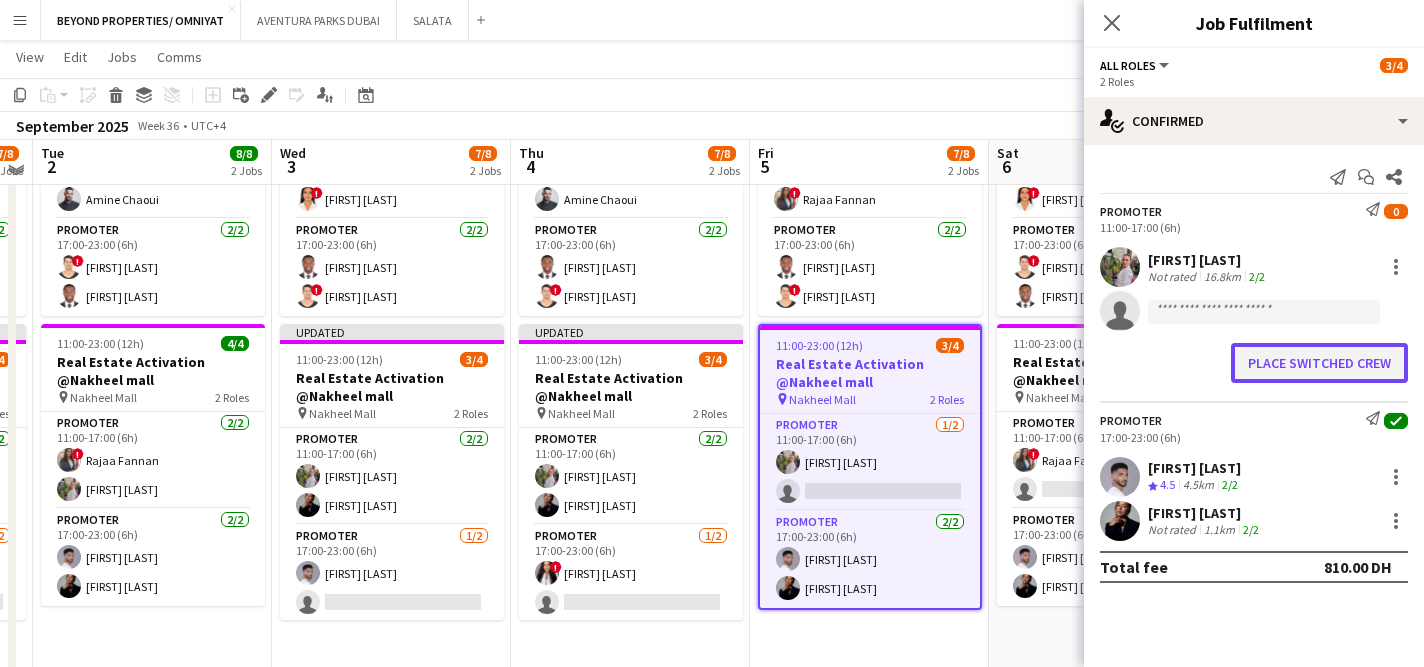click on "Place switched crew" at bounding box center (1319, 363) 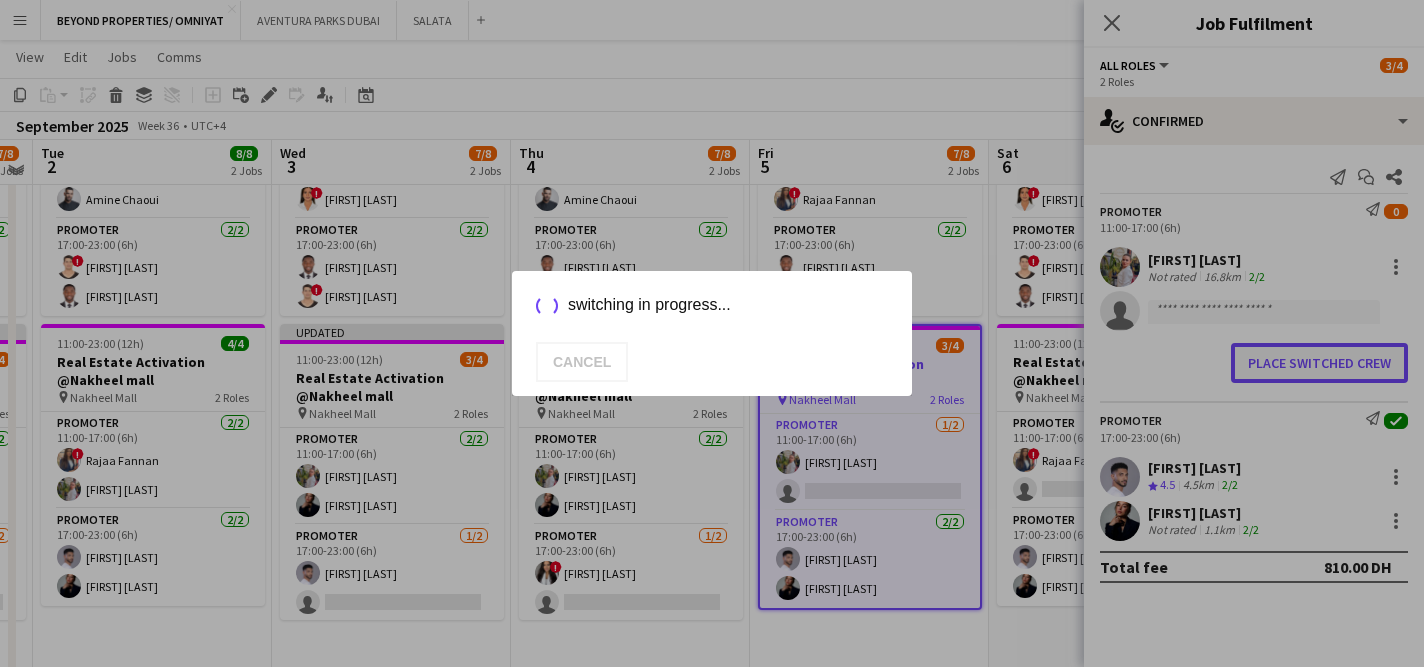 scroll, scrollTop: 0, scrollLeft: 0, axis: both 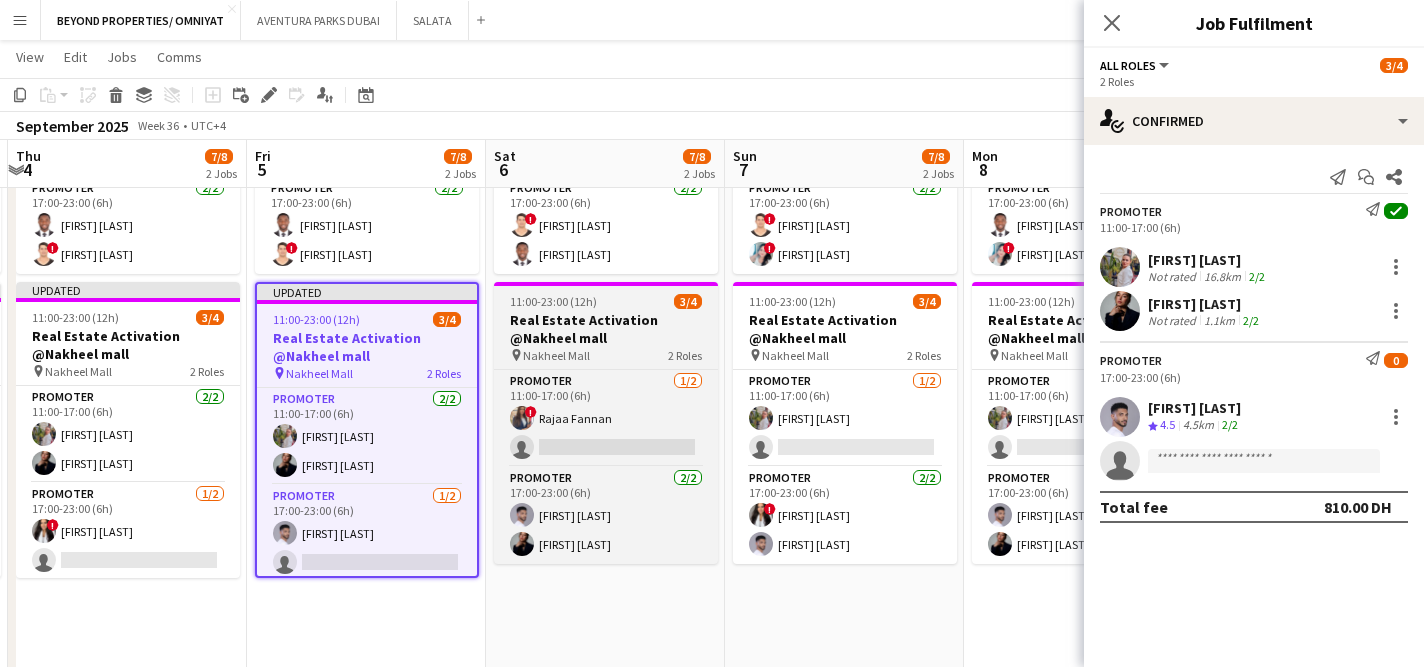 click on "Real Estate Activation @Nakheel mall" at bounding box center (606, 329) 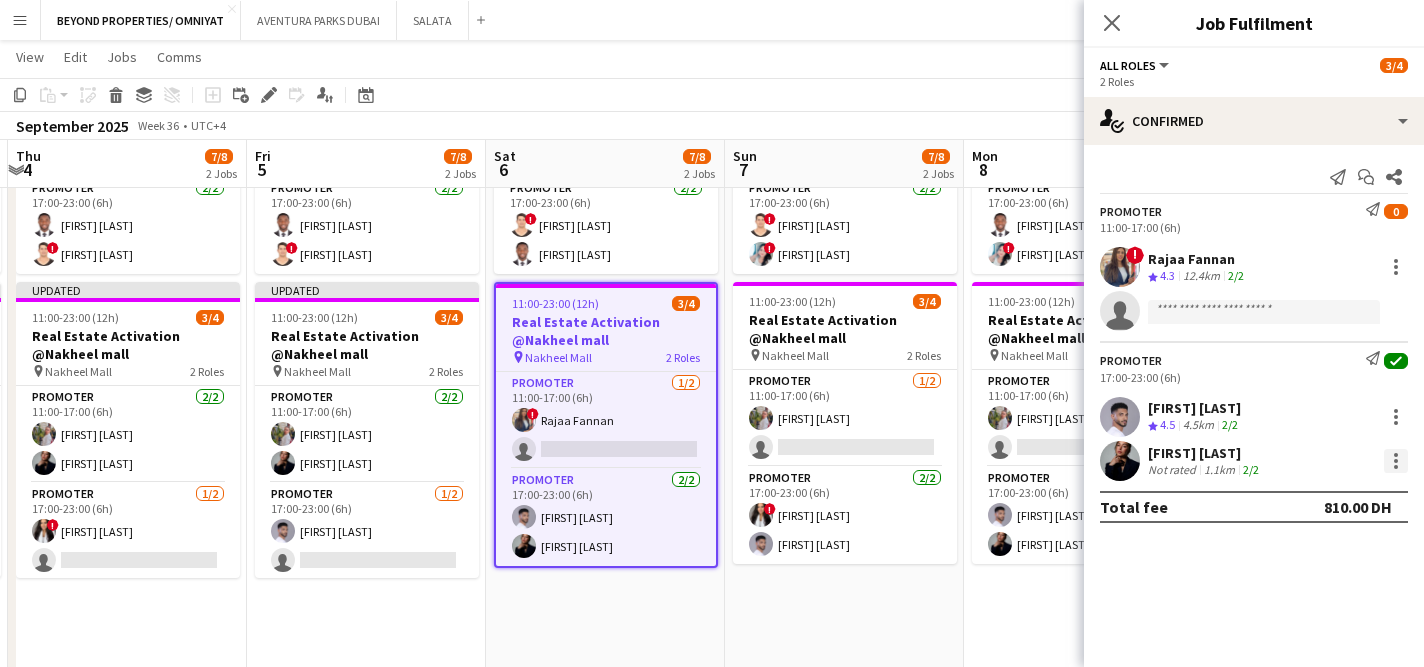 click at bounding box center (1396, 461) 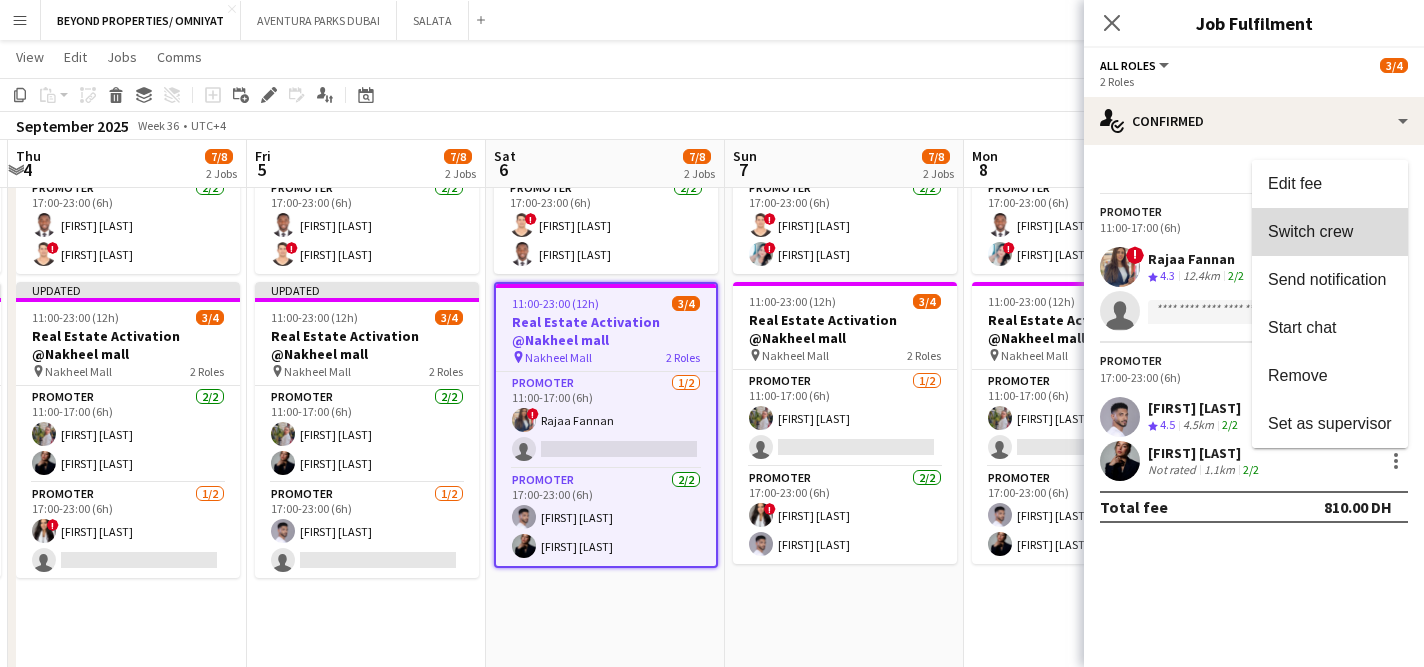 click on "Switch crew" at bounding box center [1310, 230] 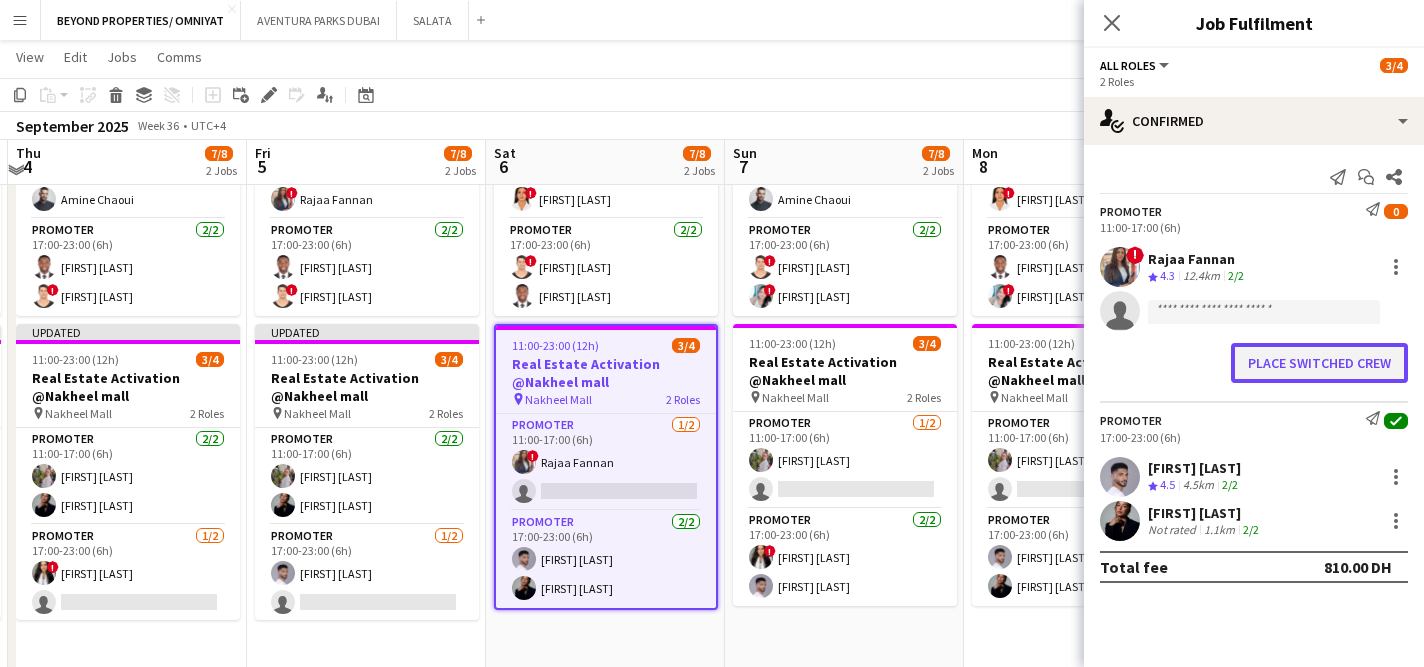 click on "Place switched crew" at bounding box center (1319, 363) 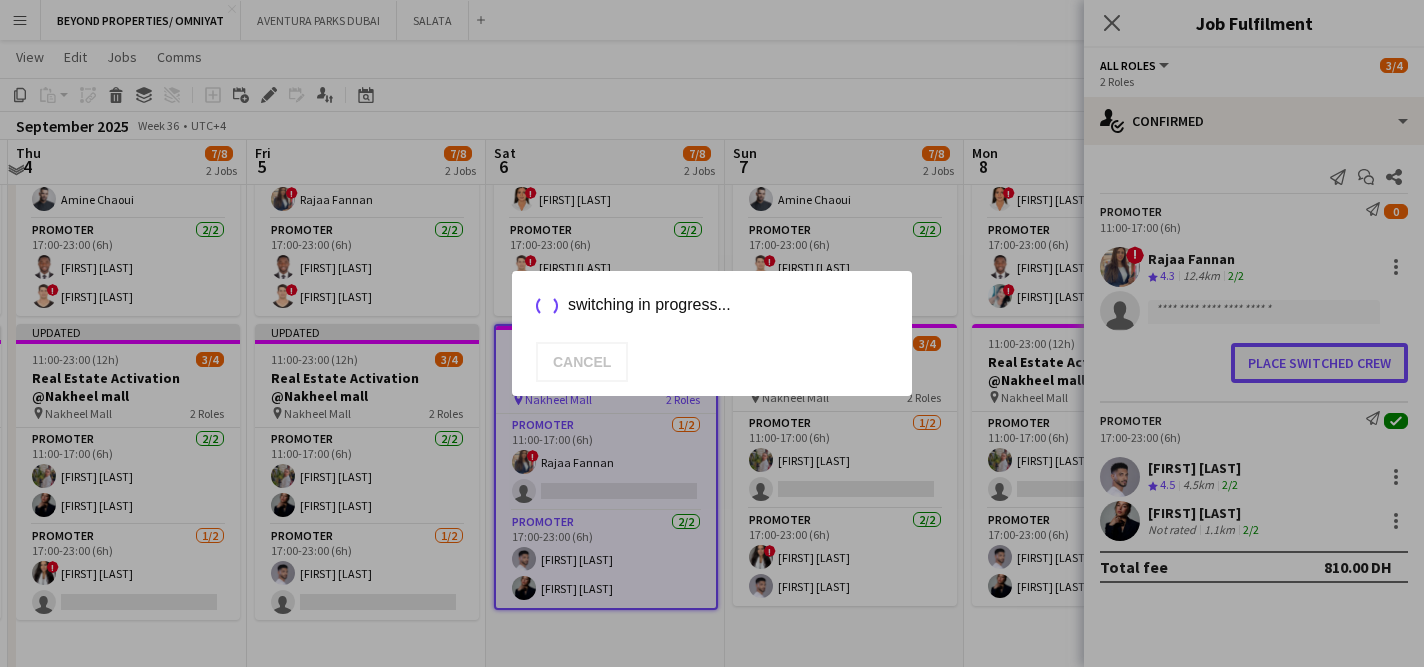 scroll, scrollTop: 0, scrollLeft: 0, axis: both 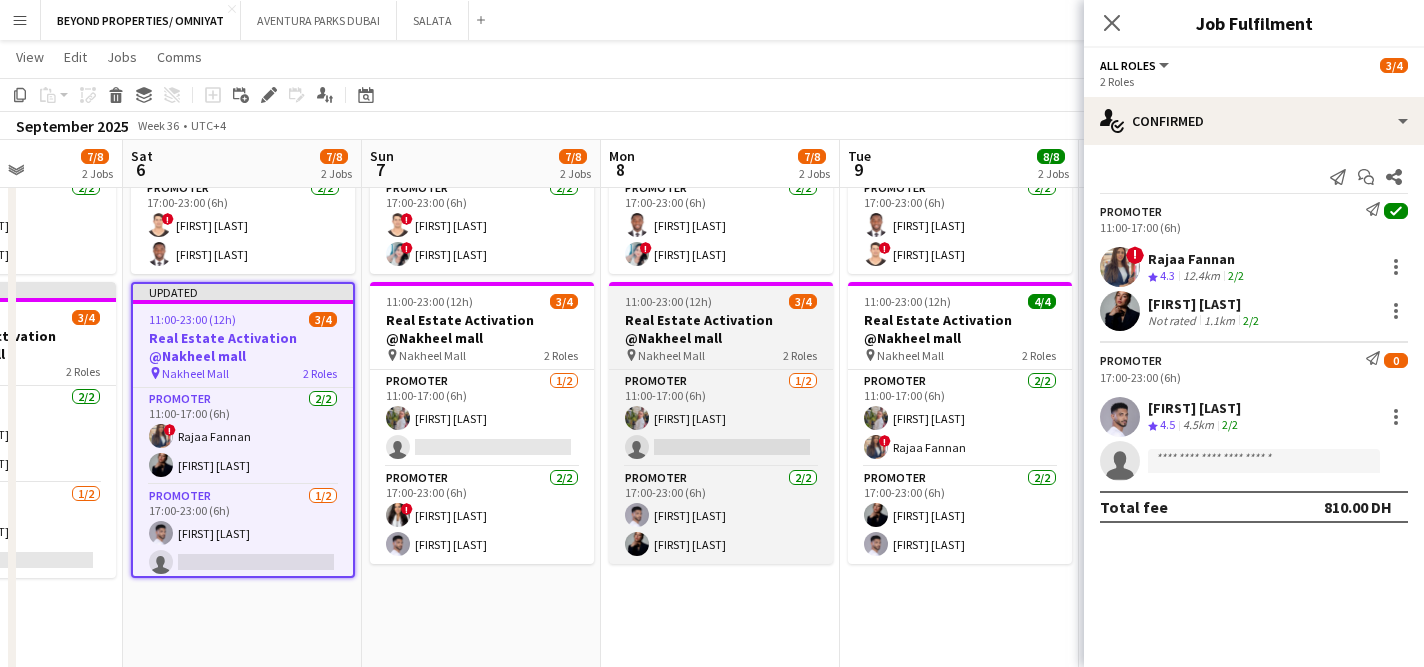 click on "Real Estate Activation @Nakheel mall" at bounding box center [721, 329] 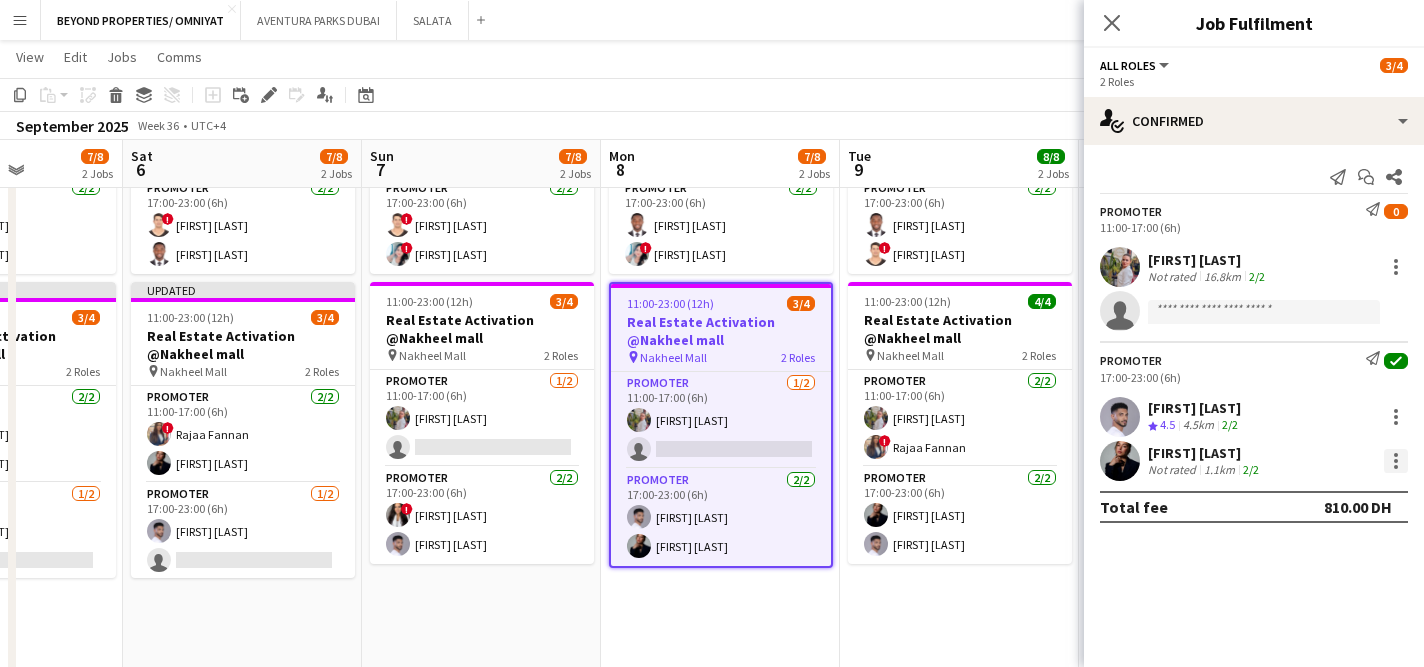 click at bounding box center (1396, 461) 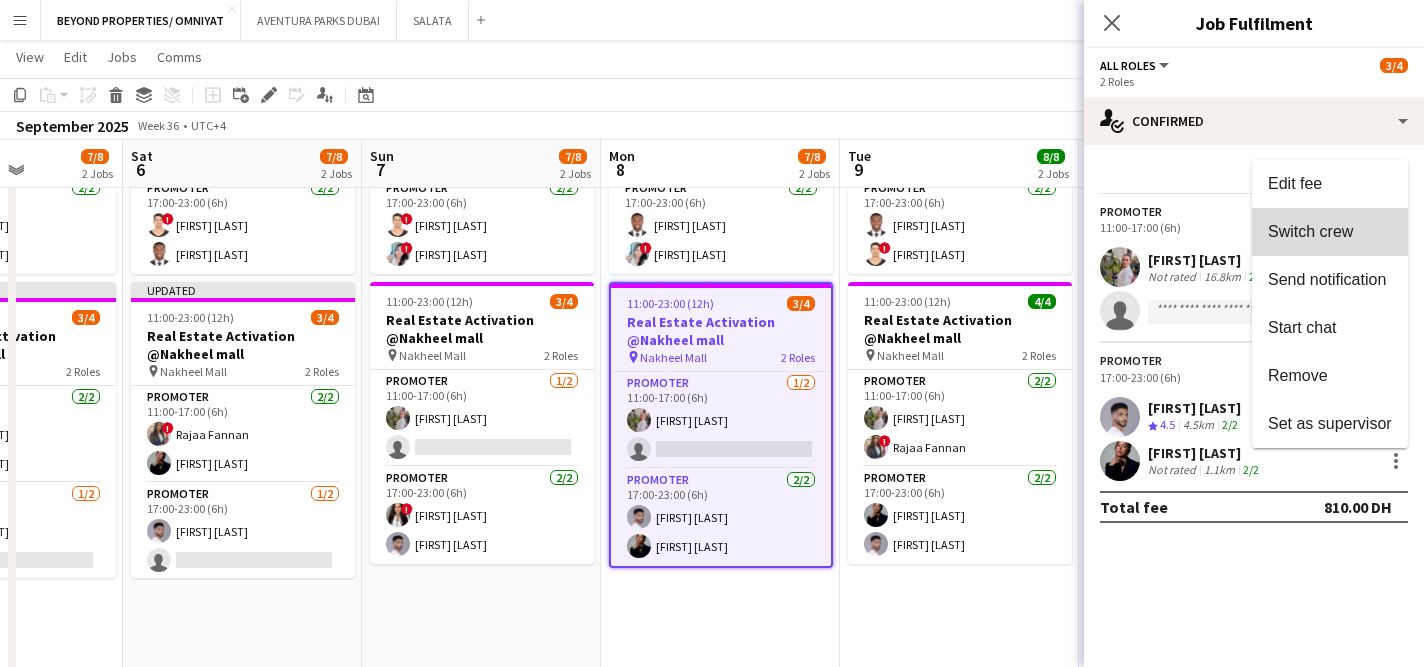 click on "Switch crew" at bounding box center [1330, 232] 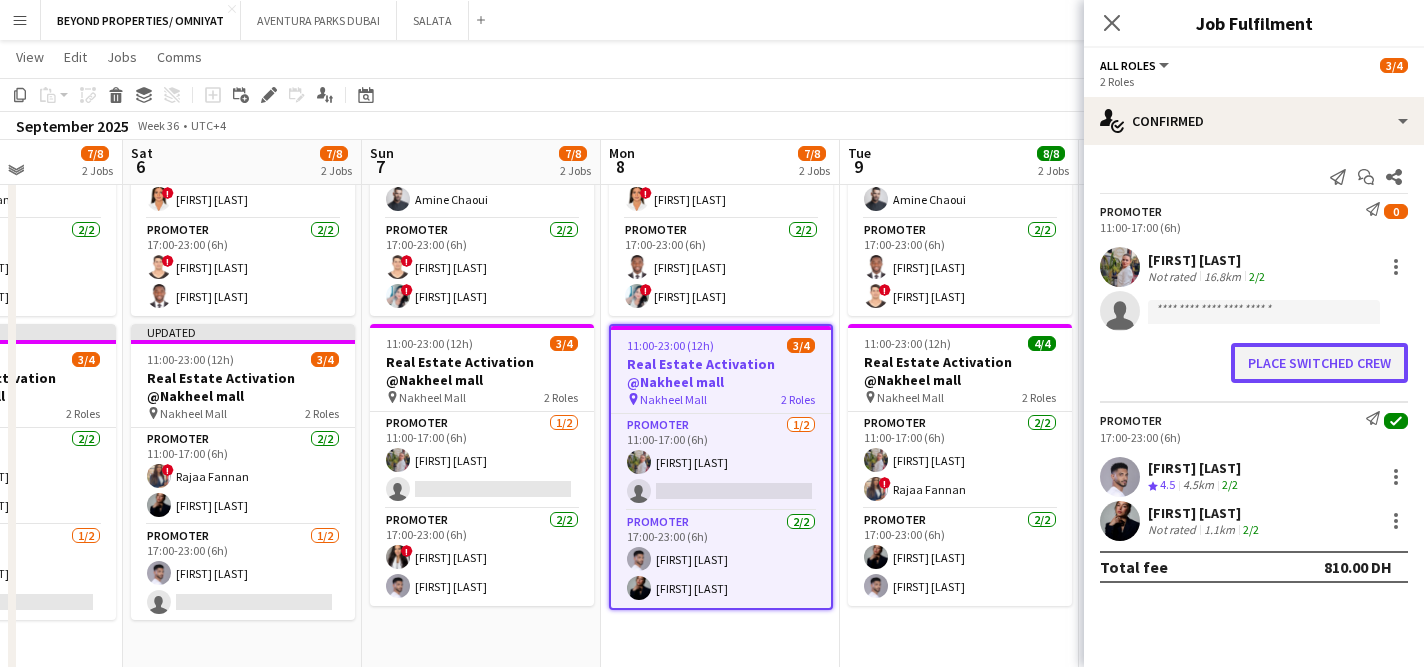 click on "Place switched crew" at bounding box center (1319, 363) 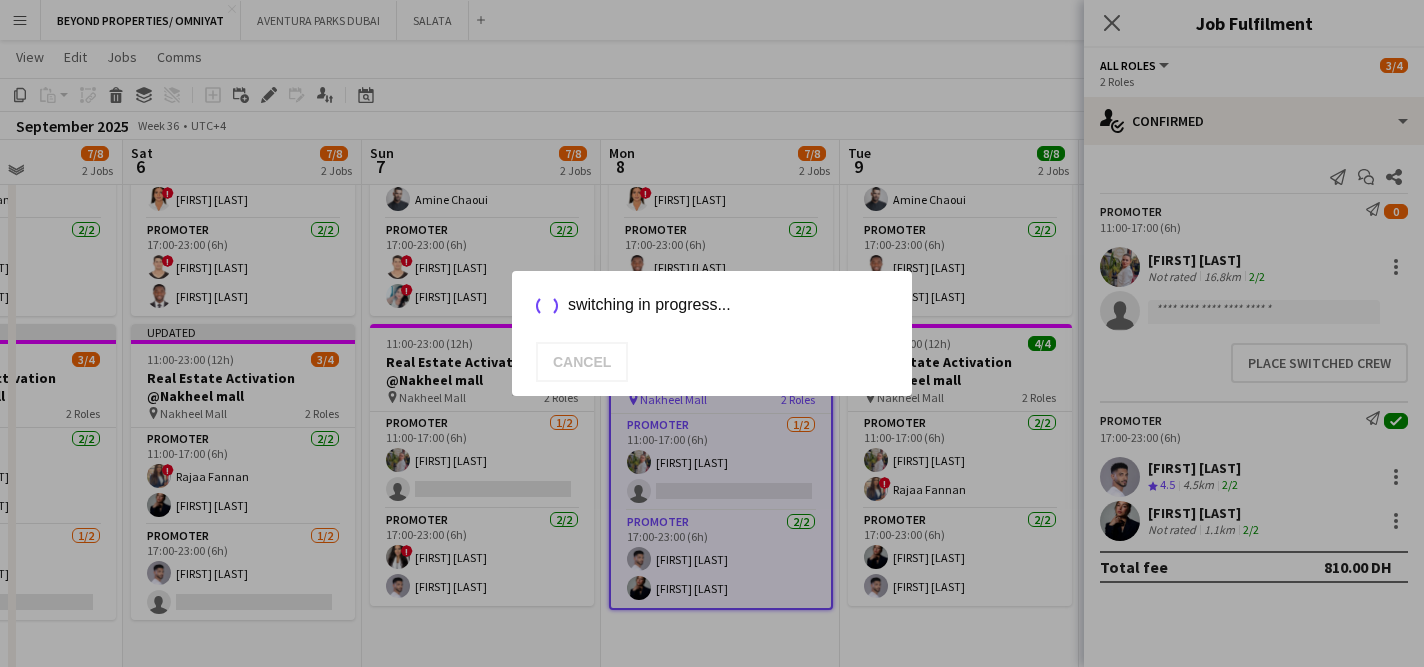 scroll, scrollTop: 314, scrollLeft: 0, axis: vertical 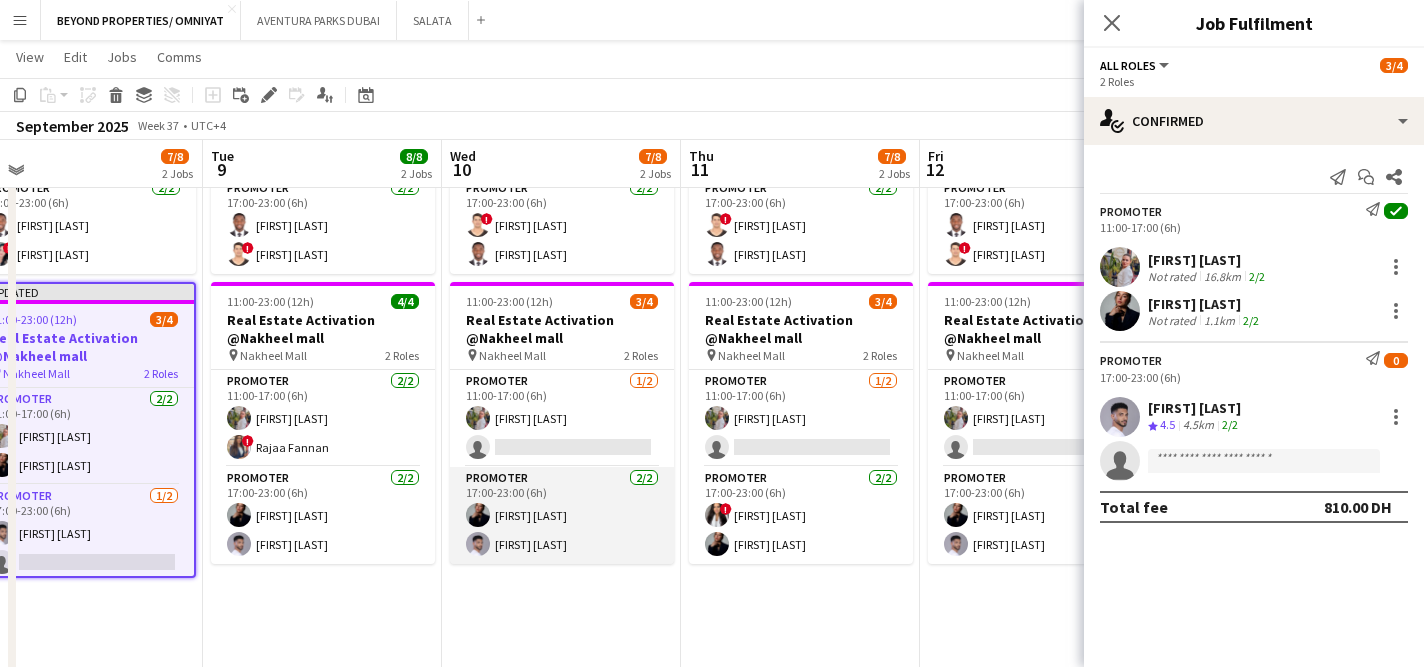 click on "Promoter   2/2   17:00-23:00 (6h)
[FIRST] [LAST] [FIRST] [LAST]" at bounding box center (562, 515) 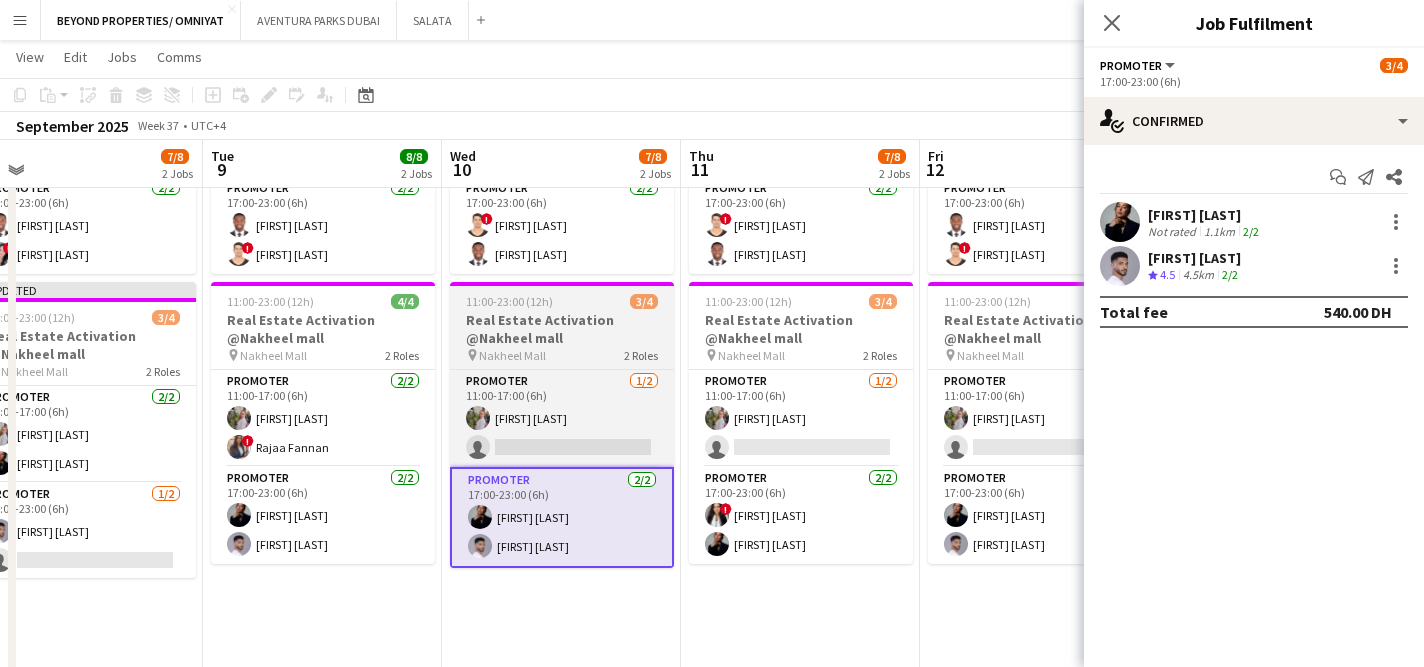 click on "Real Estate Activation @Nakheel mall" at bounding box center [562, 329] 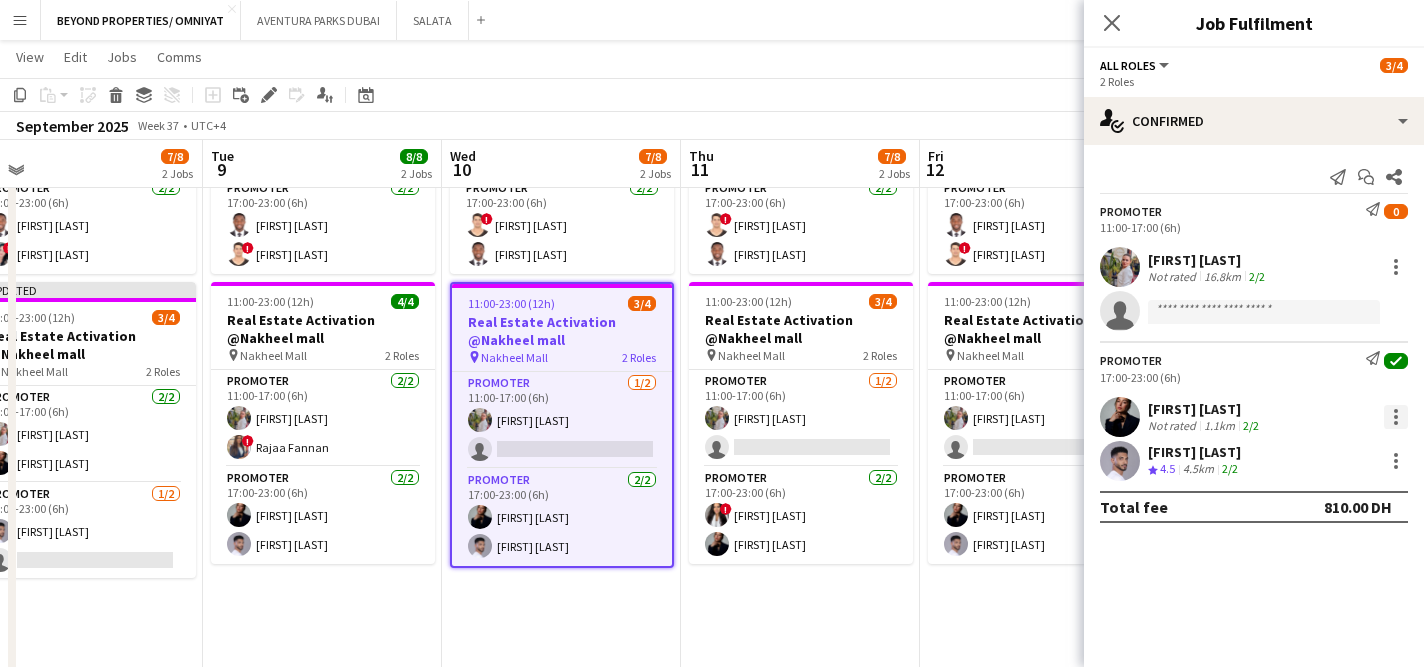 click at bounding box center (1396, 411) 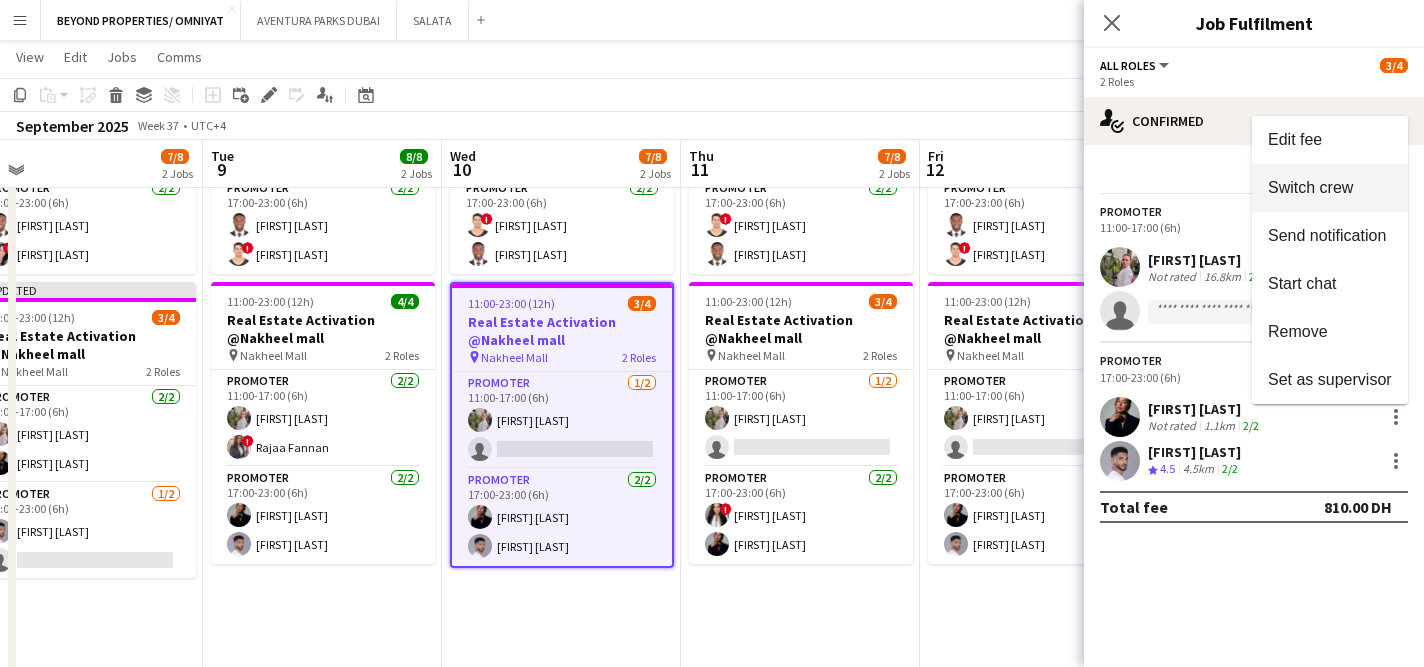 click on "Switch crew" at bounding box center (1330, 187) 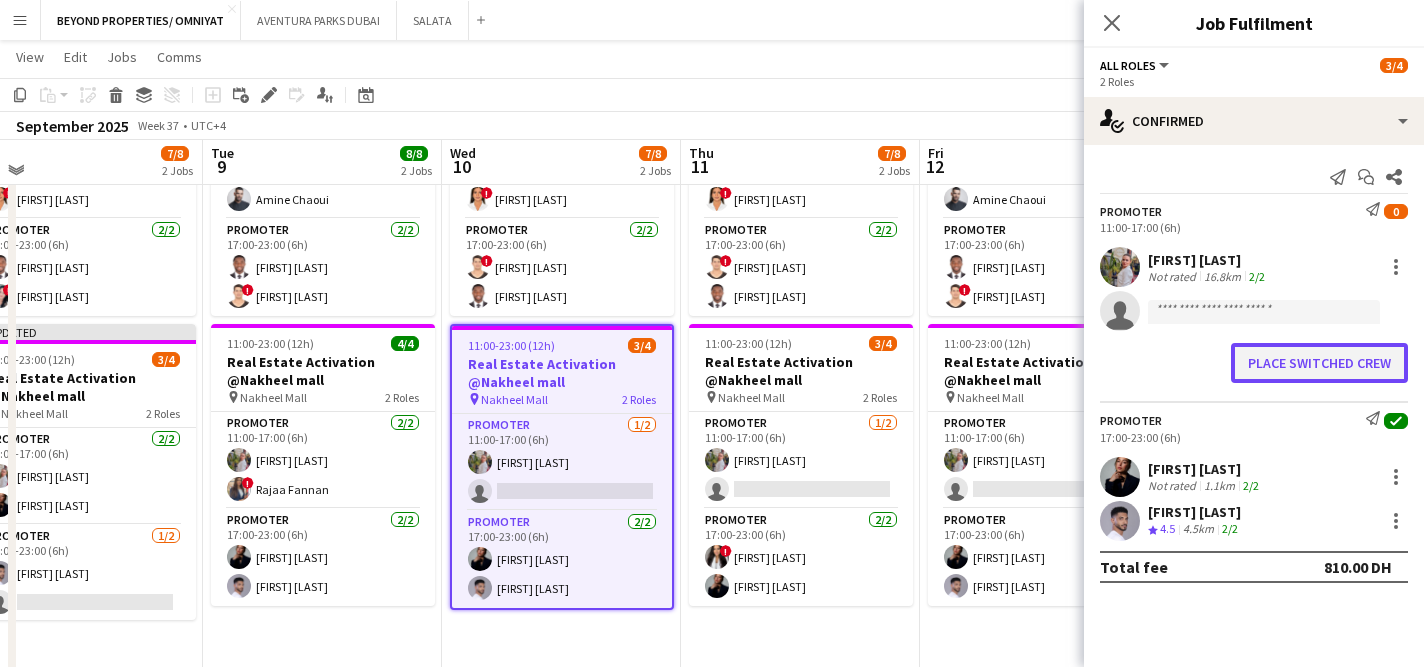click on "Place switched crew" at bounding box center (1319, 363) 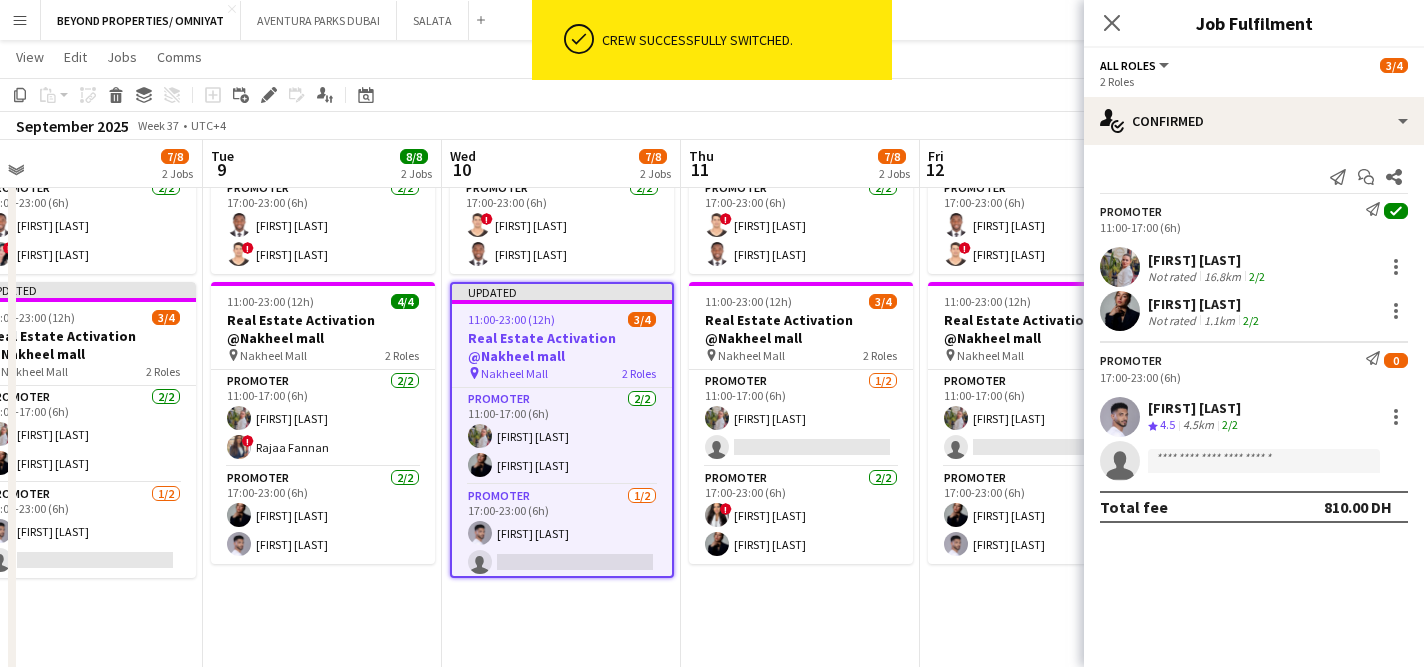 scroll, scrollTop: 314, scrollLeft: 0, axis: vertical 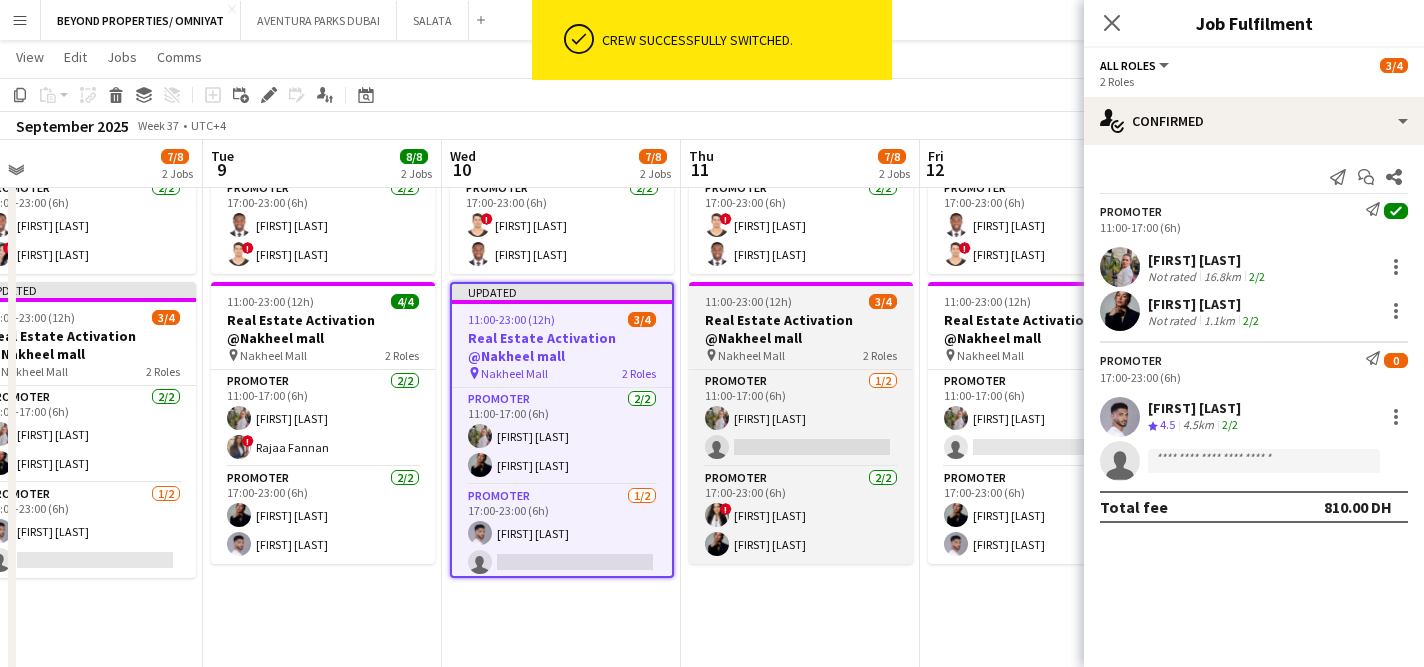 click on "pin
Nakheel Mall    2 Roles" at bounding box center (801, 355) 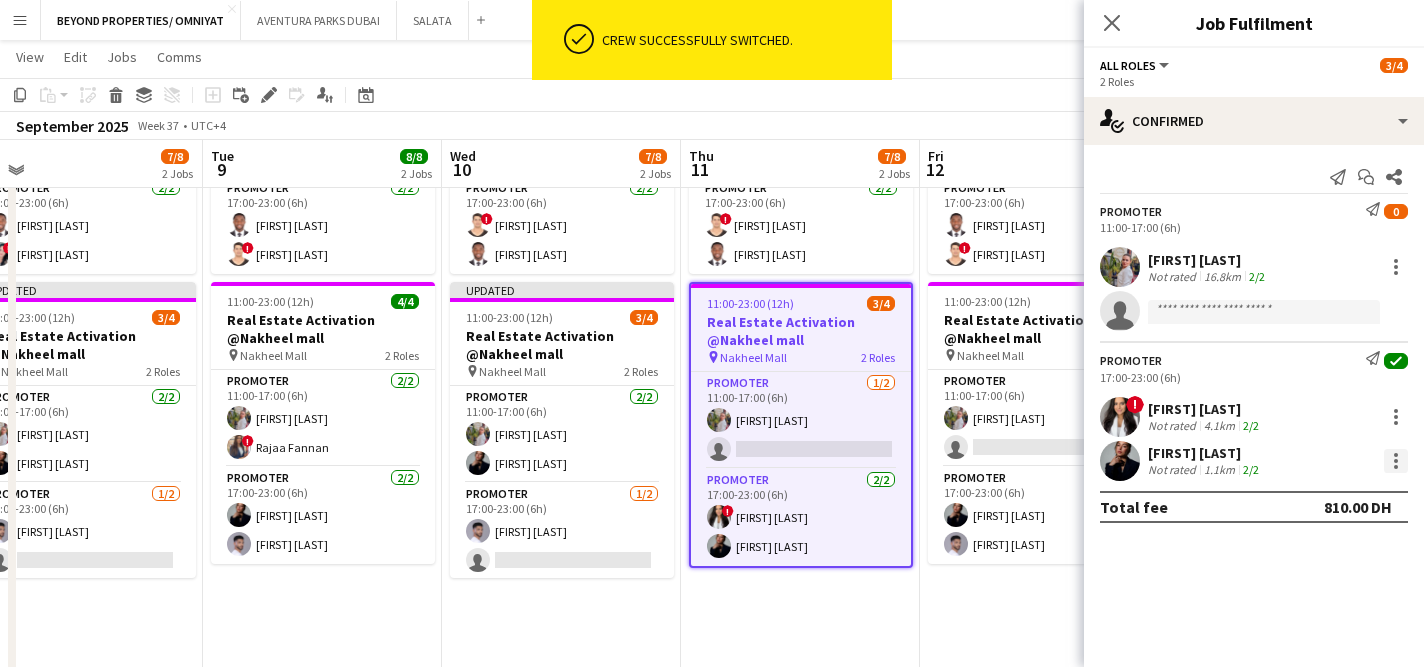 click at bounding box center [1396, 461] 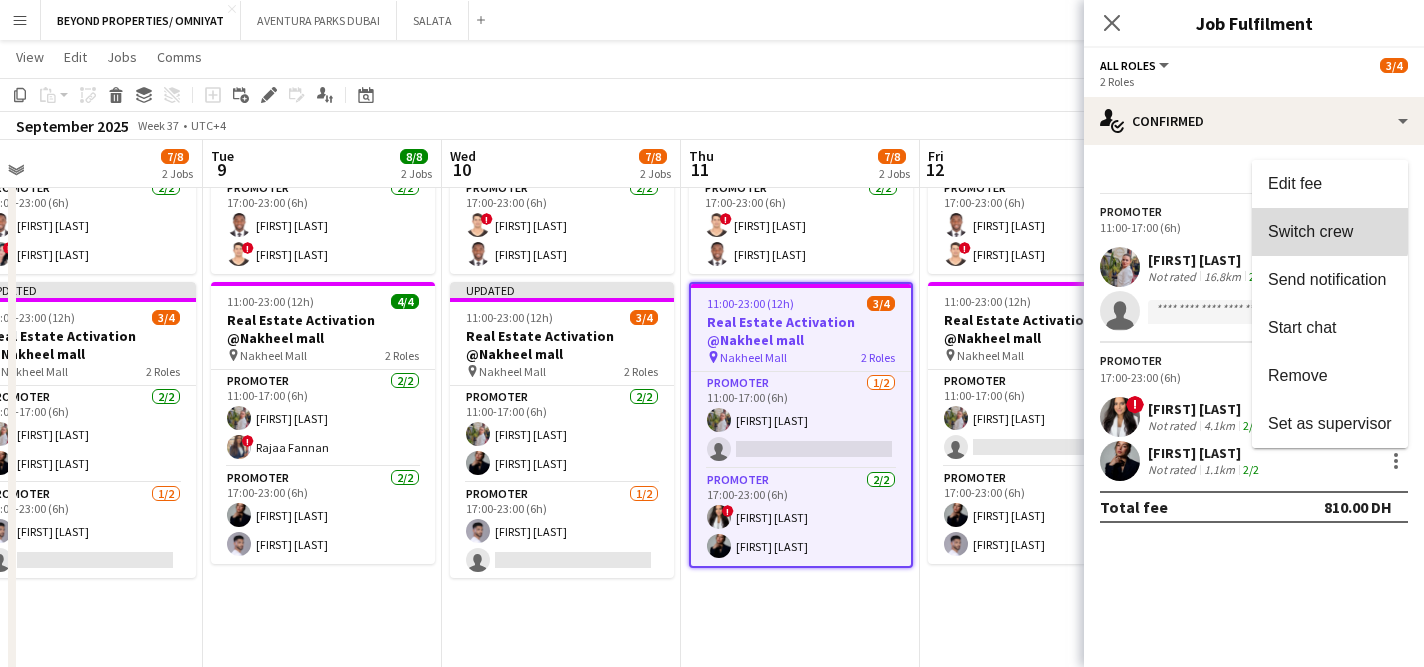 click on "Switch crew" at bounding box center (1310, 230) 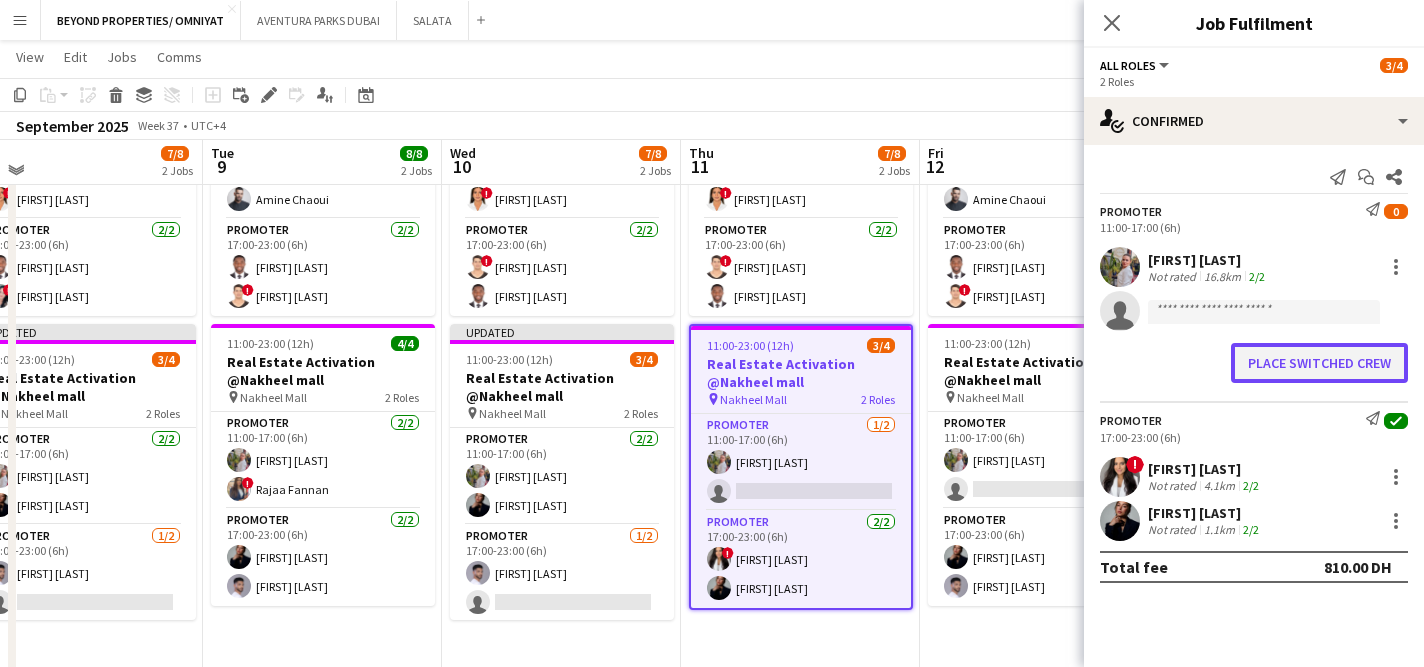 click on "Place switched crew" at bounding box center (1319, 363) 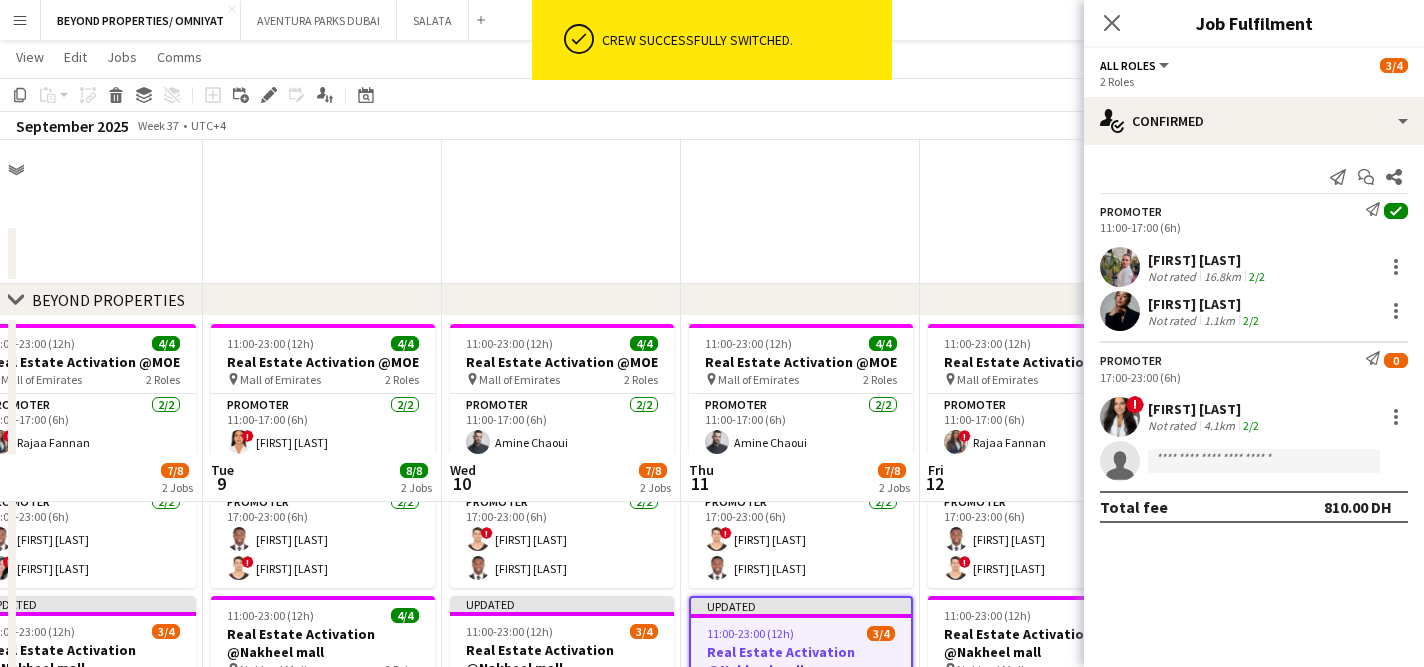 scroll, scrollTop: 314, scrollLeft: 0, axis: vertical 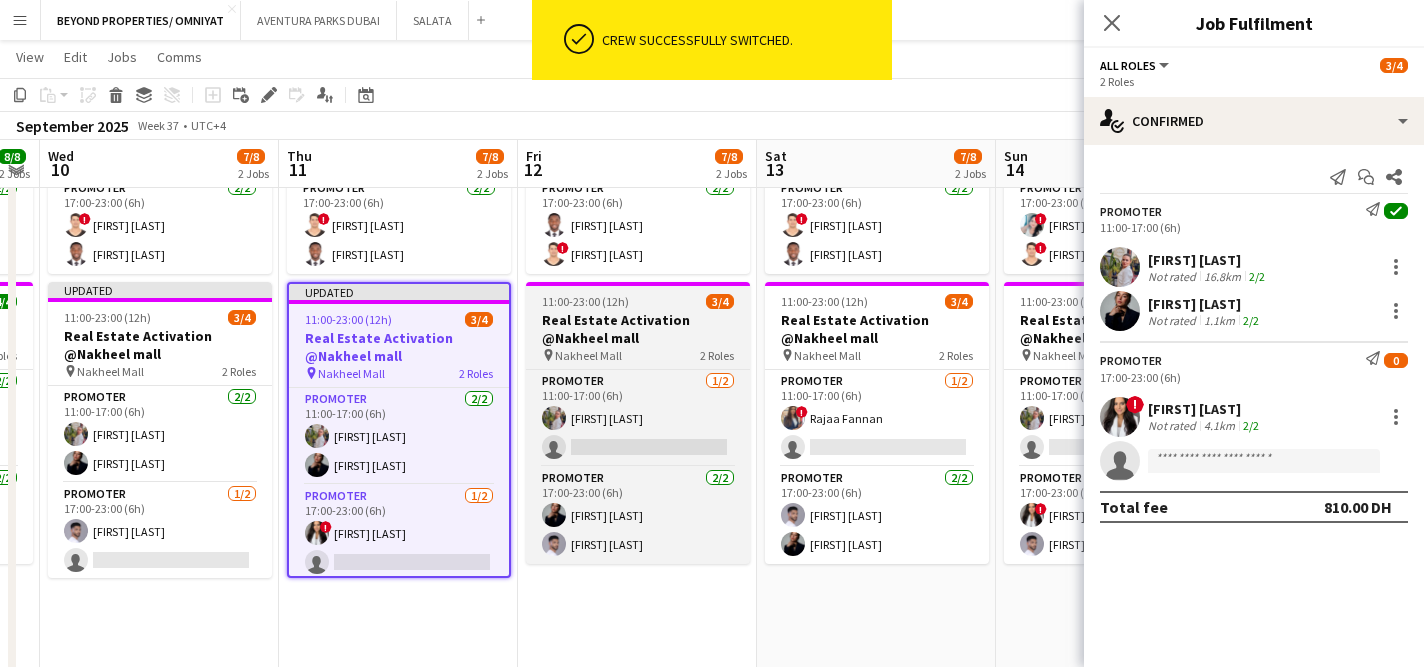 click on "Real Estate Activation @Nakheel mall" at bounding box center [638, 329] 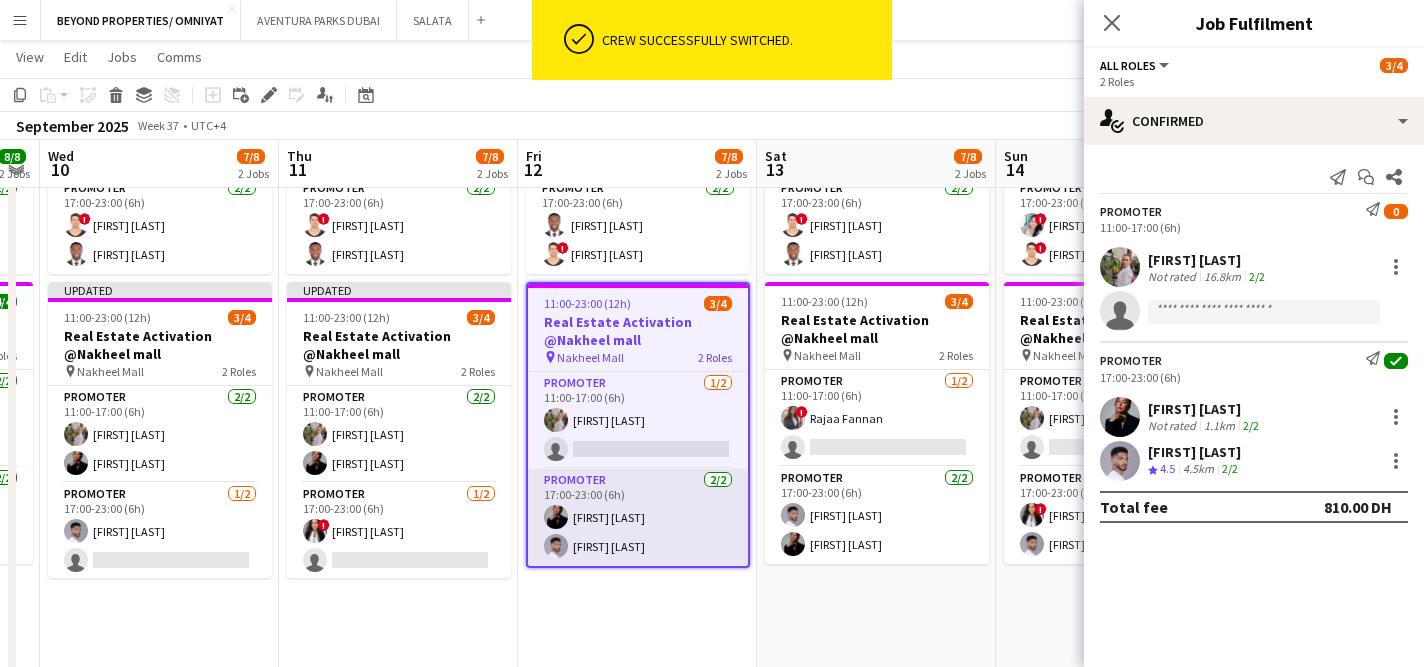 click on "Promoter   2/2   17:00-23:00 (6h)
[FIRST] [LAST] [FIRST] [LAST]" at bounding box center (638, 517) 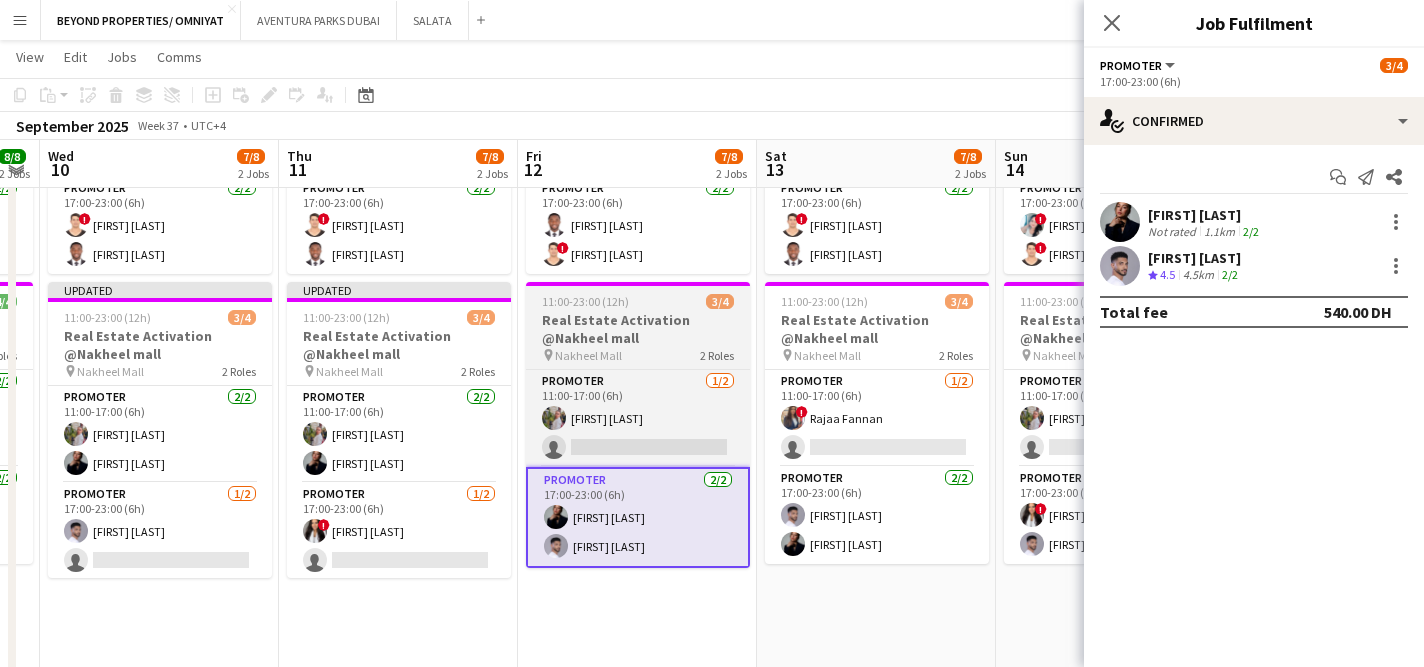 click on "11:00-23:00 (12h)    3/4" at bounding box center [638, 301] 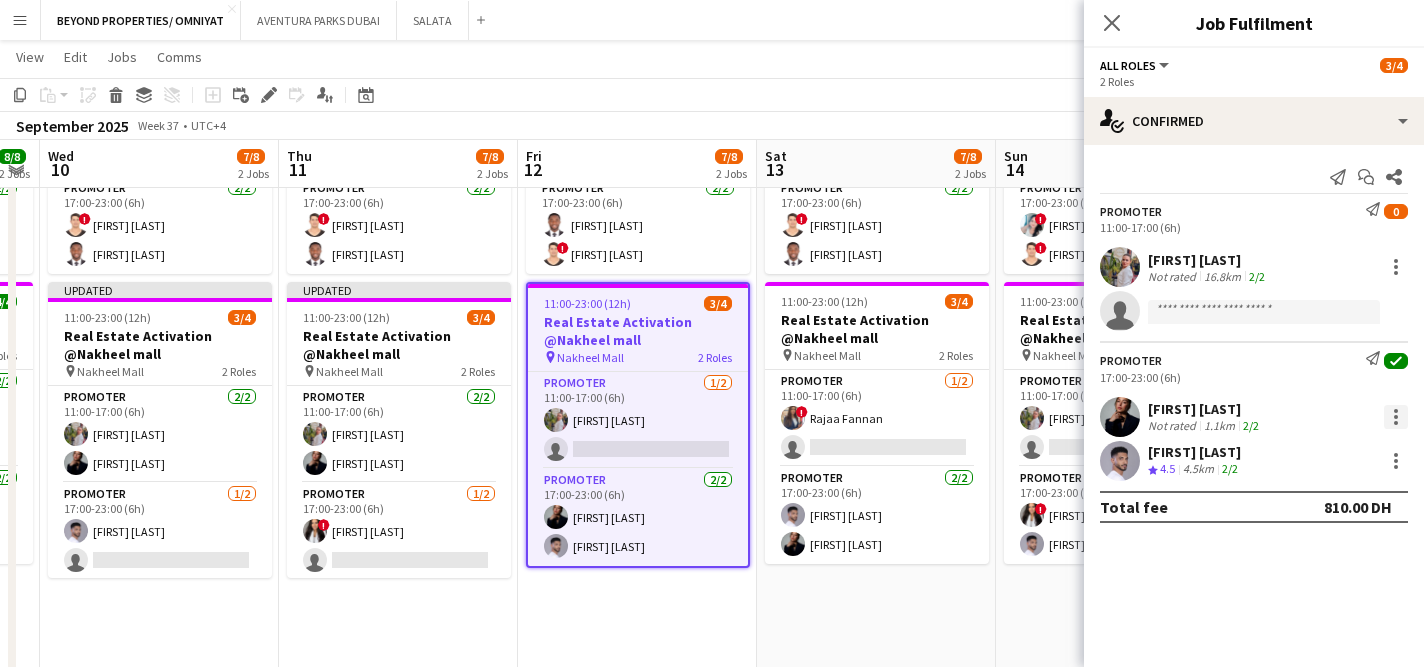 click at bounding box center [1396, 417] 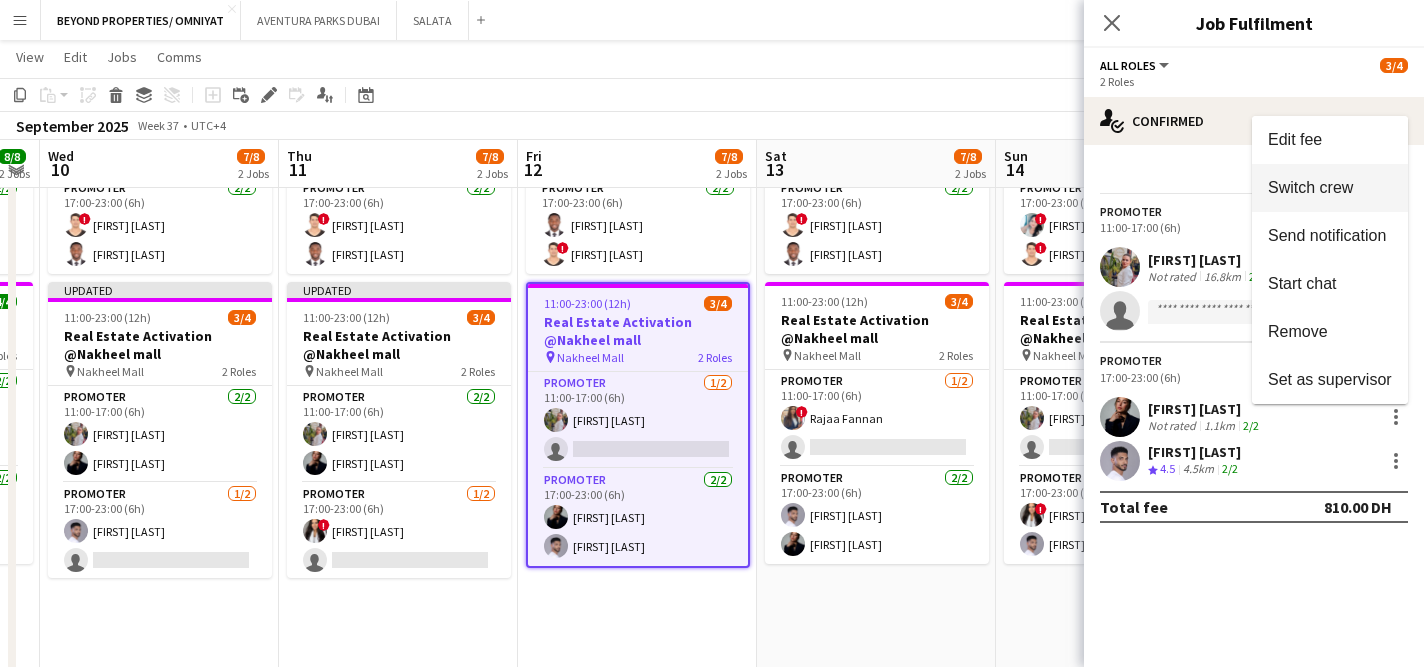 click on "Switch crew" at bounding box center [1310, 186] 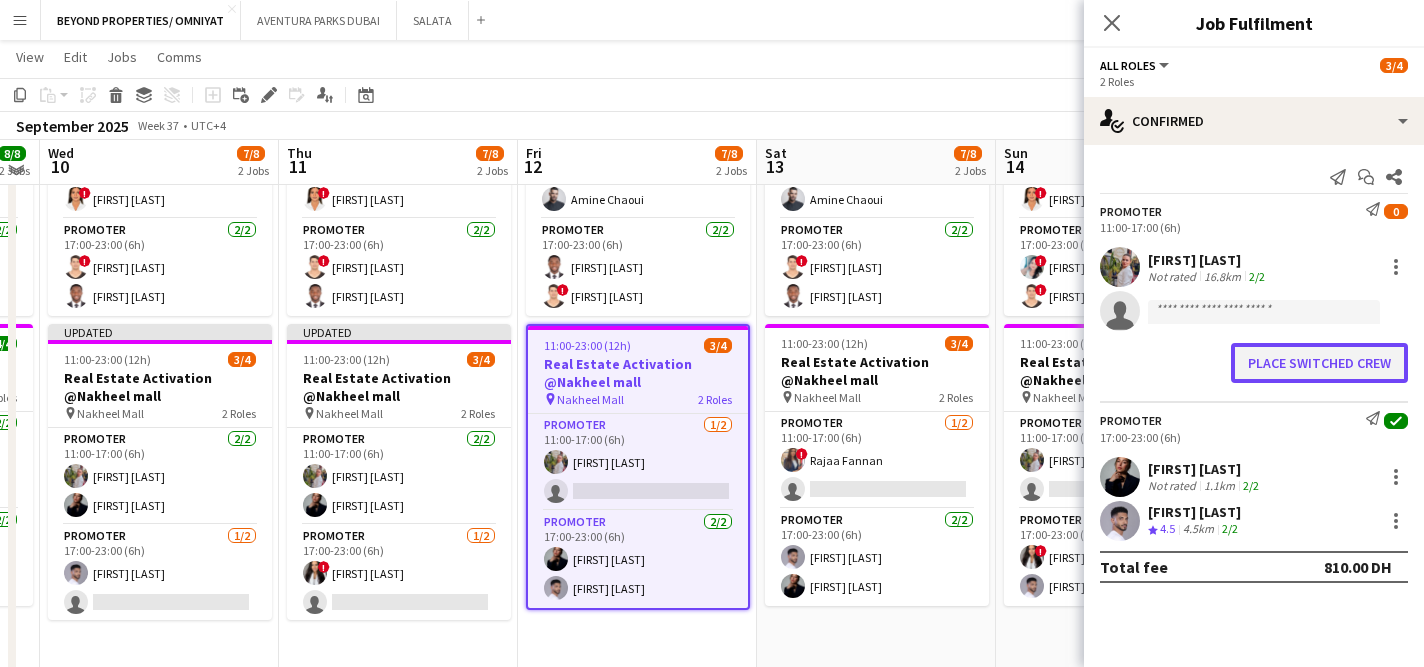 click on "Place switched crew" at bounding box center (1319, 363) 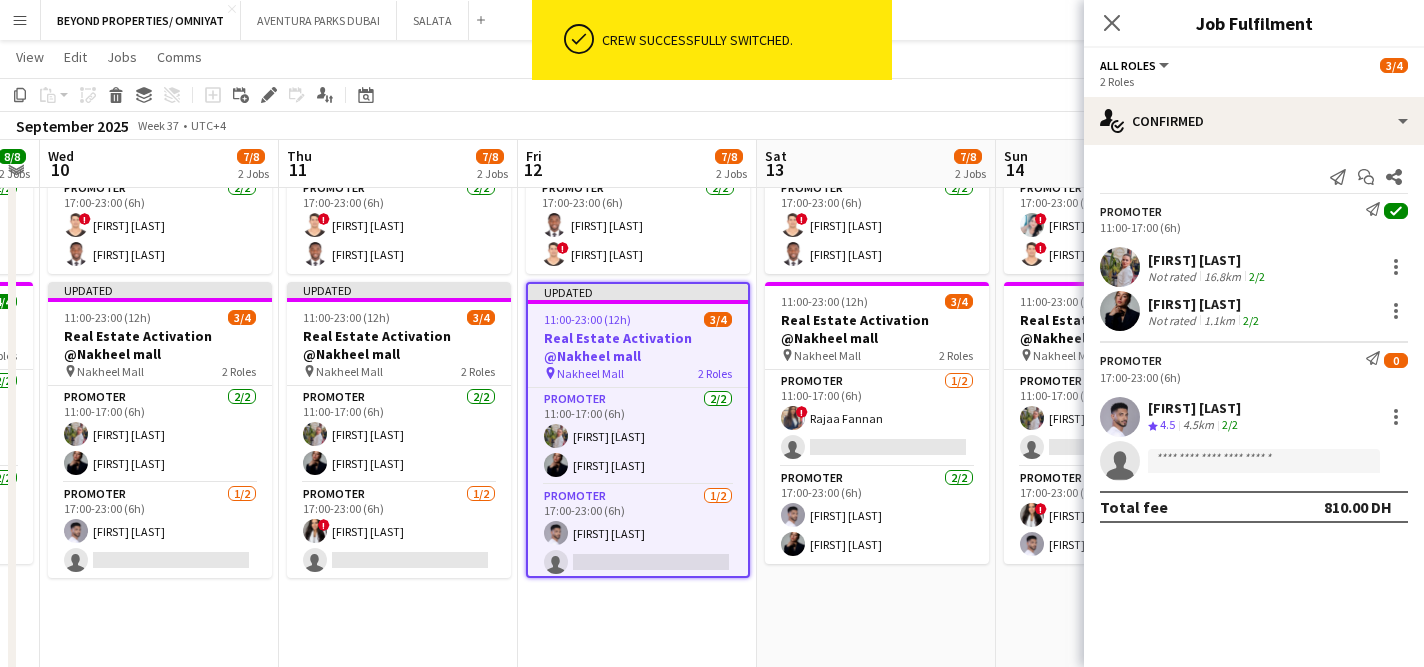 scroll, scrollTop: 314, scrollLeft: 0, axis: vertical 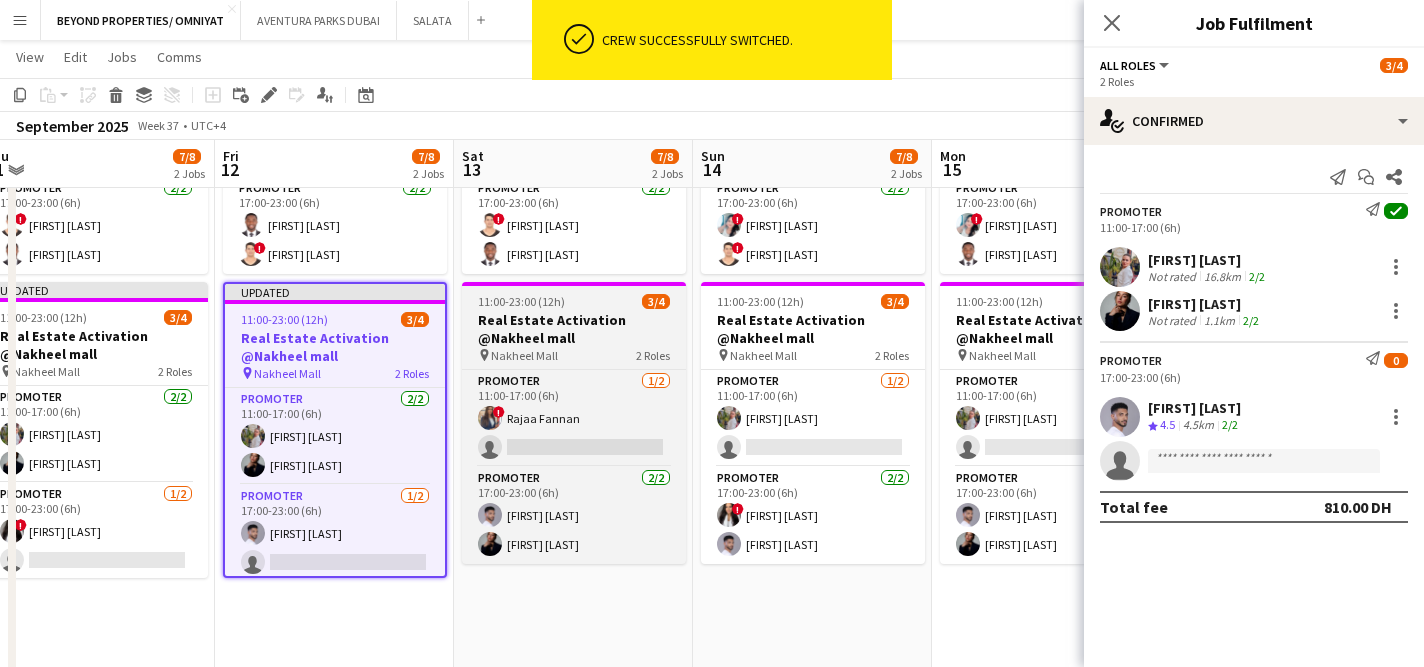 click on "Real Estate Activation @Nakheel mall" at bounding box center (574, 329) 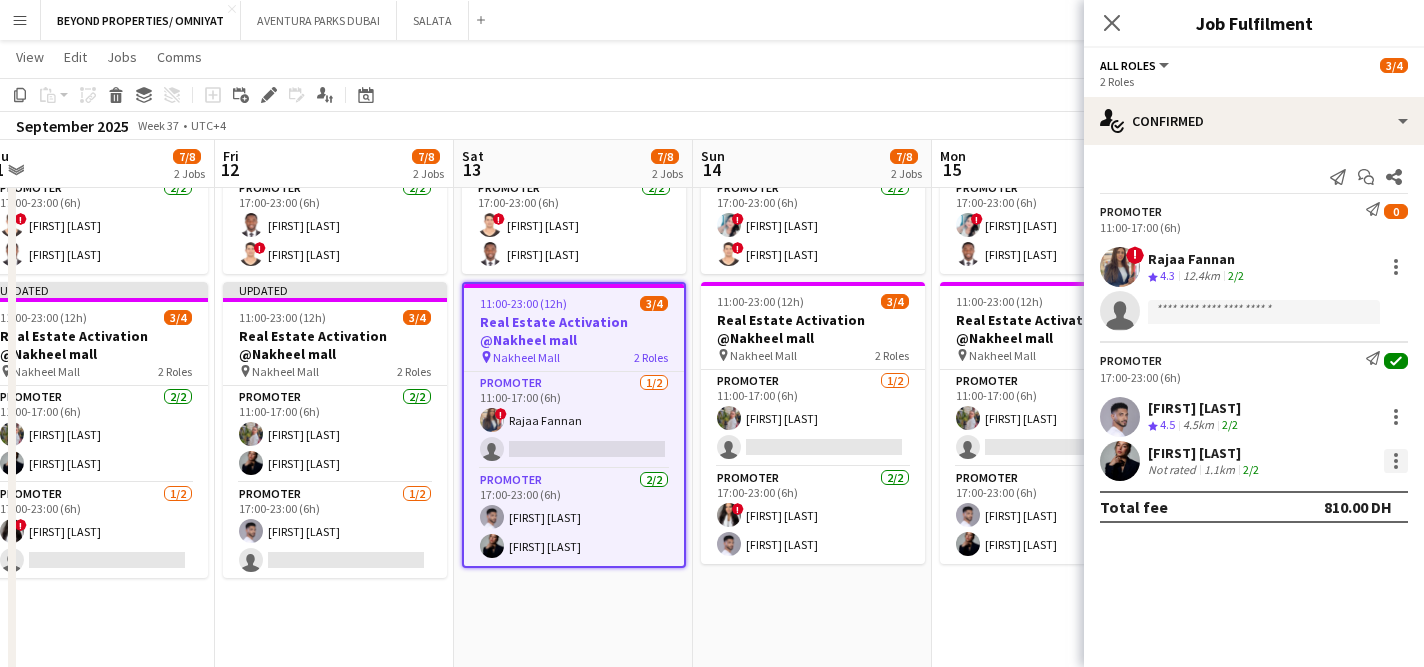 click at bounding box center [1396, 461] 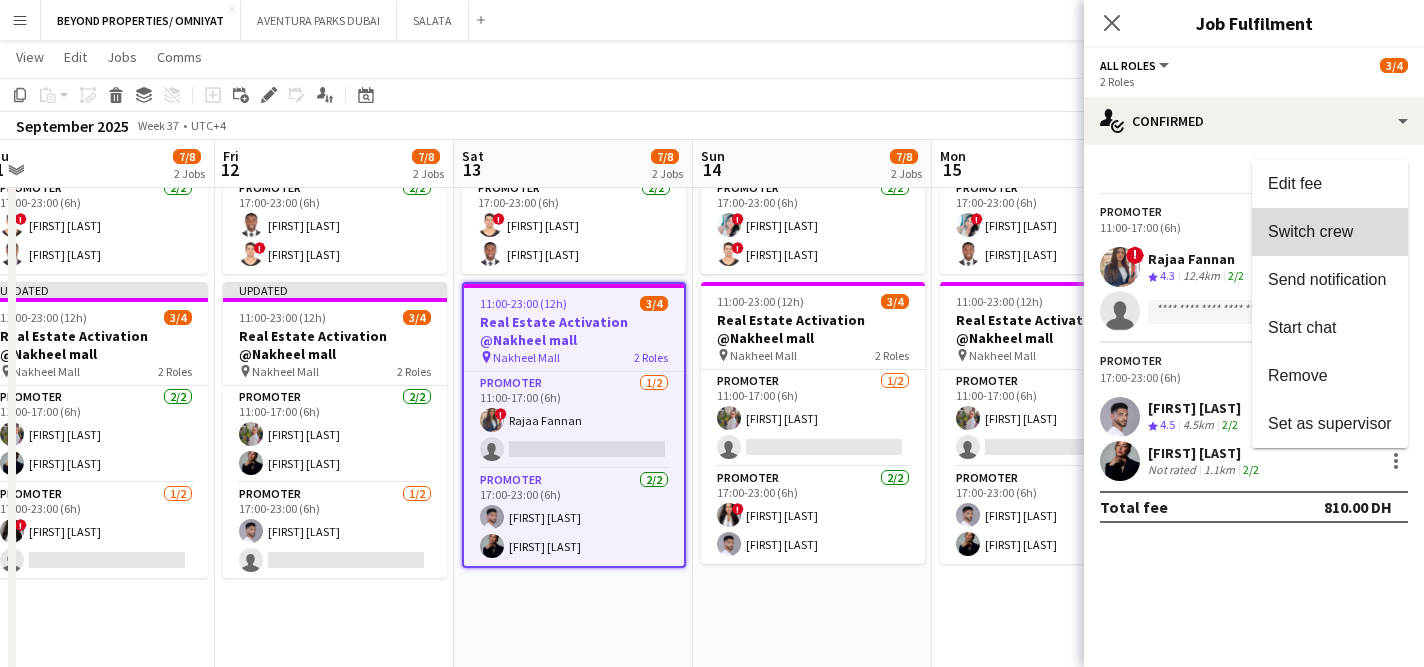 click on "Switch crew" at bounding box center (1310, 230) 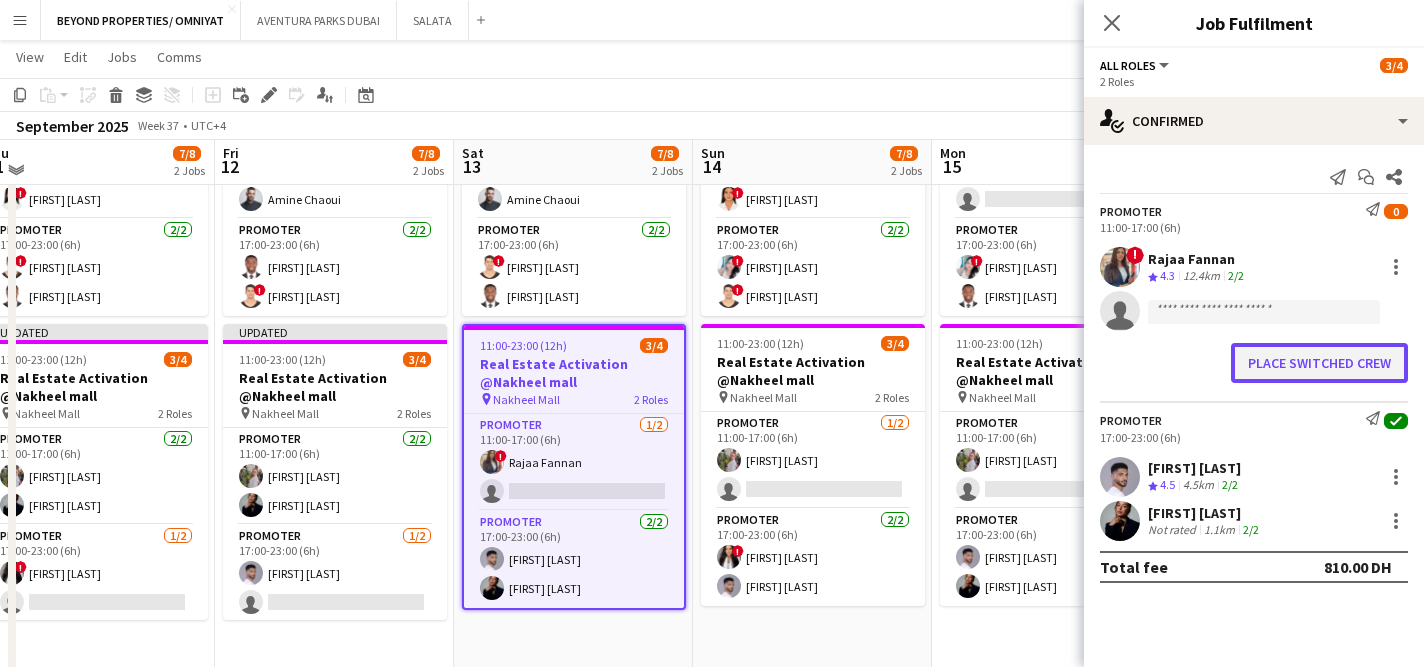 click on "Place switched crew" at bounding box center [1319, 363] 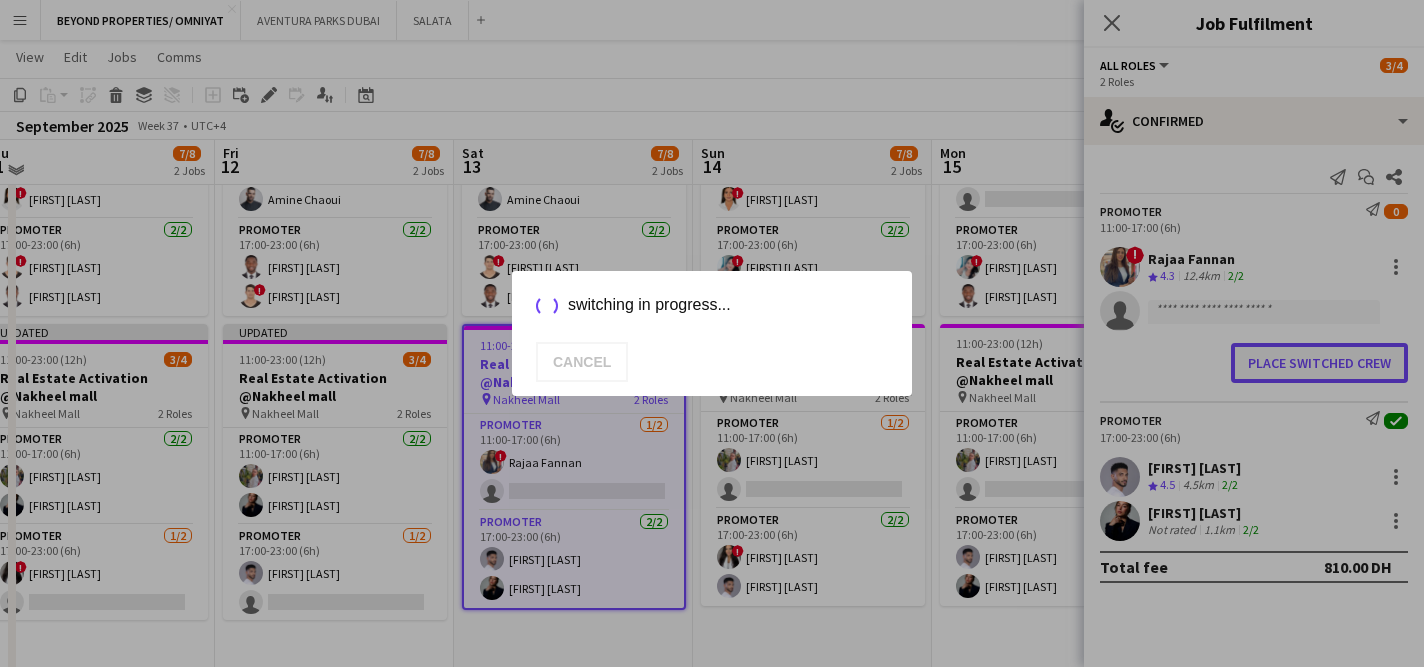 scroll, scrollTop: 0, scrollLeft: 0, axis: both 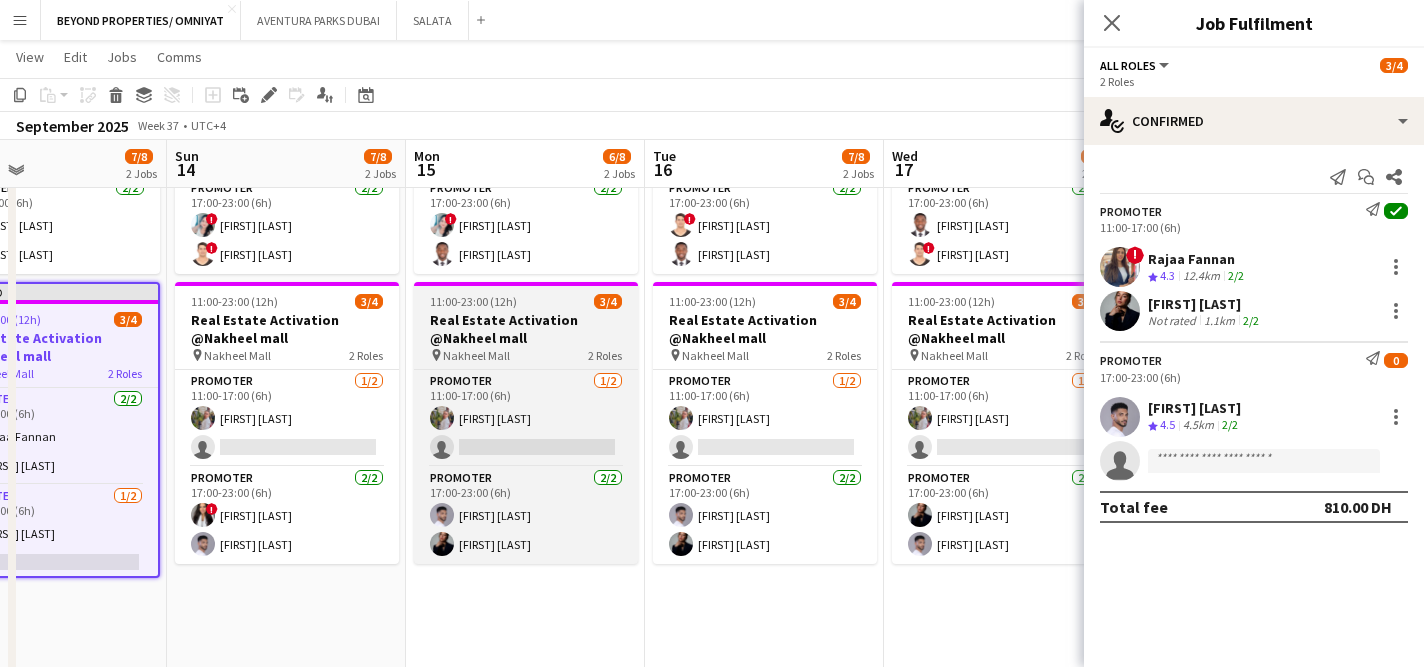 click on "Real Estate Activation @Nakheel mall" at bounding box center (526, 329) 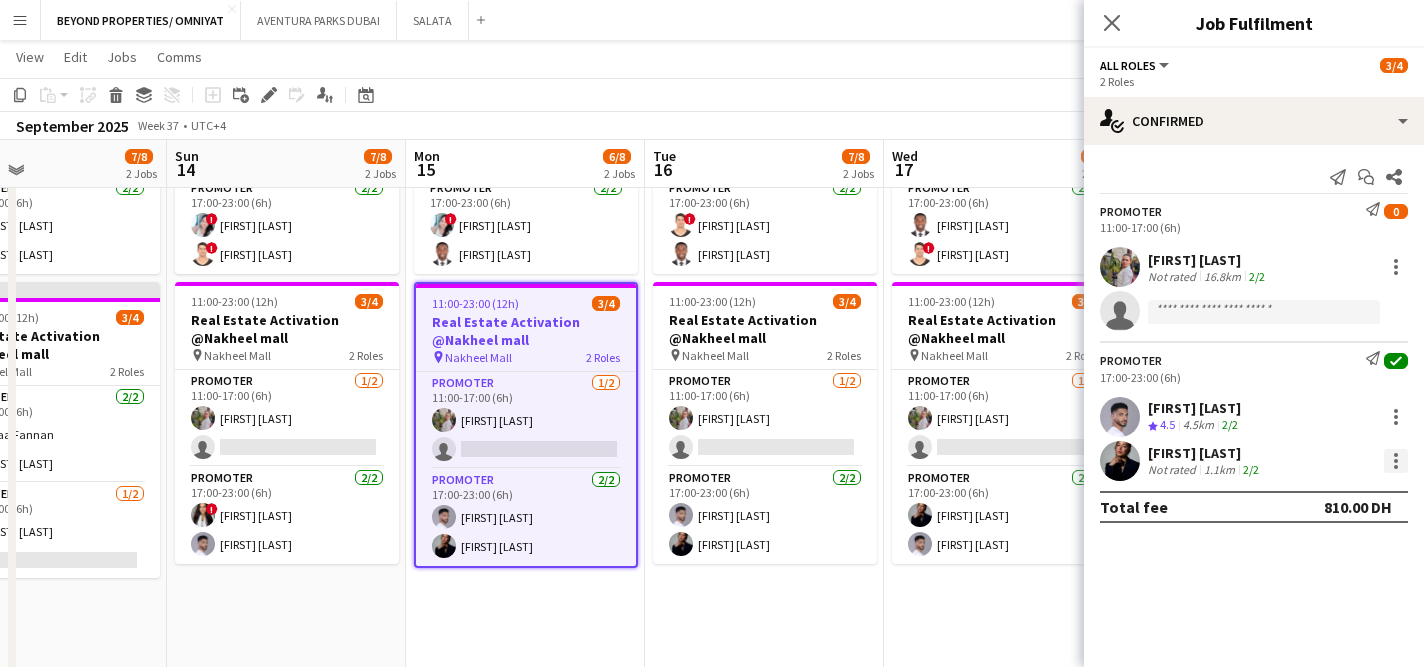 click at bounding box center [1396, 461] 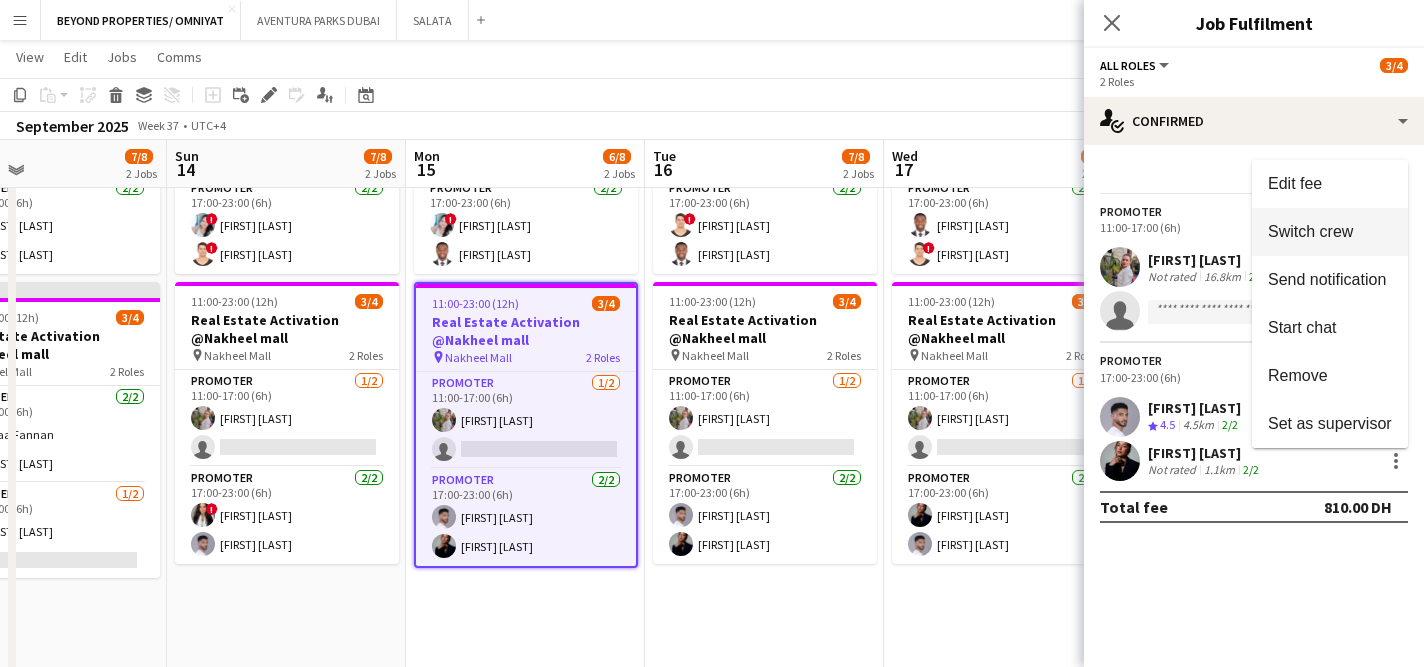 click on "Switch crew" at bounding box center (1310, 230) 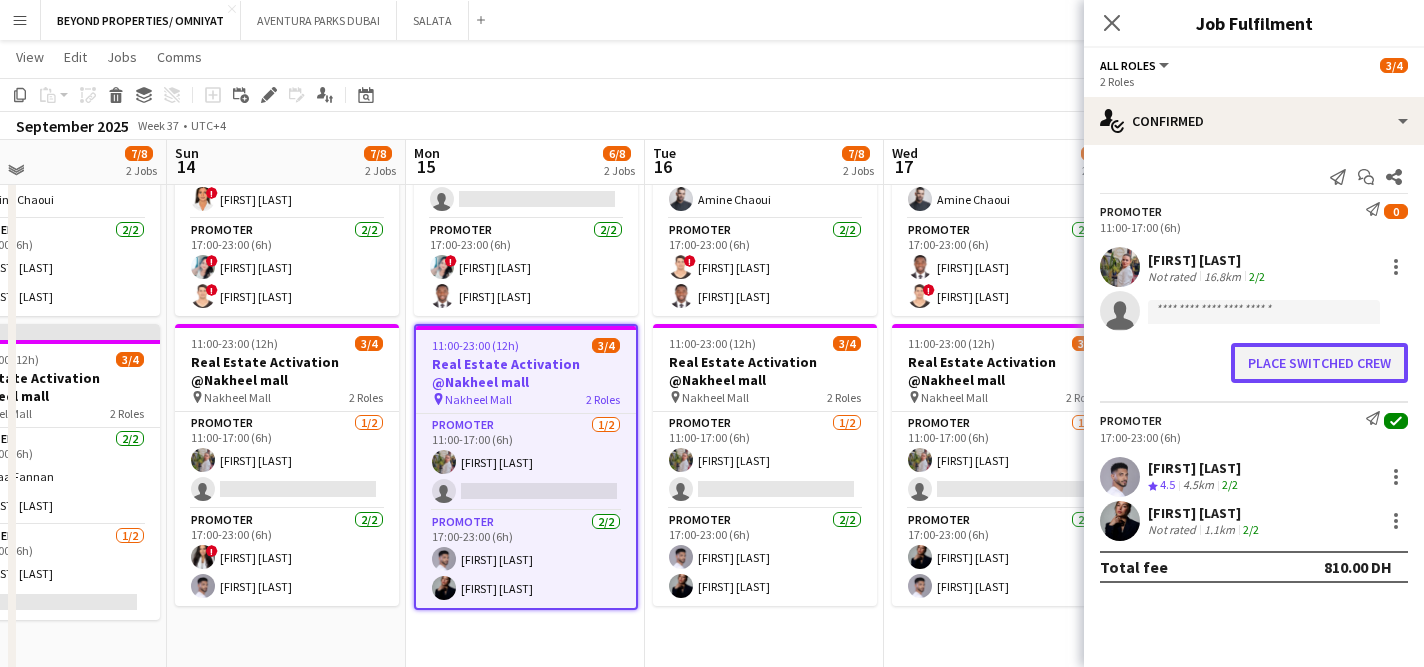 click on "Place switched crew" at bounding box center (1319, 363) 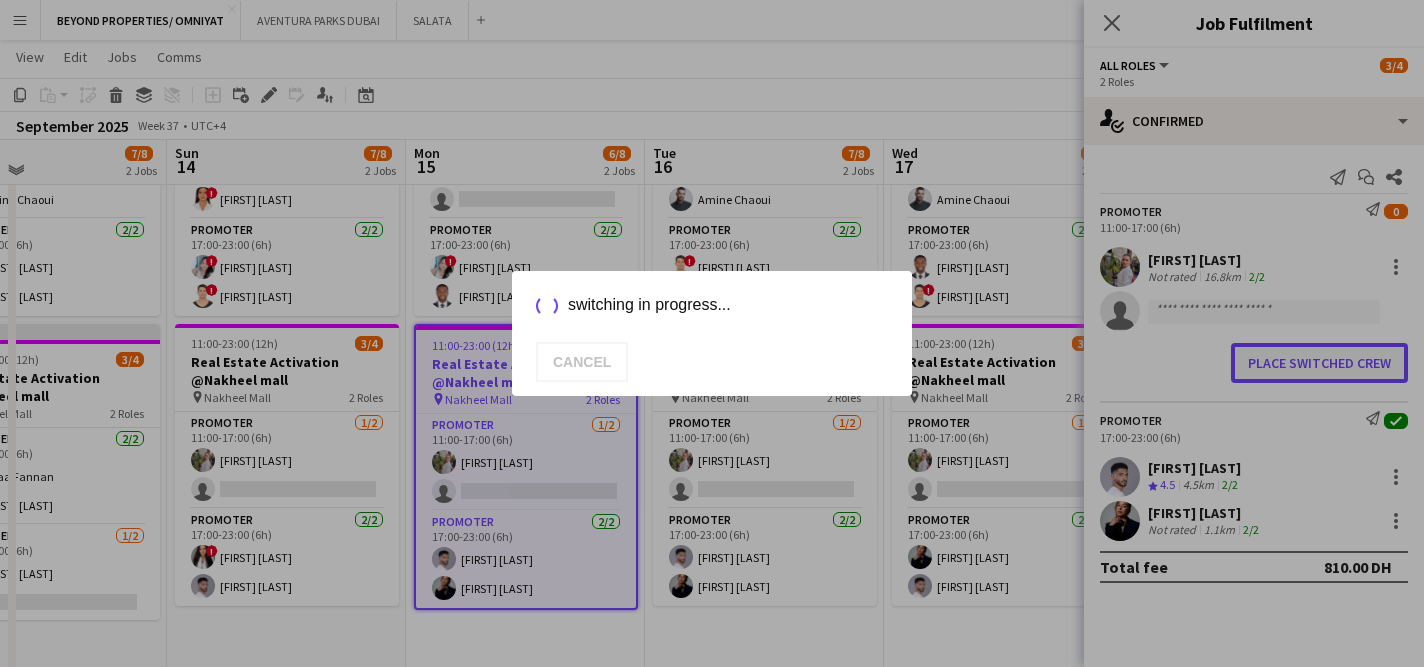 scroll, scrollTop: 0, scrollLeft: 0, axis: both 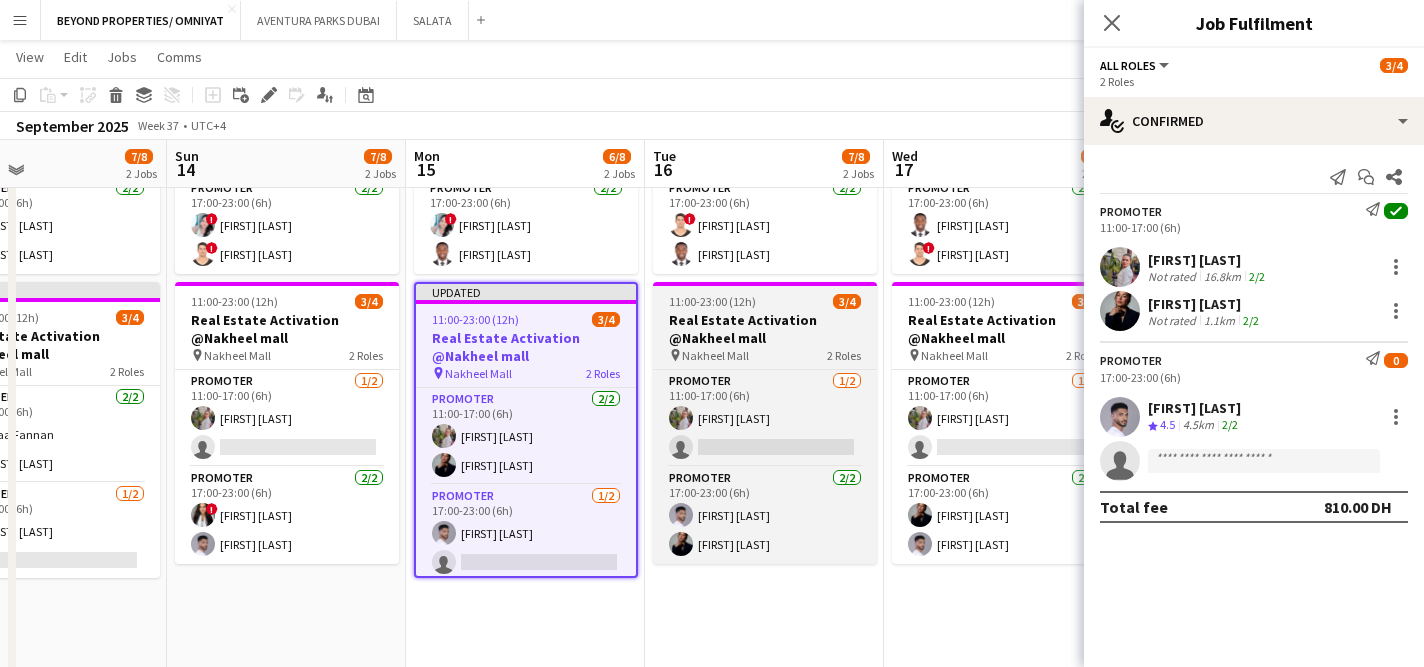 click on "Real Estate Activation @Nakheel mall" at bounding box center [765, 329] 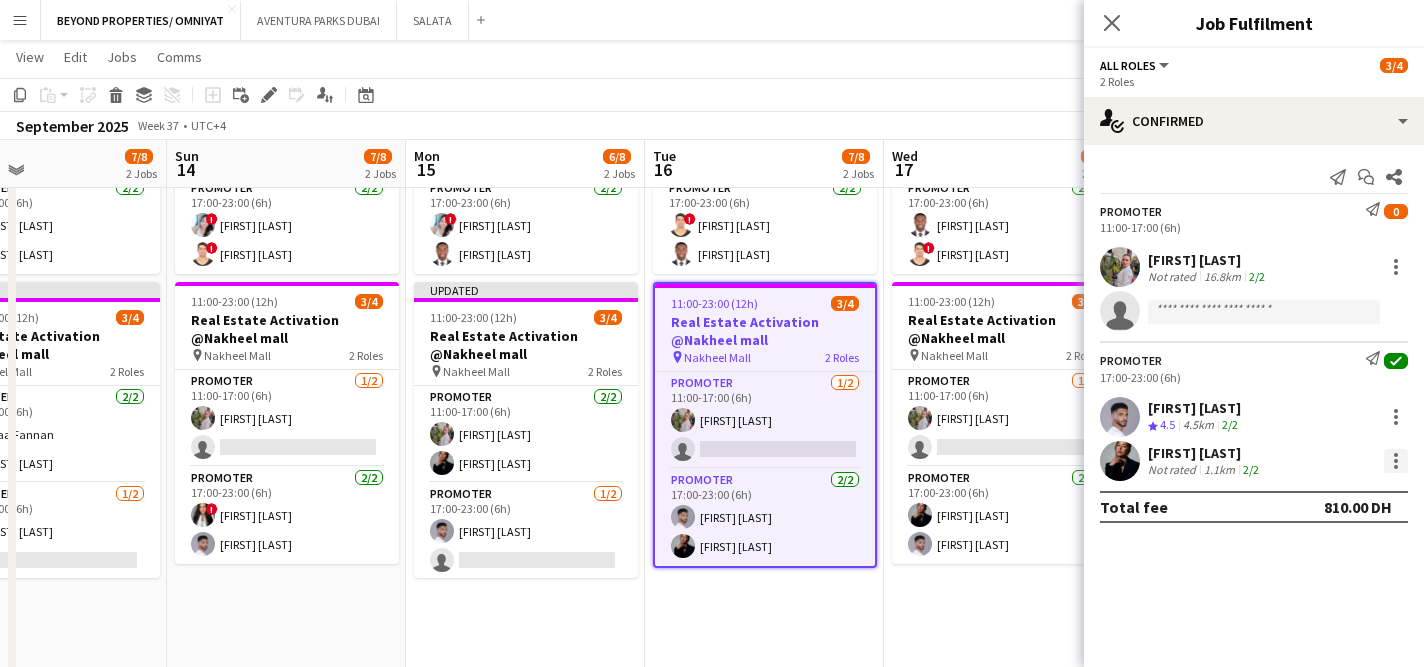 click at bounding box center (1396, 461) 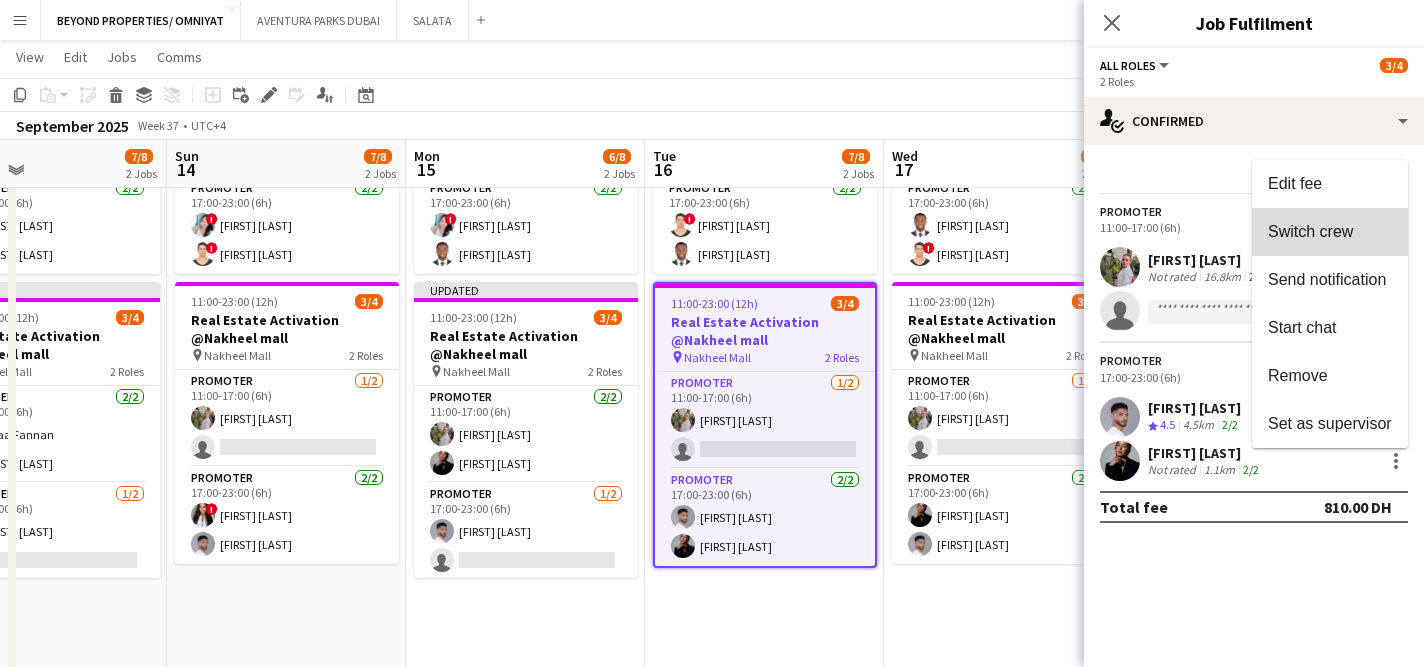 click on "Switch crew" at bounding box center (1310, 230) 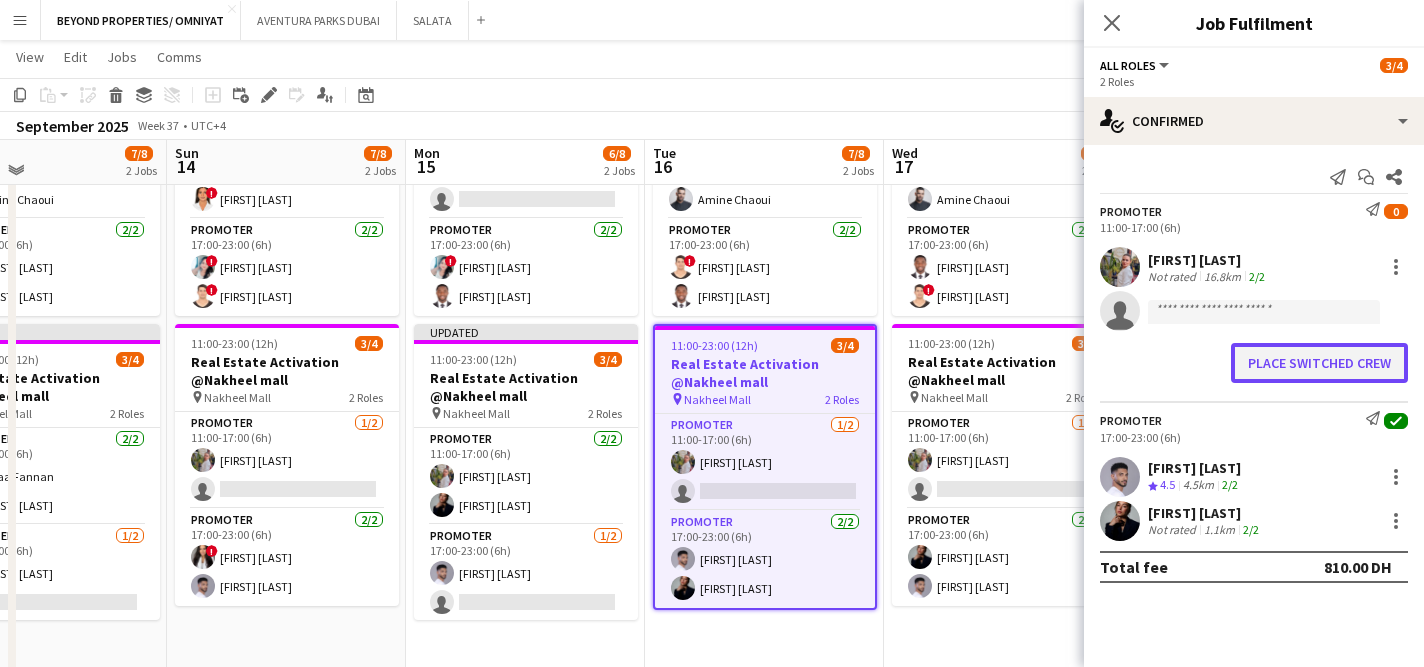 click on "Place switched crew" at bounding box center (1319, 363) 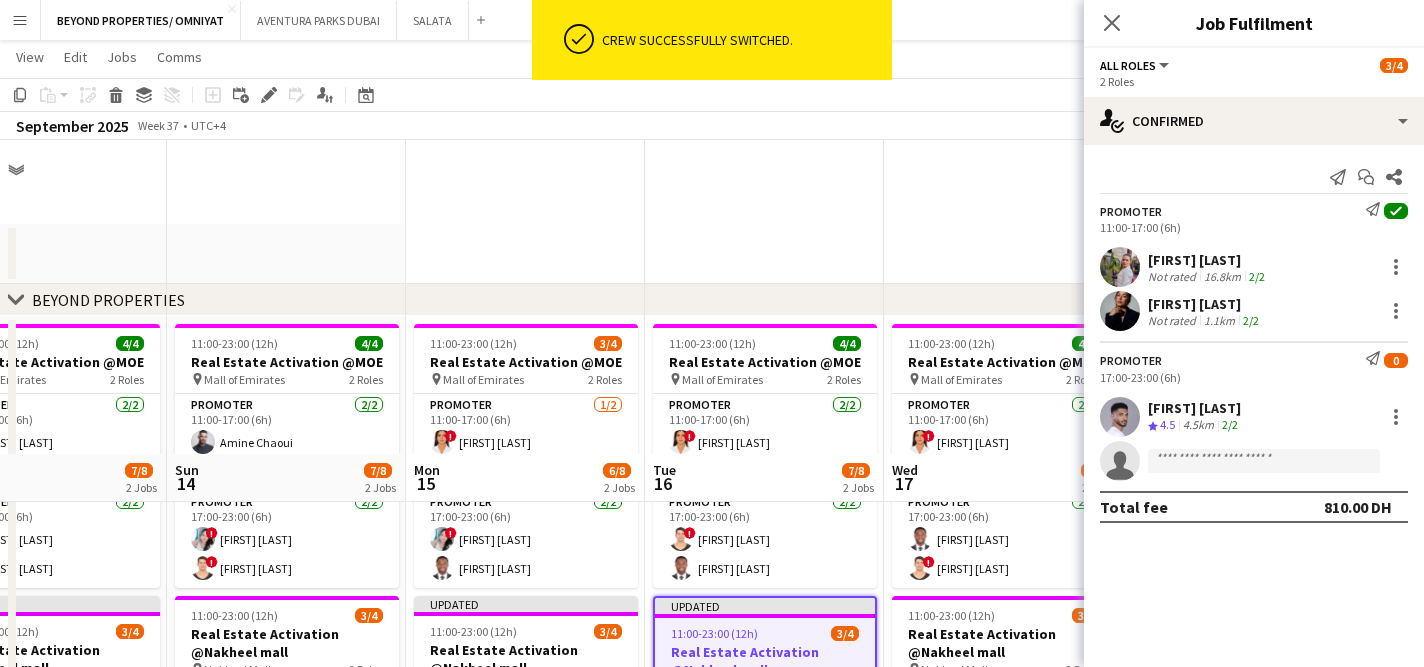 scroll, scrollTop: 314, scrollLeft: 0, axis: vertical 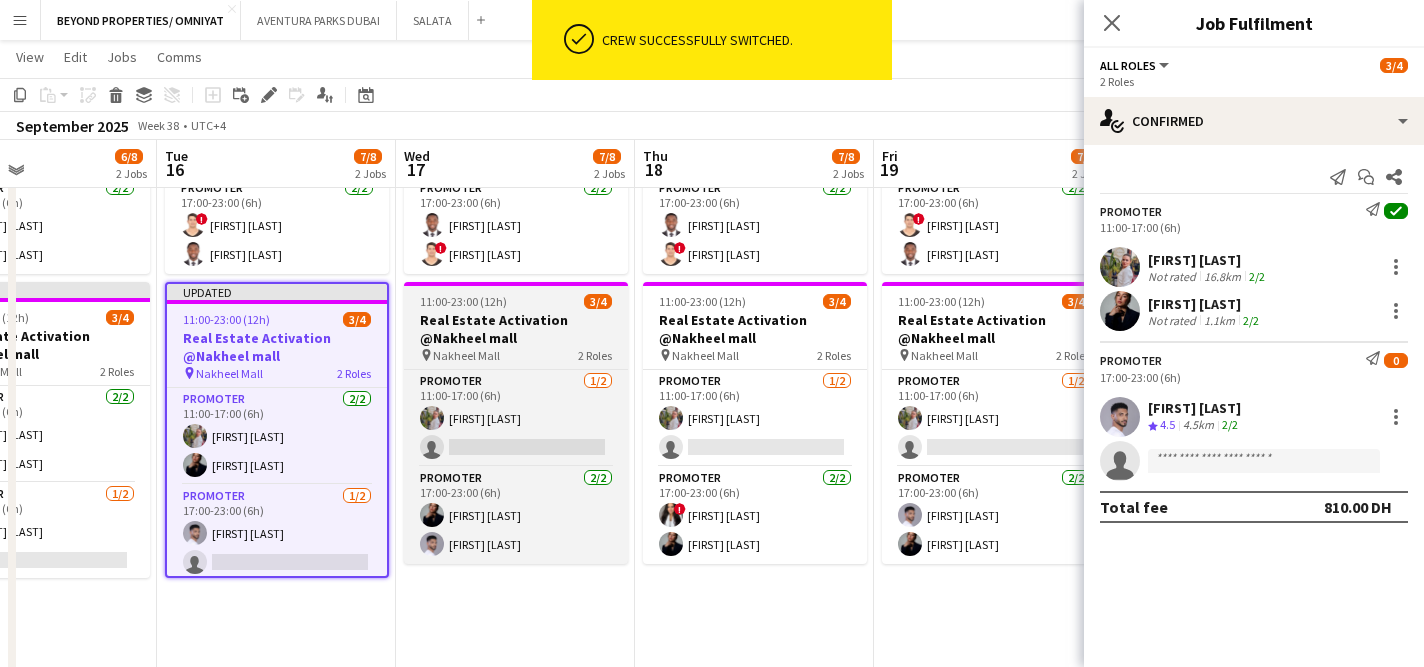 click on "11:00-23:00 (12h)    3/4" at bounding box center (516, 301) 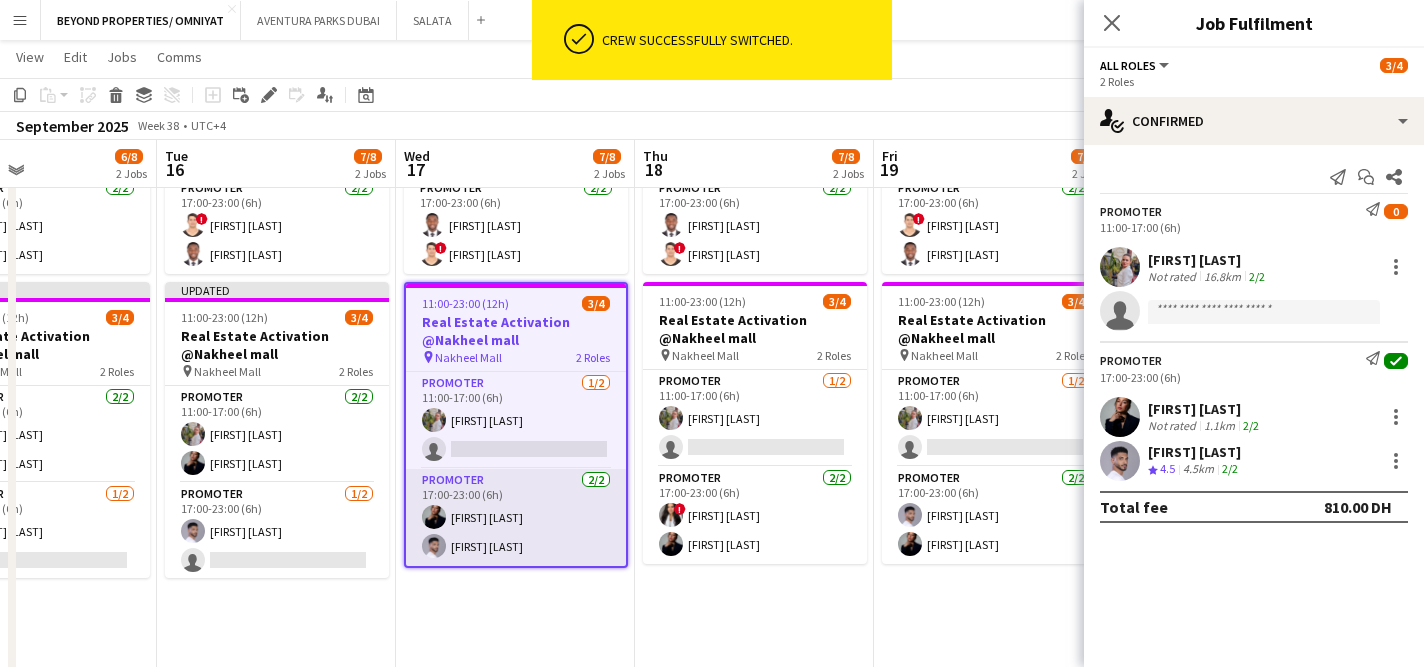 click on "Promoter   2/2   17:00-23:00 (6h)
[FIRST] [LAST] [FIRST] [LAST]" at bounding box center [516, 517] 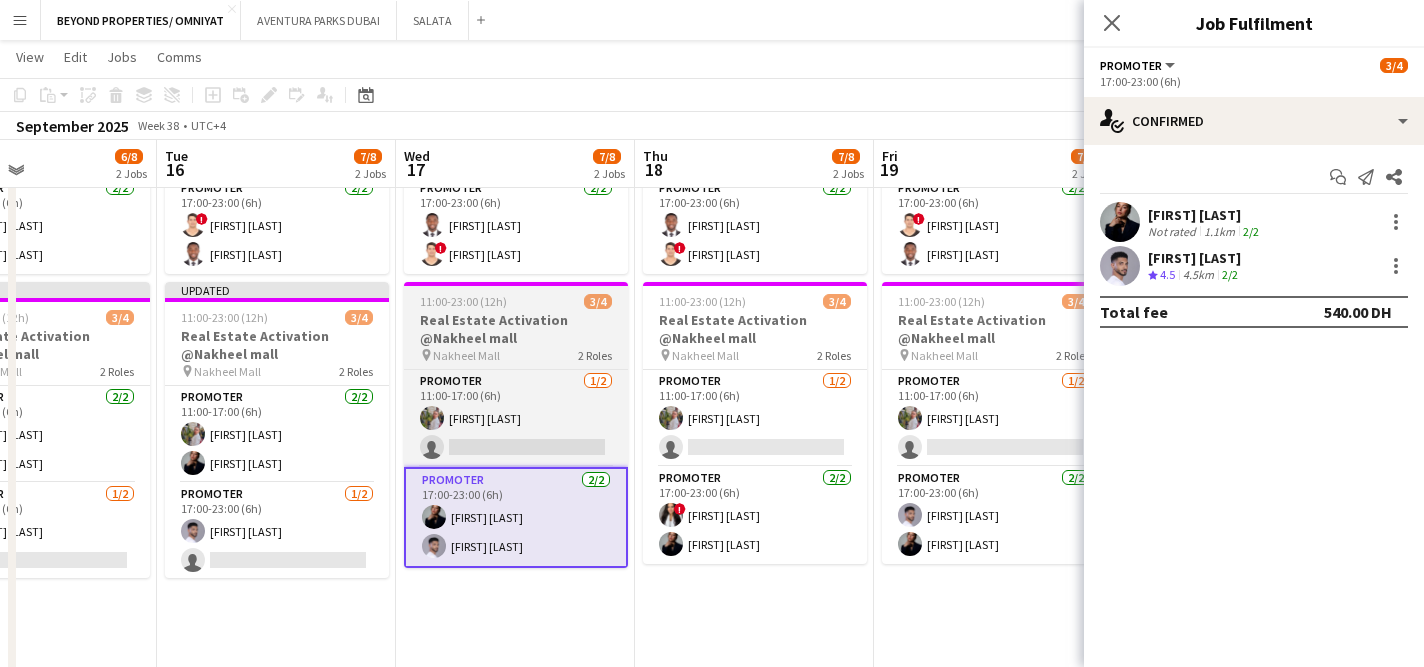 click on "Real Estate Activation @Nakheel mall" at bounding box center [516, 329] 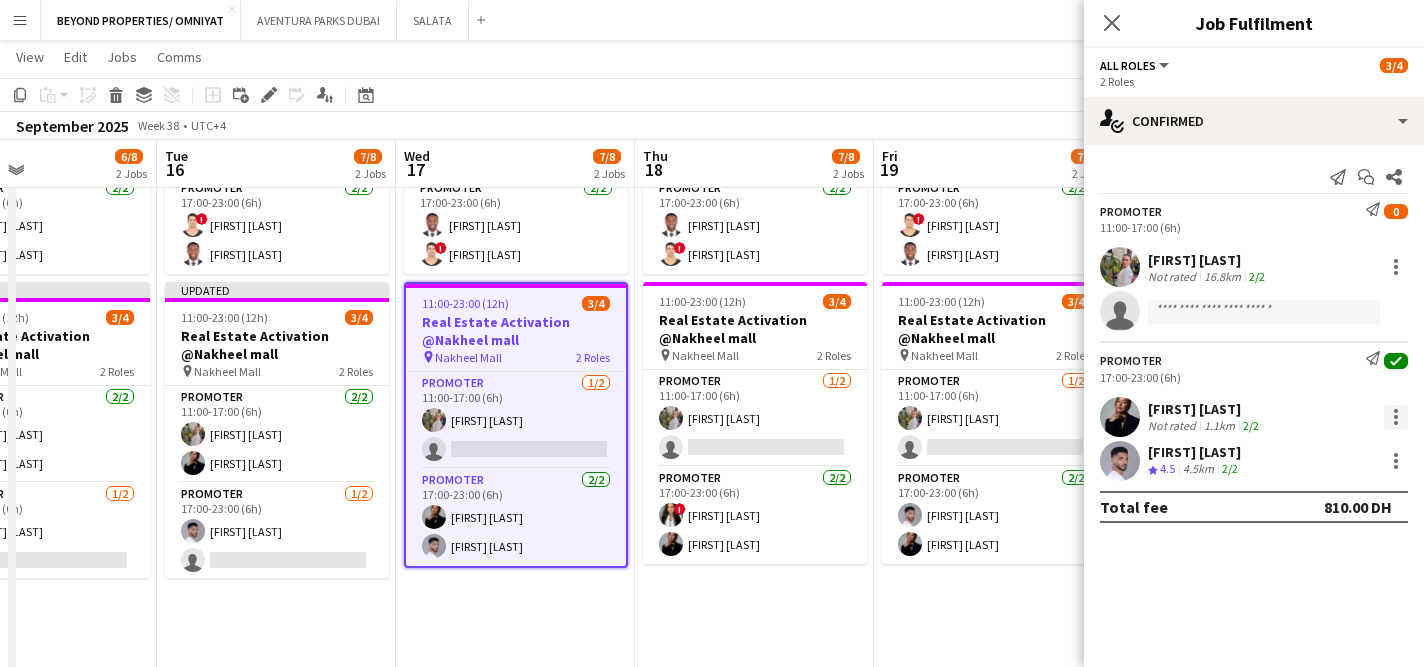 click at bounding box center (1396, 417) 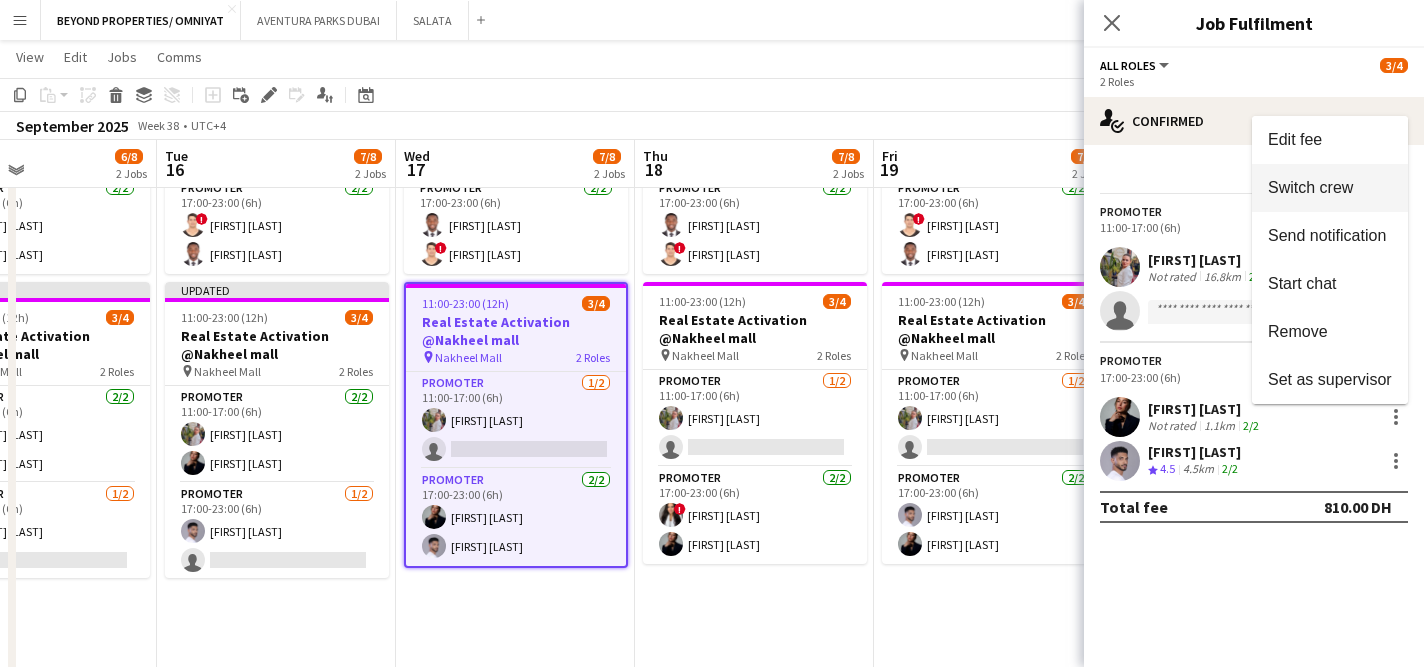 click on "Switch crew" at bounding box center [1330, 187] 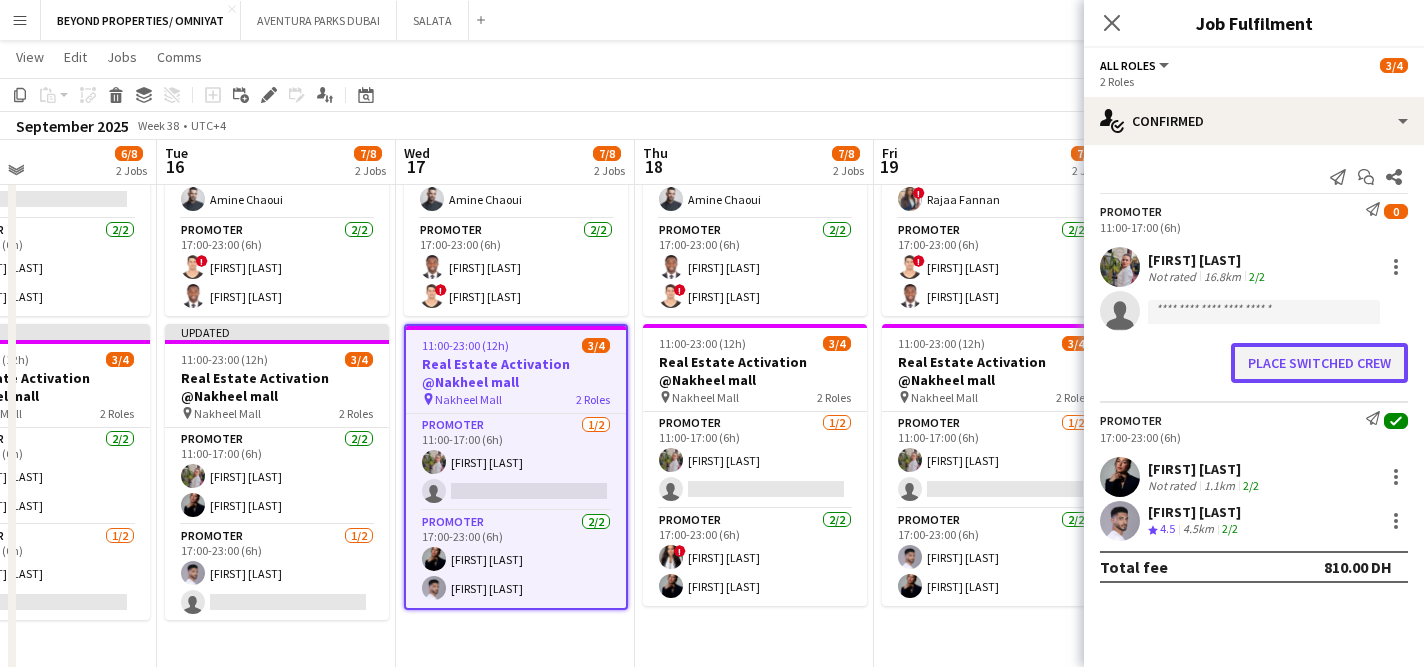 click on "Place switched crew" at bounding box center (1319, 363) 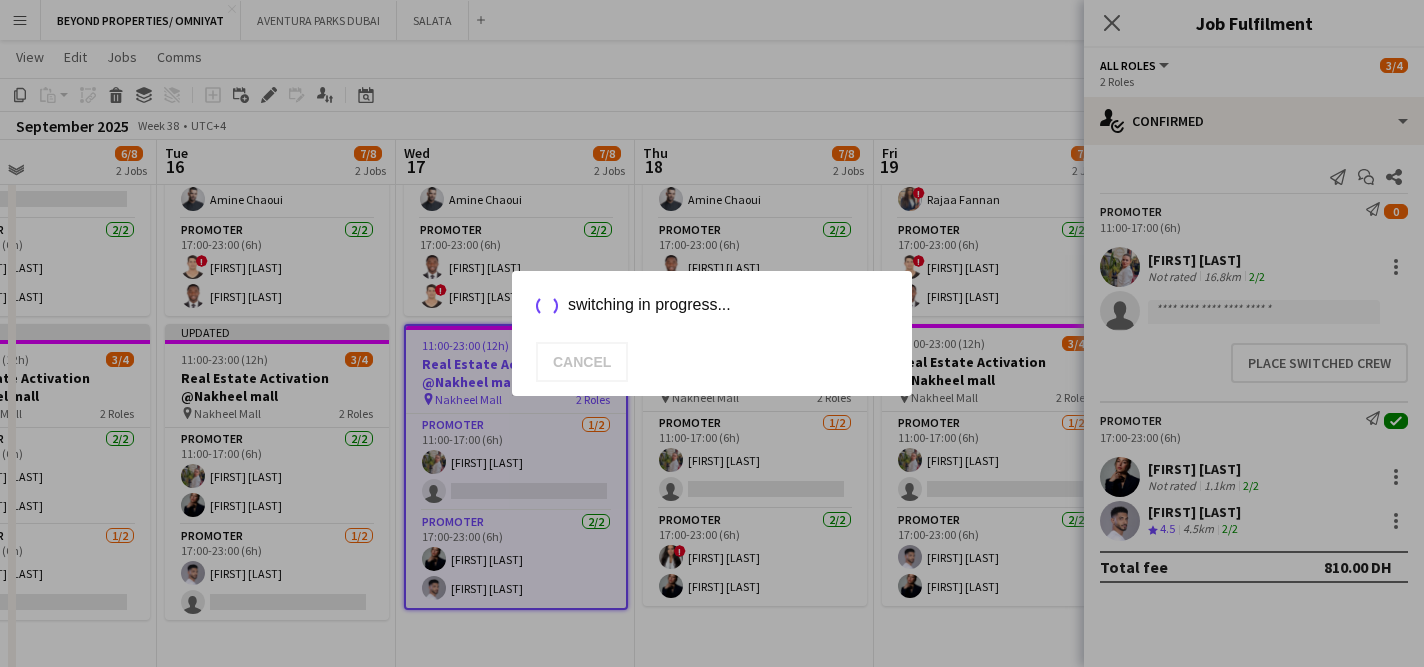 scroll, scrollTop: 314, scrollLeft: 0, axis: vertical 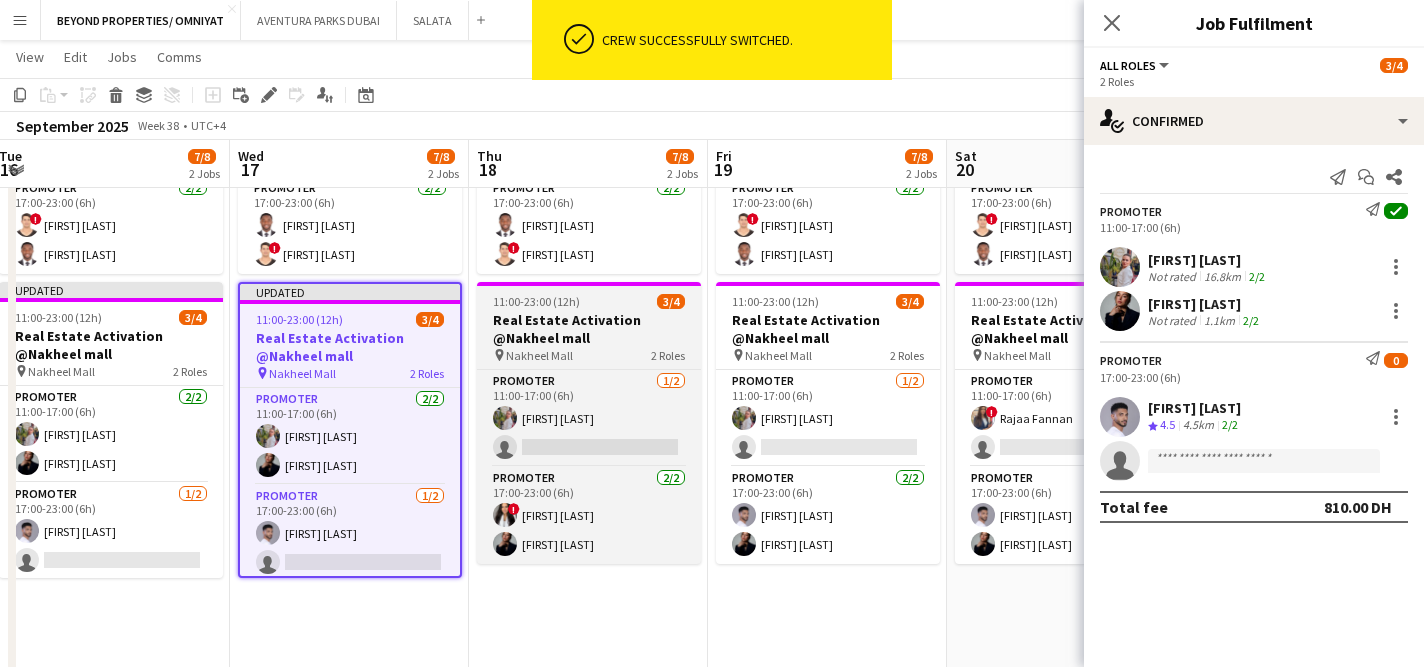 click on "Real Estate Activation @Nakheel mall" at bounding box center [589, 329] 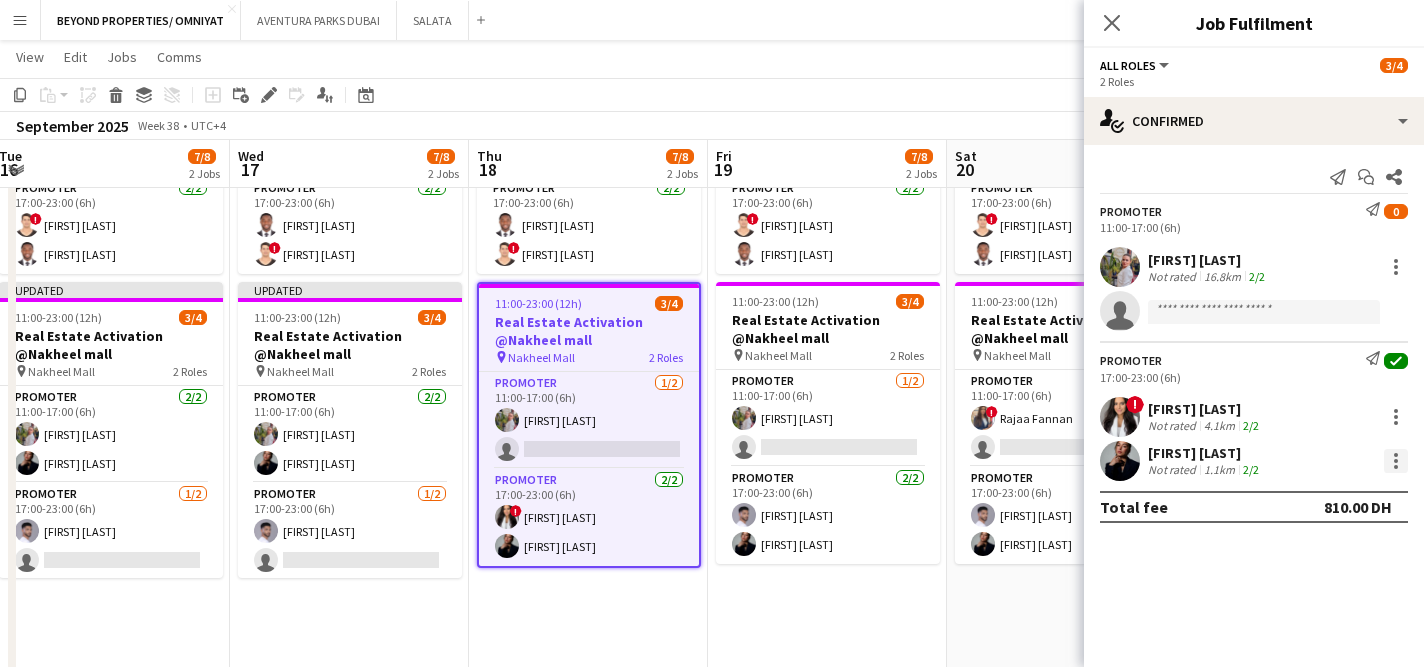 click at bounding box center [1396, 461] 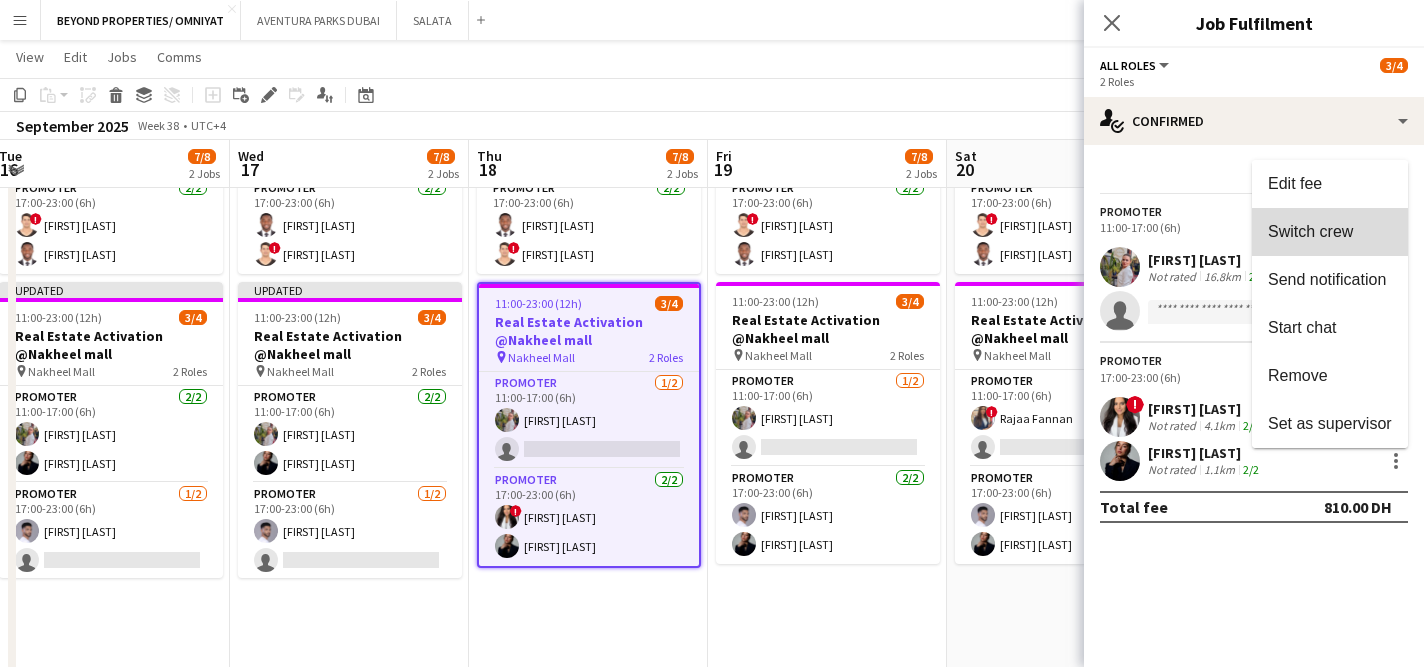 click on "Switch crew" at bounding box center [1330, 232] 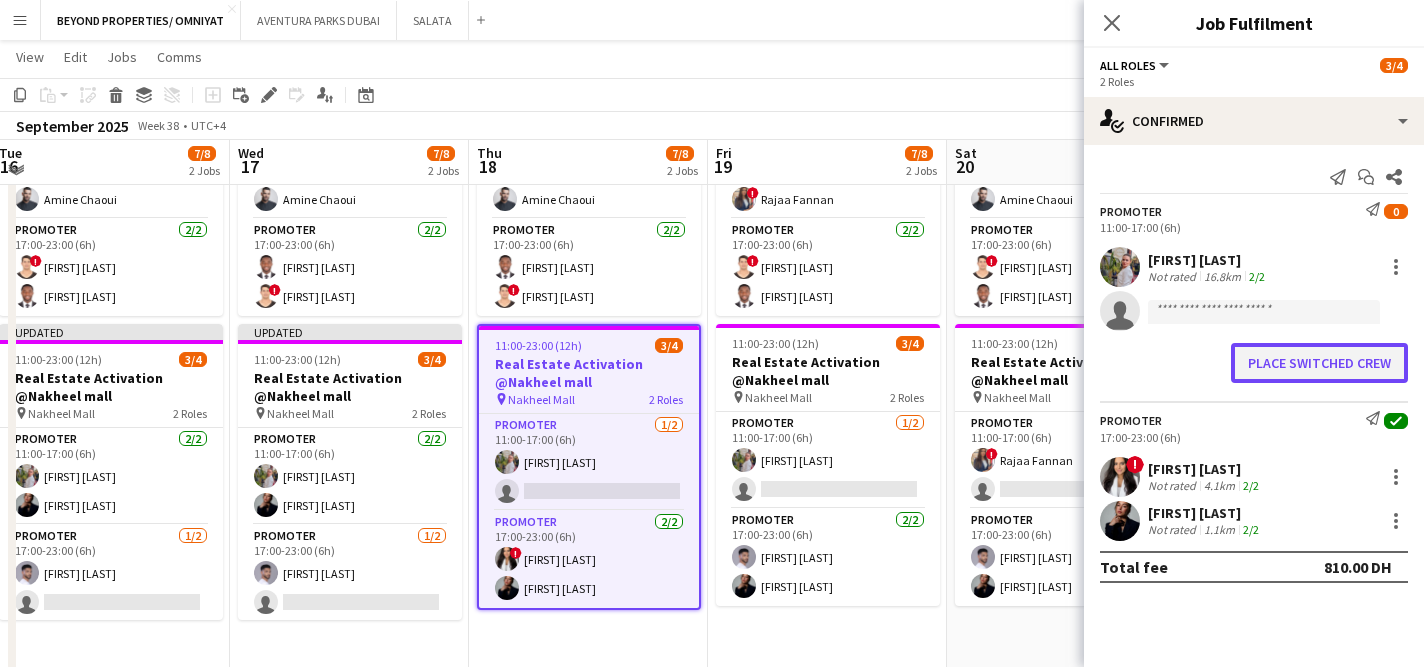 click on "Place switched crew" at bounding box center (1319, 363) 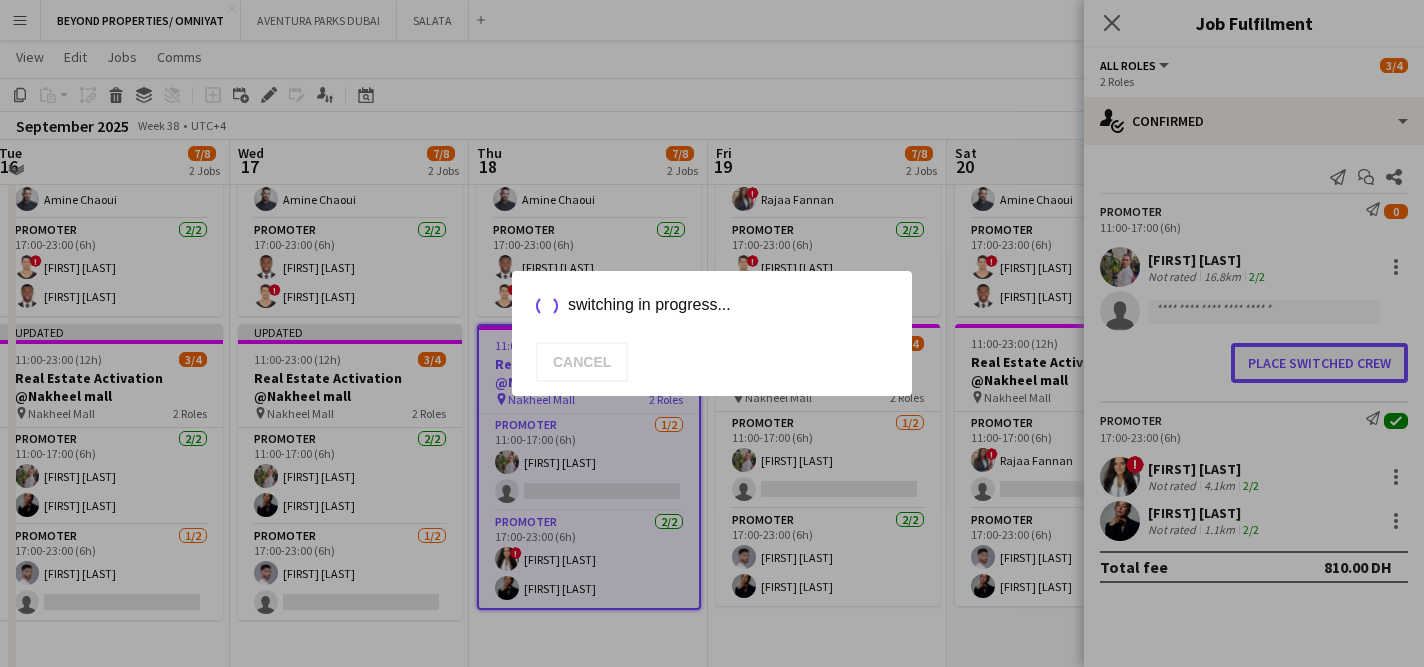 scroll, scrollTop: 0, scrollLeft: 0, axis: both 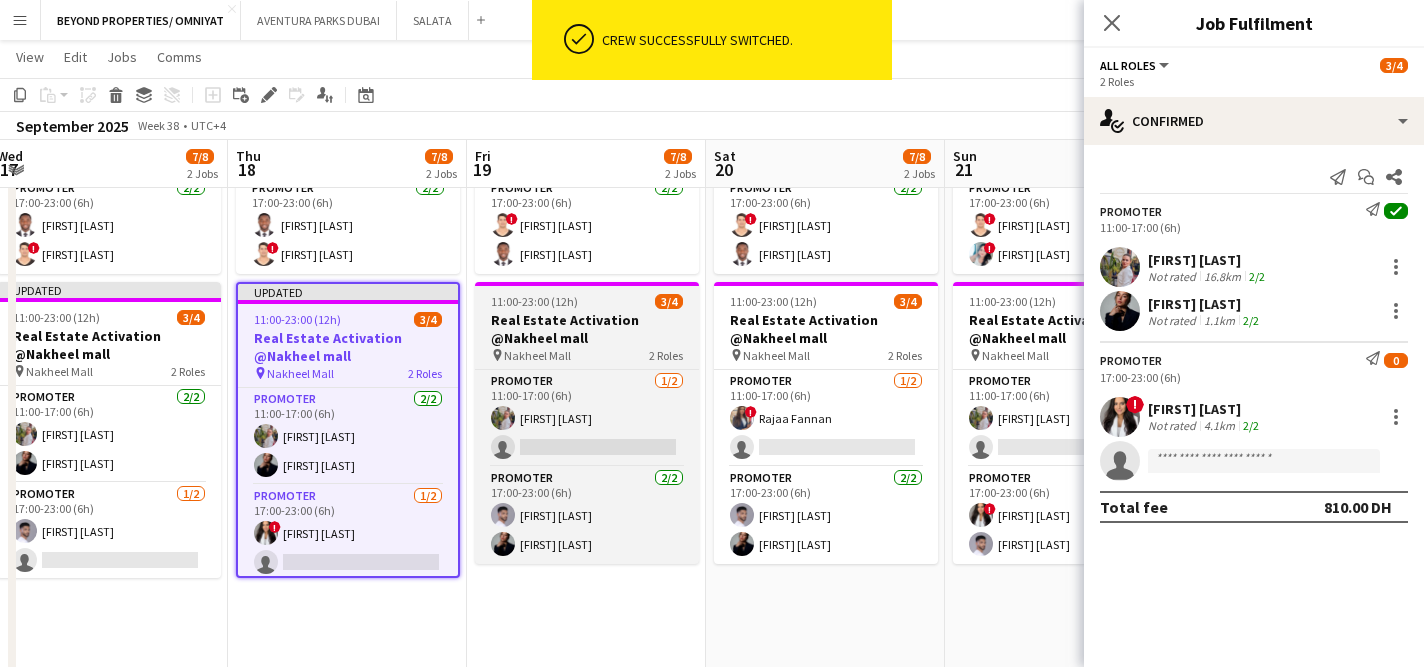 click on "Real Estate Activation @Nakheel mall" at bounding box center [587, 329] 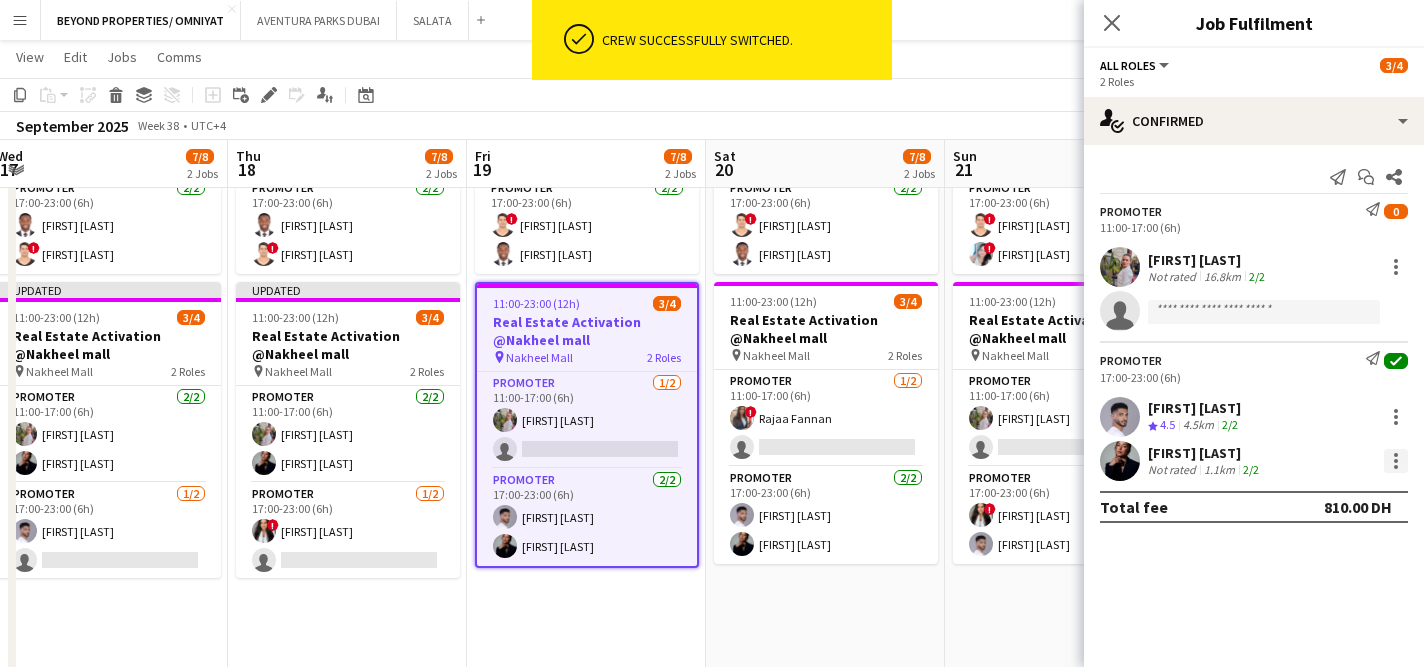 click at bounding box center [1396, 461] 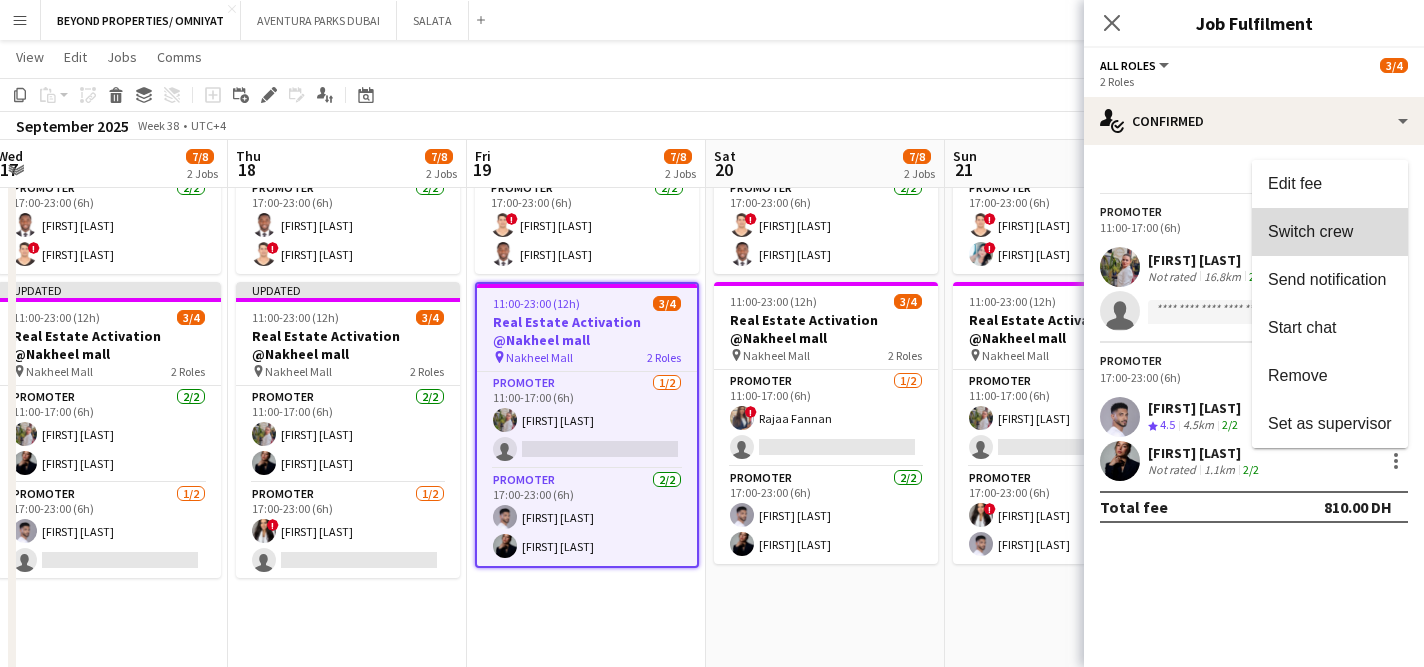 click on "Switch crew" at bounding box center (1310, 230) 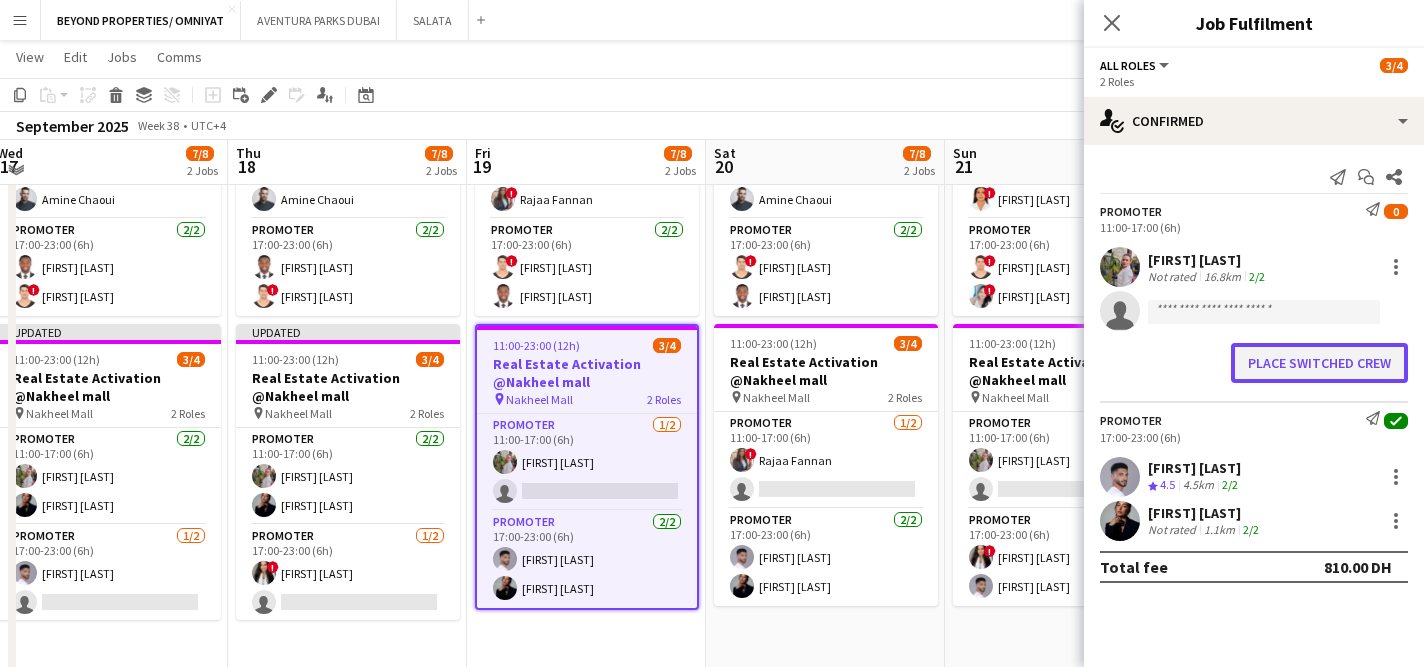 click on "Place switched crew" at bounding box center [1319, 363] 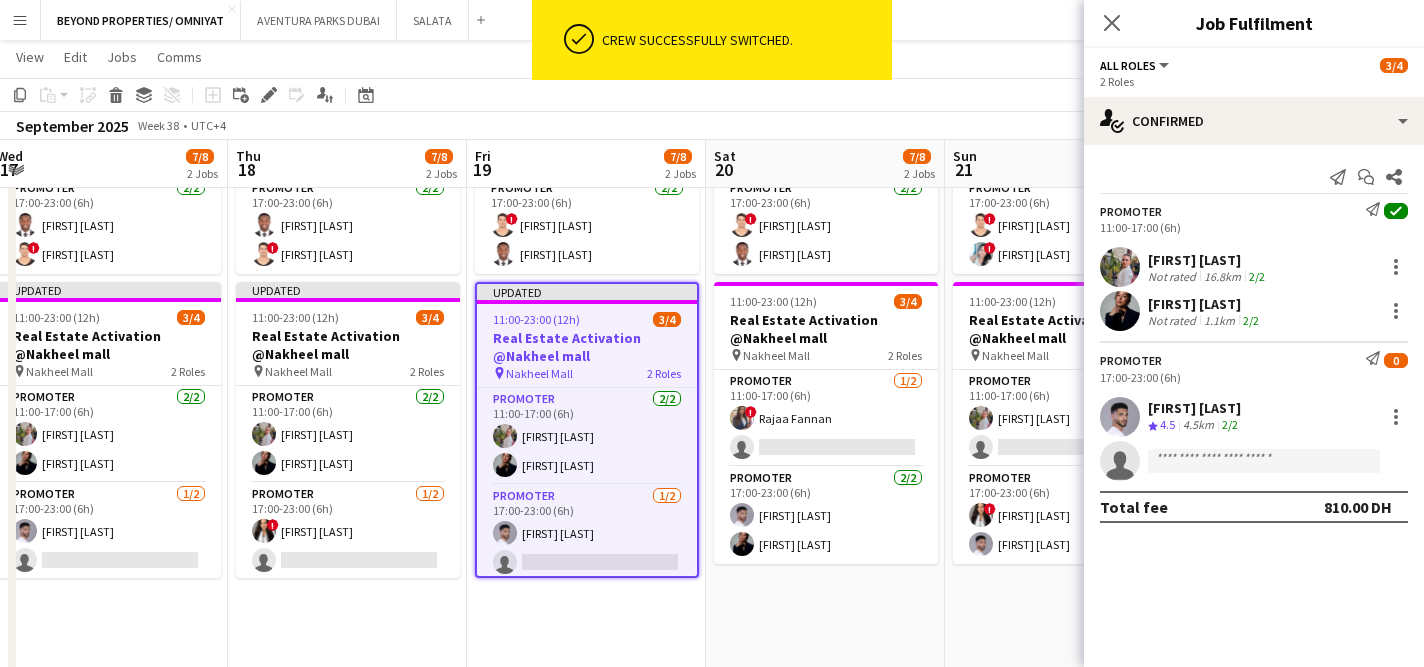 scroll, scrollTop: 314, scrollLeft: 0, axis: vertical 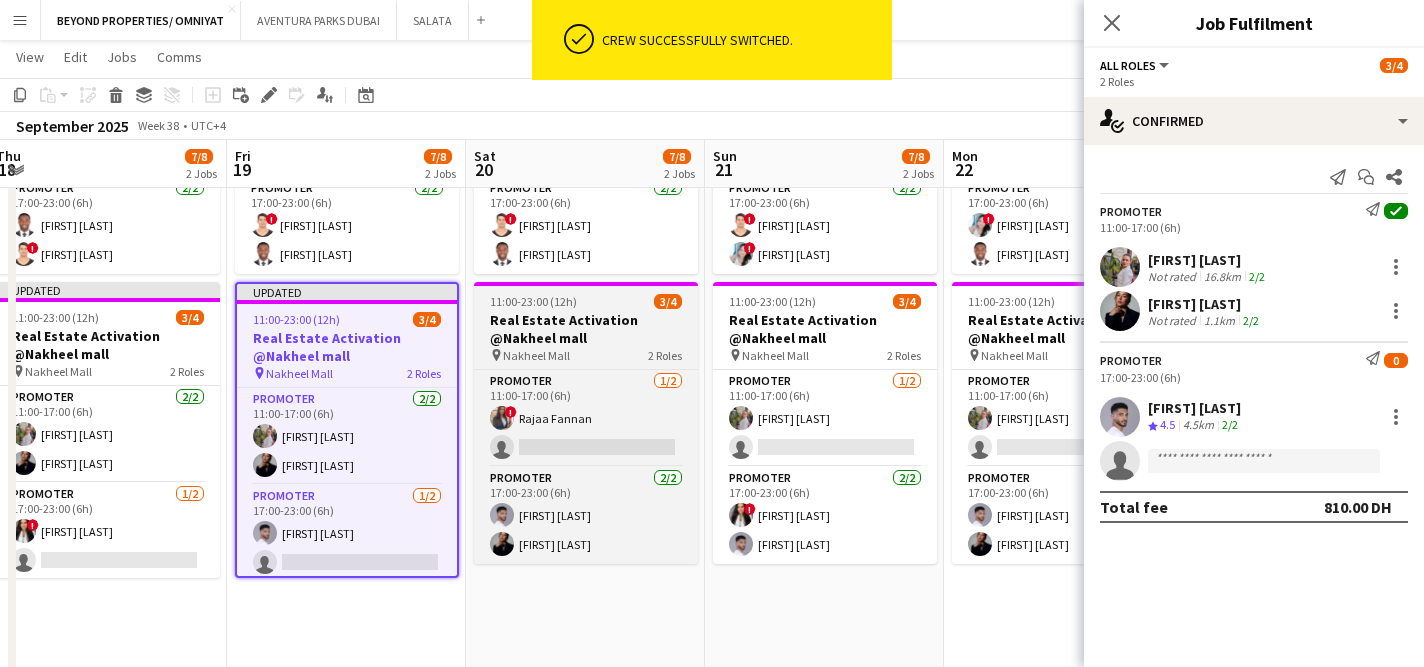 click on "Real Estate Activation @Nakheel mall" at bounding box center [586, 329] 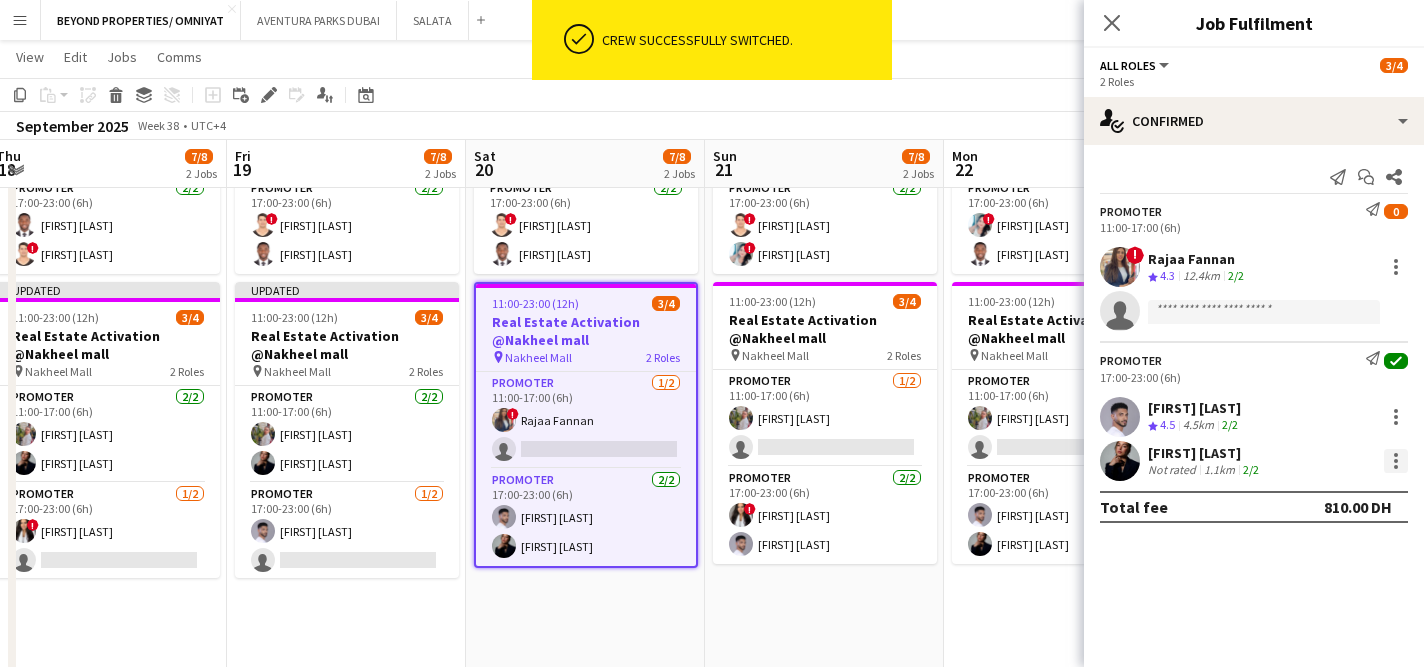 click at bounding box center [1396, 461] 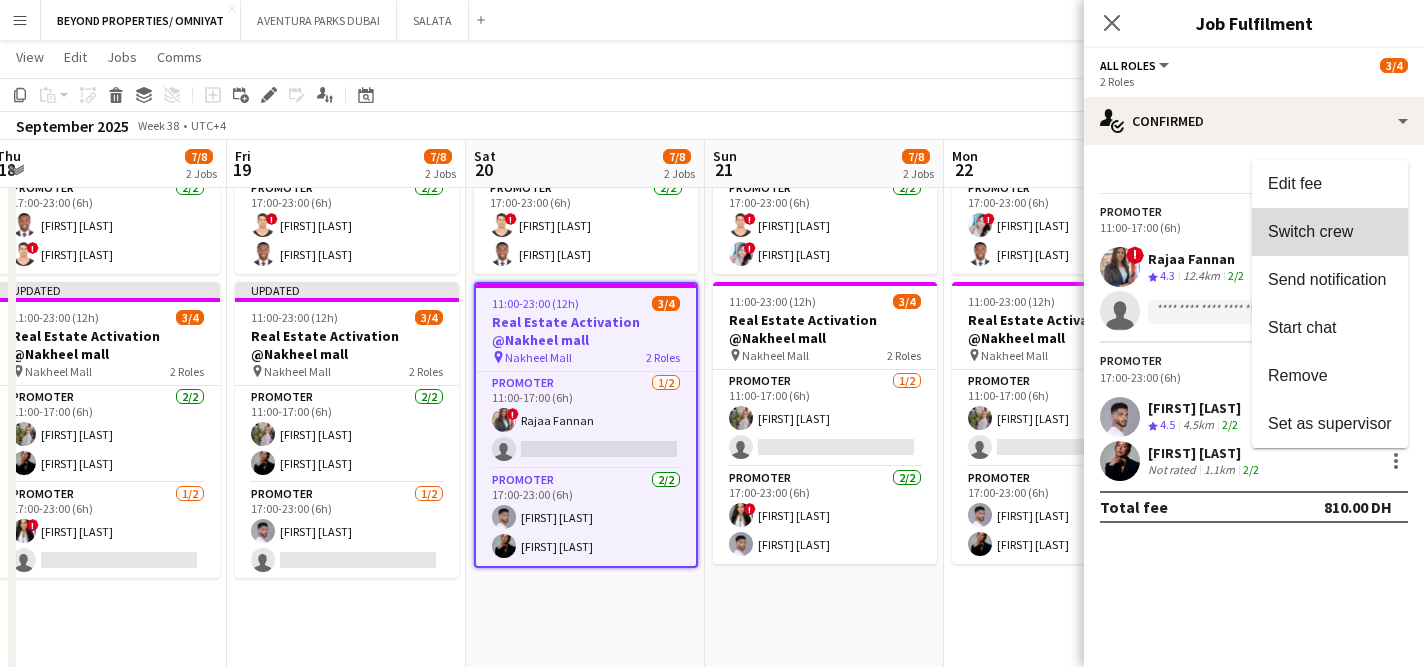 click on "Switch crew" at bounding box center (1310, 230) 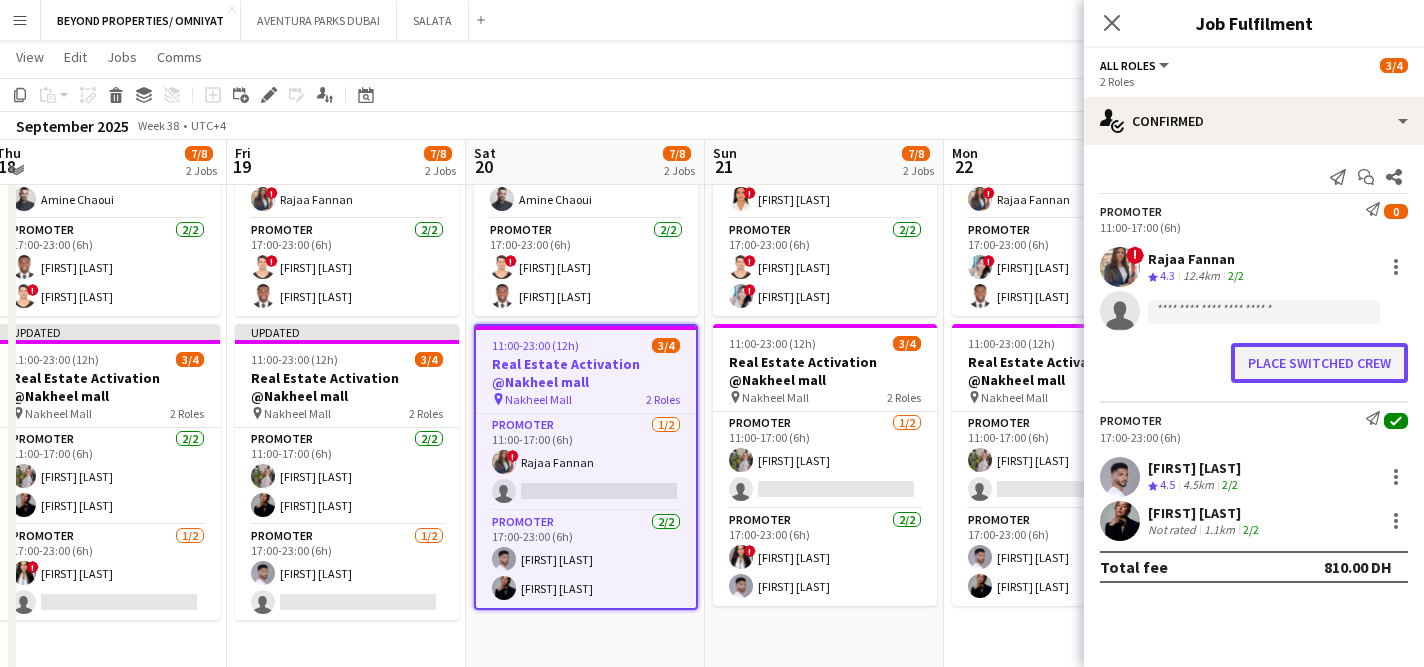 click on "Place switched crew" at bounding box center (1319, 363) 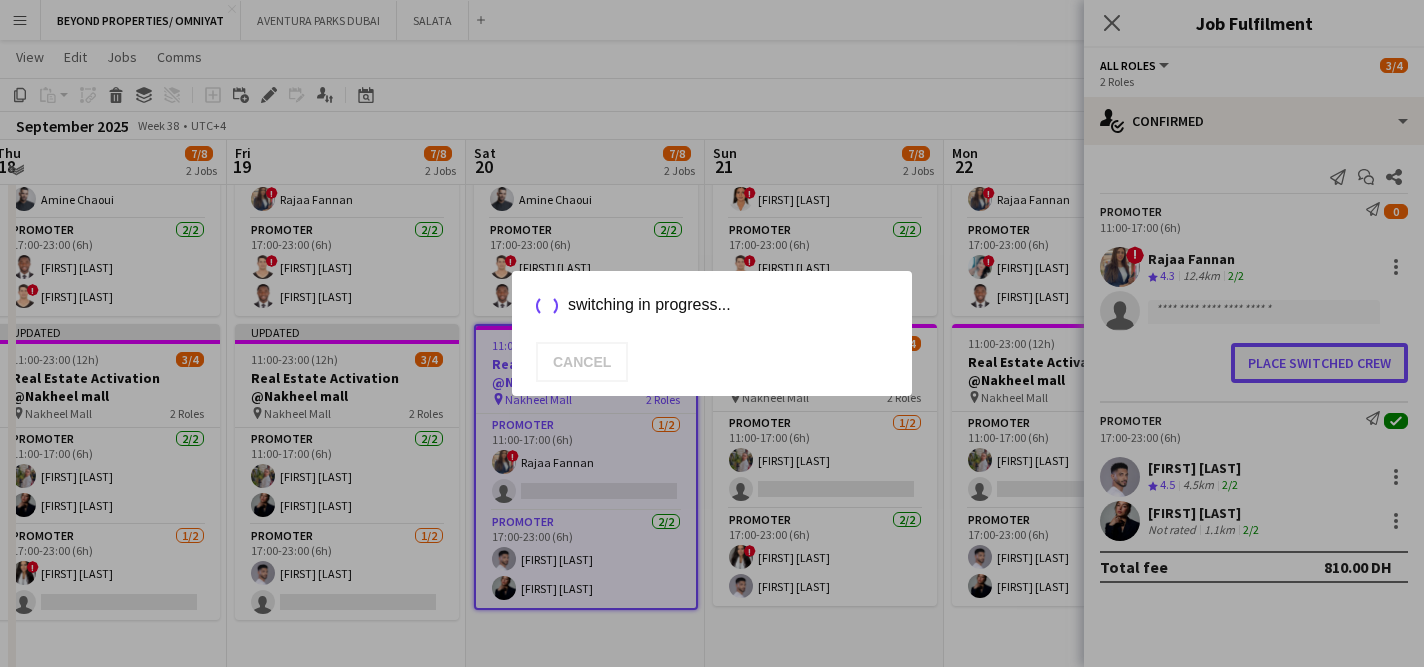 scroll, scrollTop: 0, scrollLeft: 0, axis: both 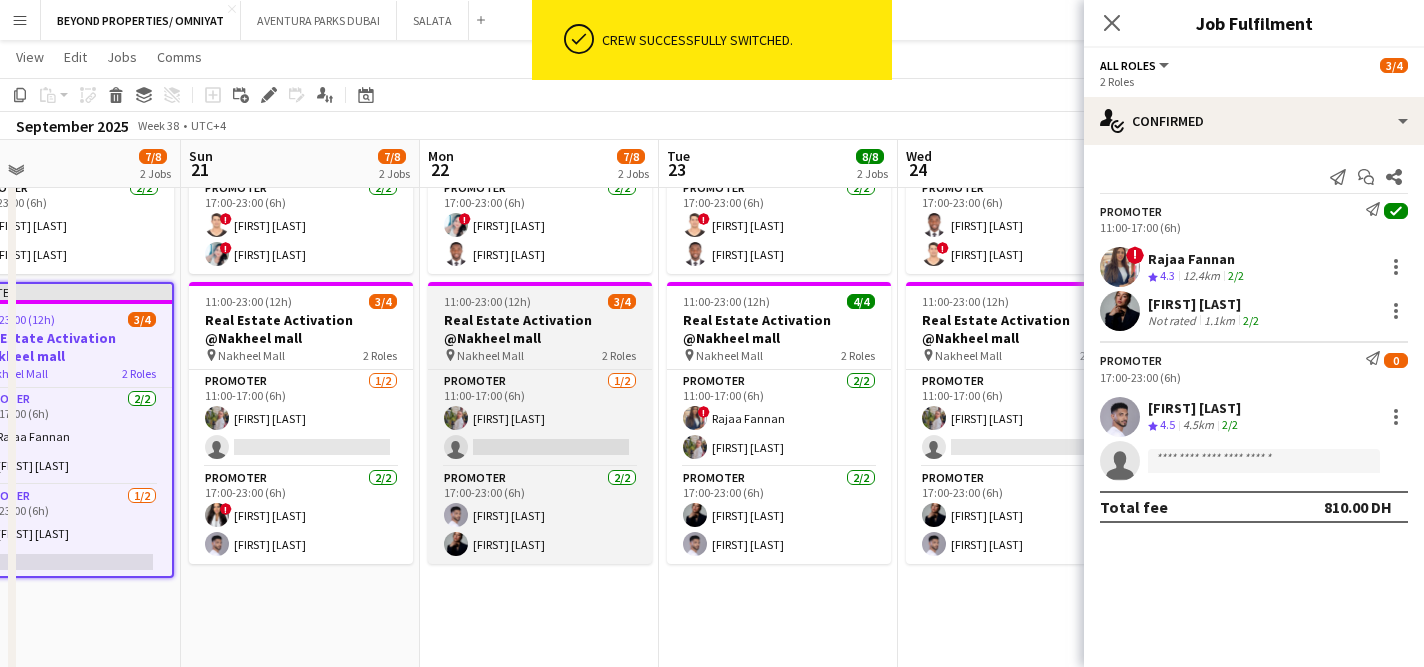 click on "Real Estate Activation @Nakheel mall" at bounding box center [540, 329] 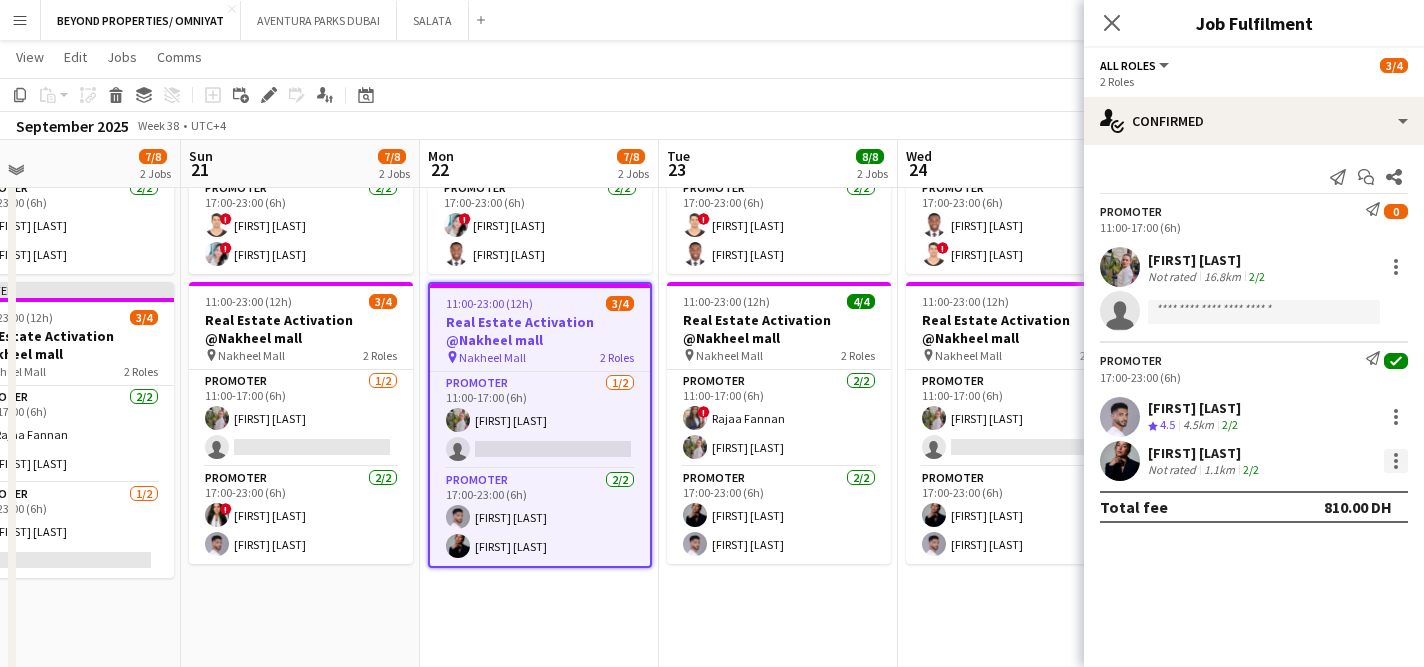 click at bounding box center [1396, 461] 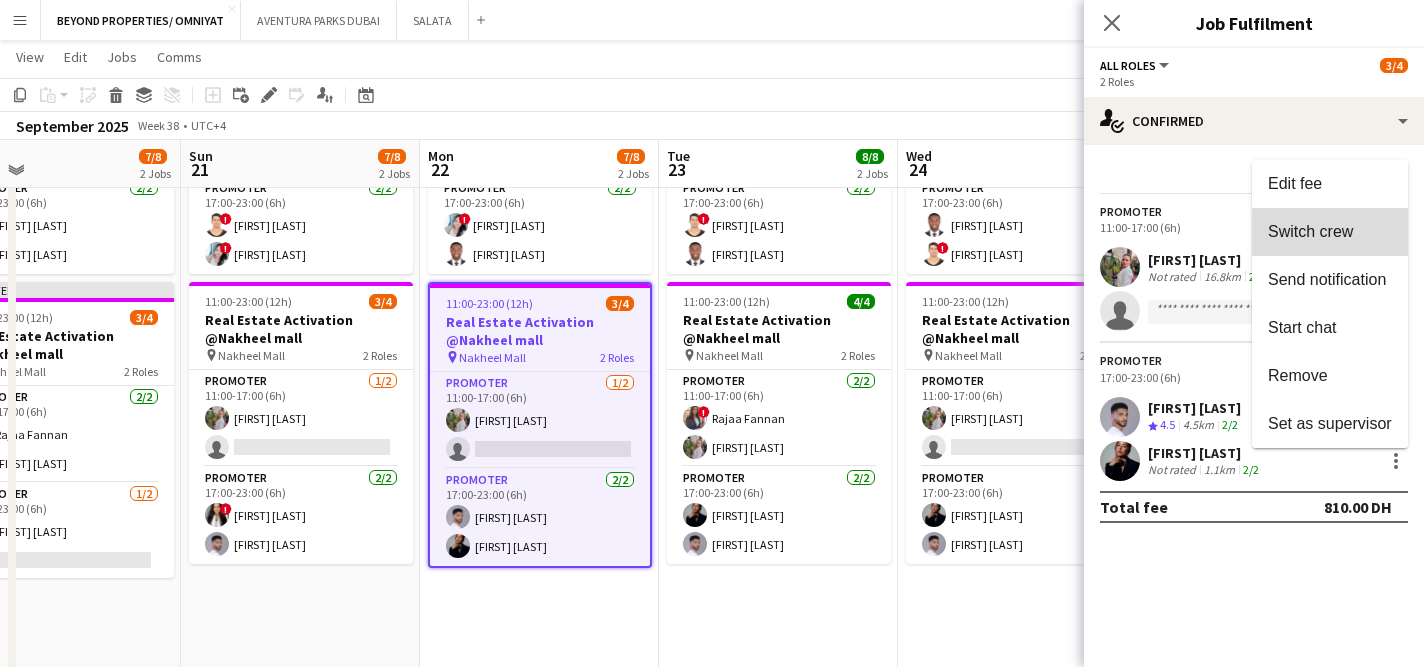 click on "Switch crew" at bounding box center (1330, 232) 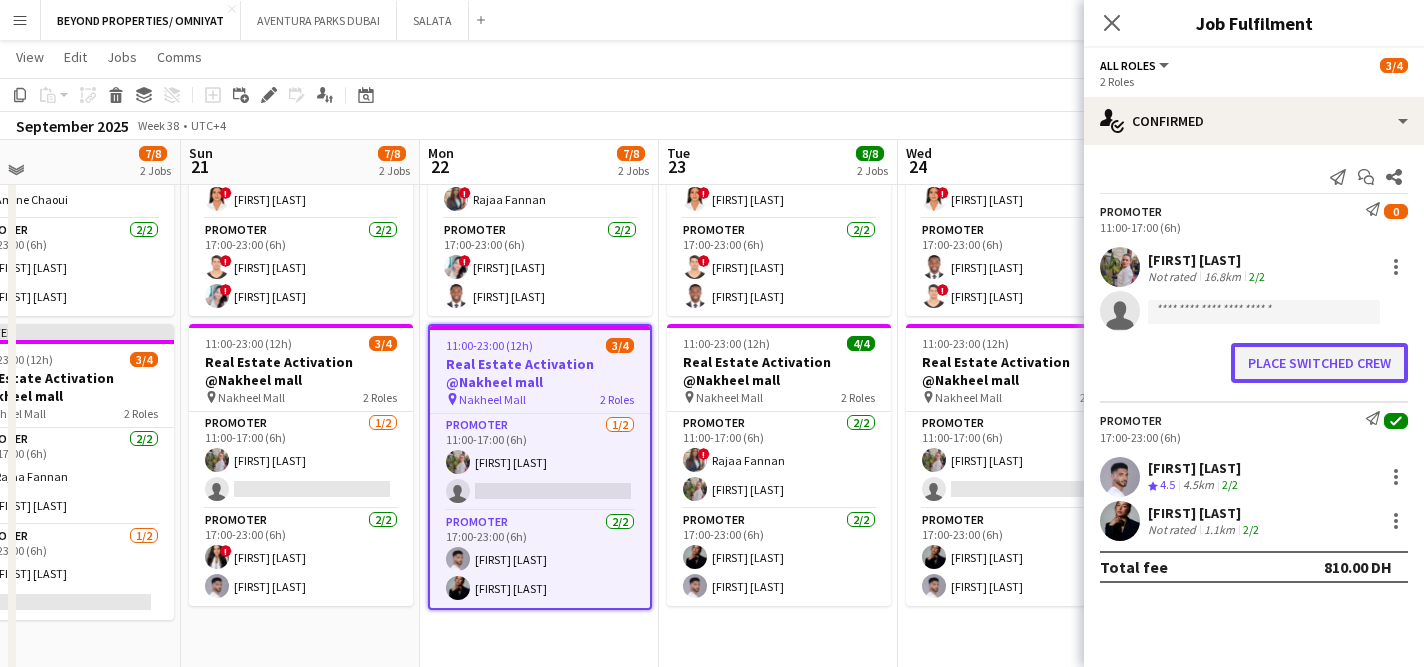 click on "Place switched crew" at bounding box center (1319, 363) 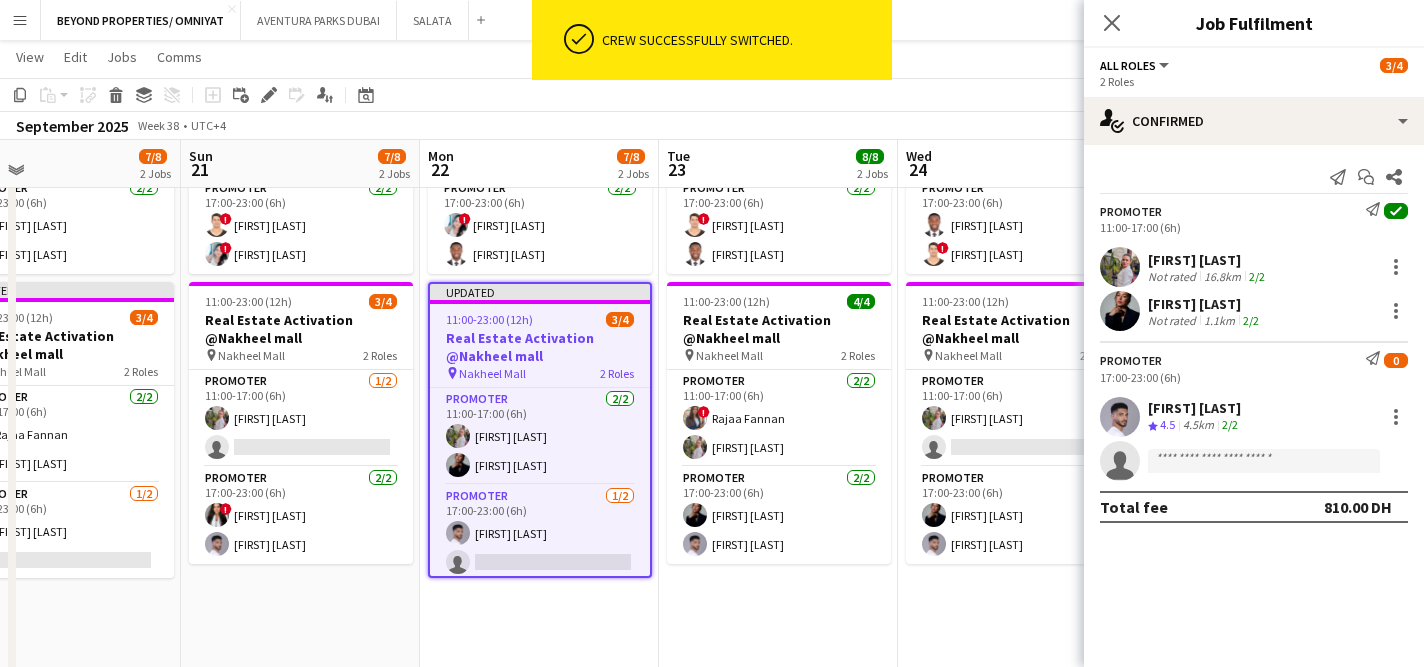 scroll, scrollTop: 314, scrollLeft: 0, axis: vertical 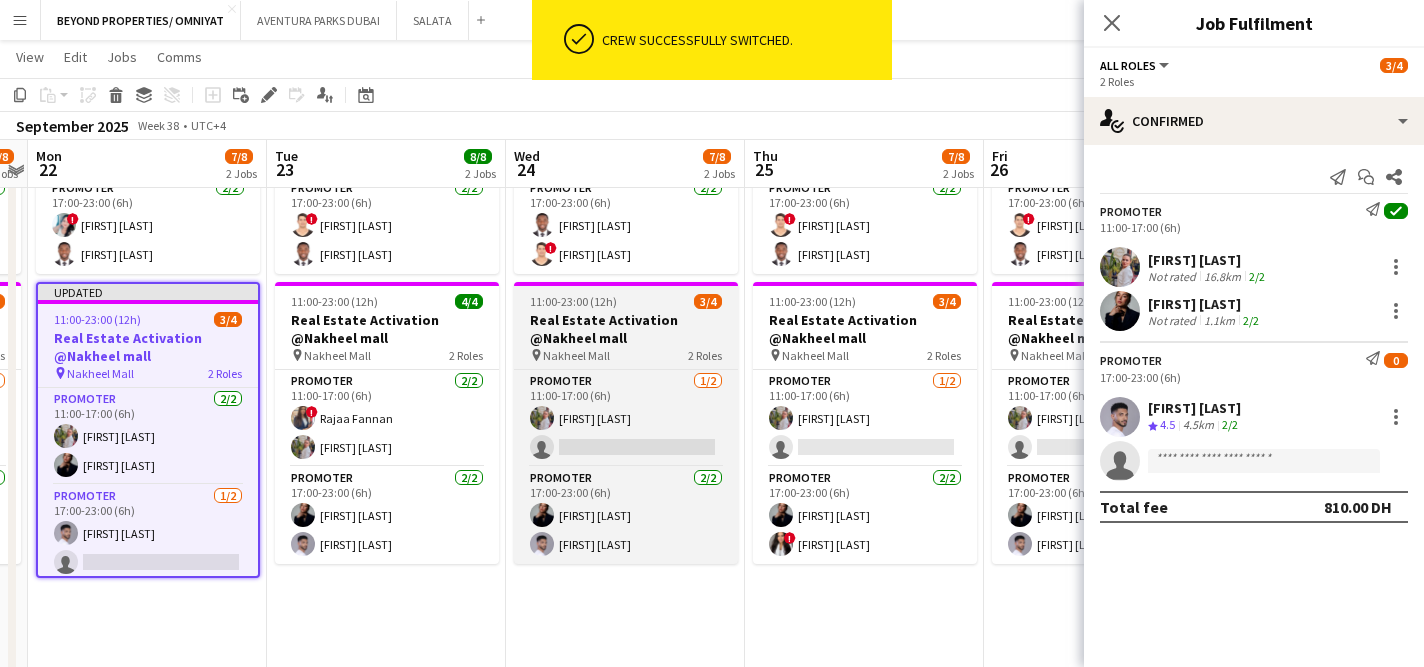 click on "Real Estate Activation @Nakheel mall" at bounding box center (626, 329) 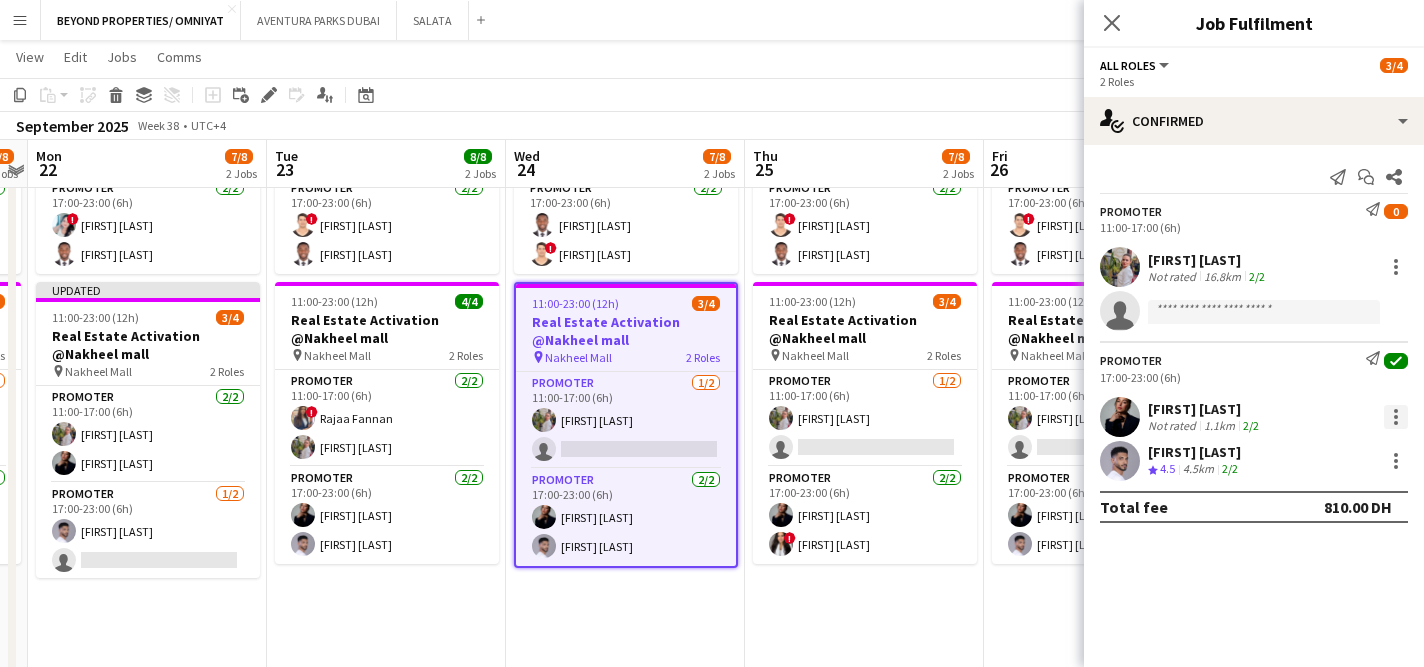 click at bounding box center [1396, 417] 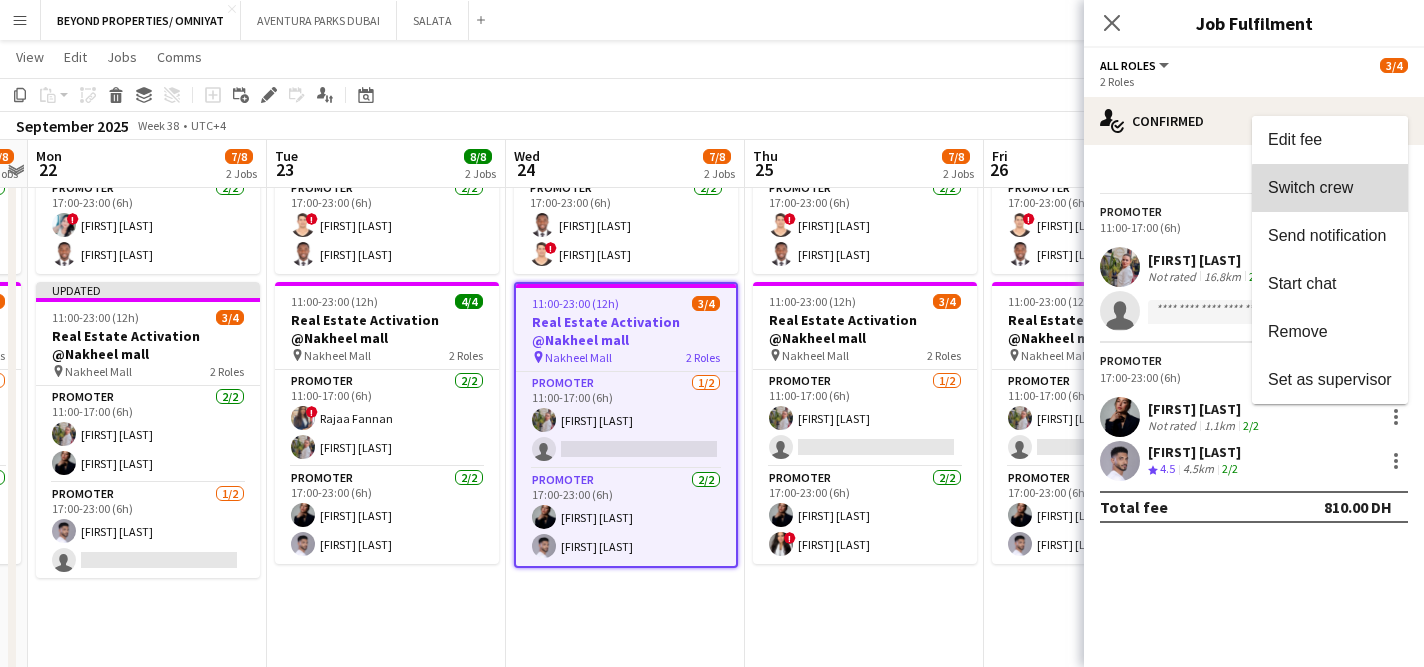 click on "Switch crew" at bounding box center (1310, 186) 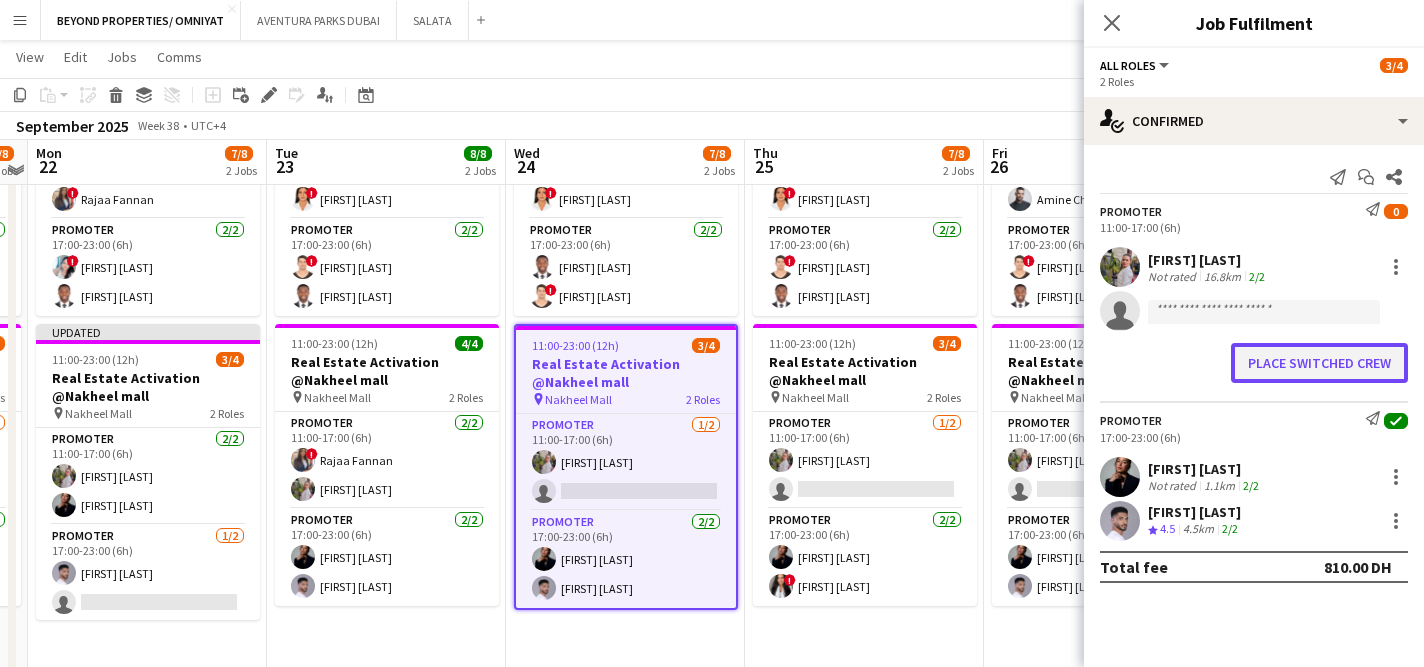 click on "Place switched crew" at bounding box center (1319, 363) 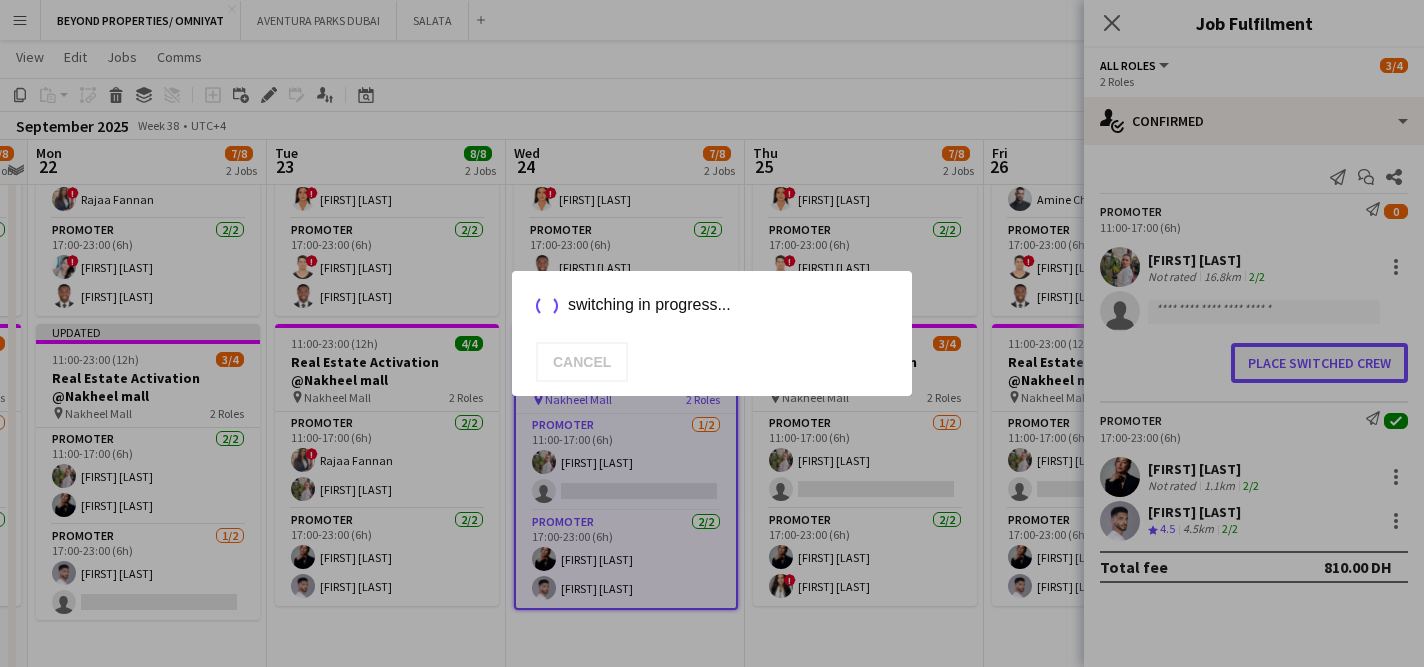 scroll, scrollTop: 0, scrollLeft: 0, axis: both 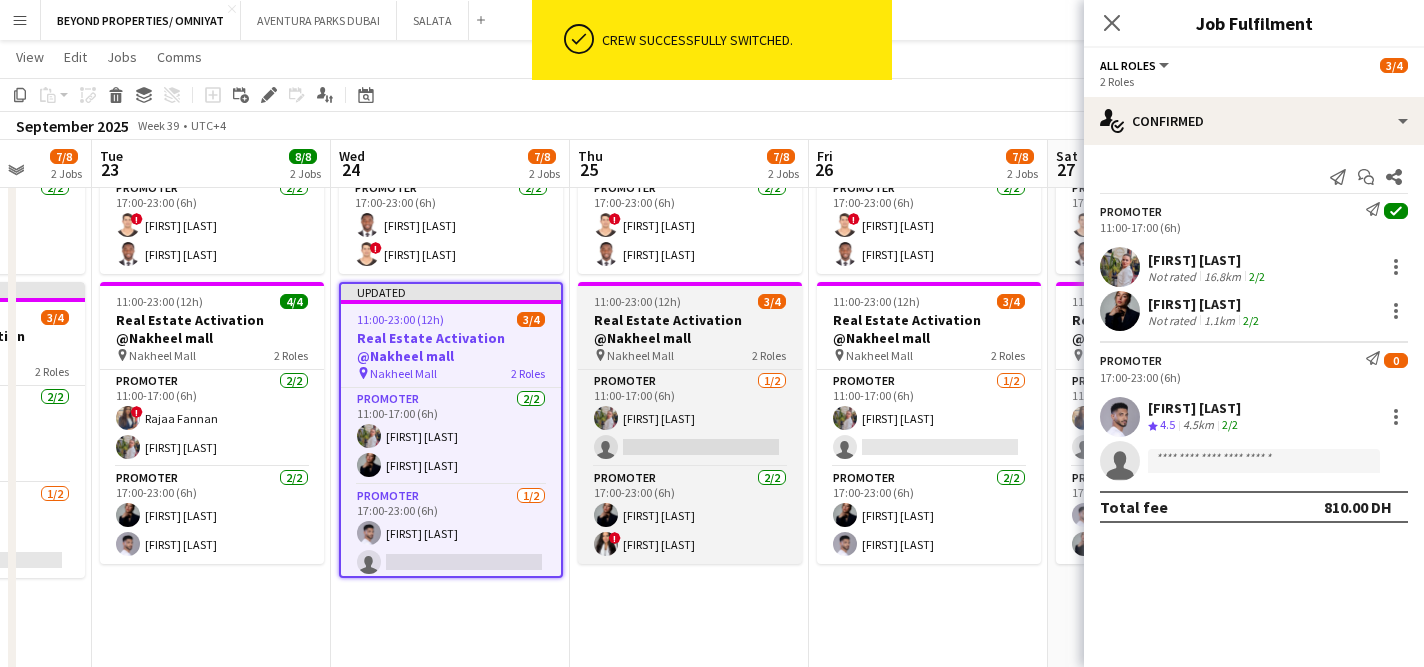 click on "Real Estate Activation @Nakheel mall" at bounding box center [690, 329] 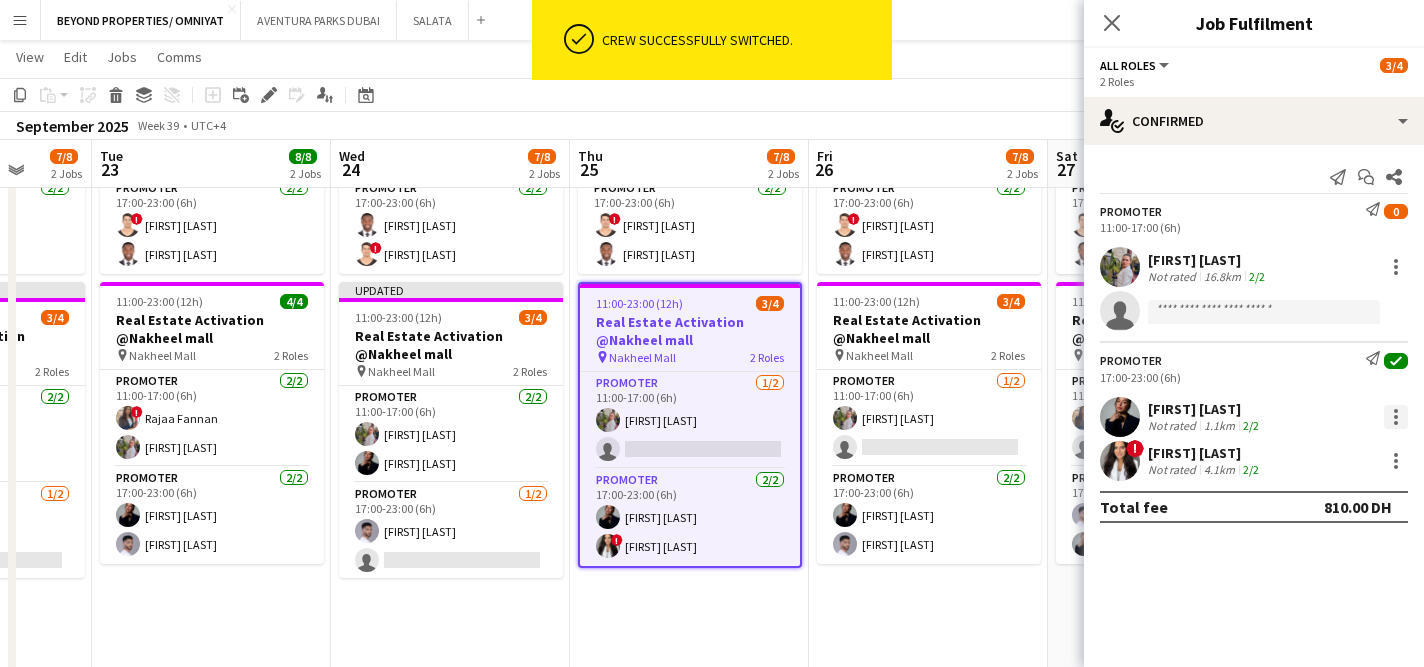 click at bounding box center [1396, 417] 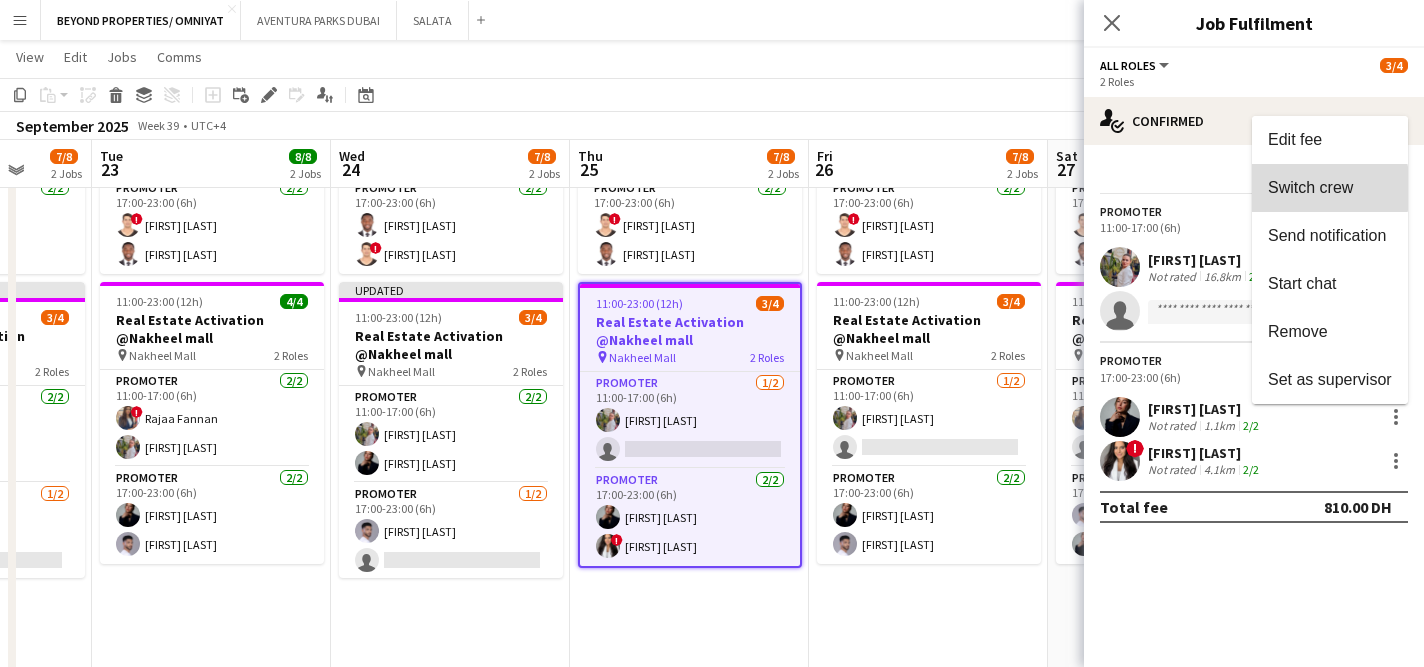 click on "Switch crew" at bounding box center (1310, 186) 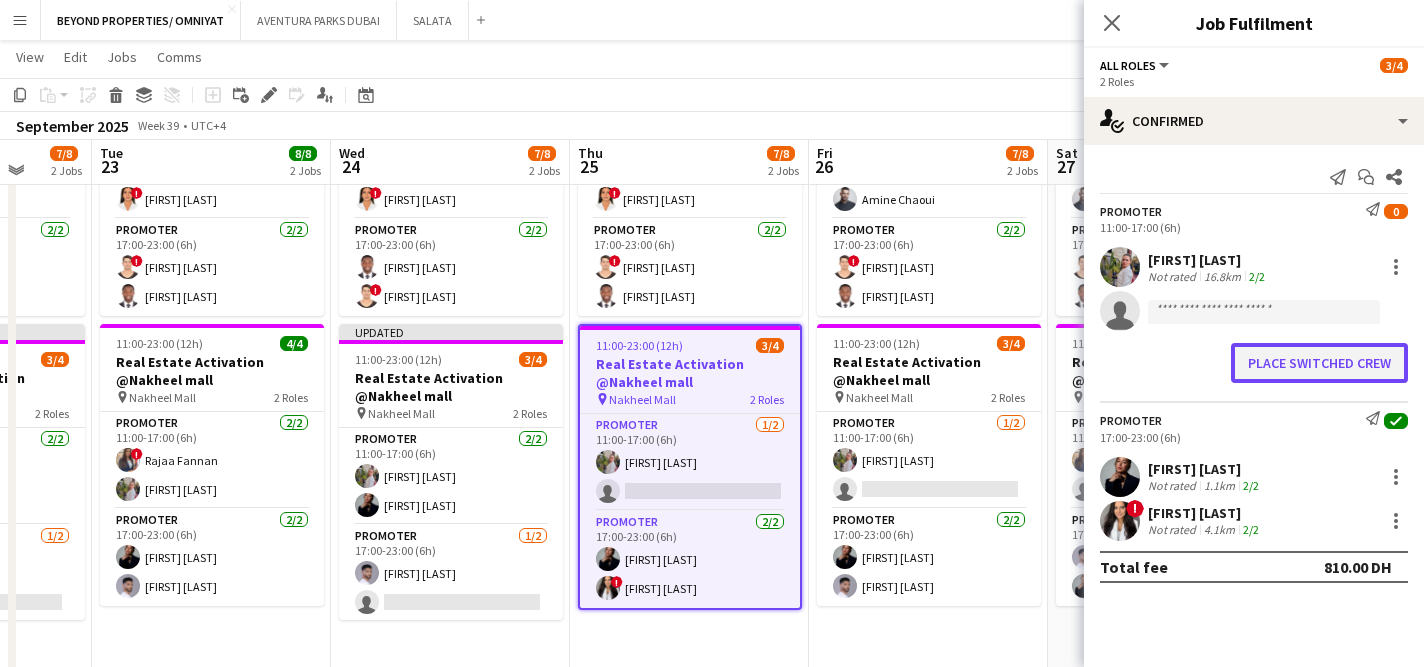 click on "Place switched crew" at bounding box center [1319, 363] 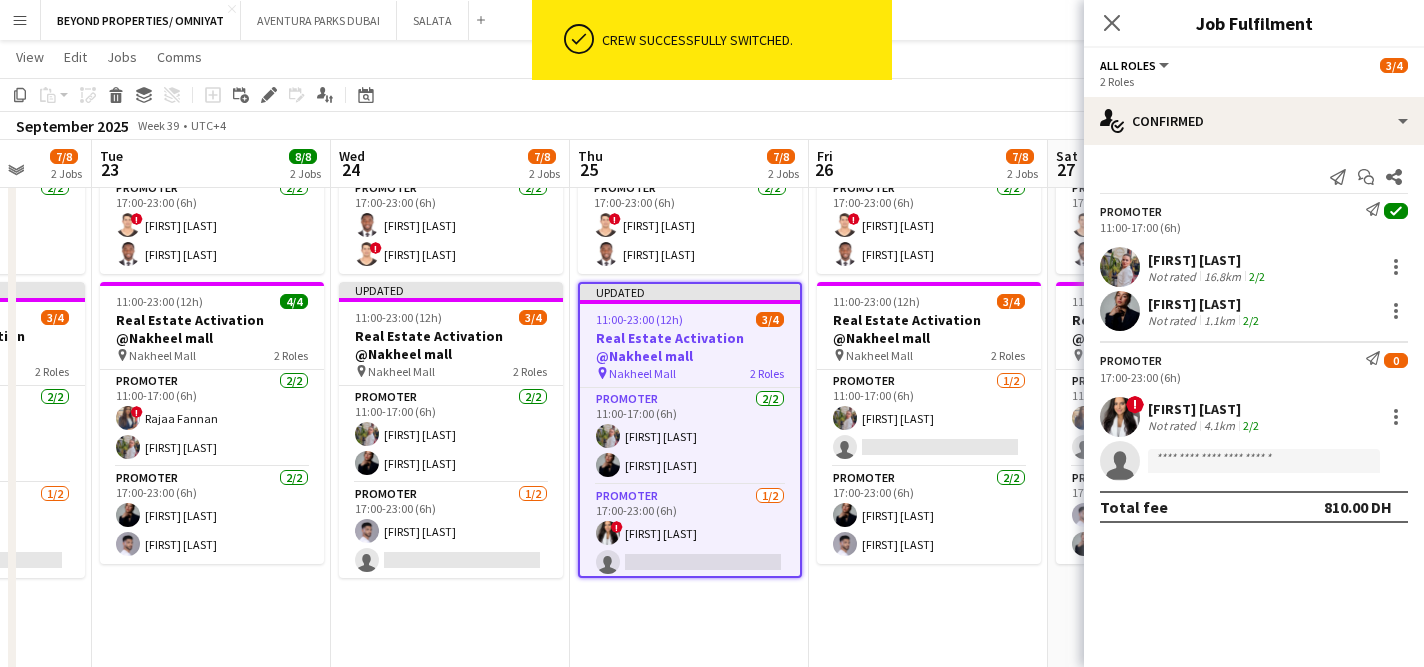scroll, scrollTop: 314, scrollLeft: 0, axis: vertical 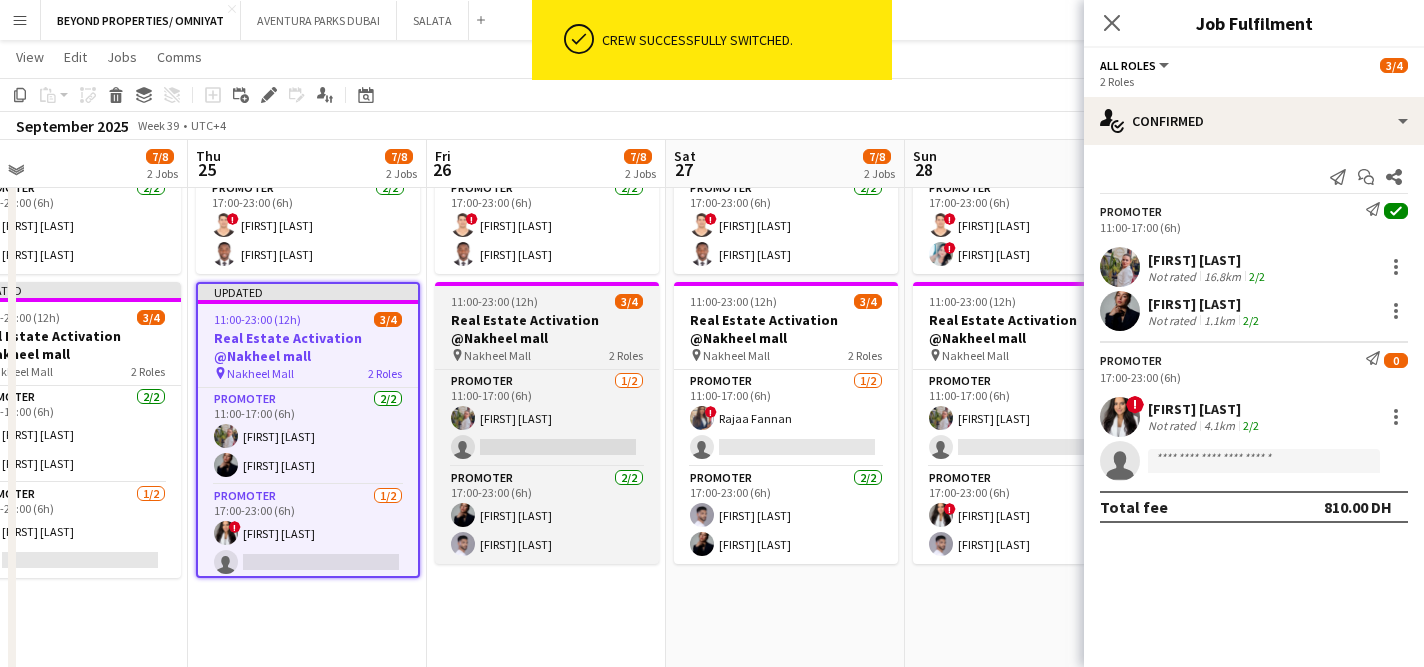 click on "Real Estate Activation @Nakheel mall" at bounding box center (547, 329) 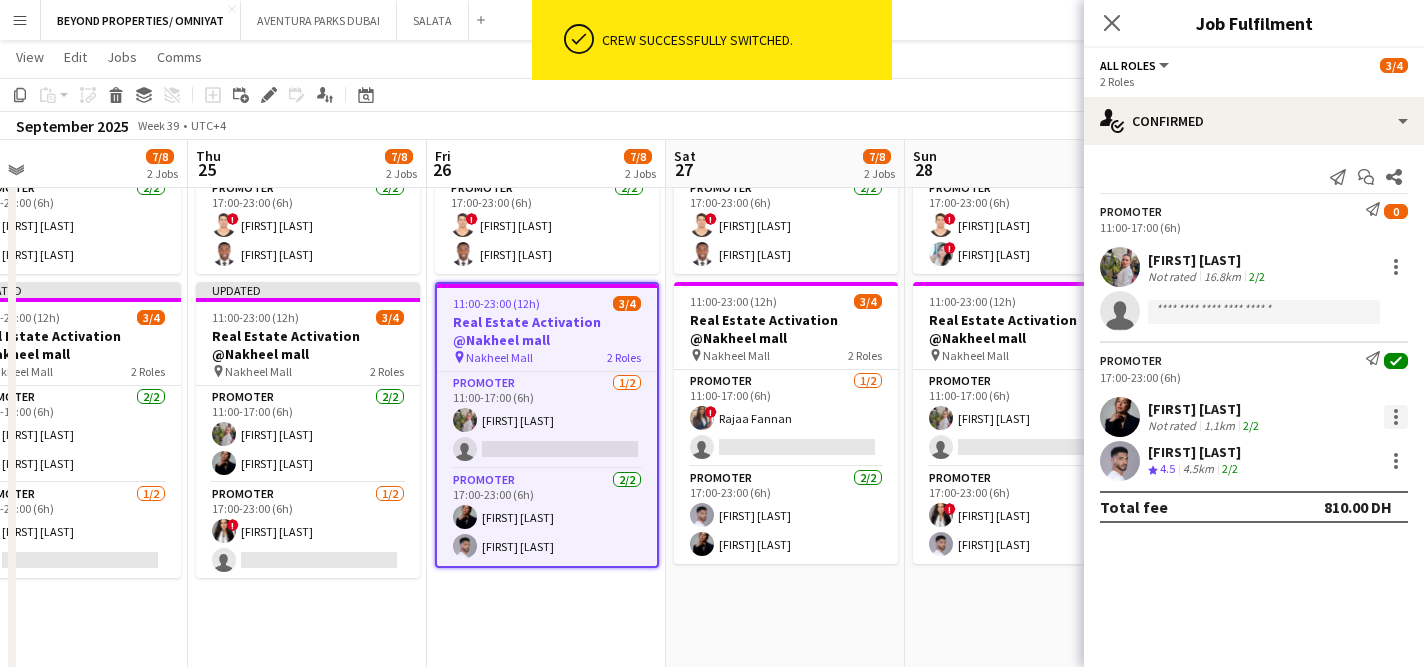 click at bounding box center (1396, 417) 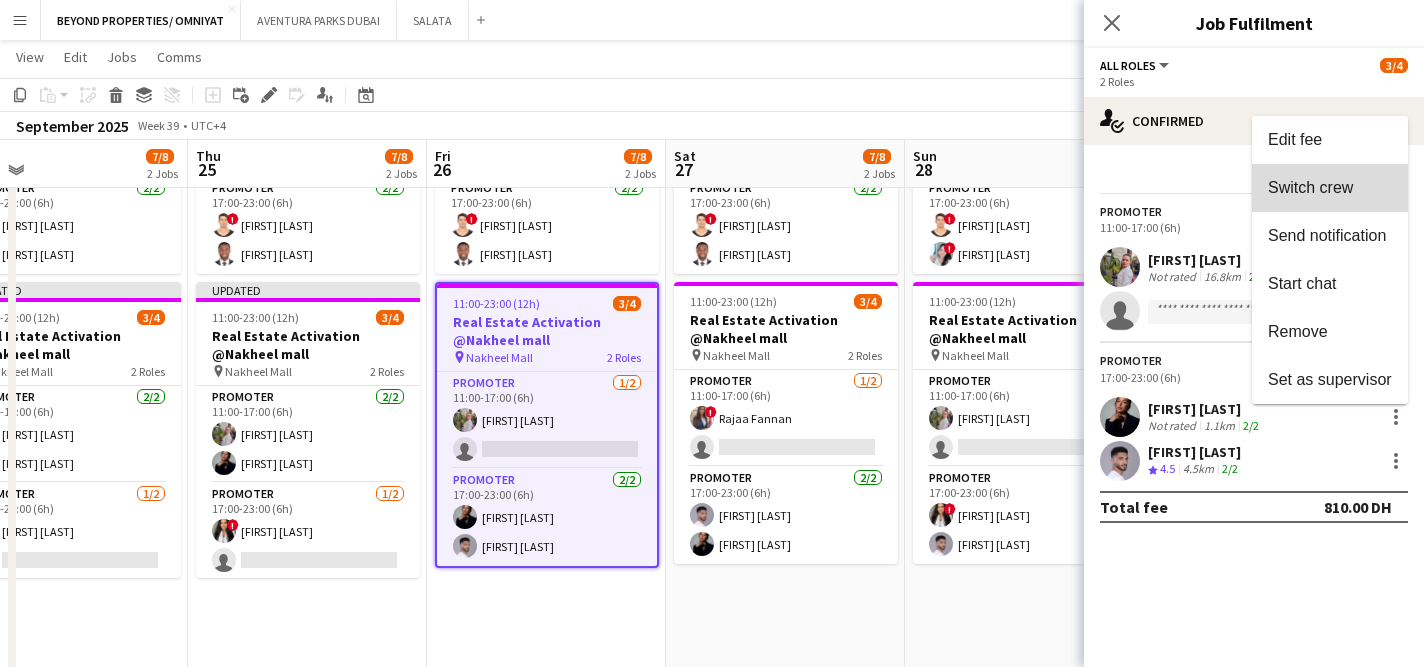 click on "Switch crew" at bounding box center (1310, 186) 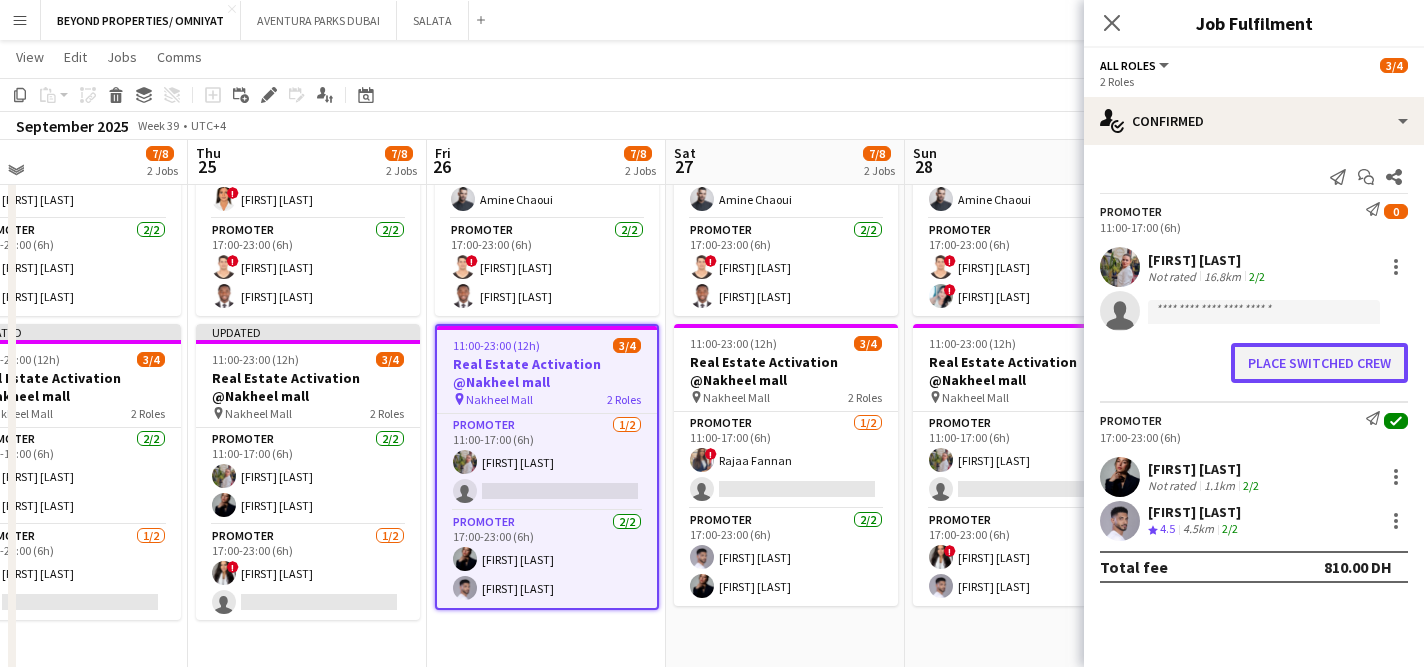 click on "Place switched crew" at bounding box center (1319, 363) 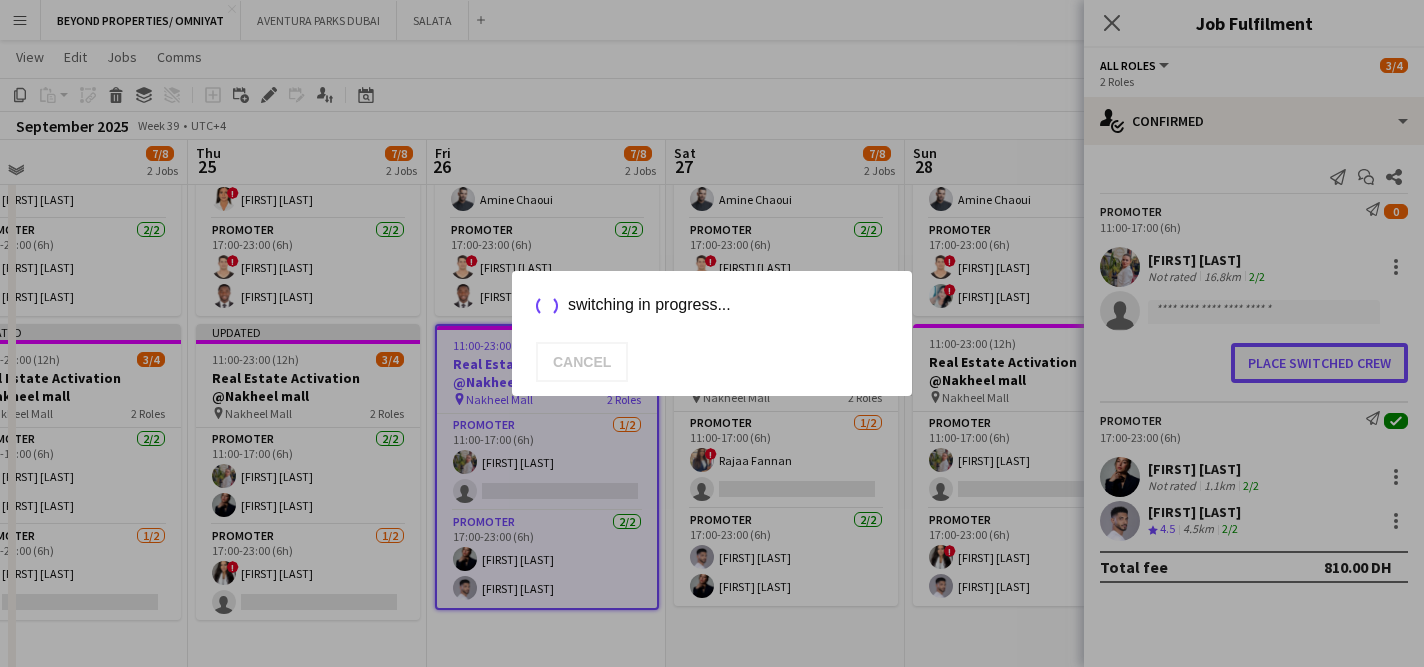 scroll, scrollTop: 0, scrollLeft: 0, axis: both 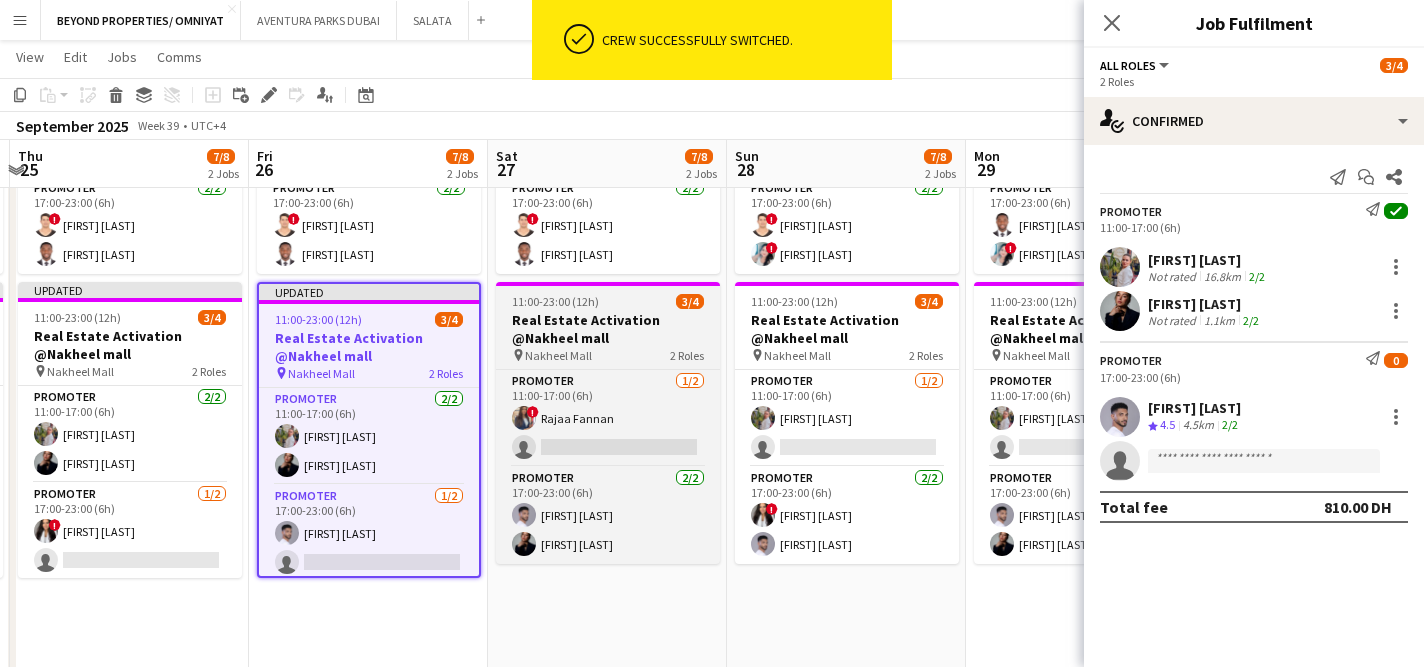 click on "Real Estate Activation @Nakheel mall" at bounding box center (608, 329) 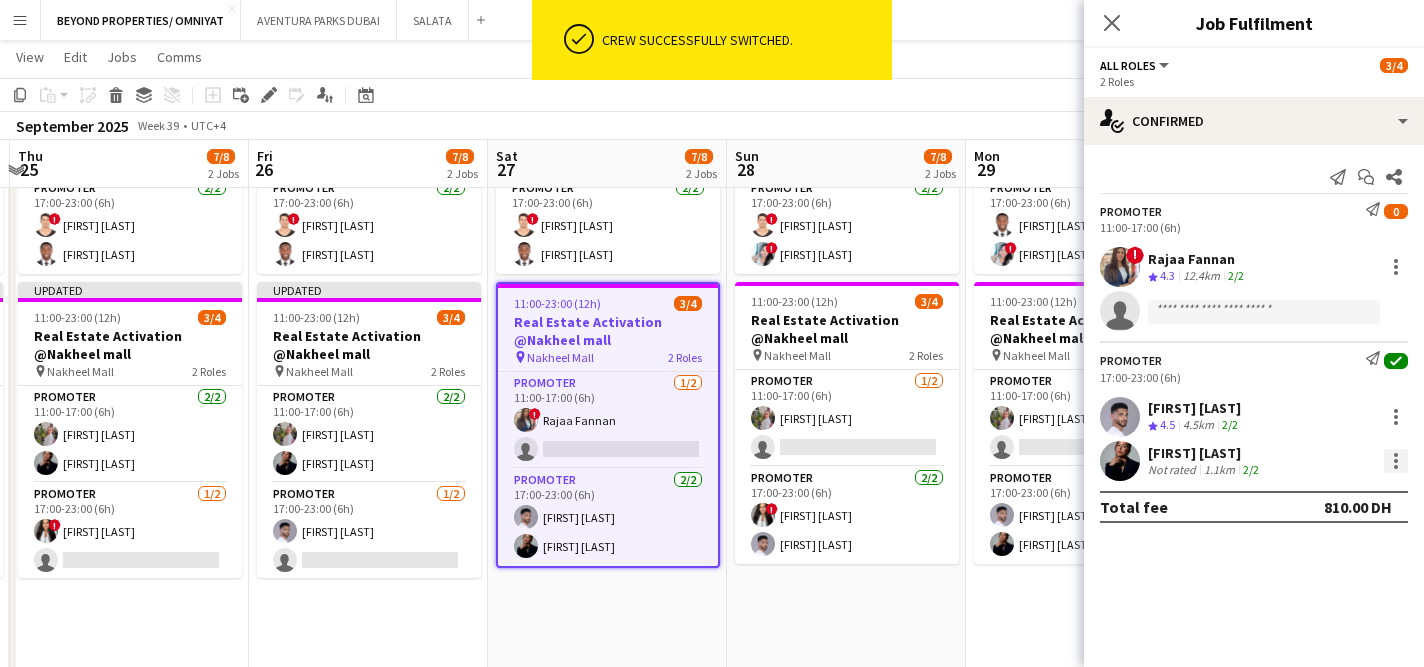 click at bounding box center [1396, 461] 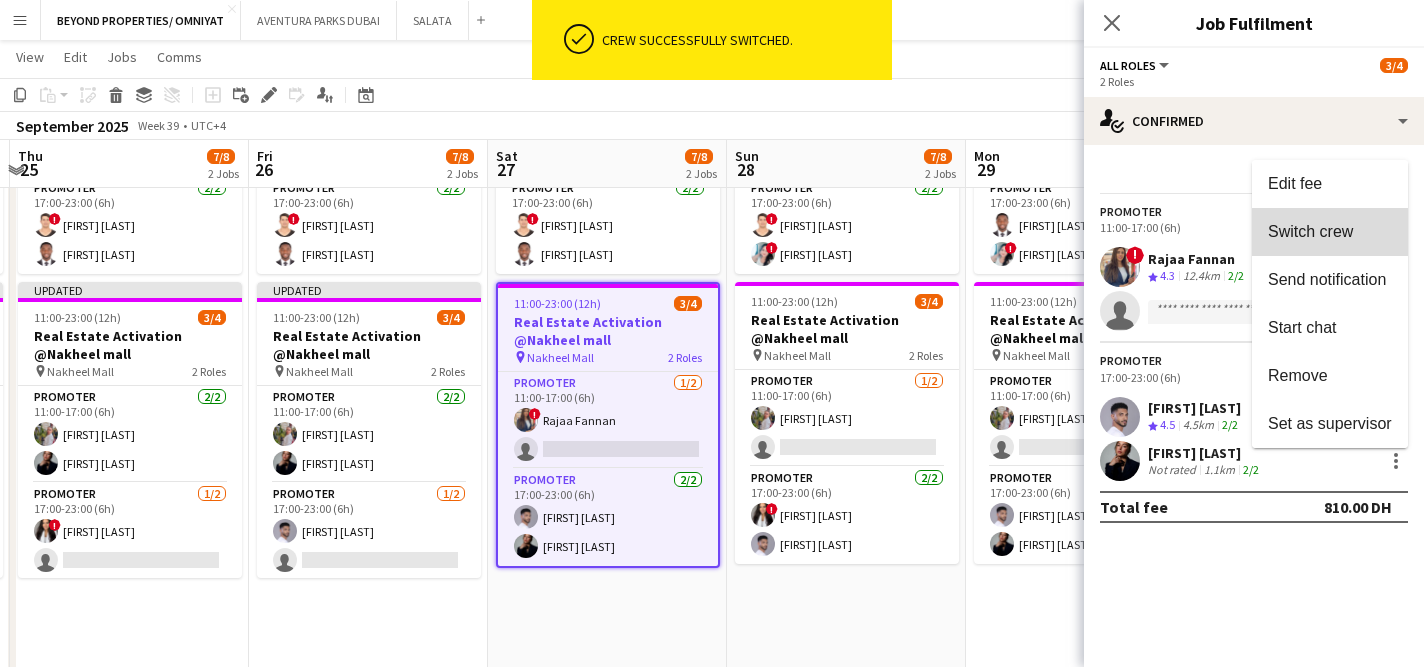 click on "Switch crew" at bounding box center [1310, 230] 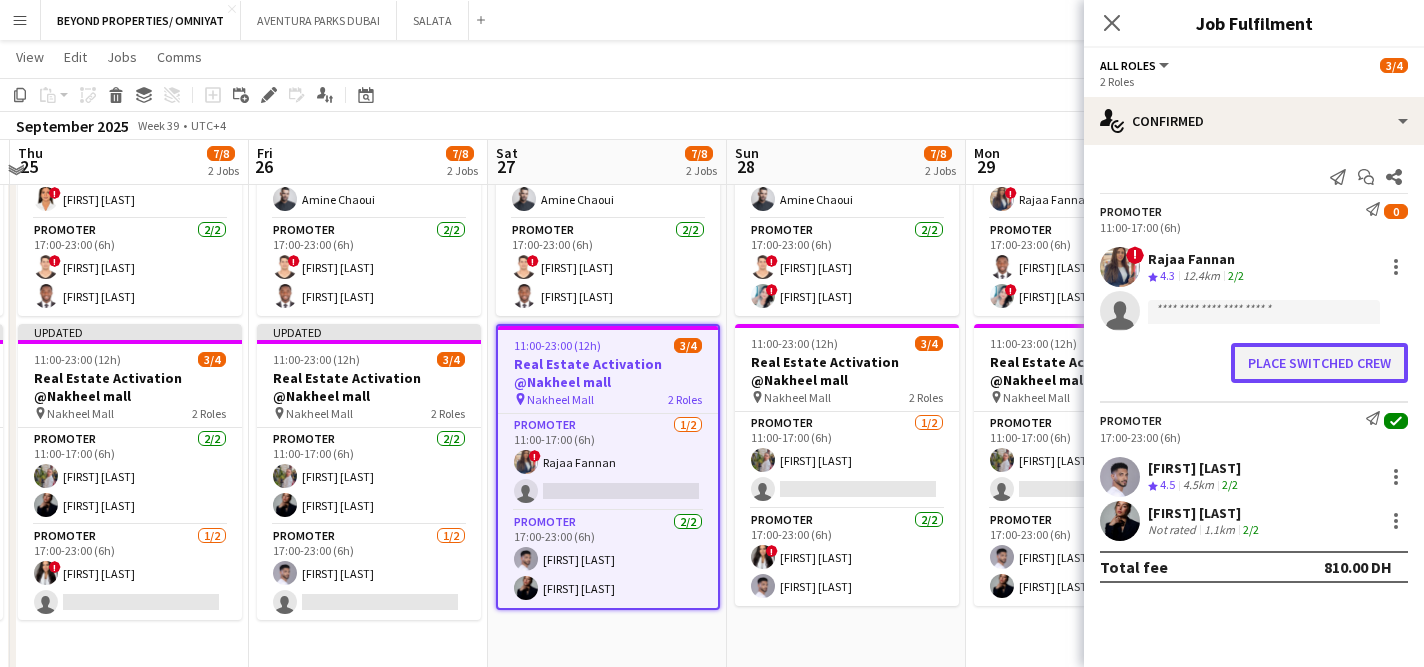 click on "Place switched crew" at bounding box center [1319, 363] 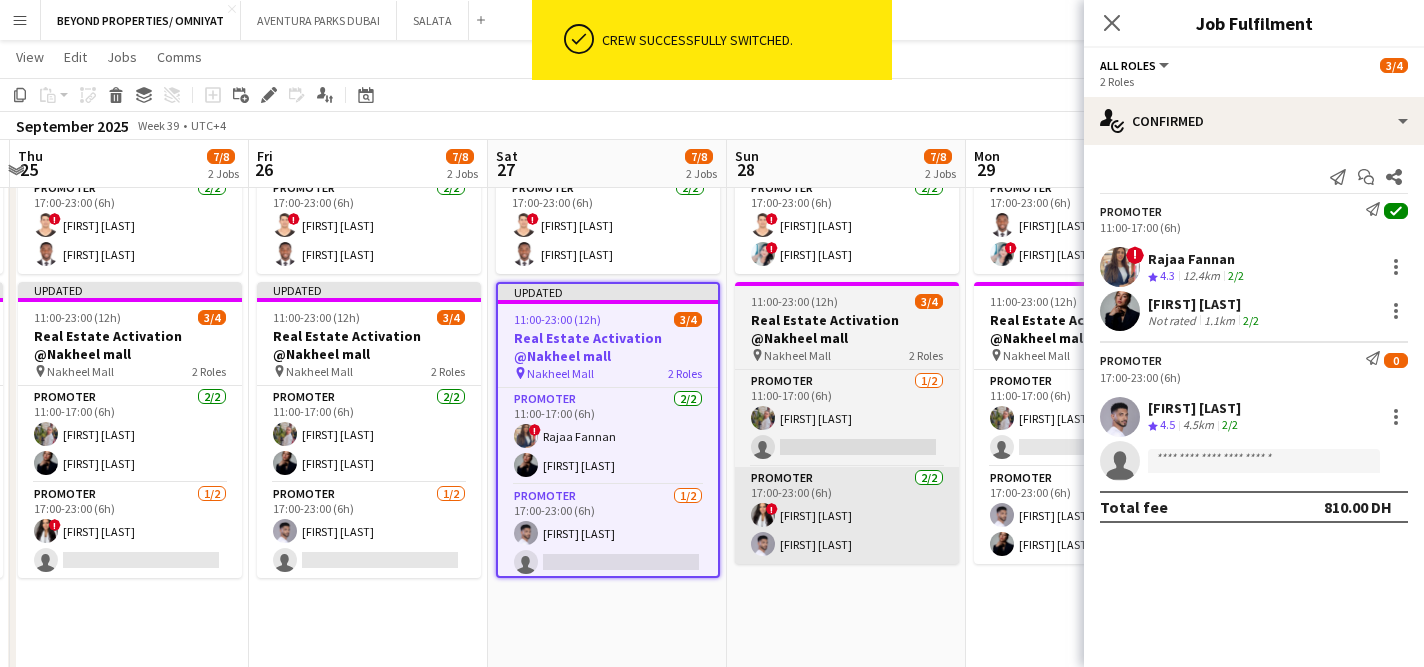 scroll, scrollTop: 314, scrollLeft: 0, axis: vertical 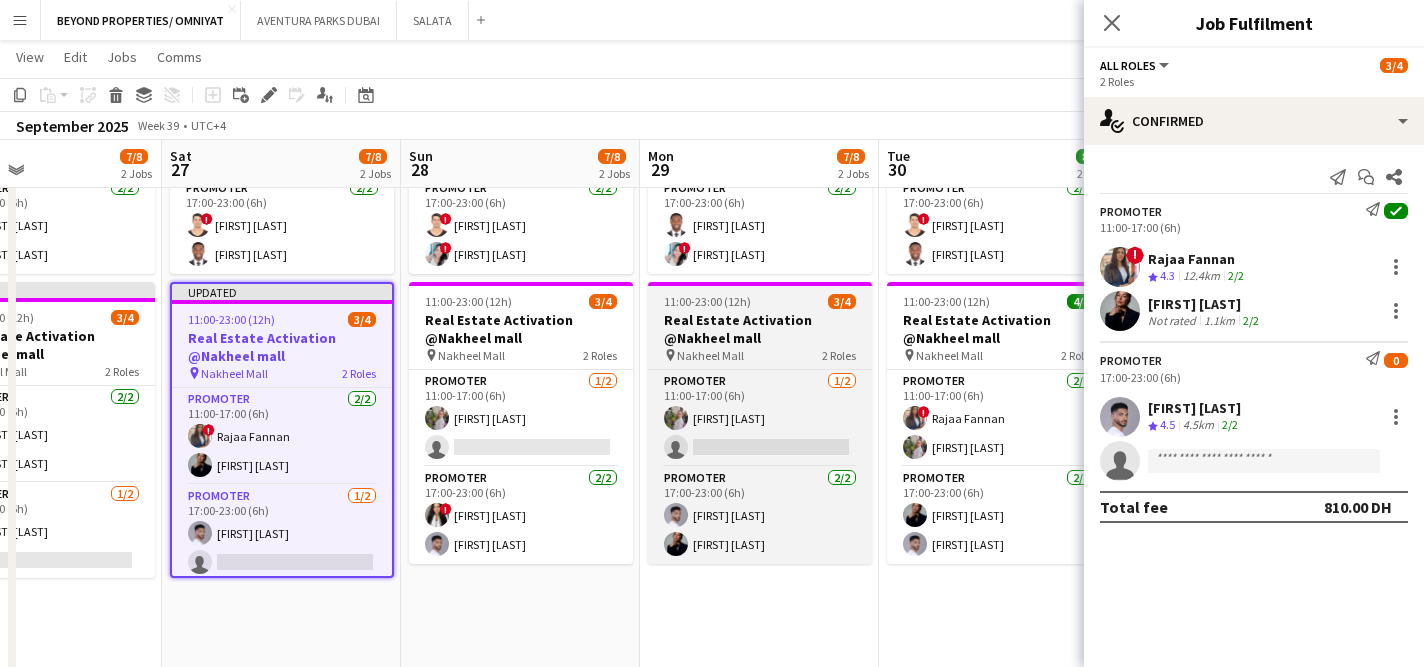 click on "Real Estate Activation @Nakheel mall" at bounding box center (760, 329) 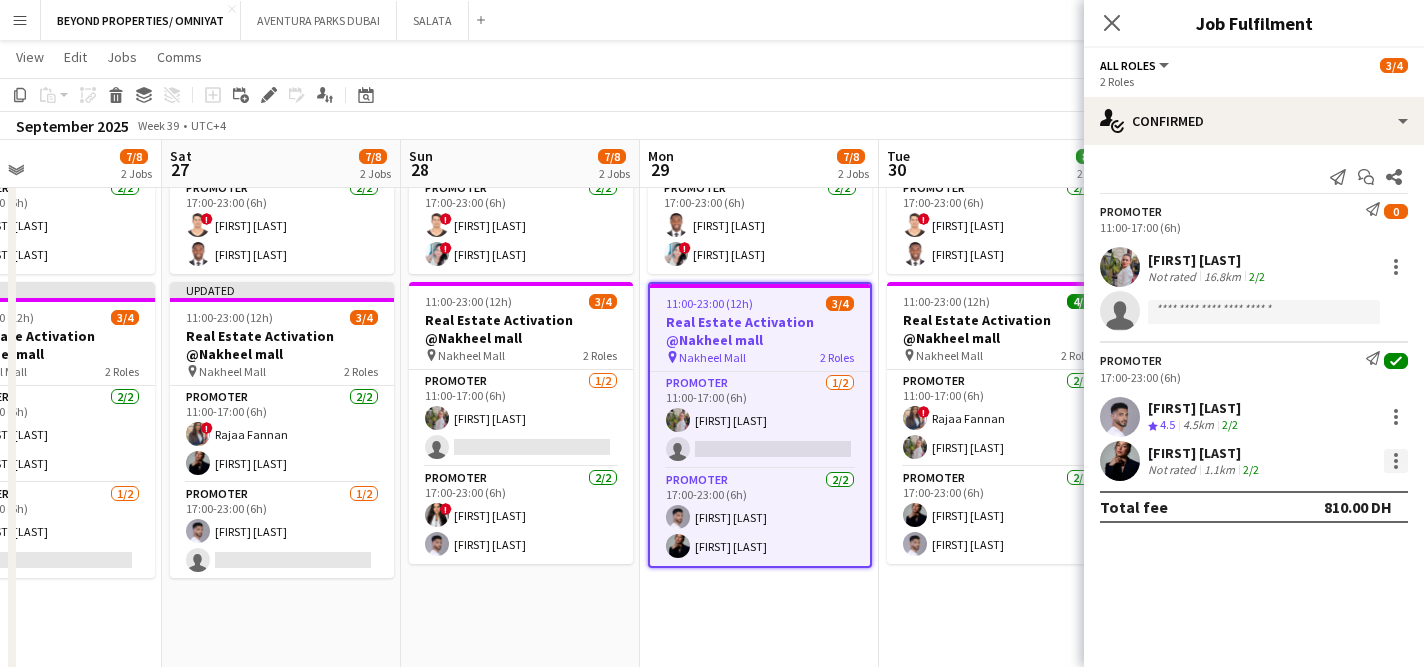 click at bounding box center [1396, 461] 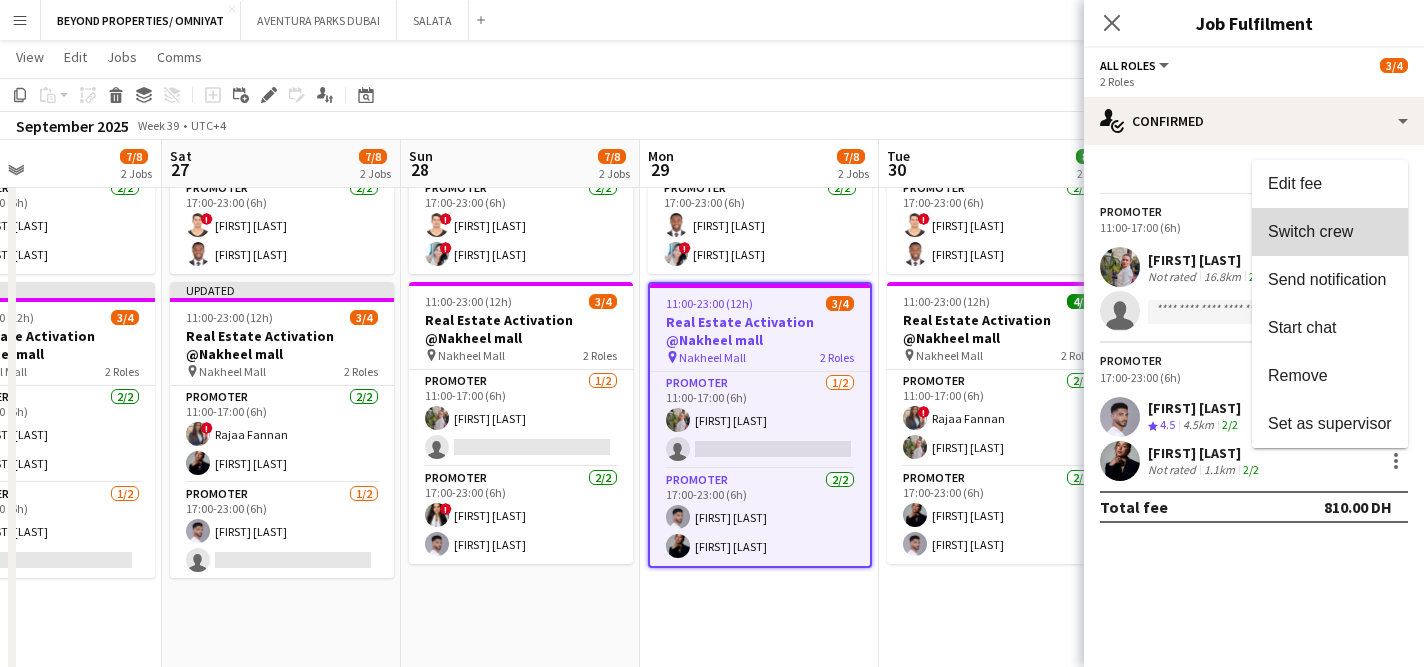 click on "Switch crew" at bounding box center (1310, 230) 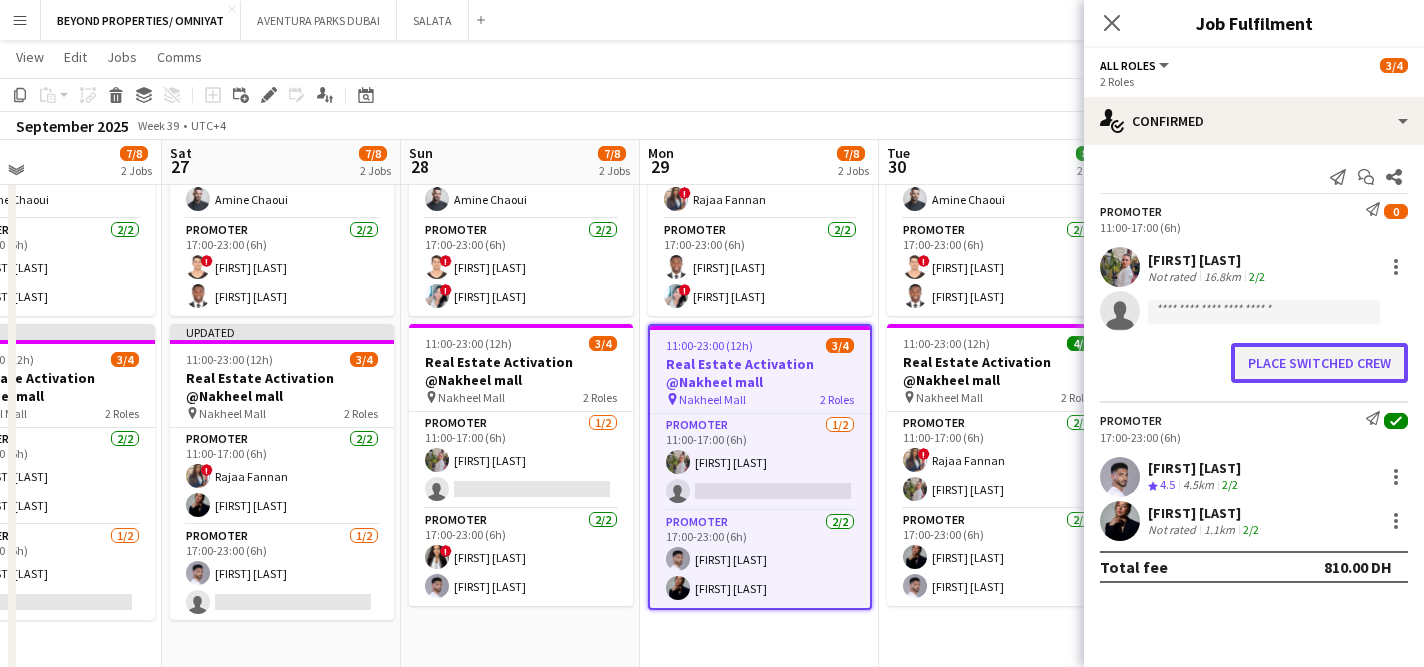 click on "Place switched crew" at bounding box center [1319, 363] 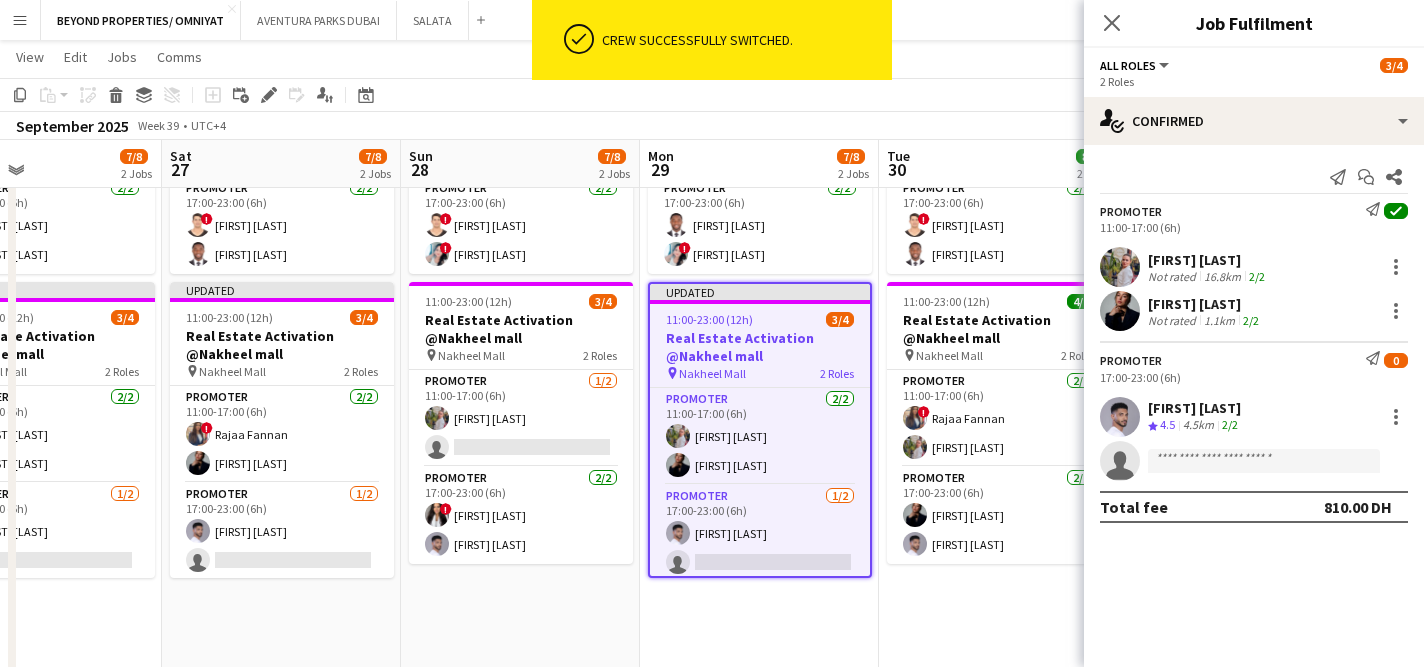 scroll, scrollTop: 314, scrollLeft: 0, axis: vertical 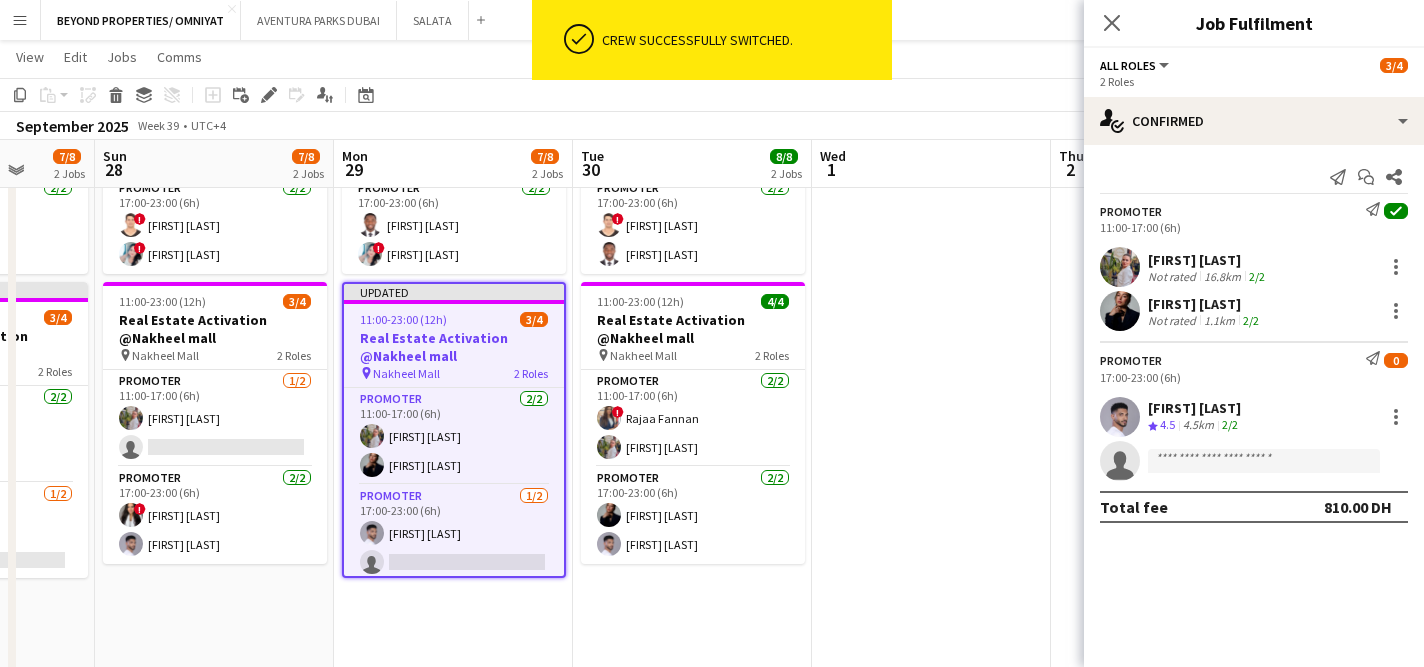 click at bounding box center [931, 451] 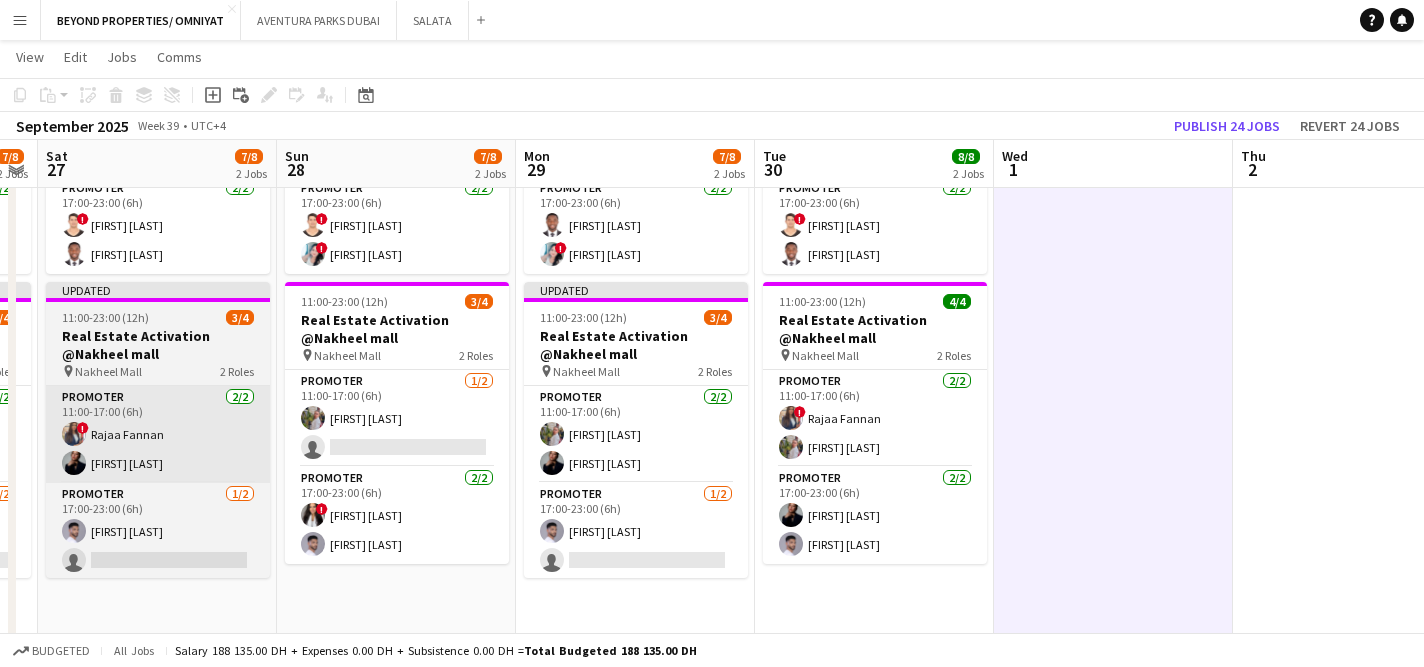 scroll, scrollTop: 0, scrollLeft: 612, axis: horizontal 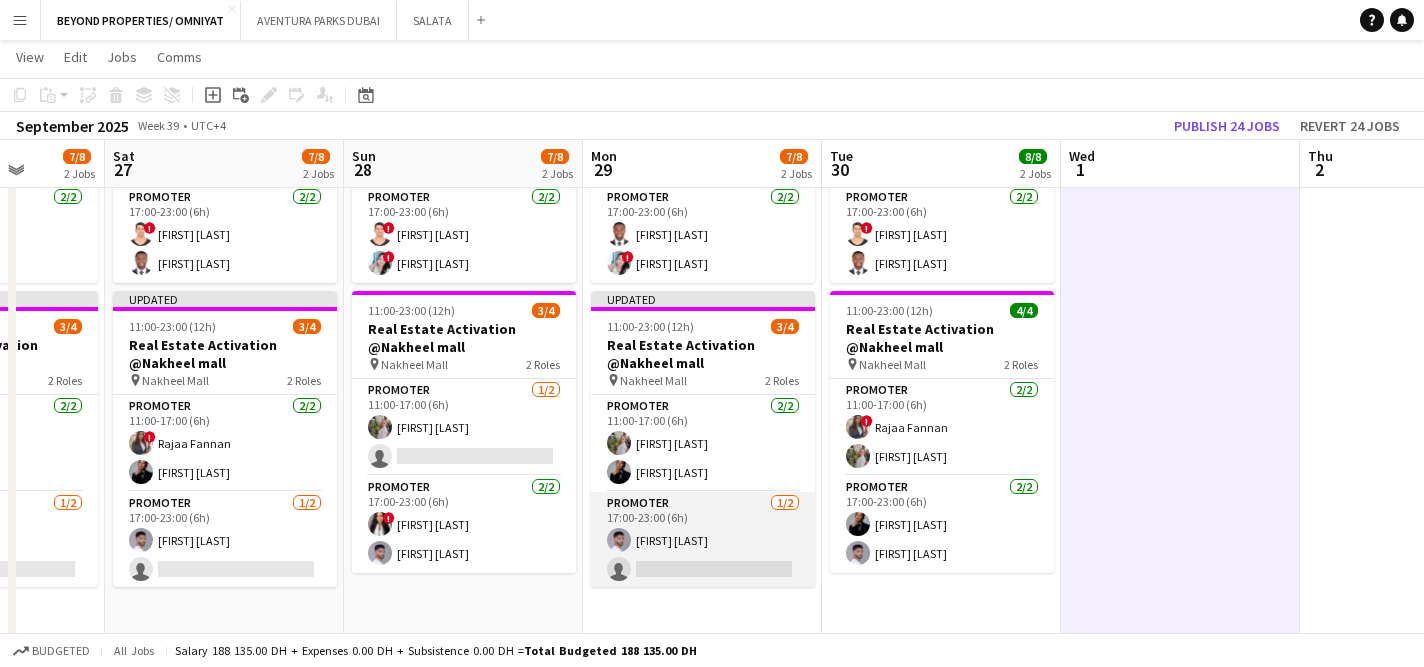 click on "Promoter   1/2   17:00-23:00 (6h)
[FIRST] [LAST]
single-neutral-actions" at bounding box center [703, 540] 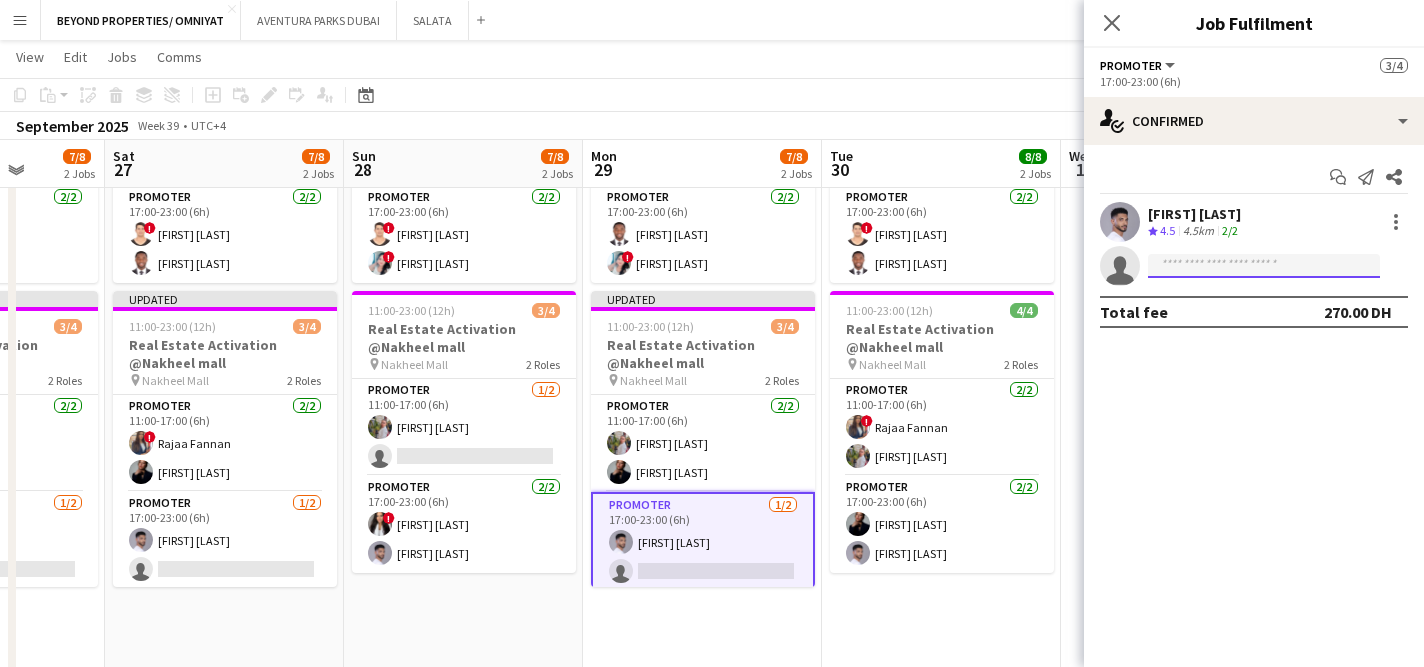 click 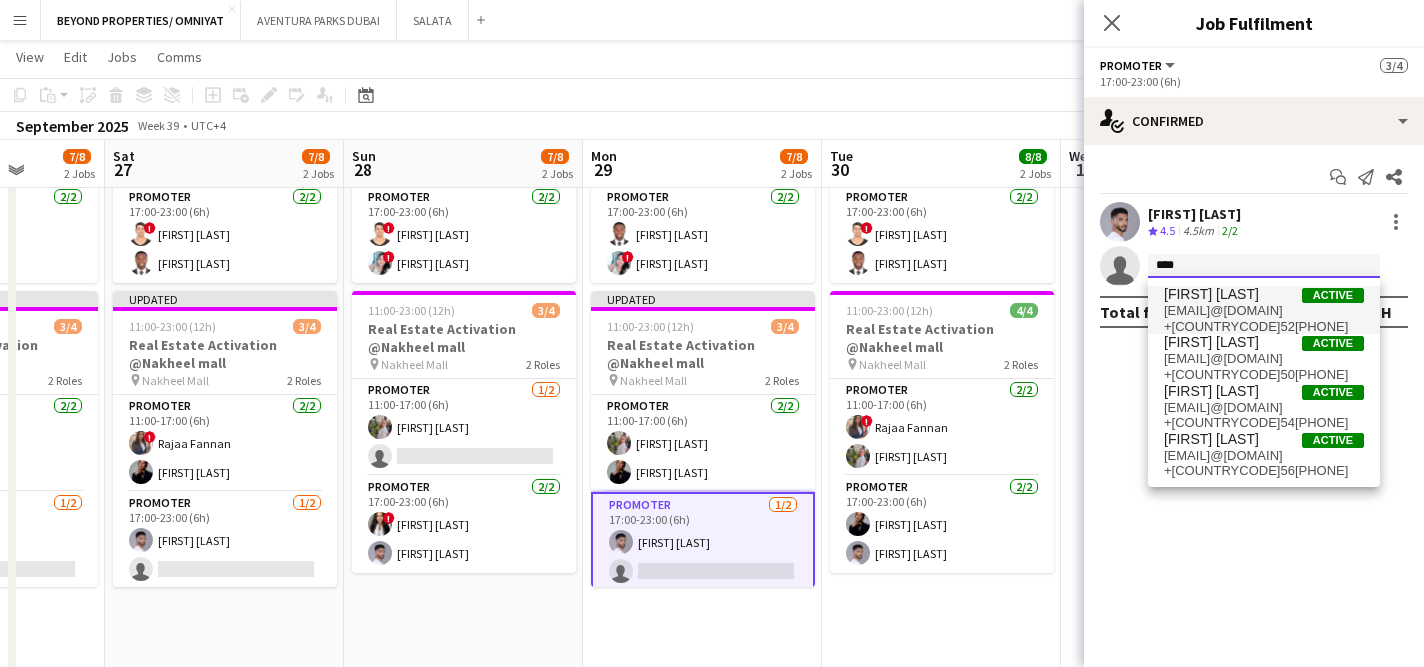 type on "****" 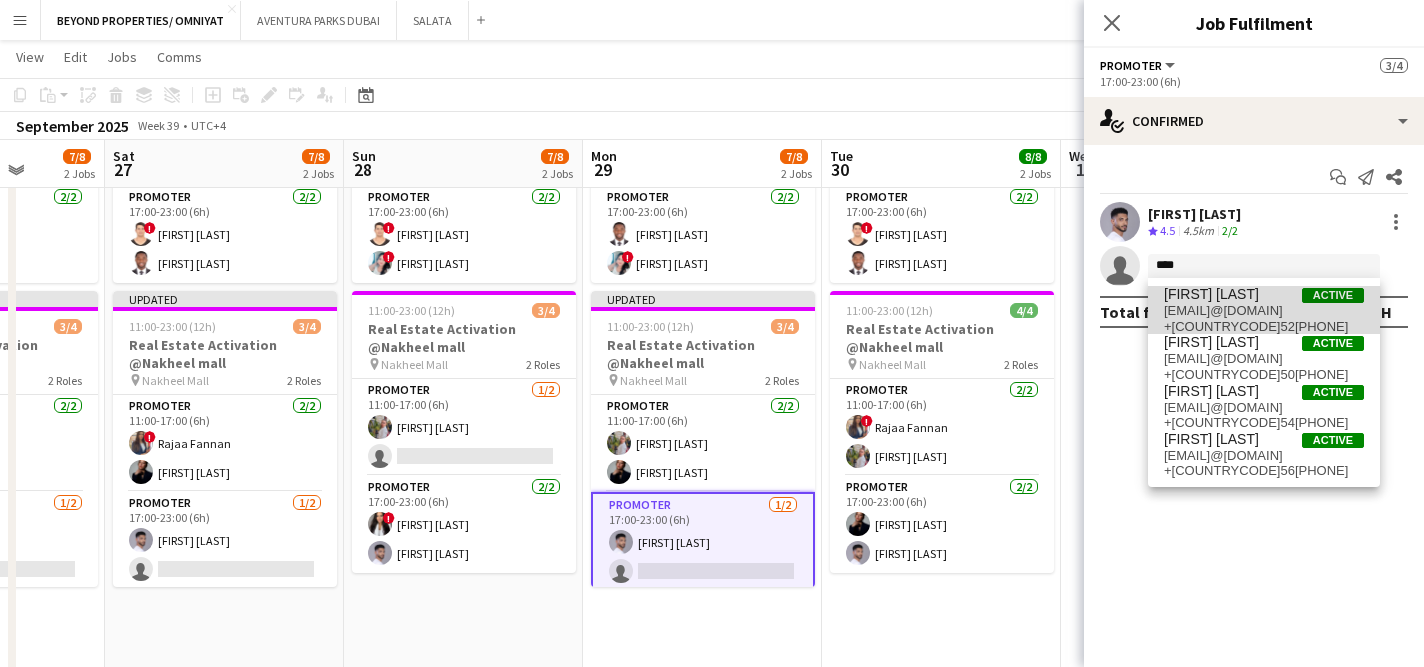 click on "[EMAIL]@[DOMAIN]" at bounding box center (1264, 311) 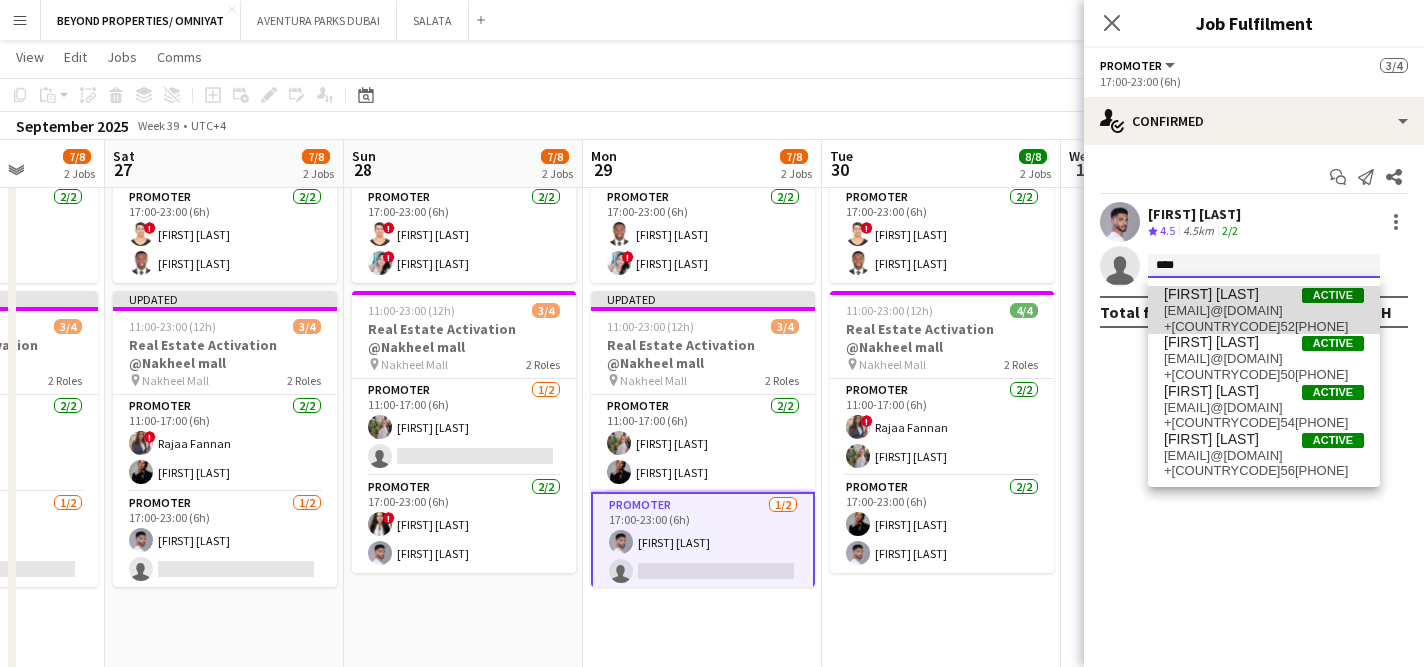 type 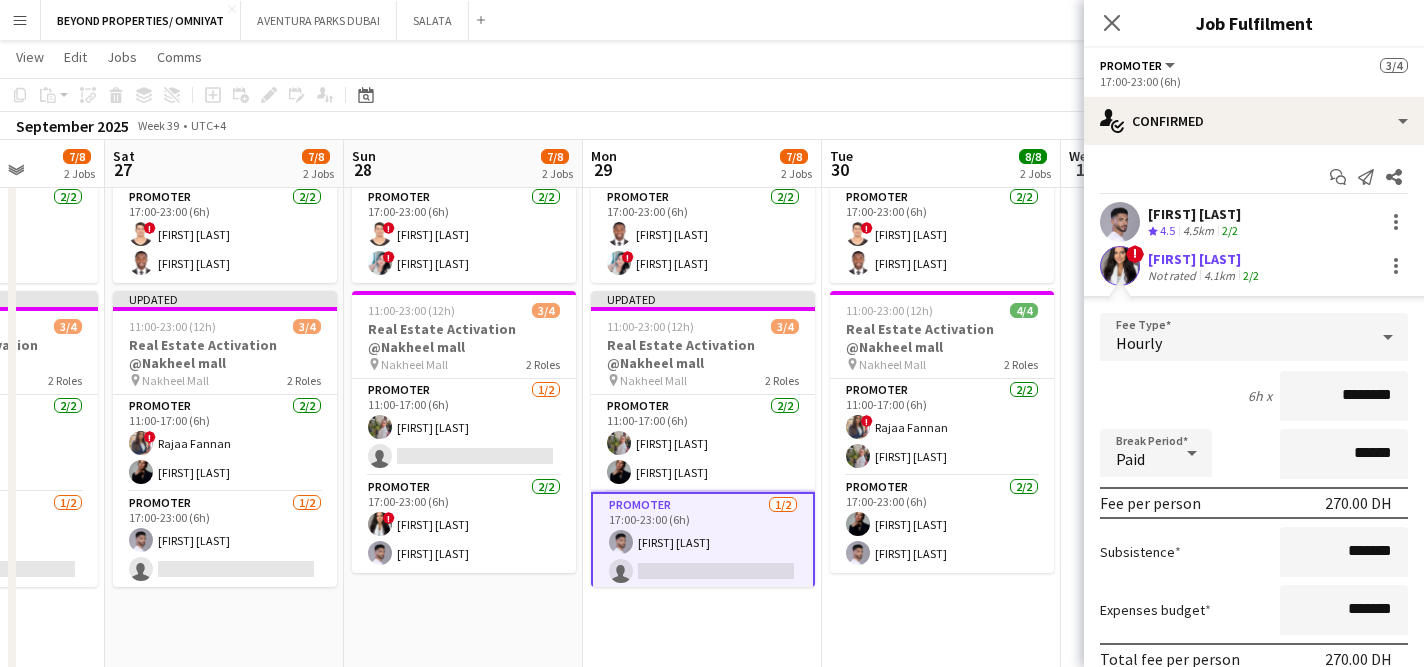scroll, scrollTop: 131, scrollLeft: 0, axis: vertical 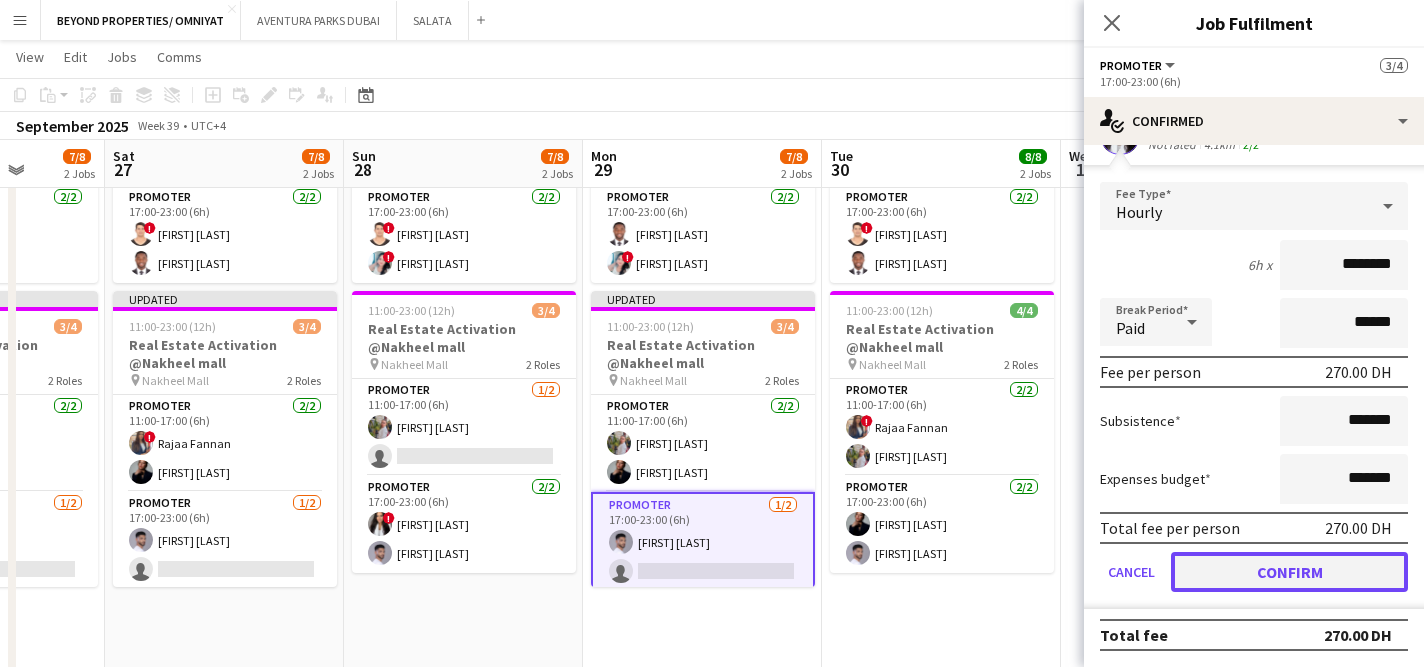 click on "Confirm" at bounding box center (1289, 572) 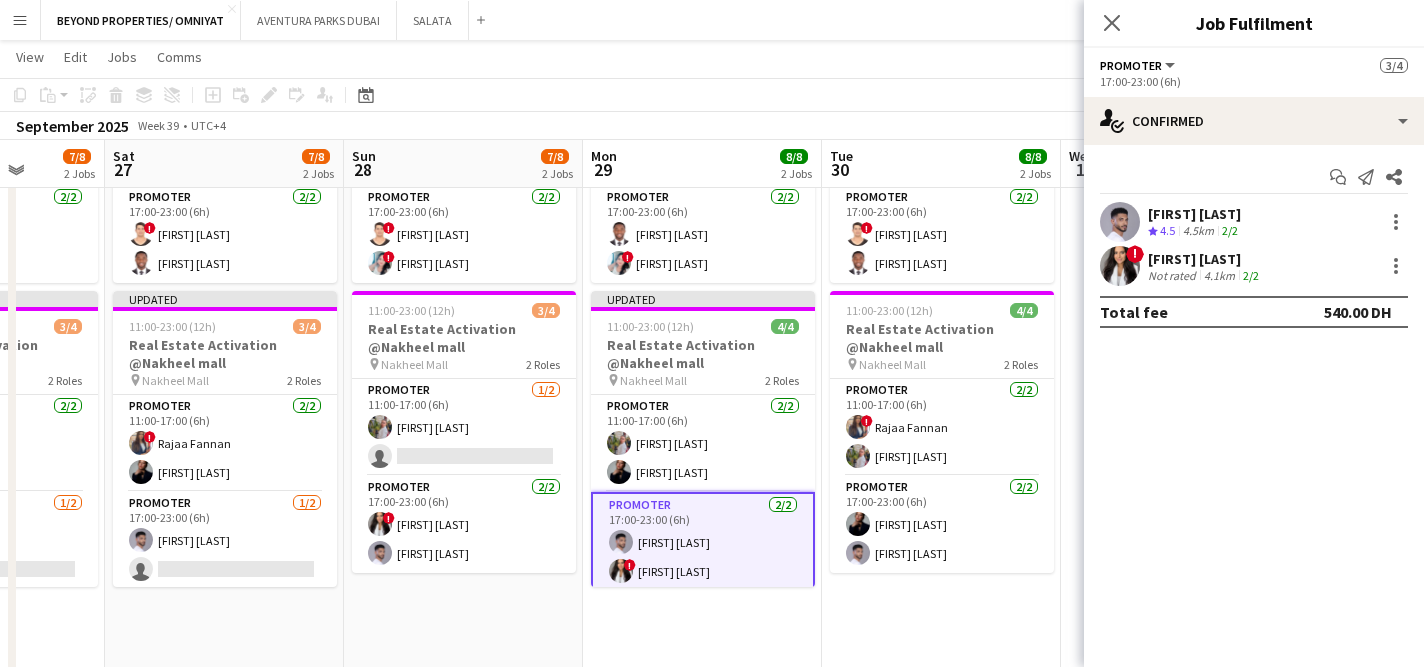 scroll, scrollTop: 0, scrollLeft: 0, axis: both 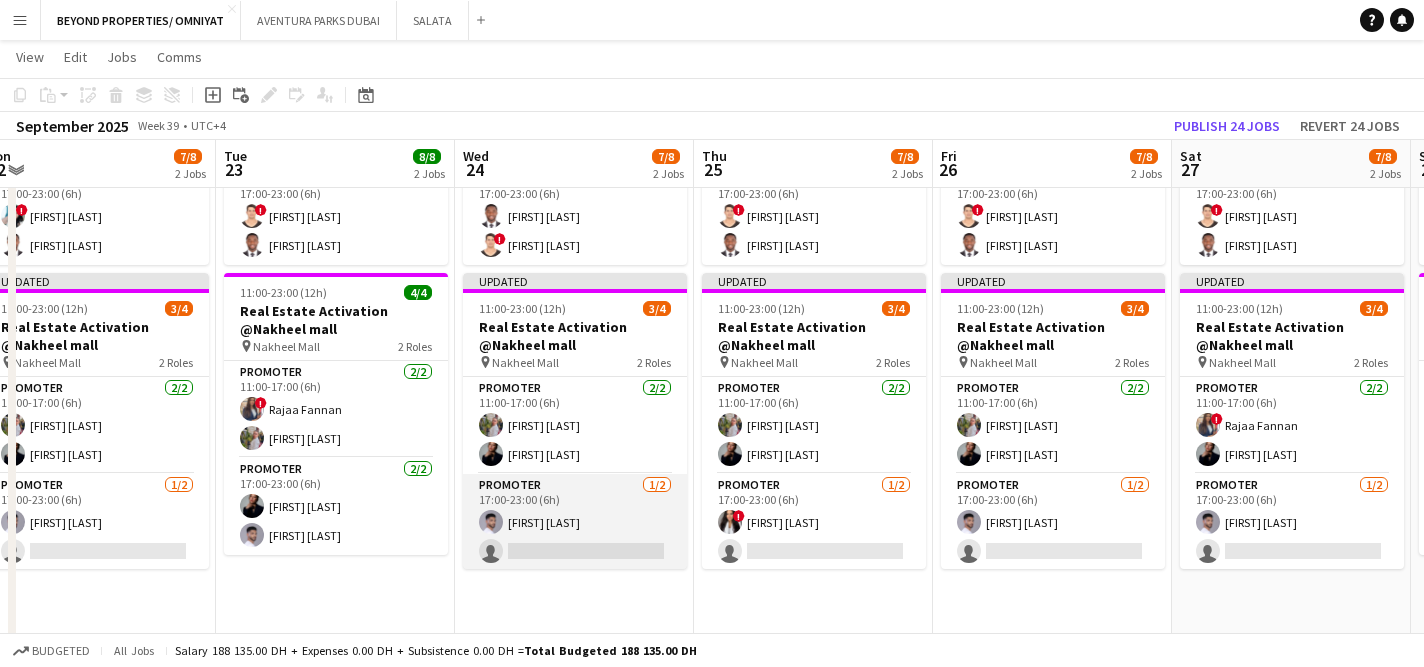 click on "Promoter   1/2   17:00-23:00 (6h)
[FIRST] [LAST]
single-neutral-actions" at bounding box center [575, 522] 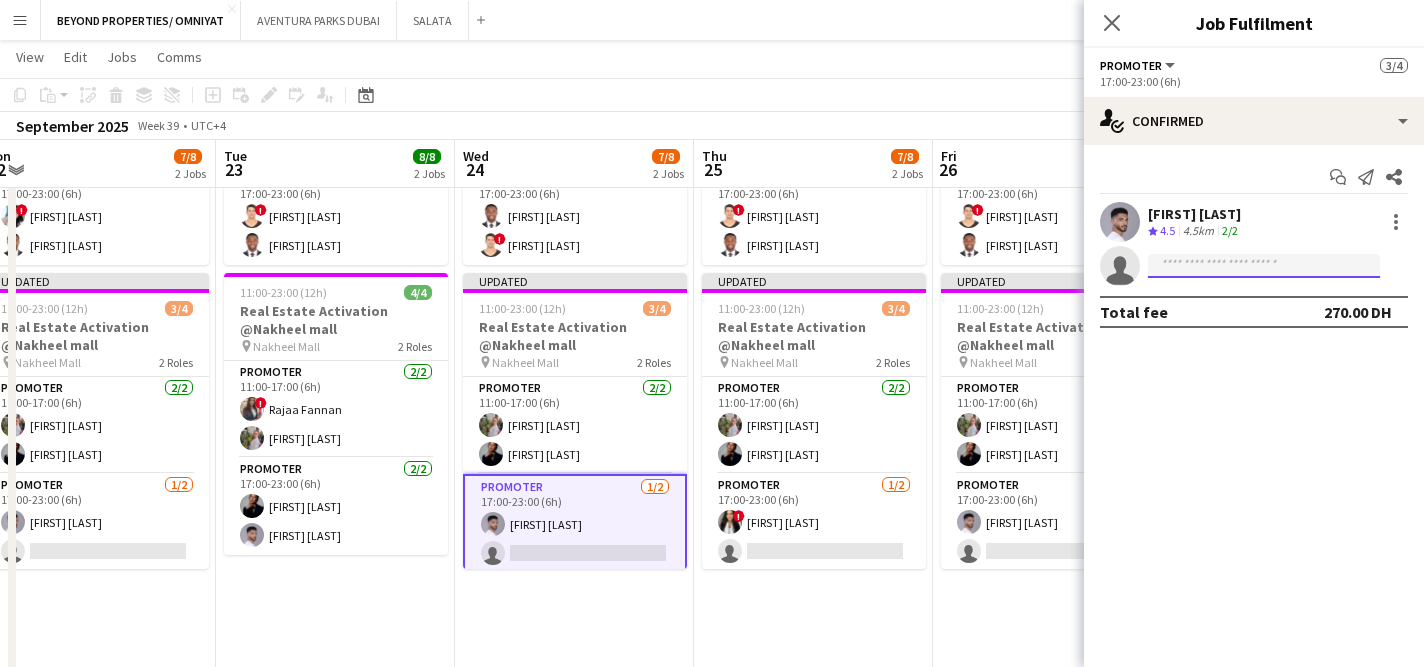 click 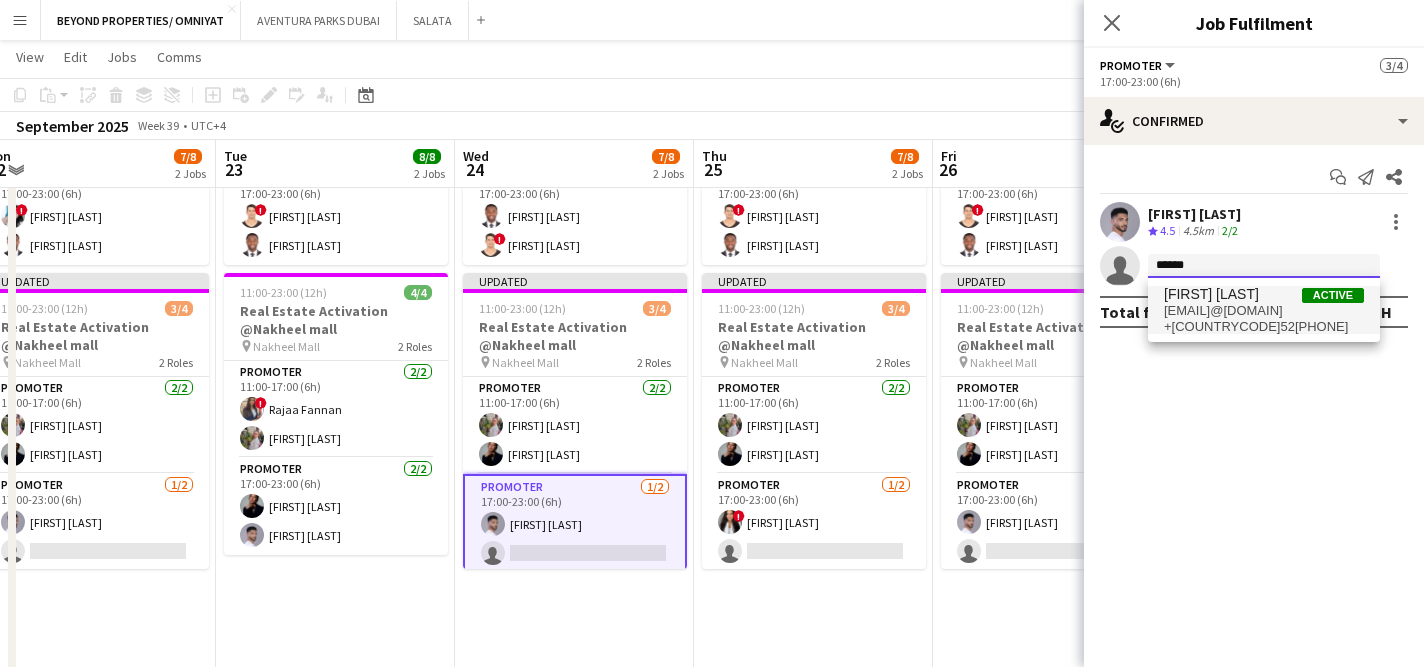 type on "******" 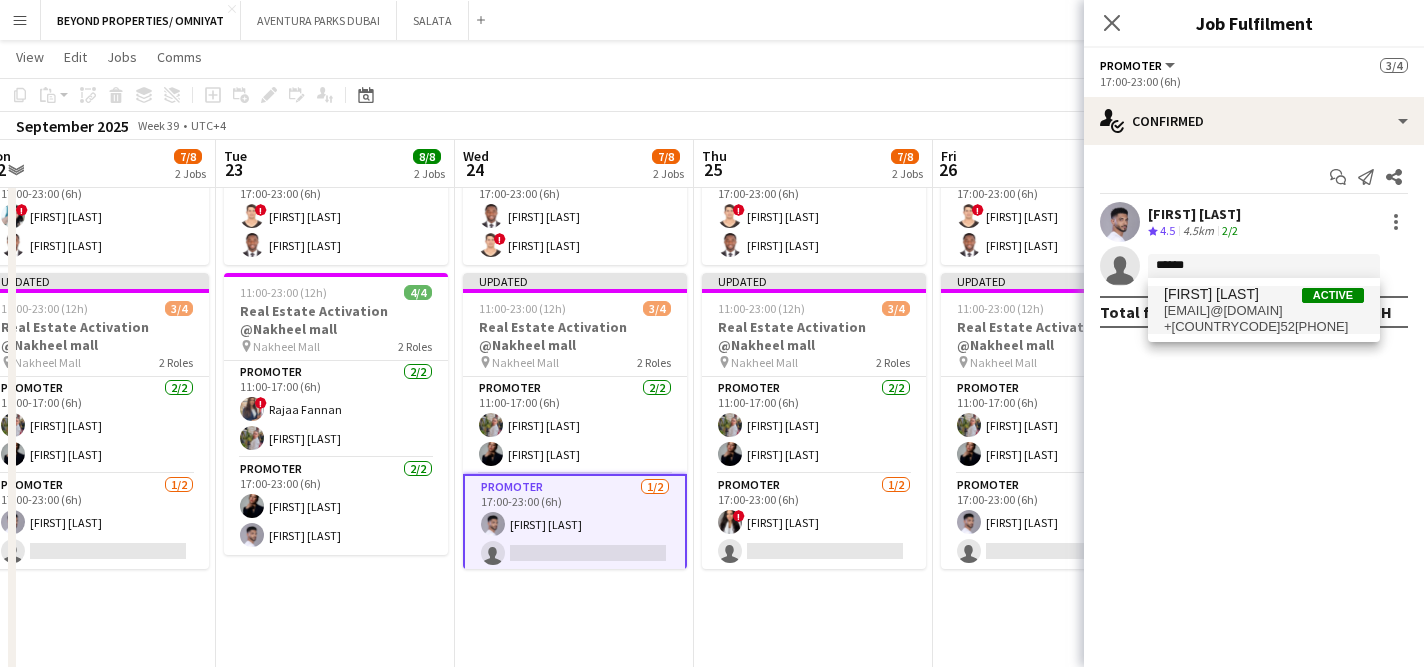 click on "[FIRST] [LAST]" at bounding box center [1211, 294] 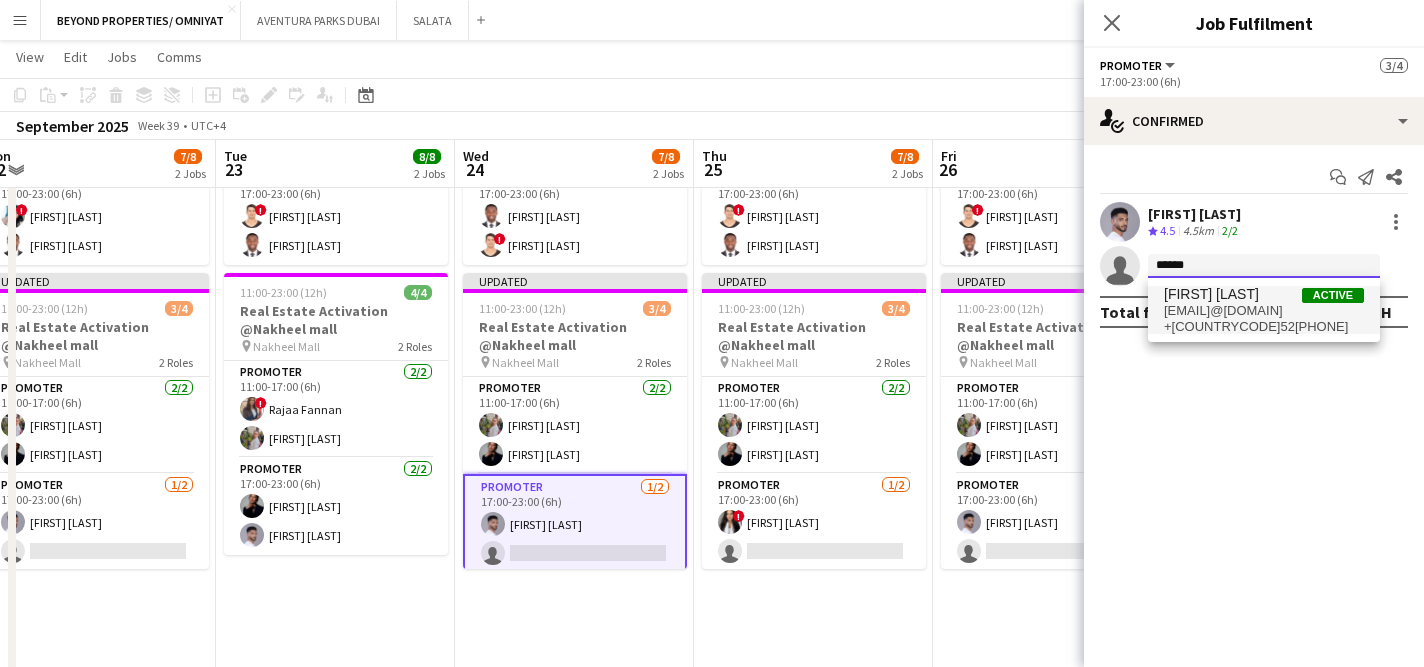 type 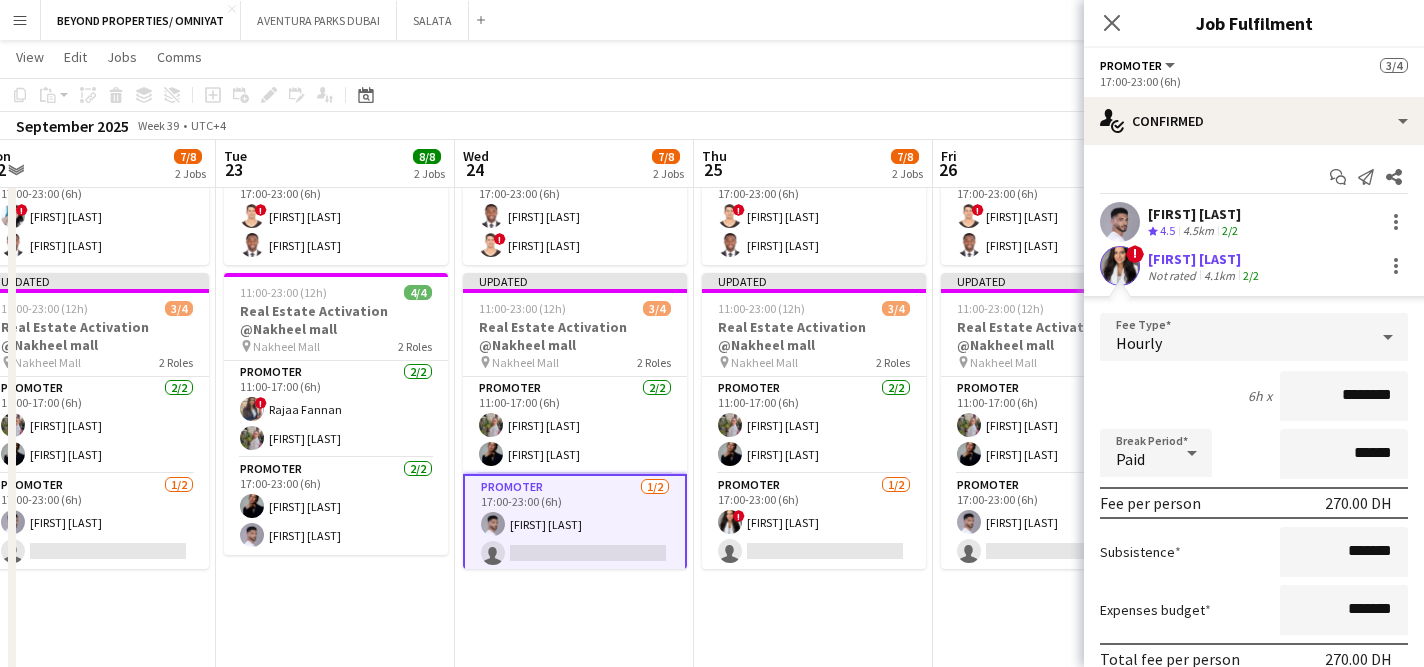 scroll, scrollTop: 131, scrollLeft: 0, axis: vertical 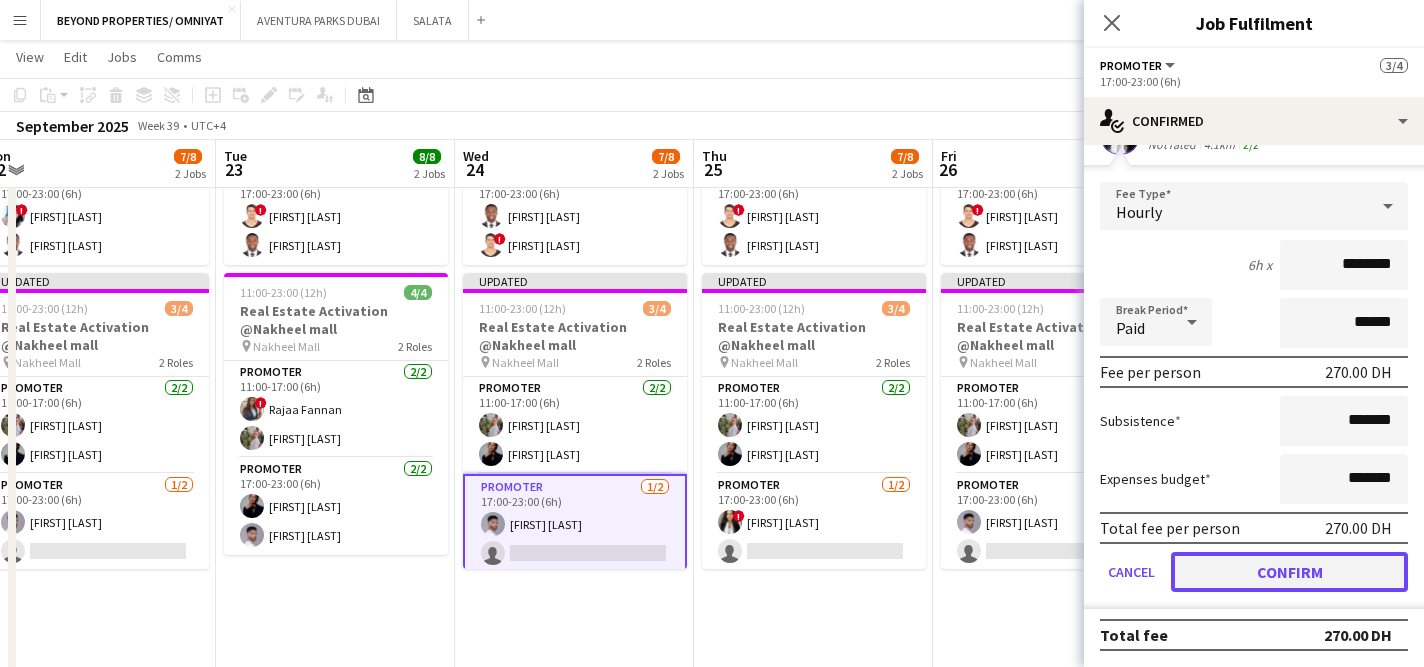 click on "Confirm" at bounding box center (1289, 572) 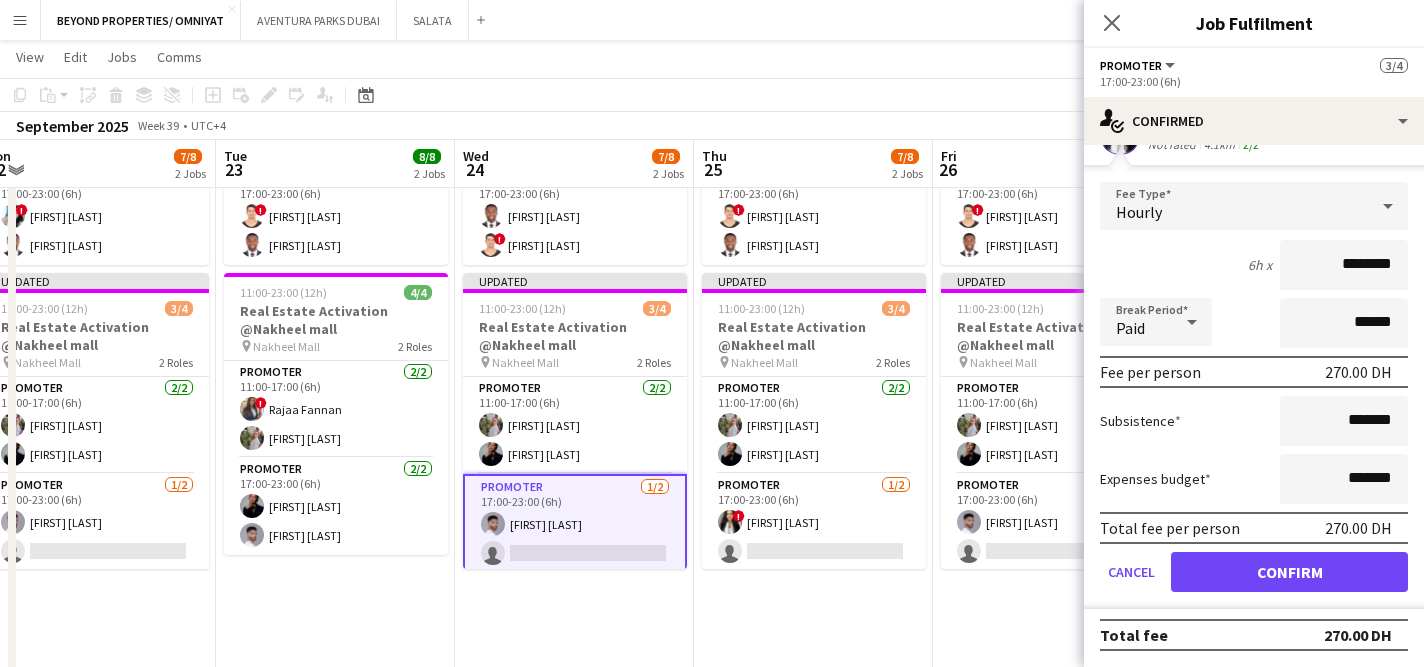 scroll, scrollTop: 0, scrollLeft: 0, axis: both 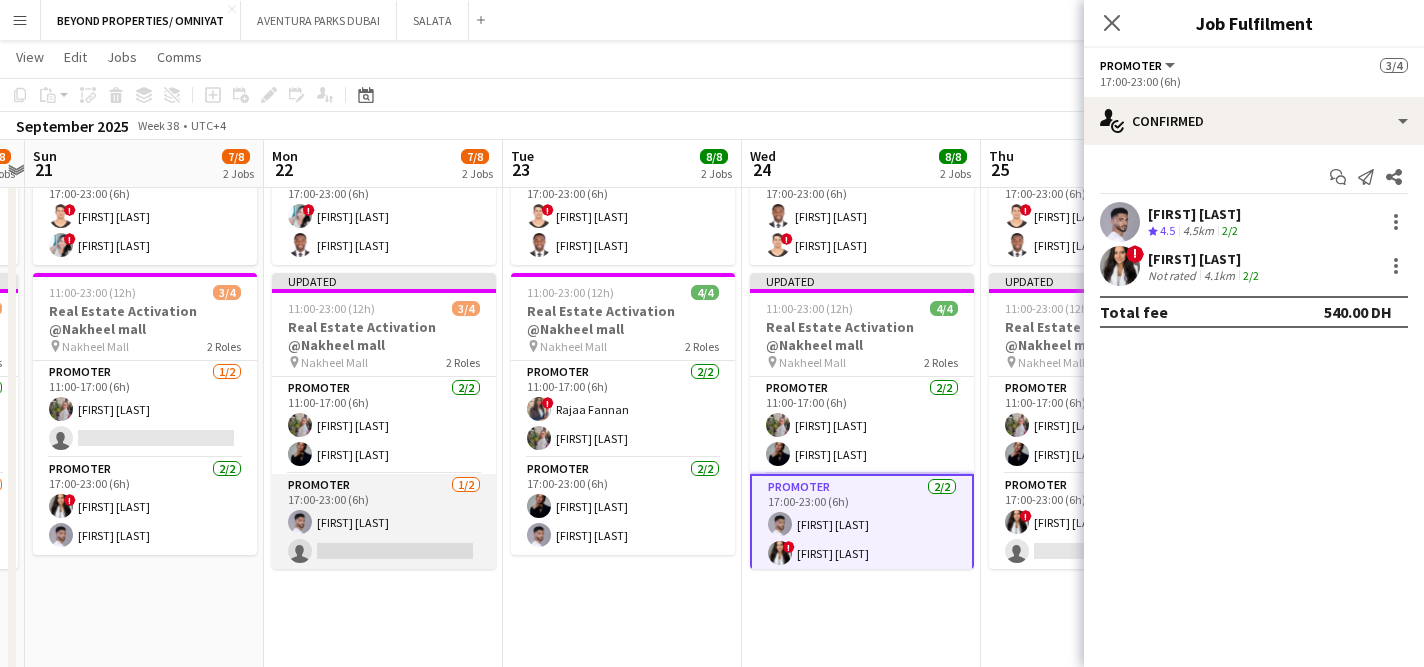 click on "Promoter   1/2   17:00-23:00 (6h)
[FIRST] [LAST]
single-neutral-actions" at bounding box center (384, 522) 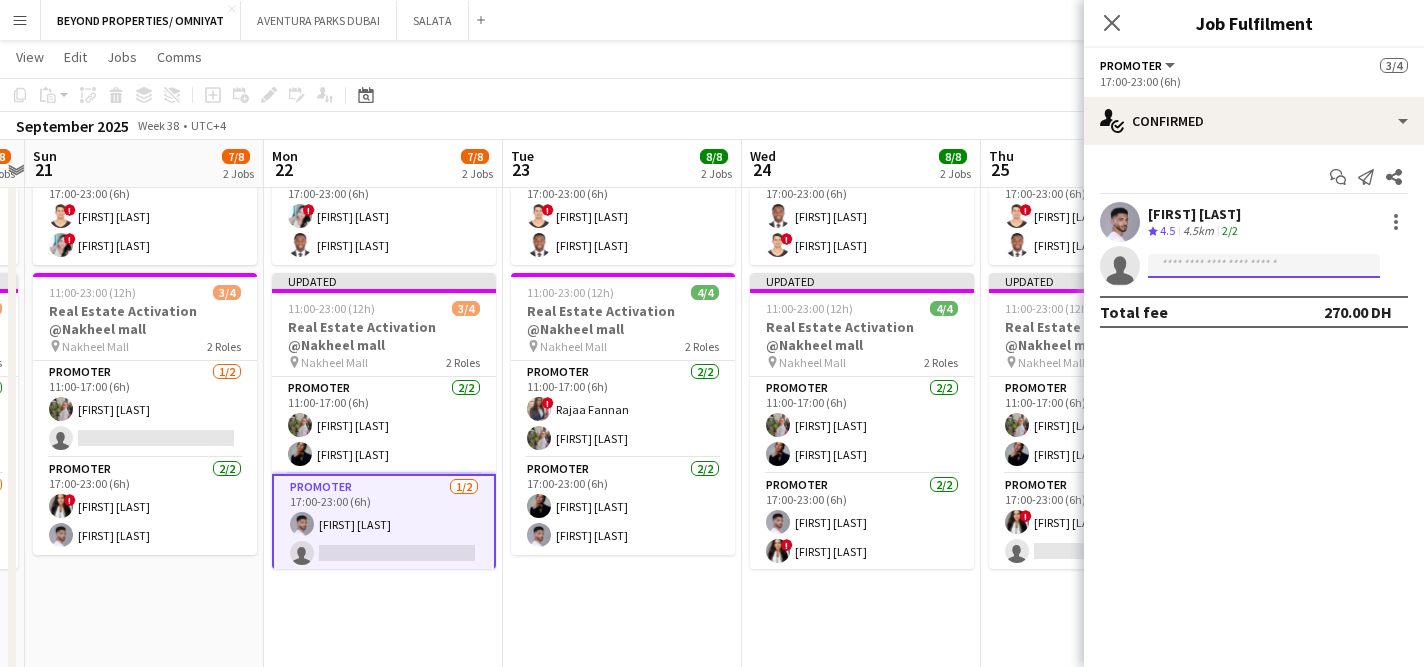 click 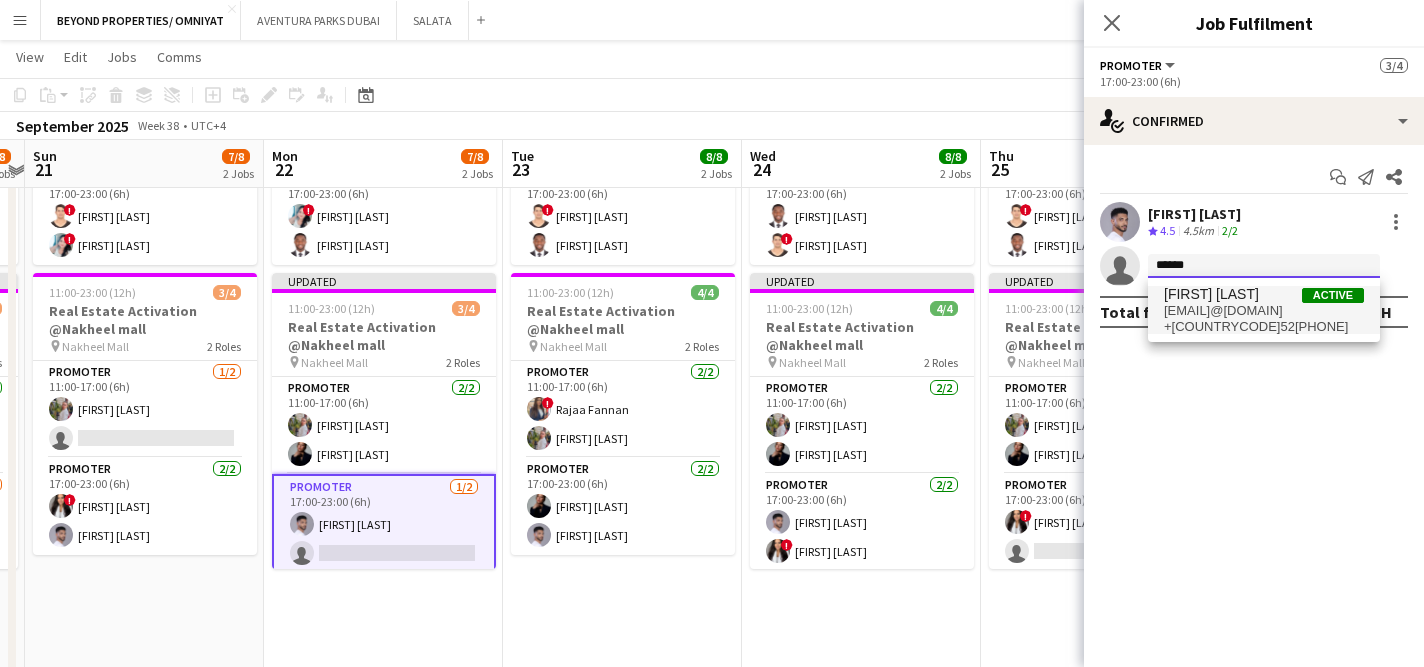 type on "******" 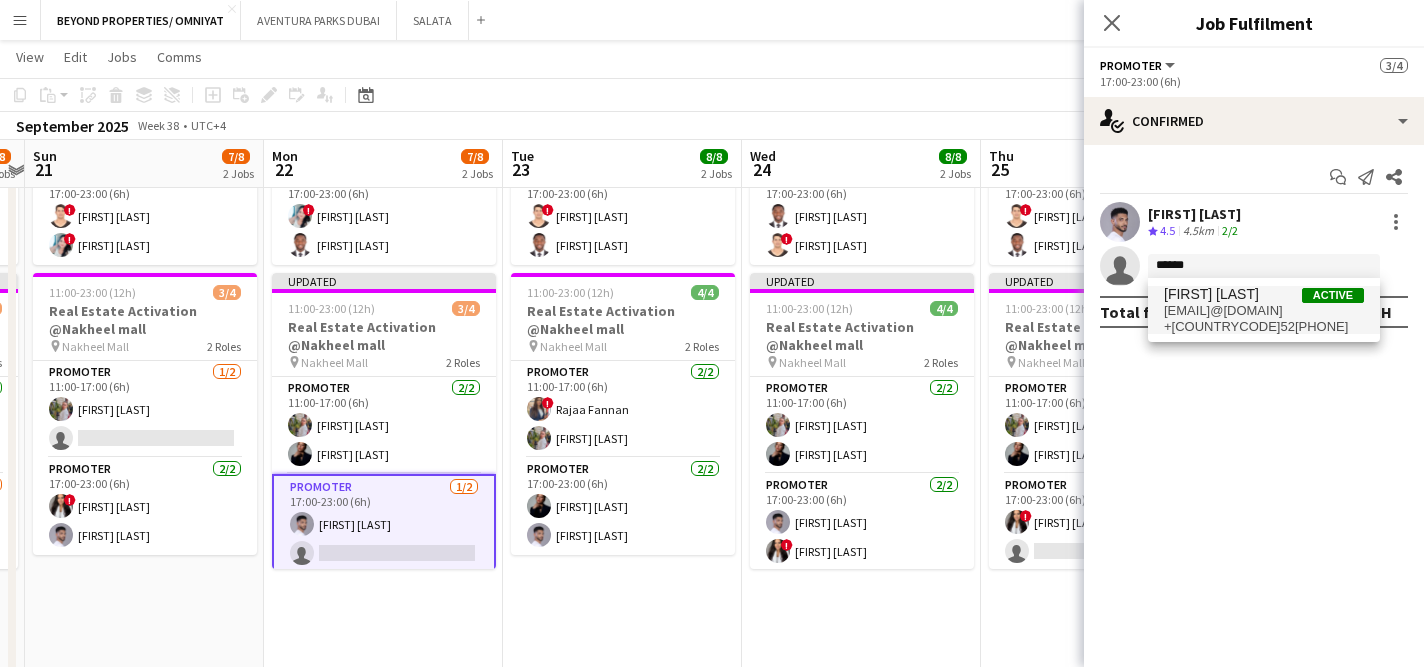 click on "[EMAIL]@[DOMAIN]" at bounding box center (1264, 311) 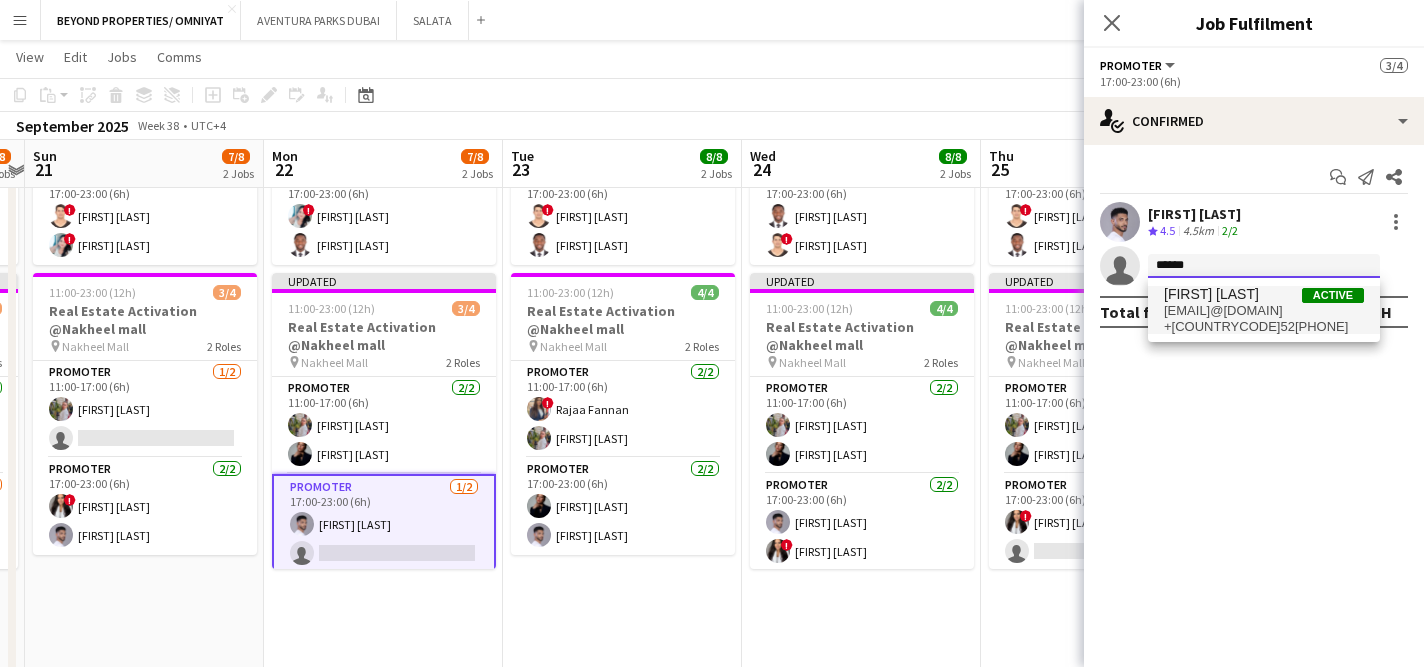 type 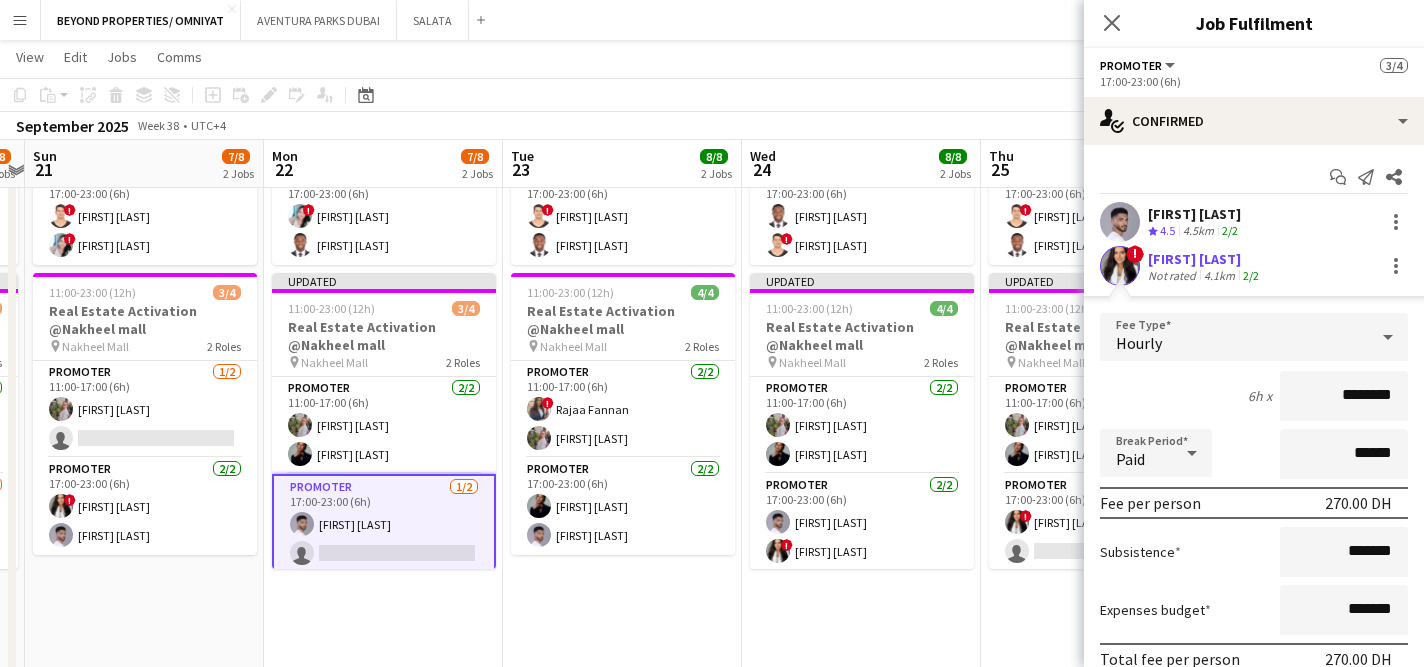scroll, scrollTop: 131, scrollLeft: 0, axis: vertical 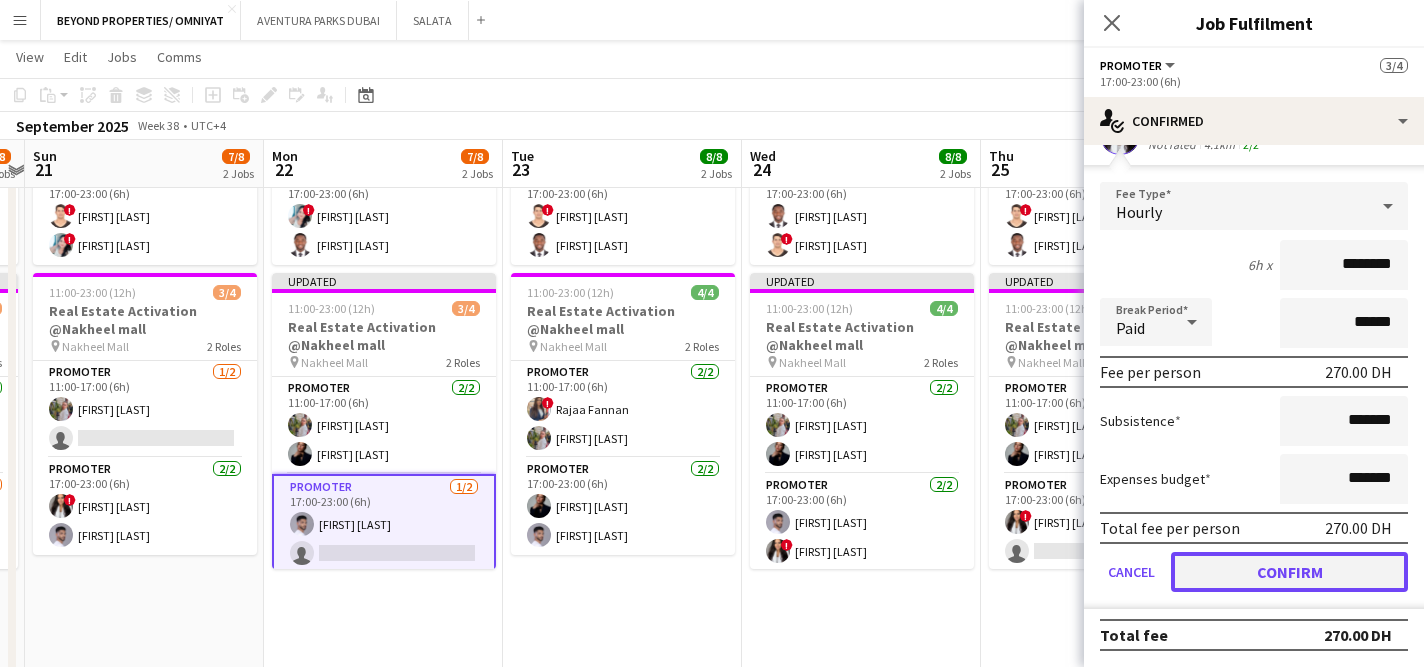 click on "Confirm" at bounding box center (1289, 572) 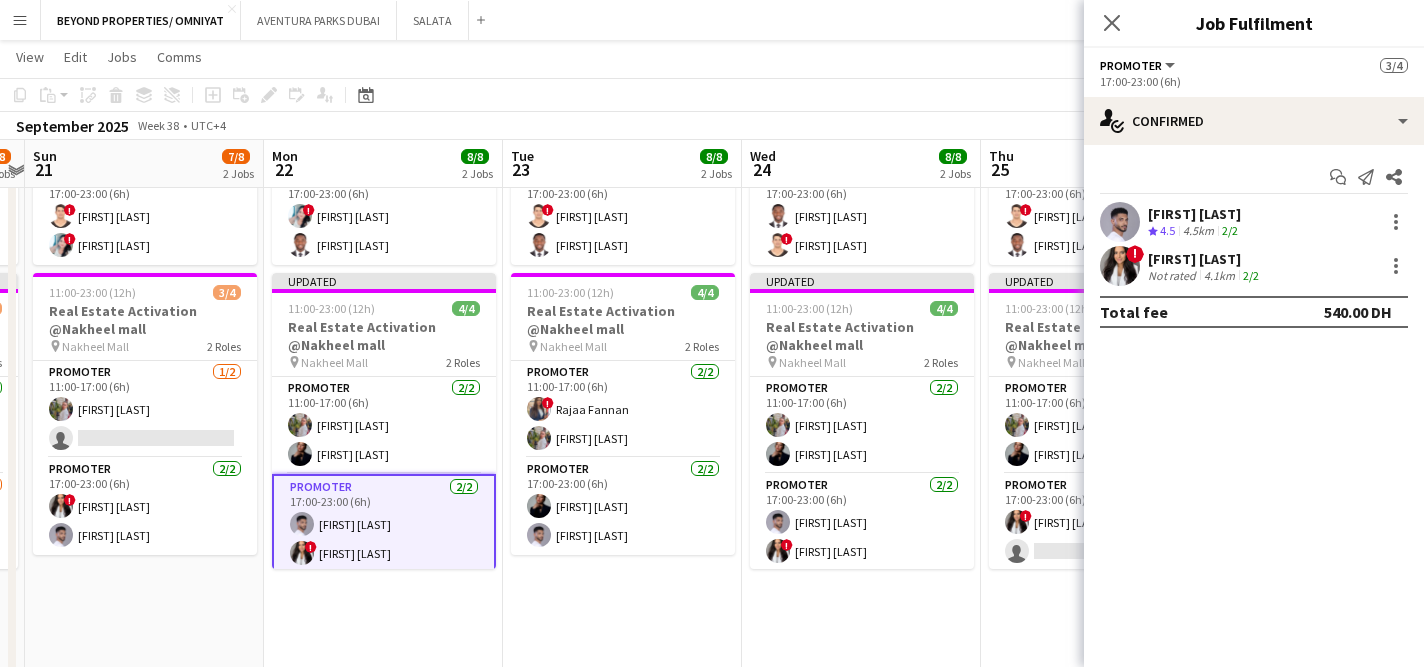 scroll, scrollTop: 0, scrollLeft: 0, axis: both 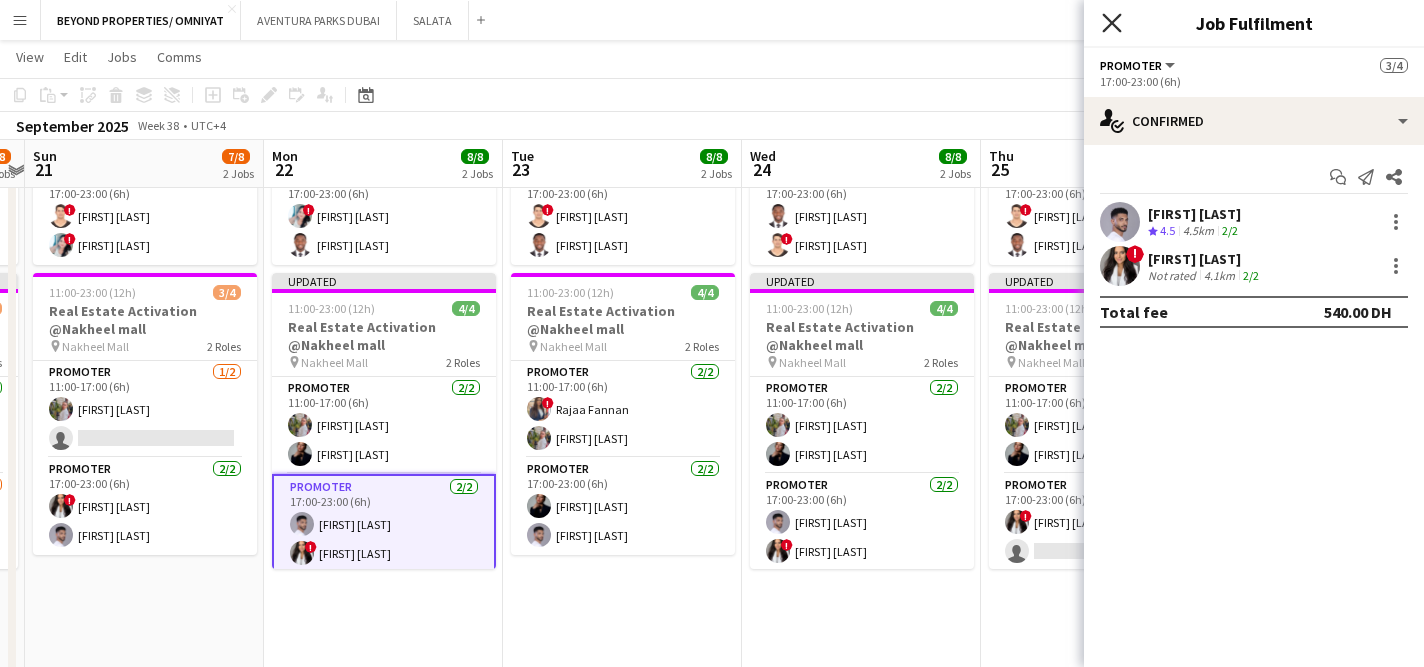 click 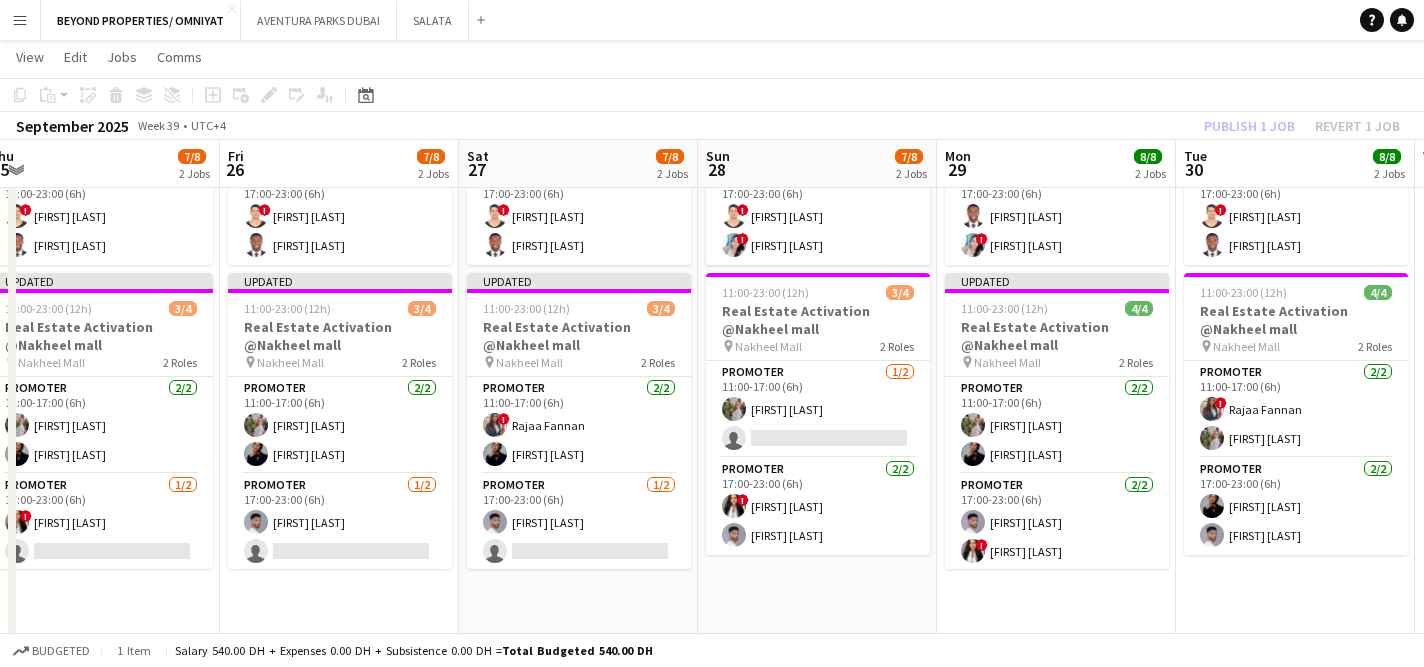 scroll, scrollTop: 0, scrollLeft: 743, axis: horizontal 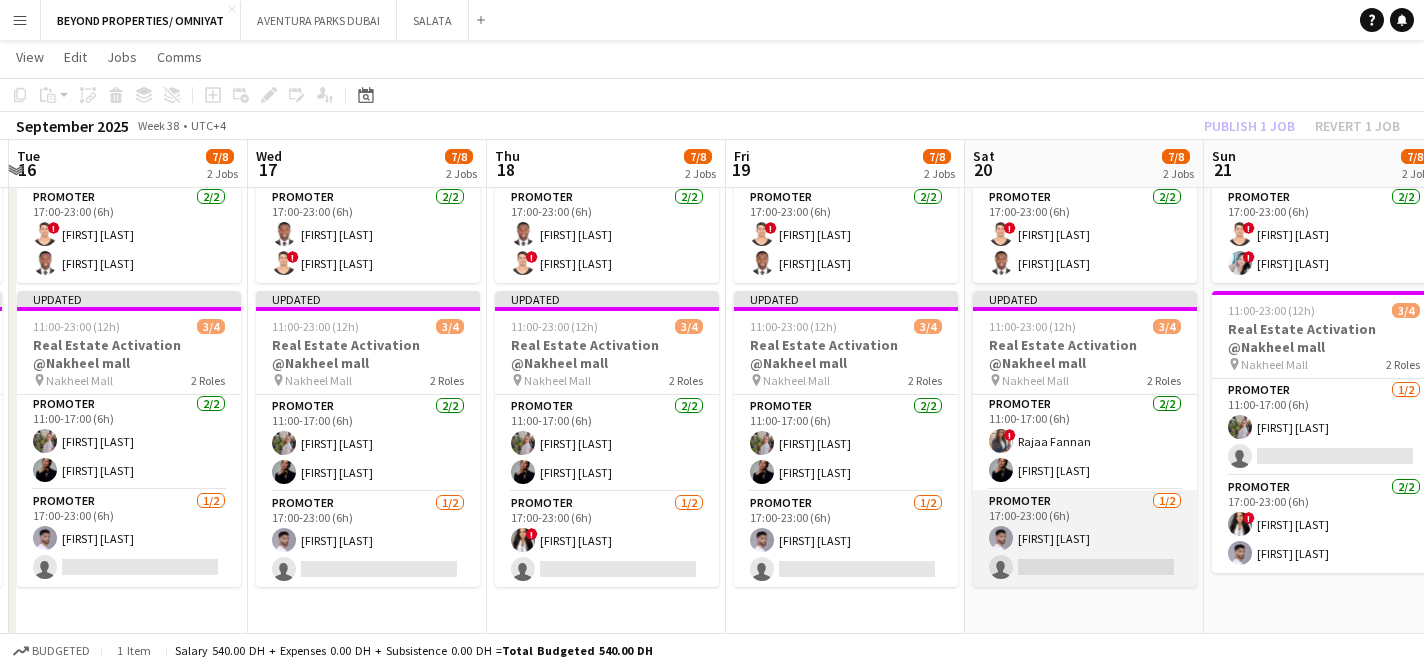 click on "Promoter   1/2   17:00-23:00 (6h)
[FIRST] [LAST]
single-neutral-actions" at bounding box center (1085, 538) 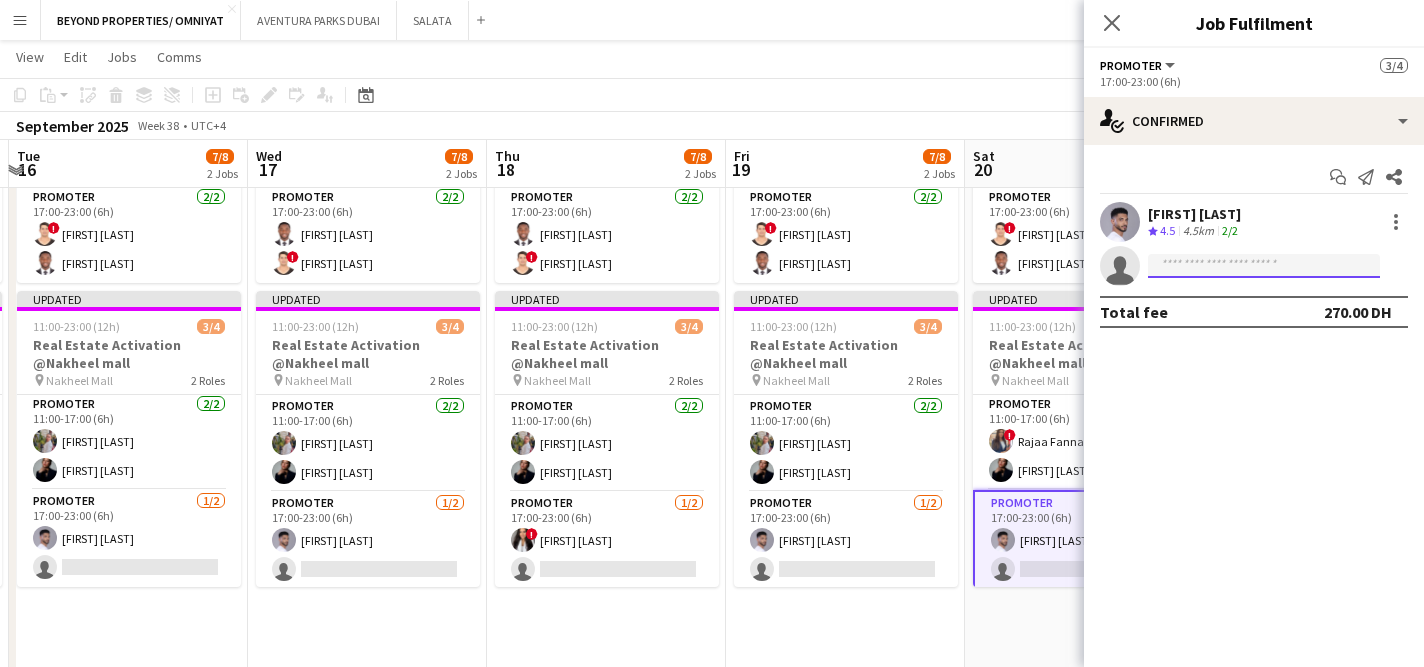 click 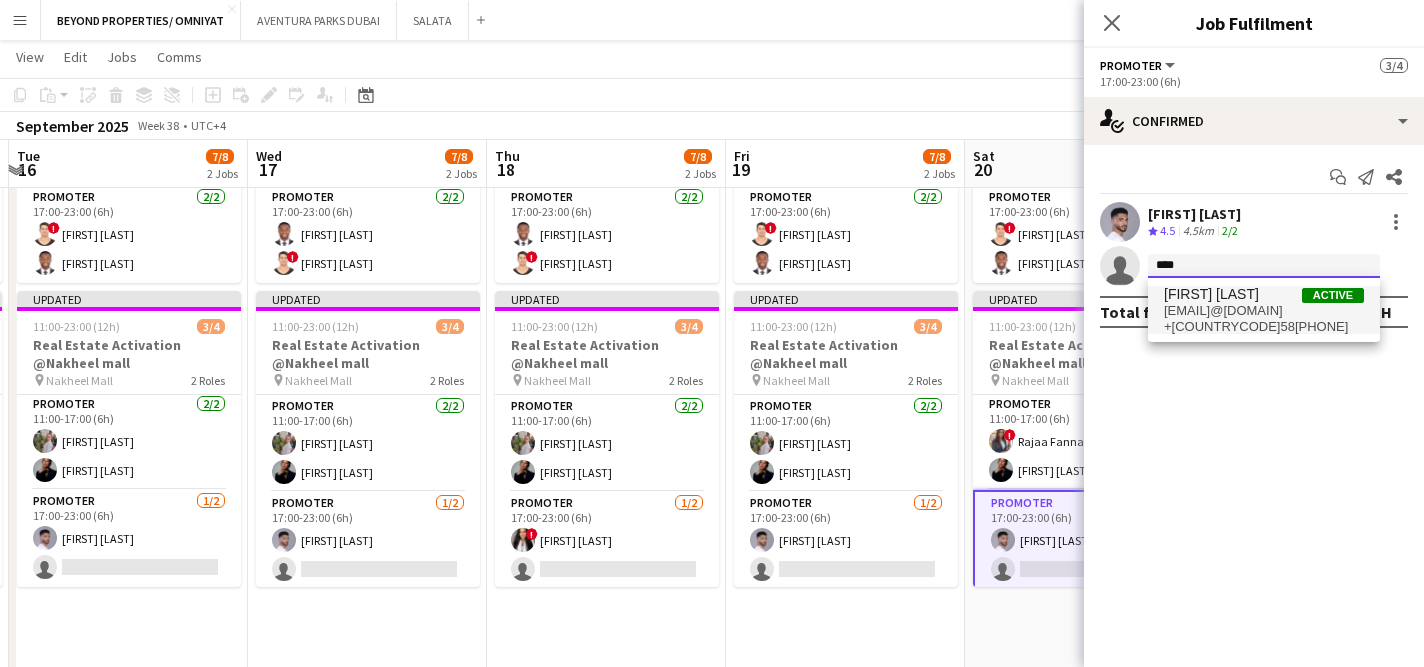type on "****" 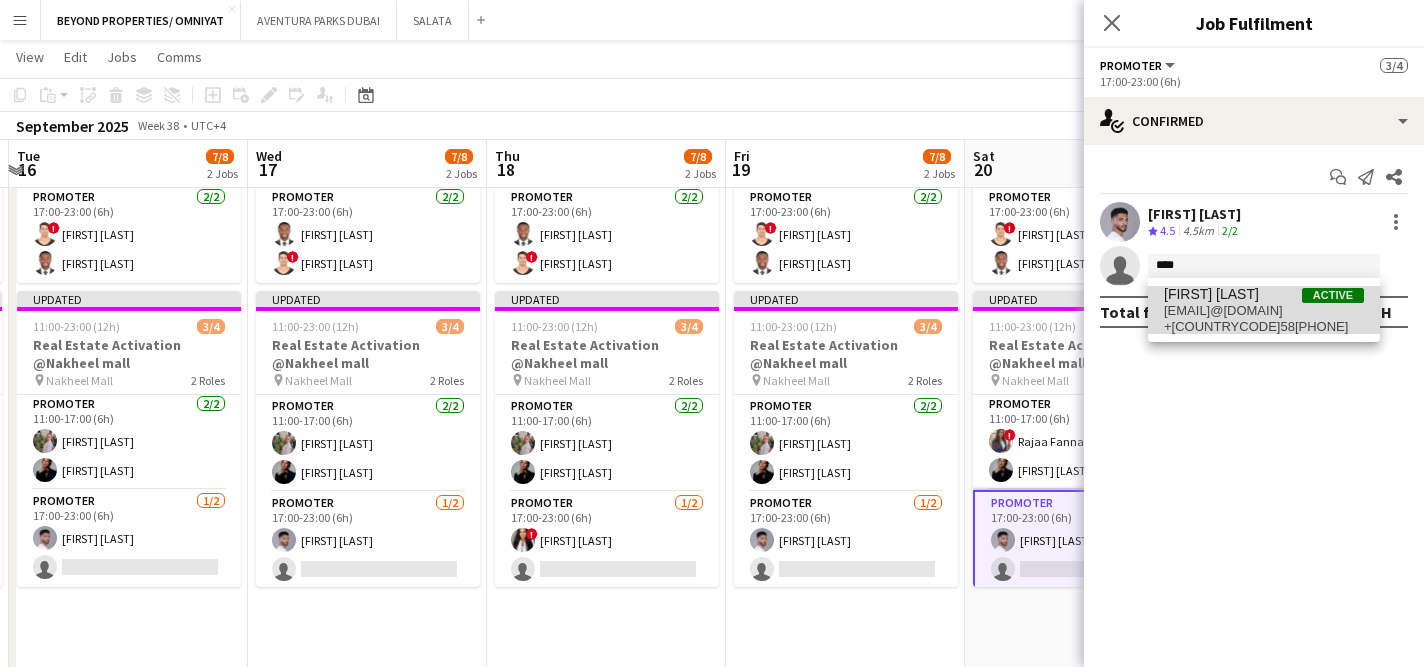 click on "[EMAIL]@[DOMAIN]" at bounding box center (1264, 311) 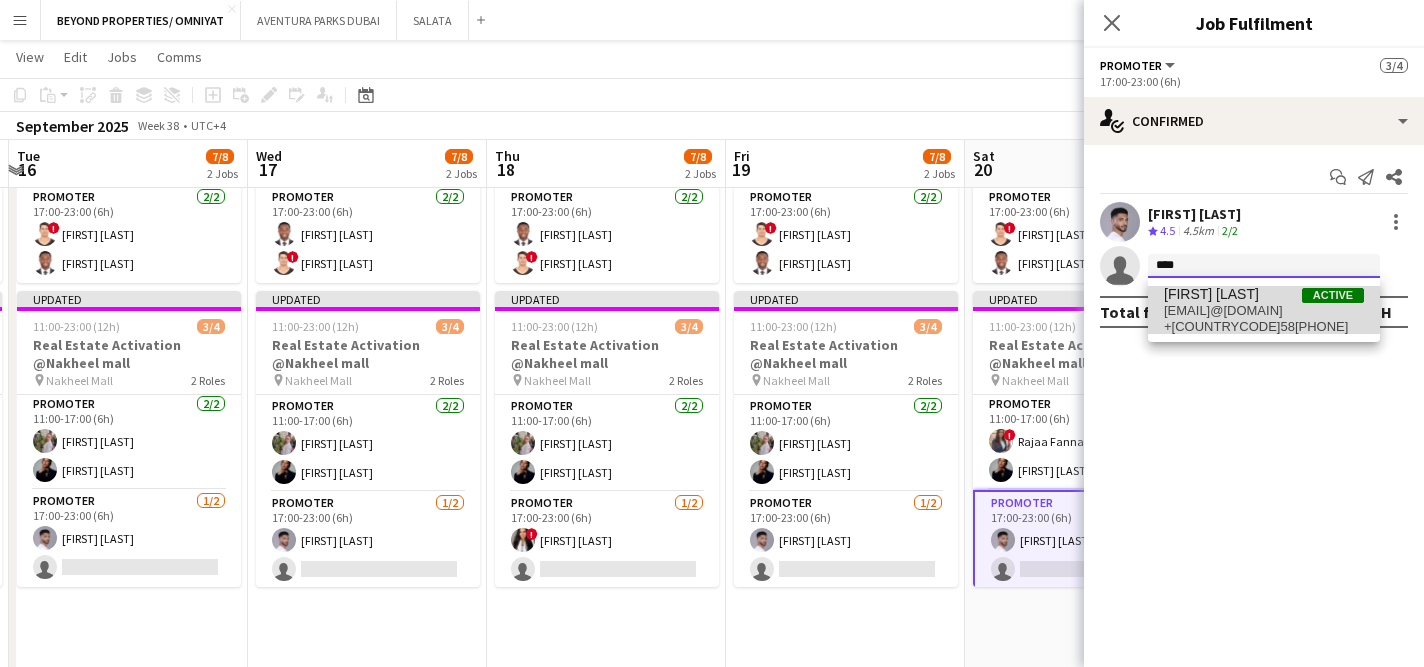 type 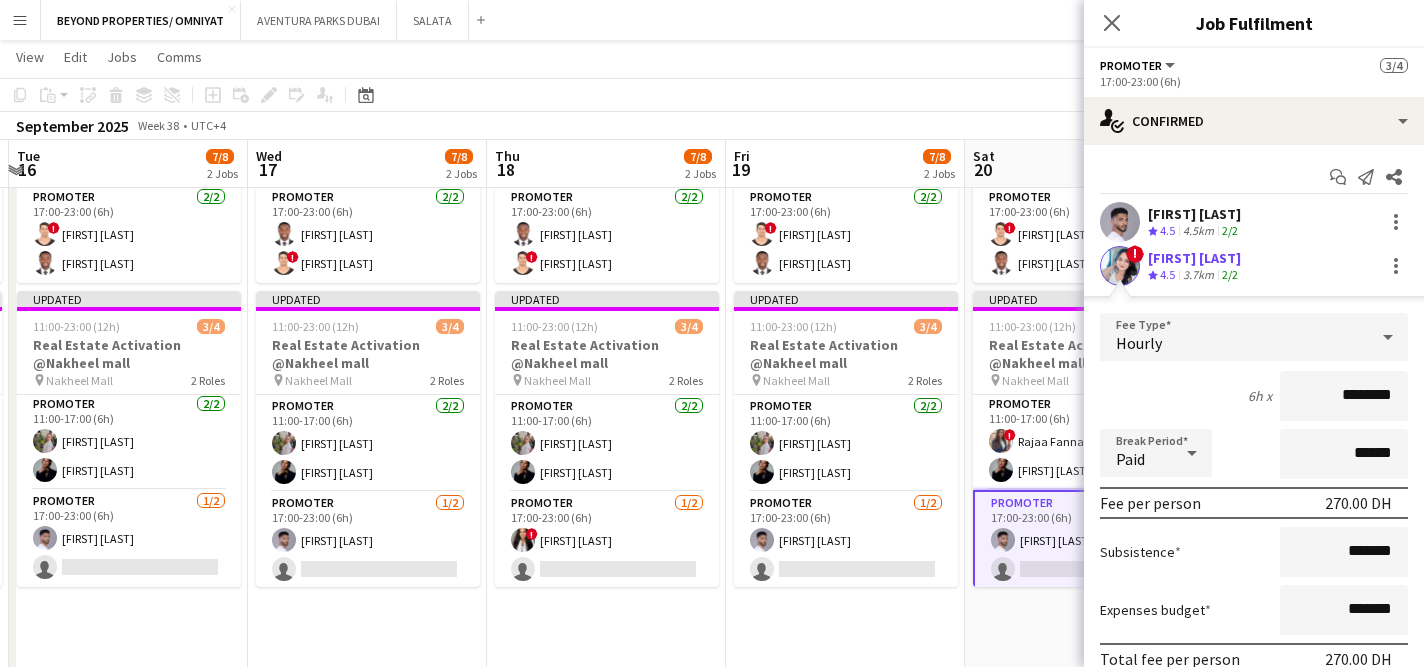 scroll, scrollTop: 131, scrollLeft: 0, axis: vertical 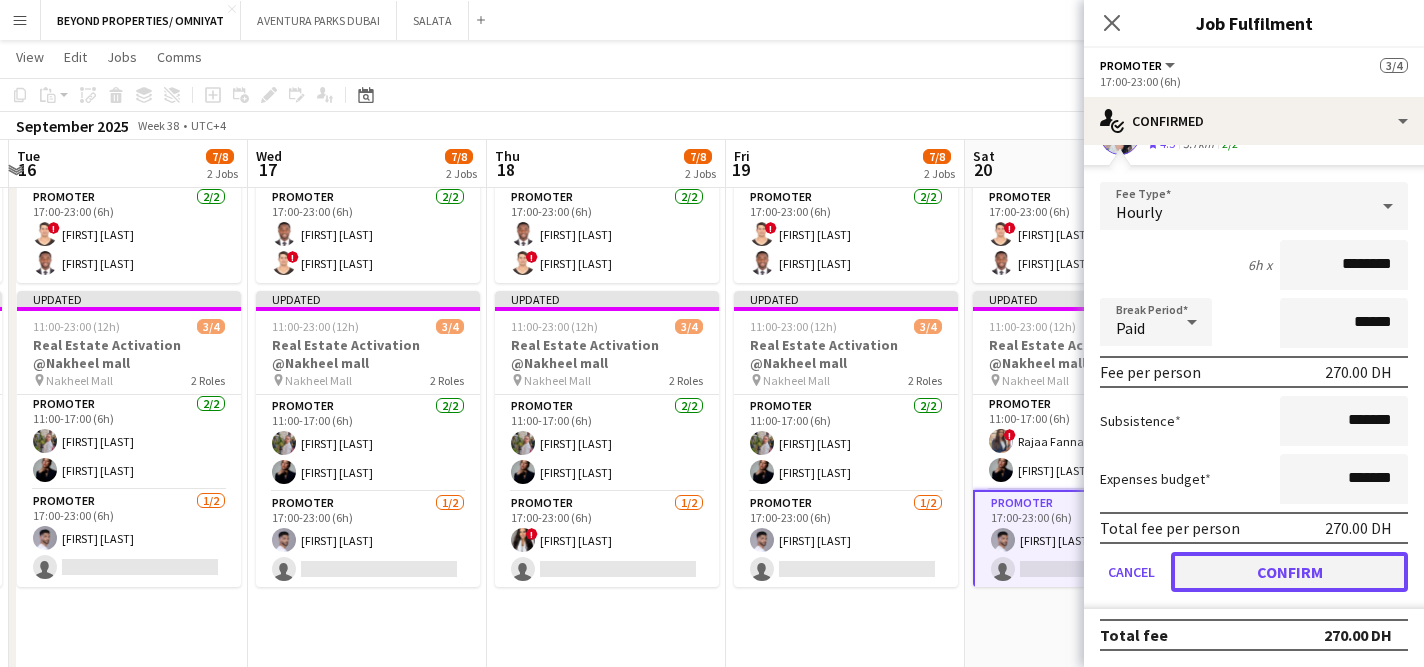 click on "Confirm" at bounding box center [1289, 572] 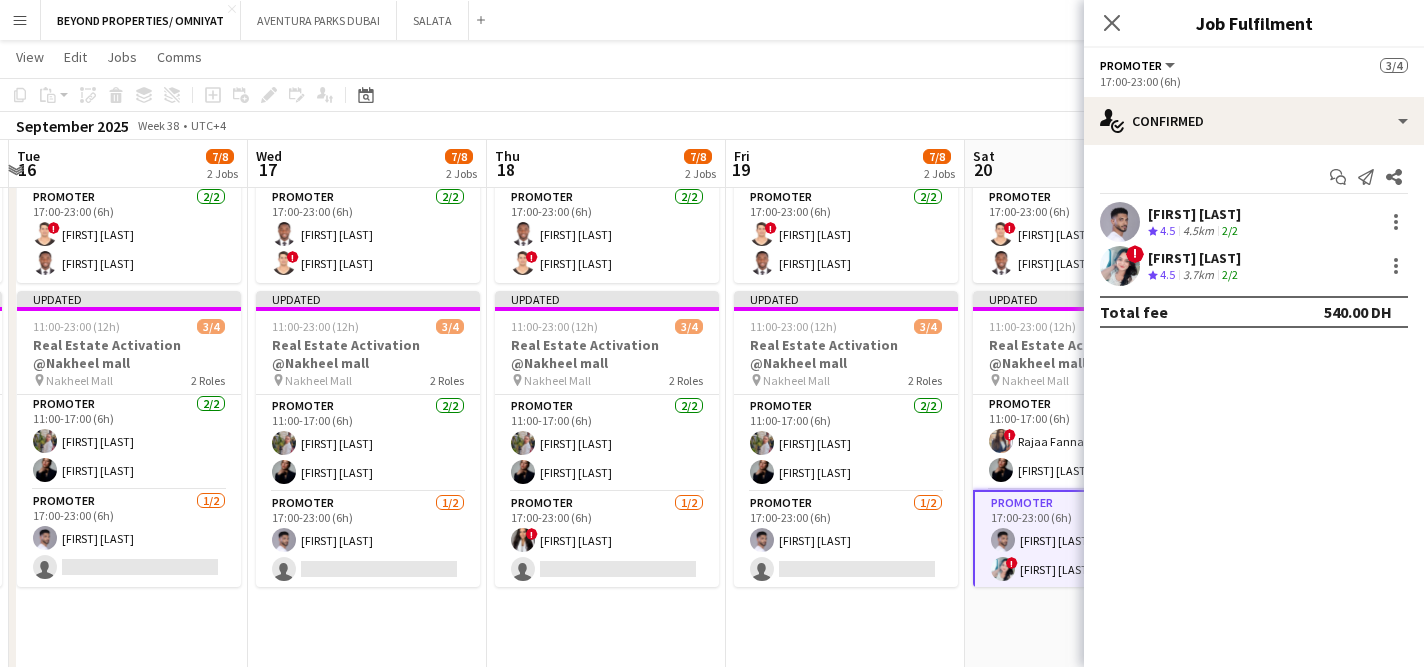 scroll, scrollTop: 0, scrollLeft: 0, axis: both 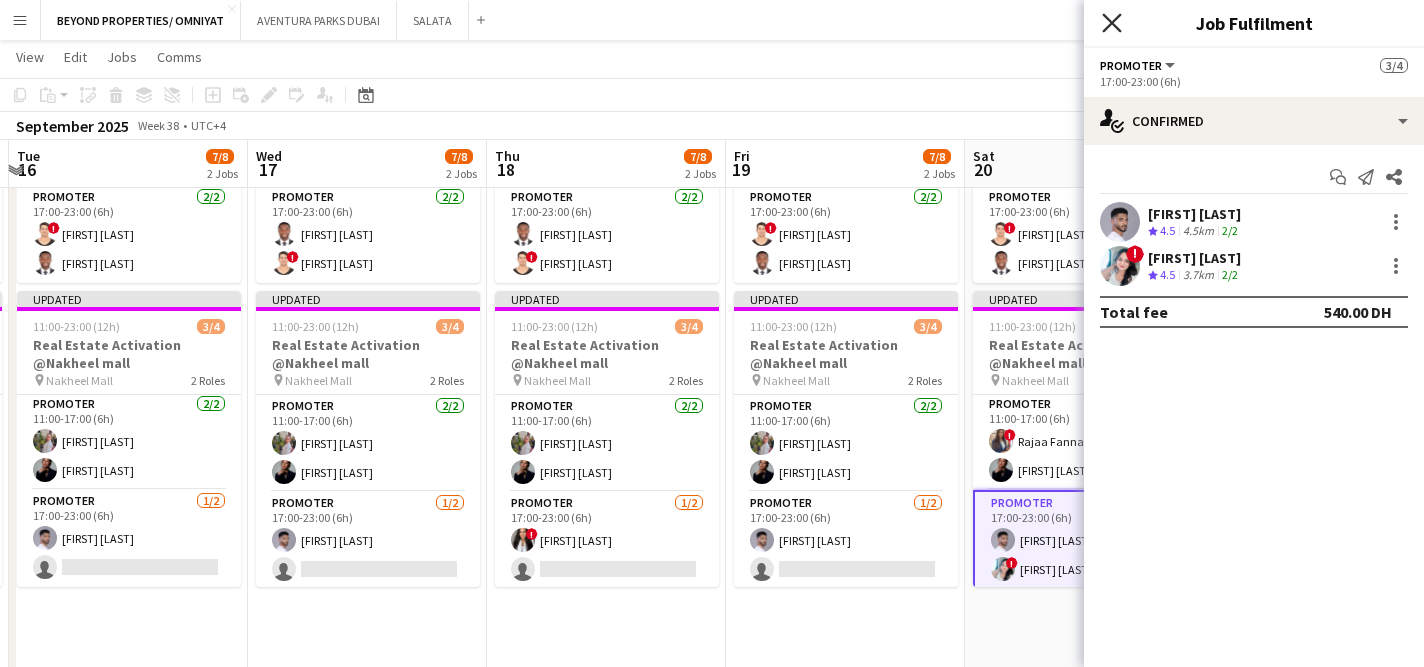 click 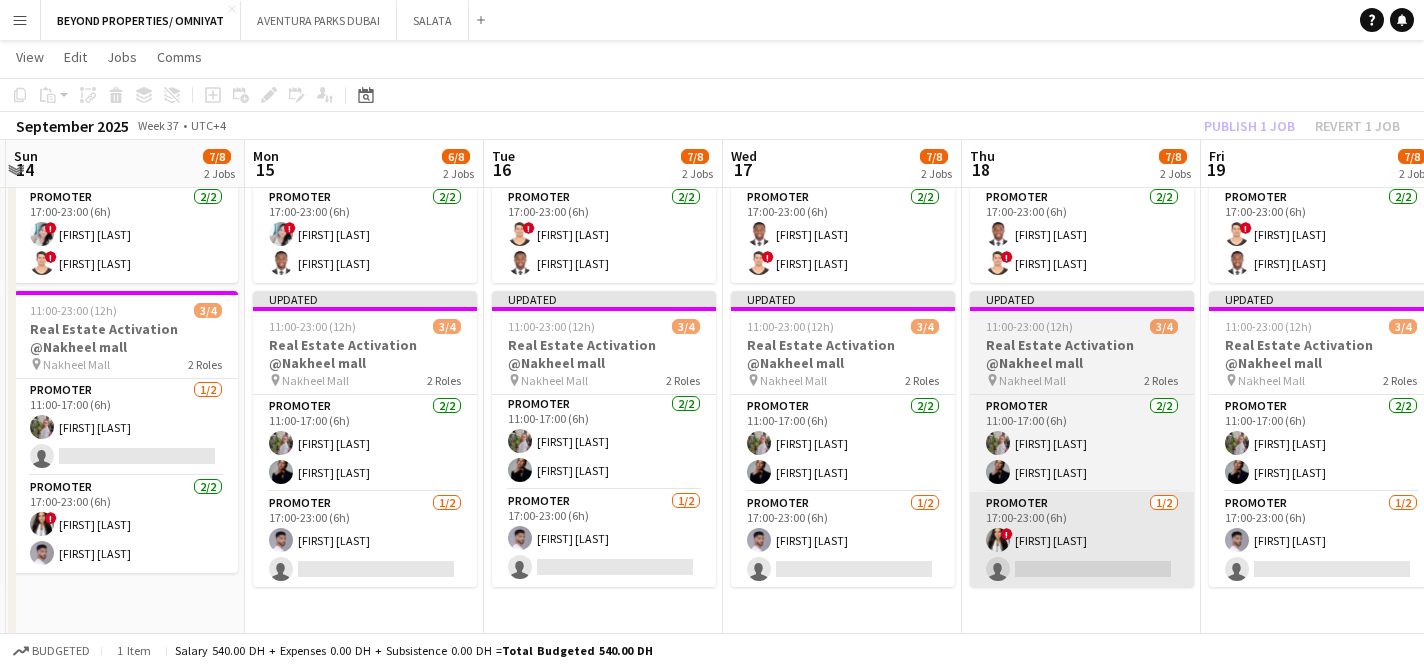 scroll, scrollTop: 0, scrollLeft: 701, axis: horizontal 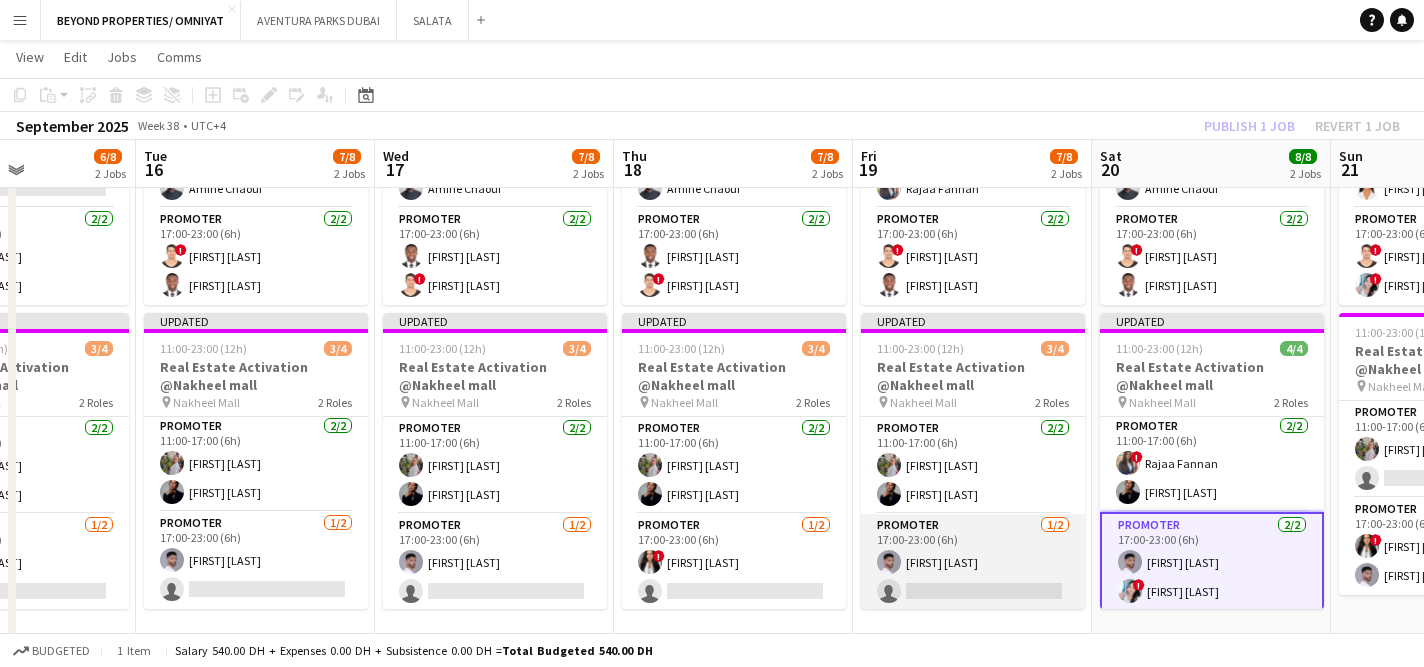 click on "Promoter   1/2   17:00-23:00 (6h)
[FIRST] [LAST]
single-neutral-actions" at bounding box center [973, 562] 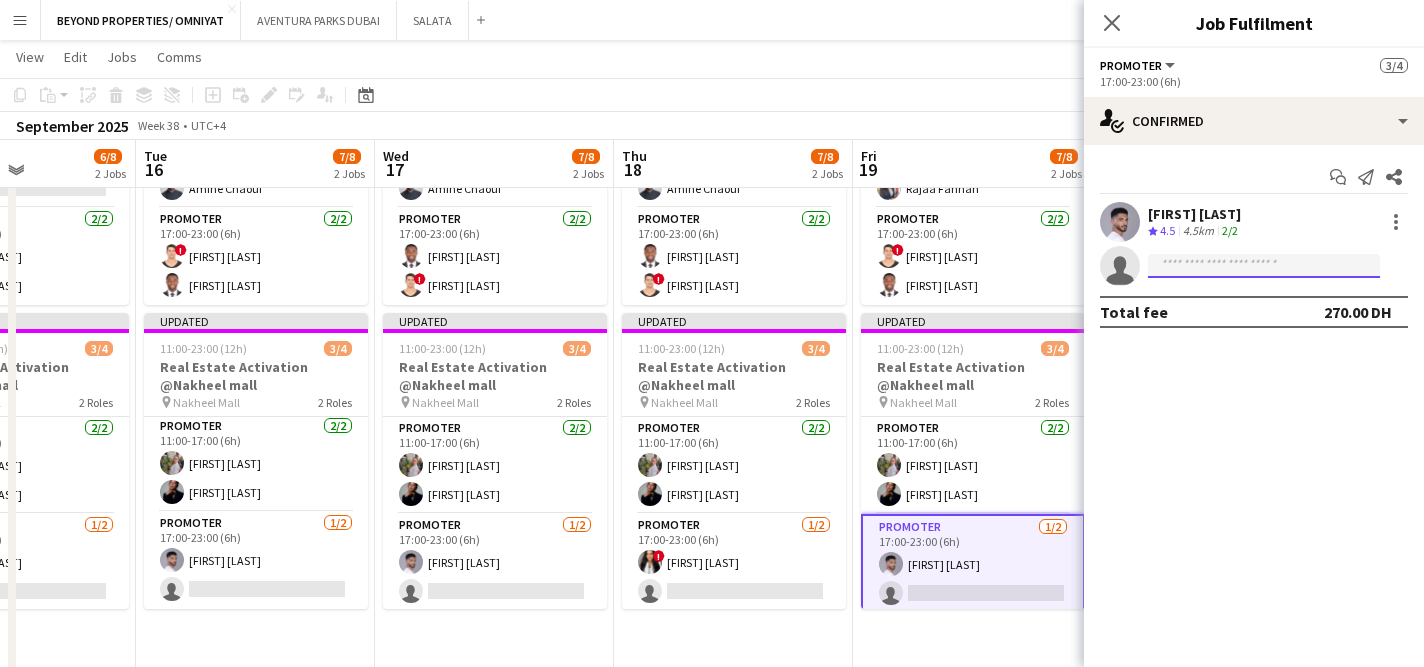 click 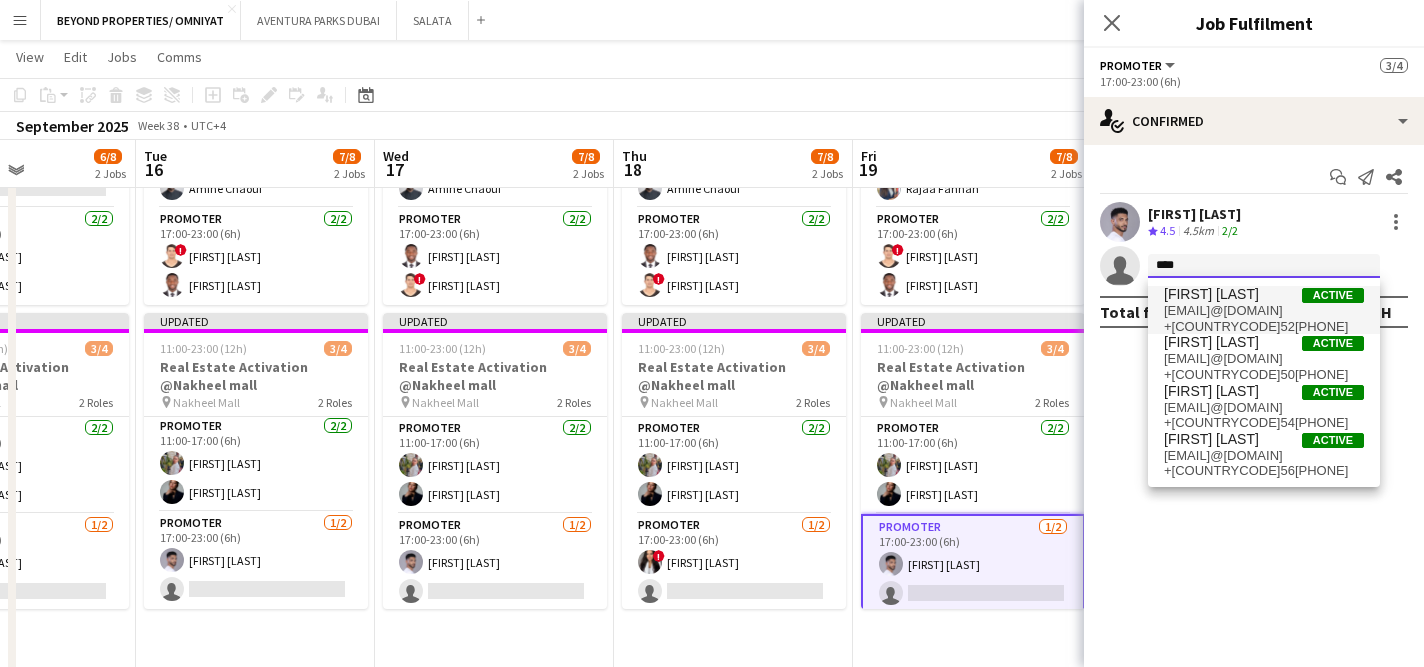 type on "****" 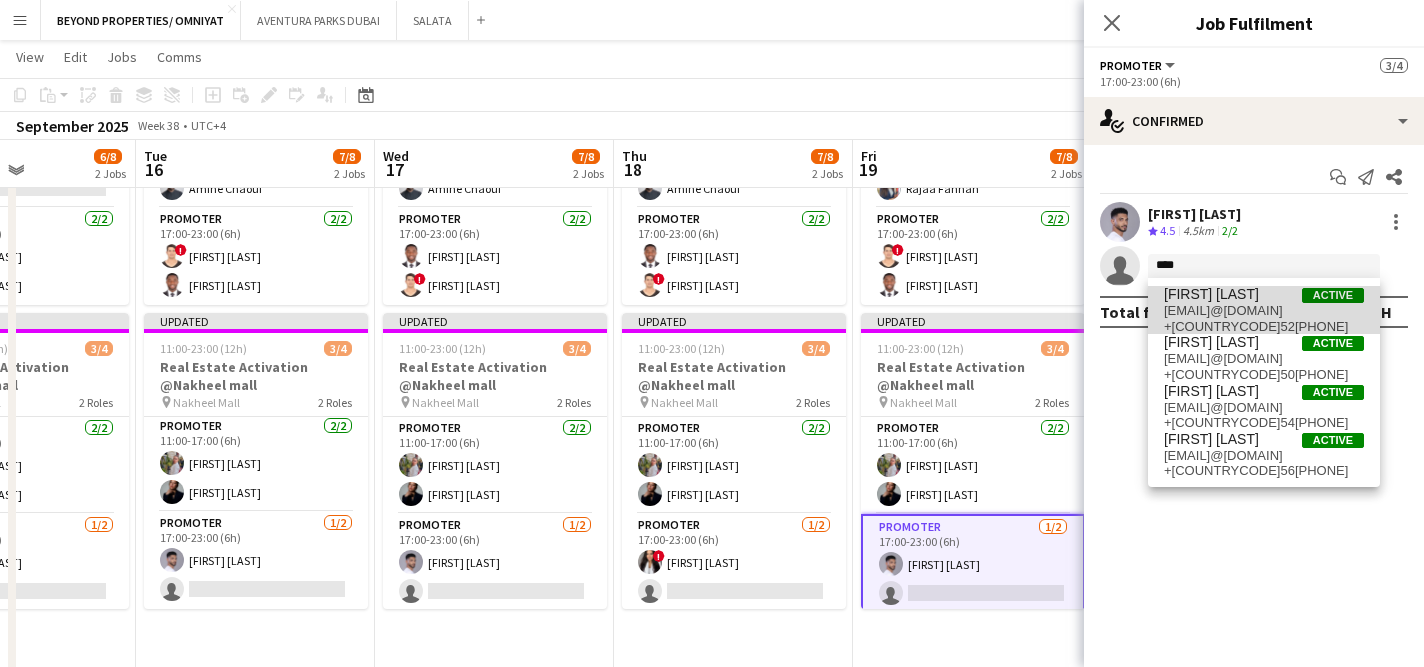 click on "[FIRST] [LAST]" at bounding box center [1211, 294] 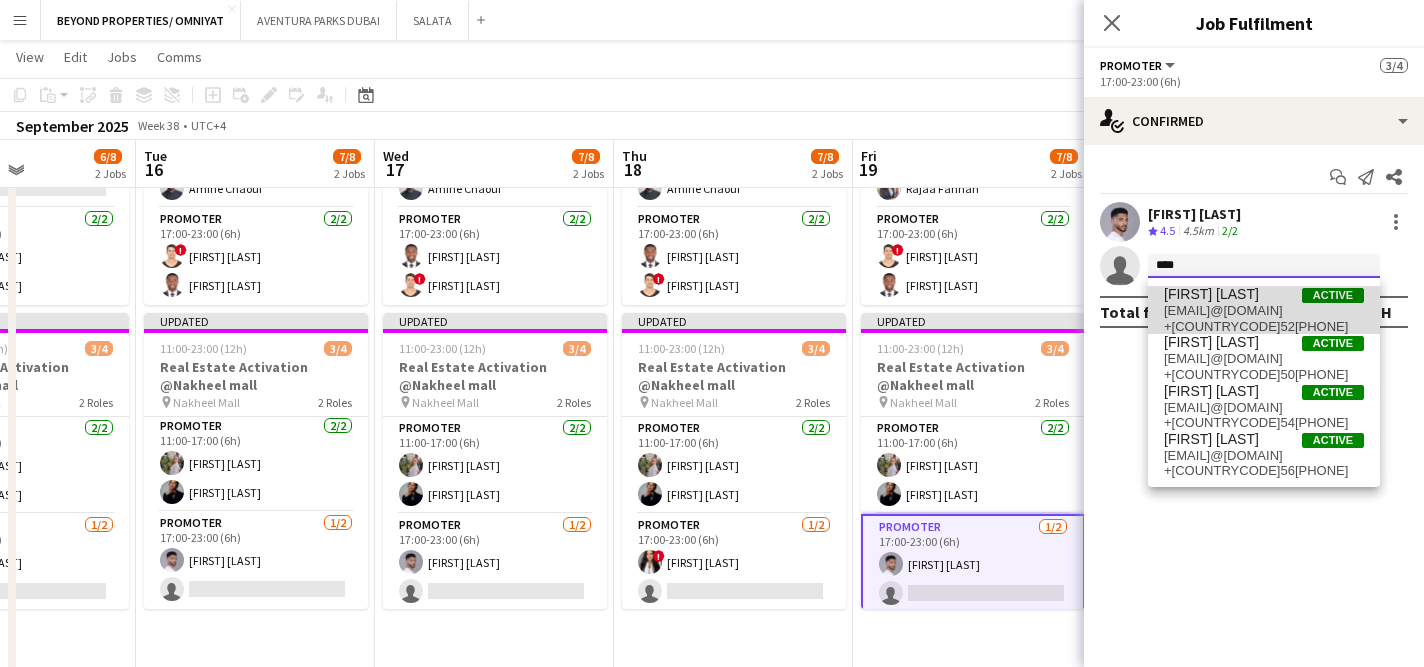 type 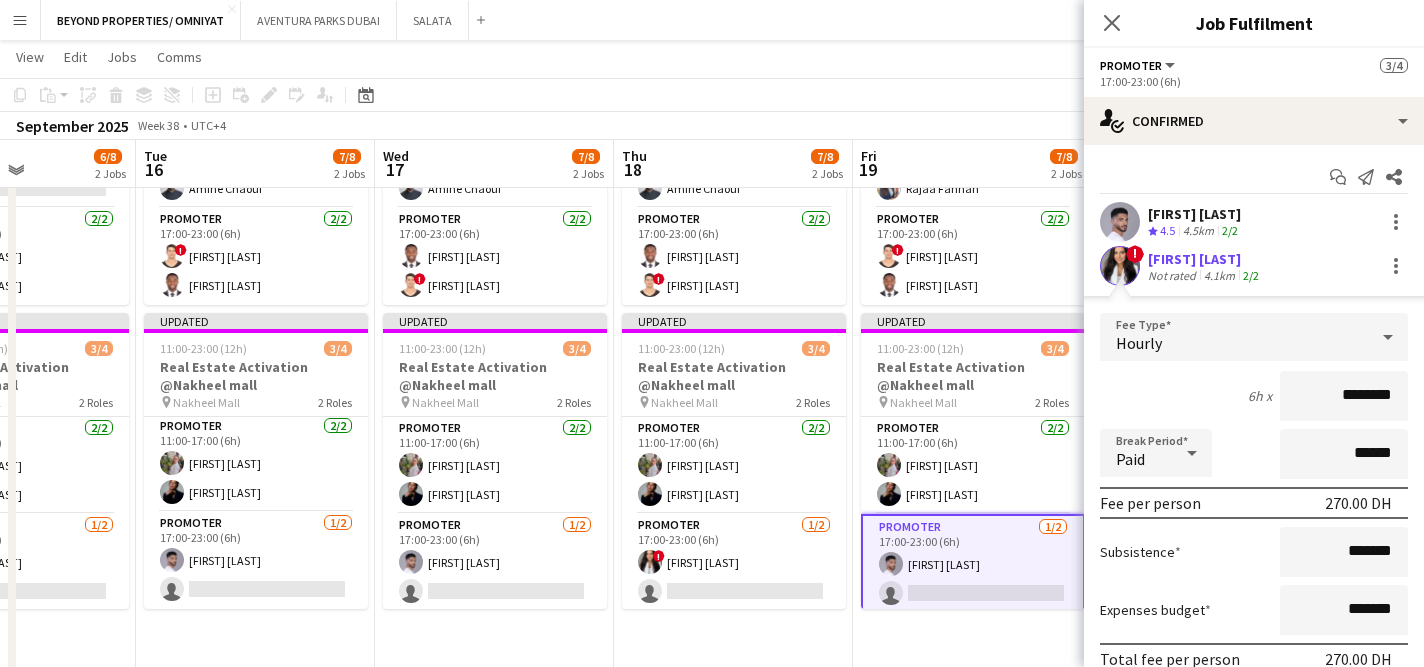 scroll, scrollTop: 131, scrollLeft: 0, axis: vertical 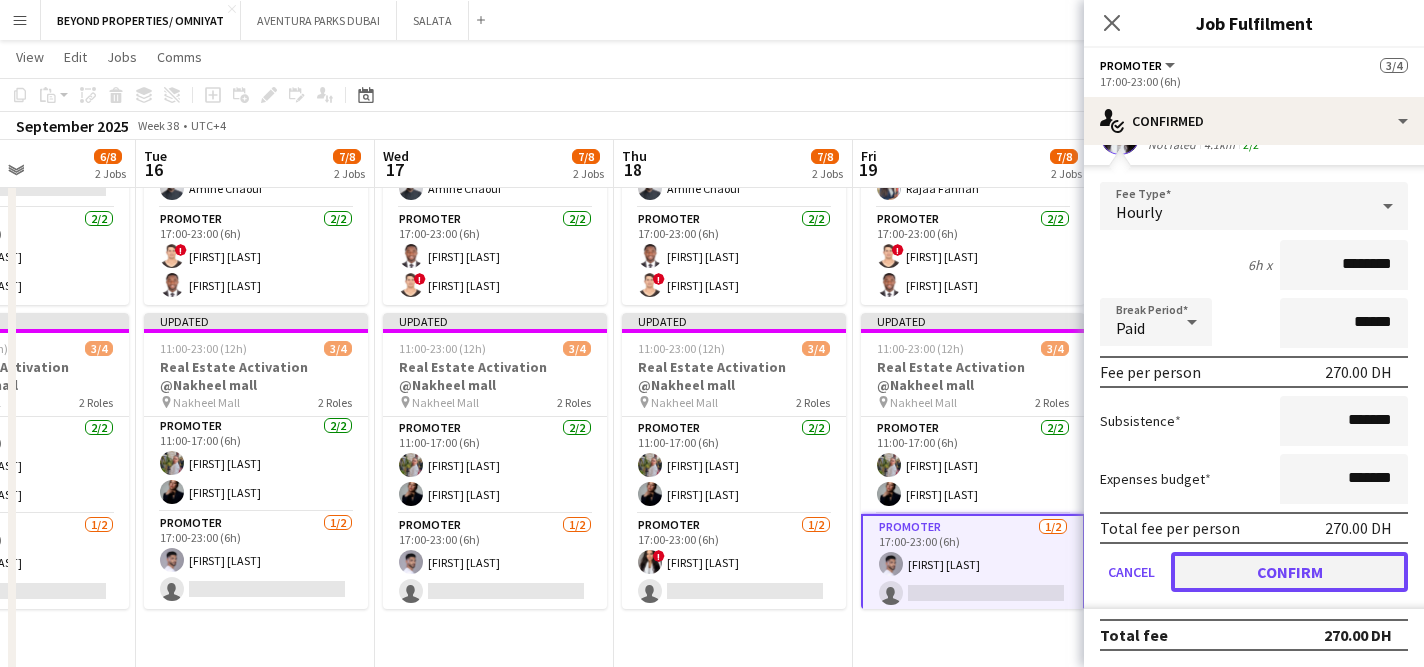 click on "Confirm" at bounding box center (1289, 572) 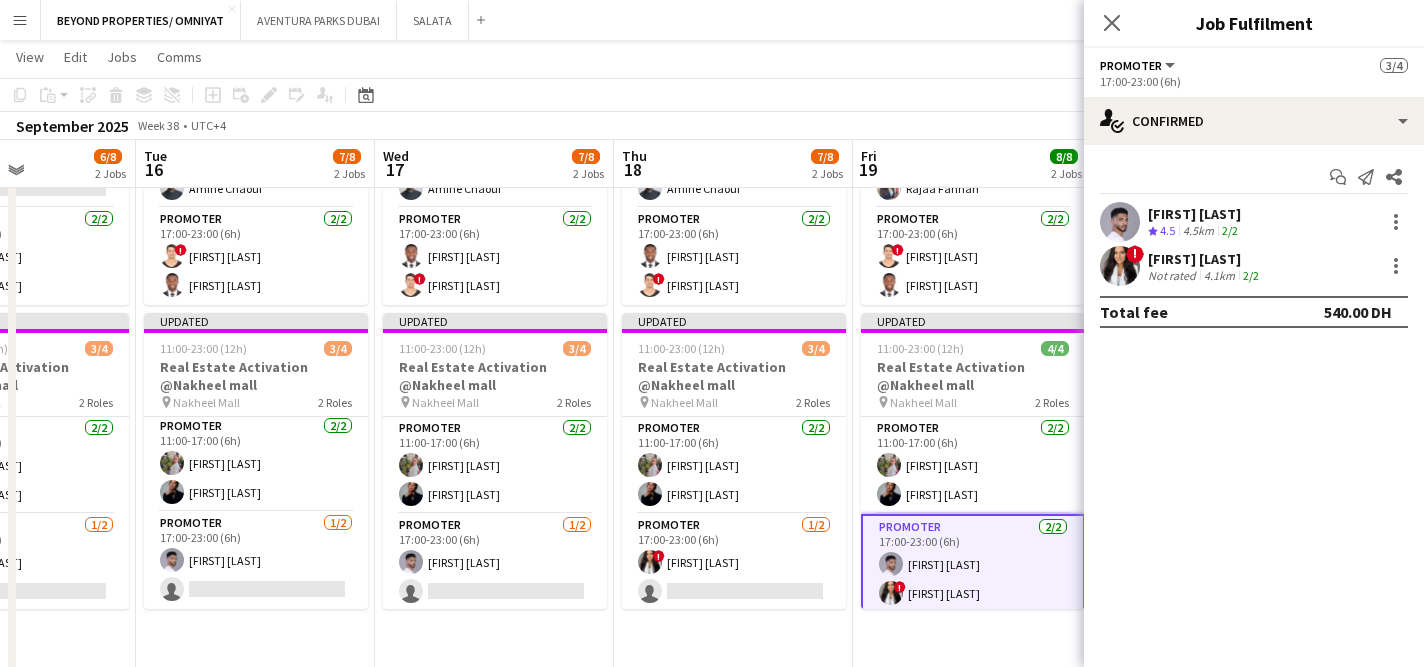 scroll, scrollTop: 0, scrollLeft: 0, axis: both 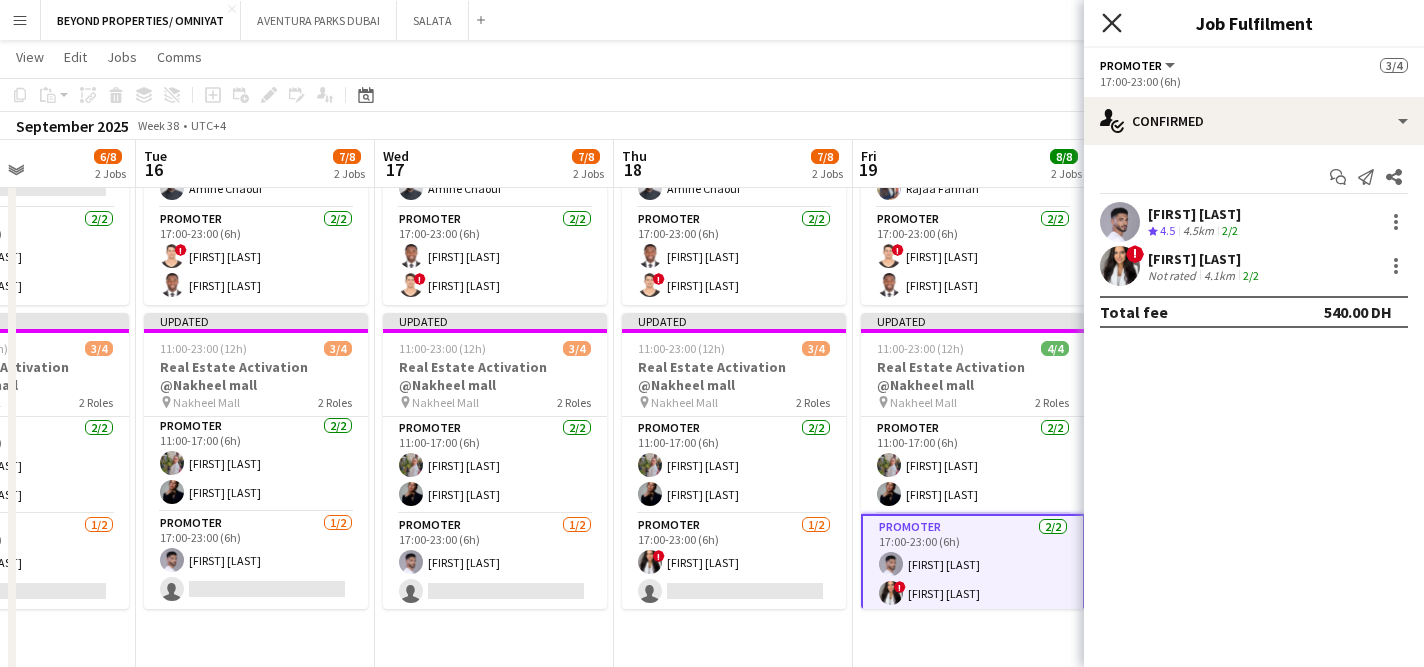 click 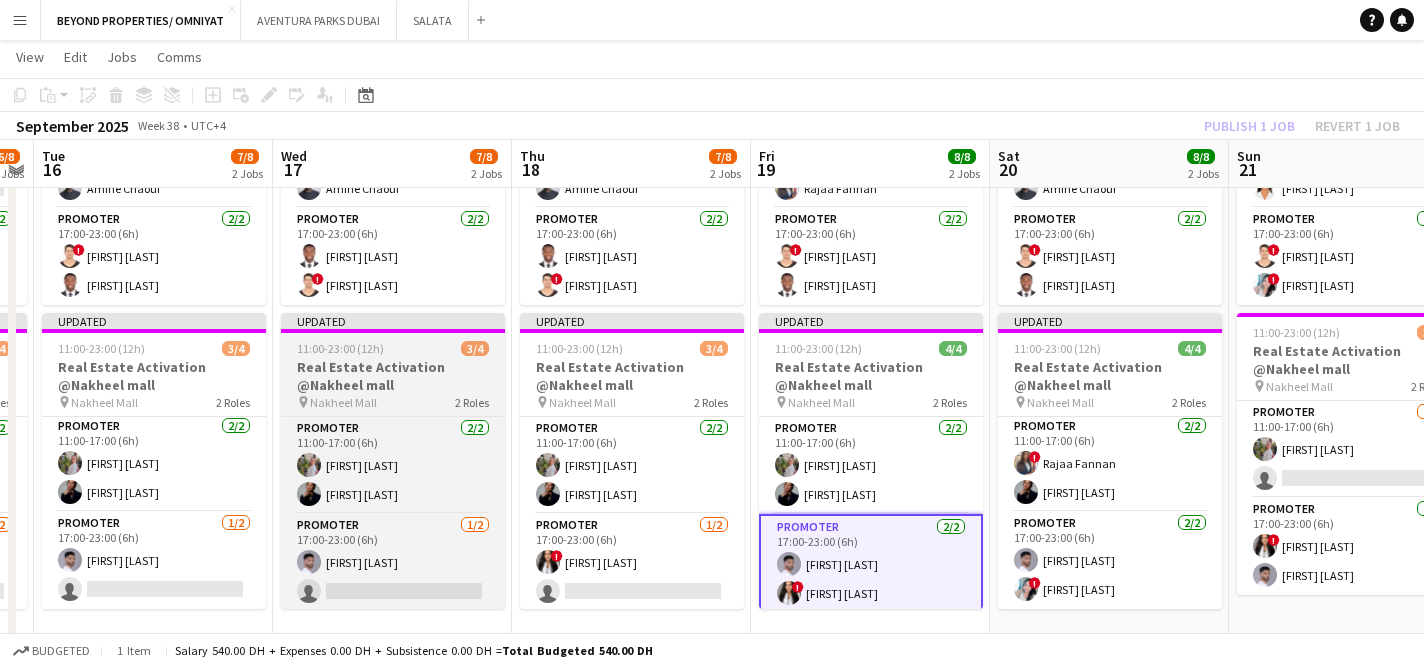 scroll, scrollTop: 0, scrollLeft: 423, axis: horizontal 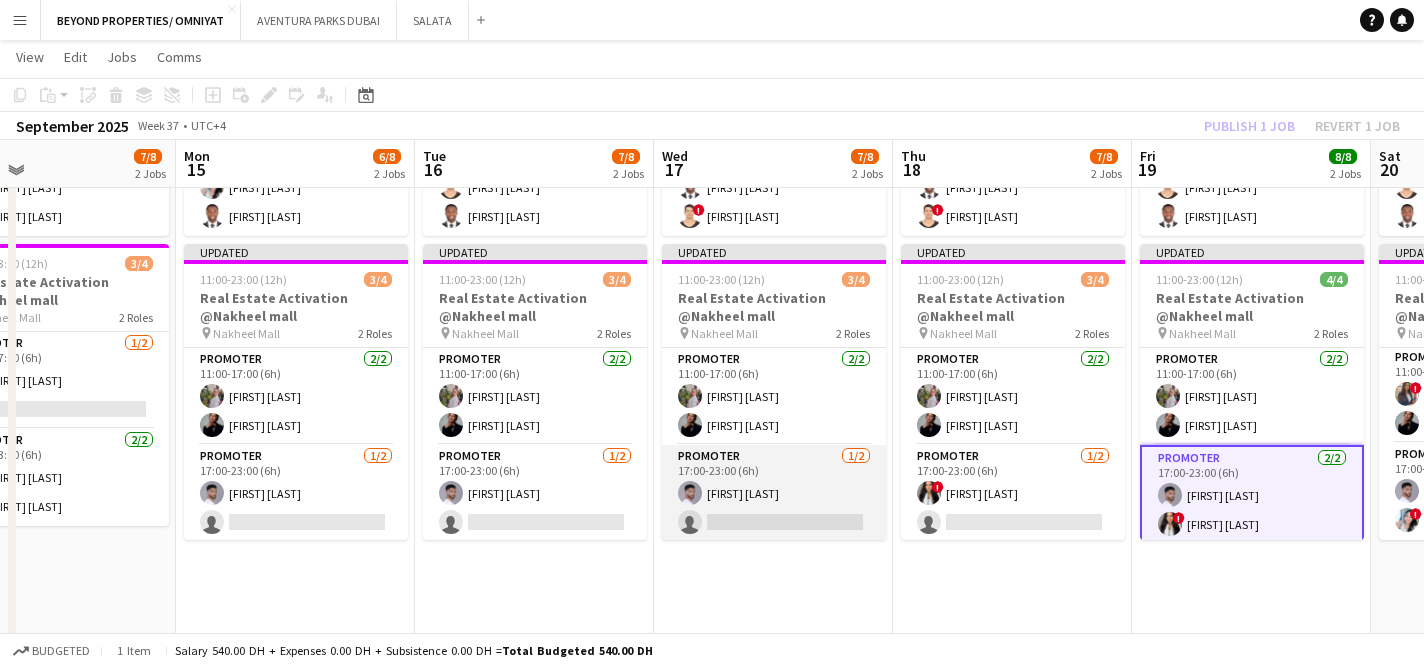 click on "Promoter   1/2   17:00-23:00 (6h)
[FIRST] [LAST]
single-neutral-actions" at bounding box center (774, 493) 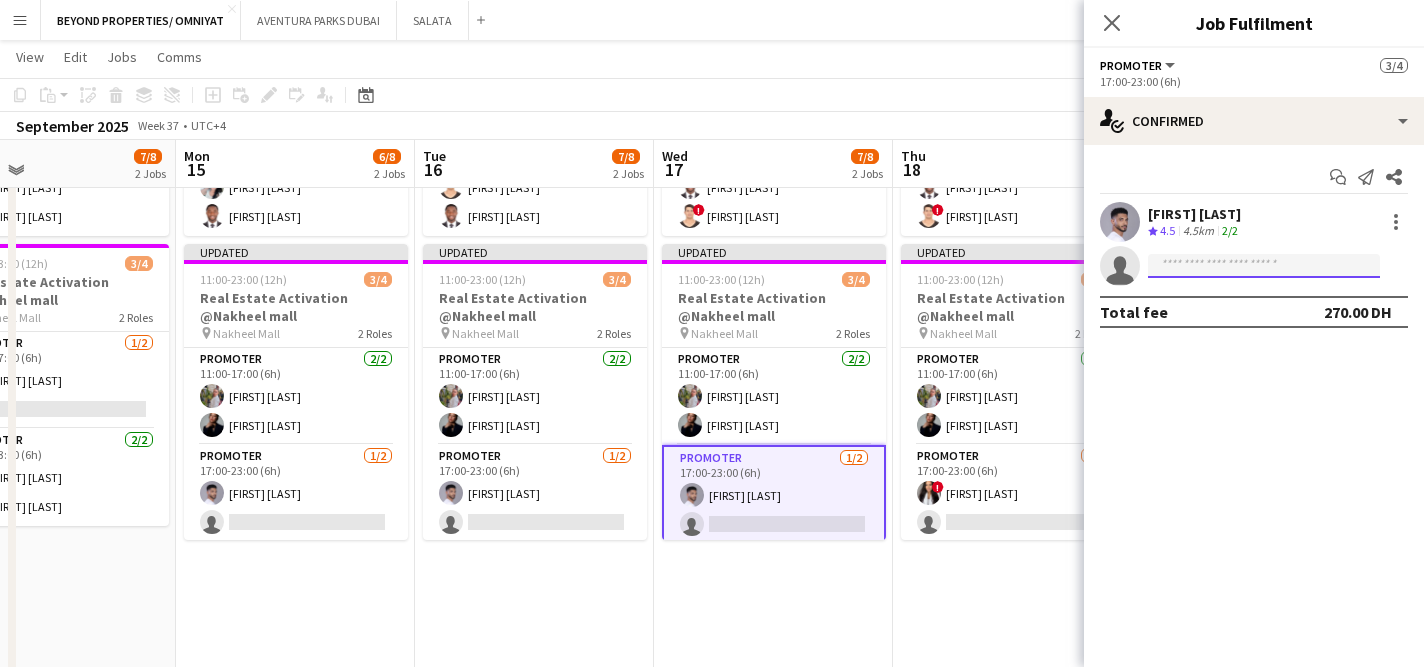 click 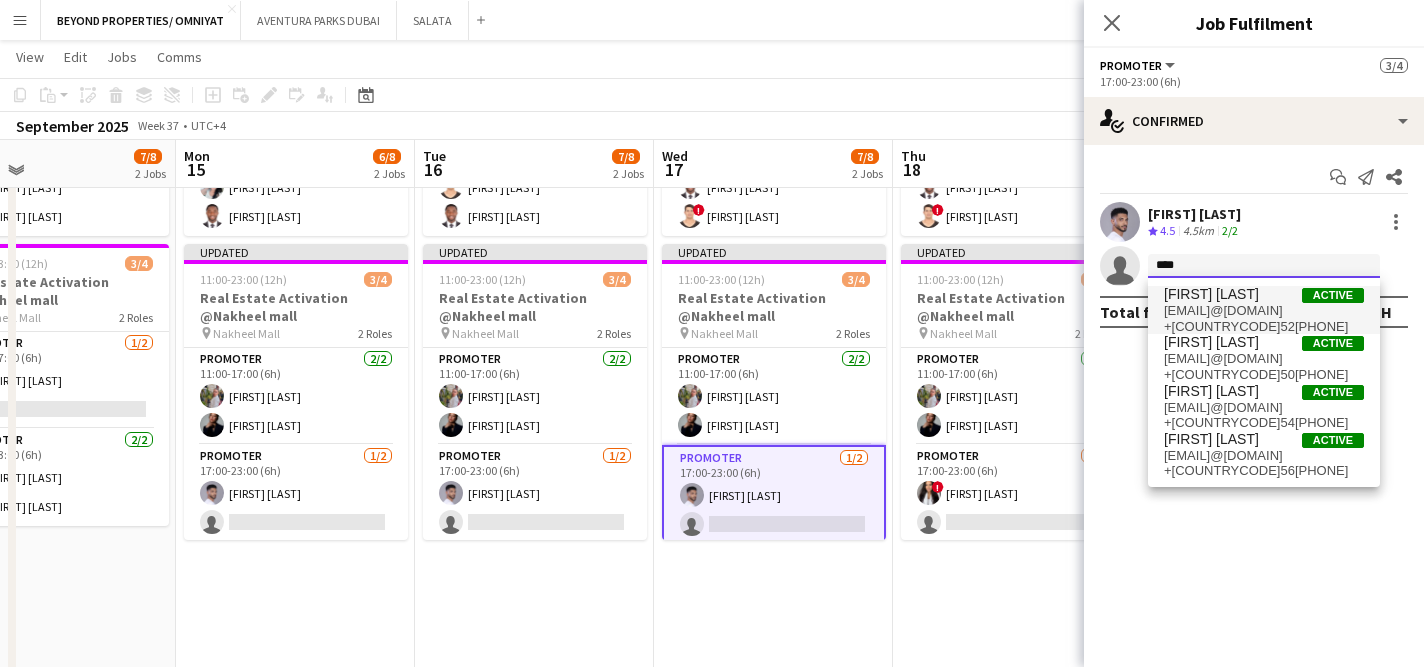 type on "****" 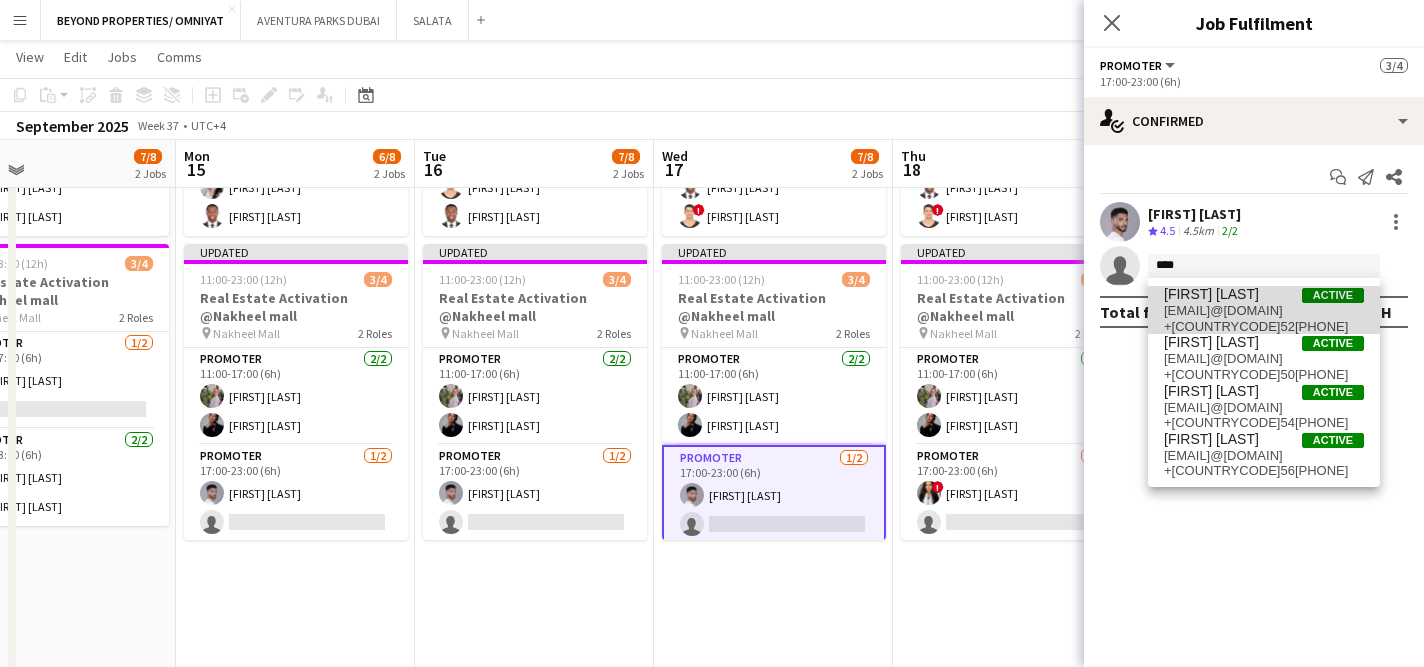 click on "[EMAIL]@[DOMAIN]" at bounding box center [1264, 311] 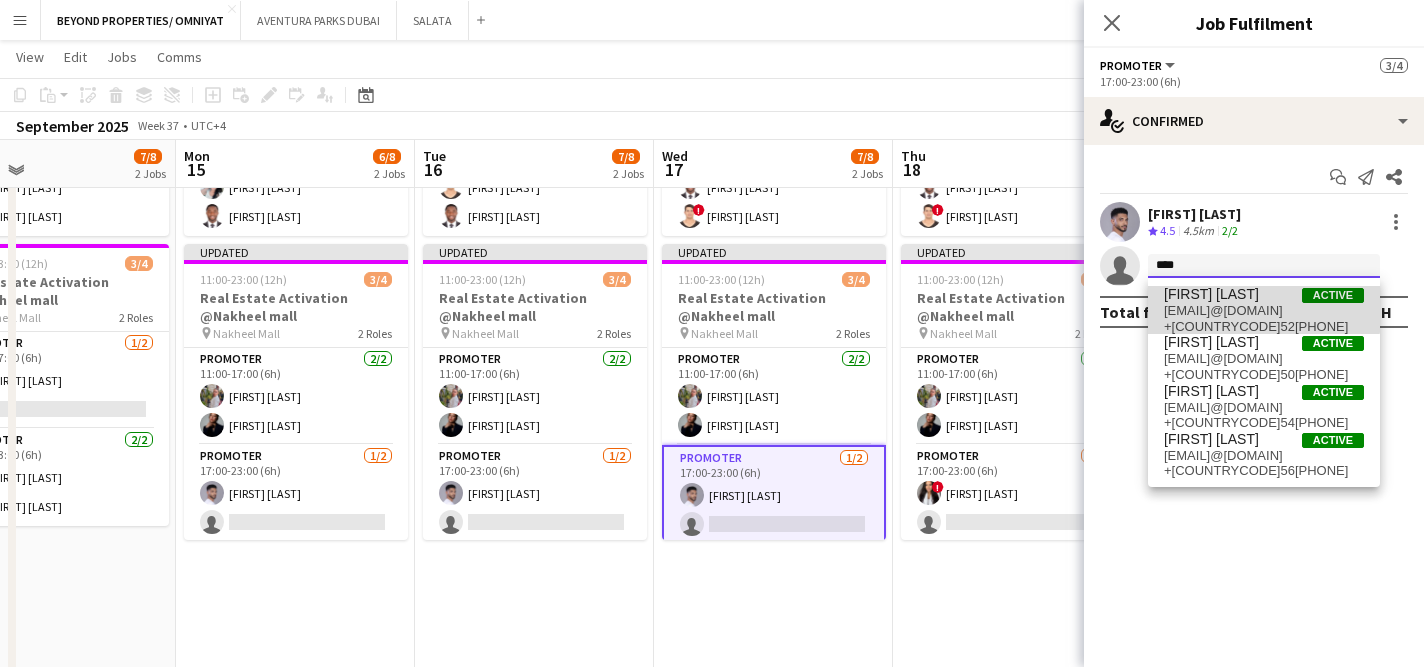 type 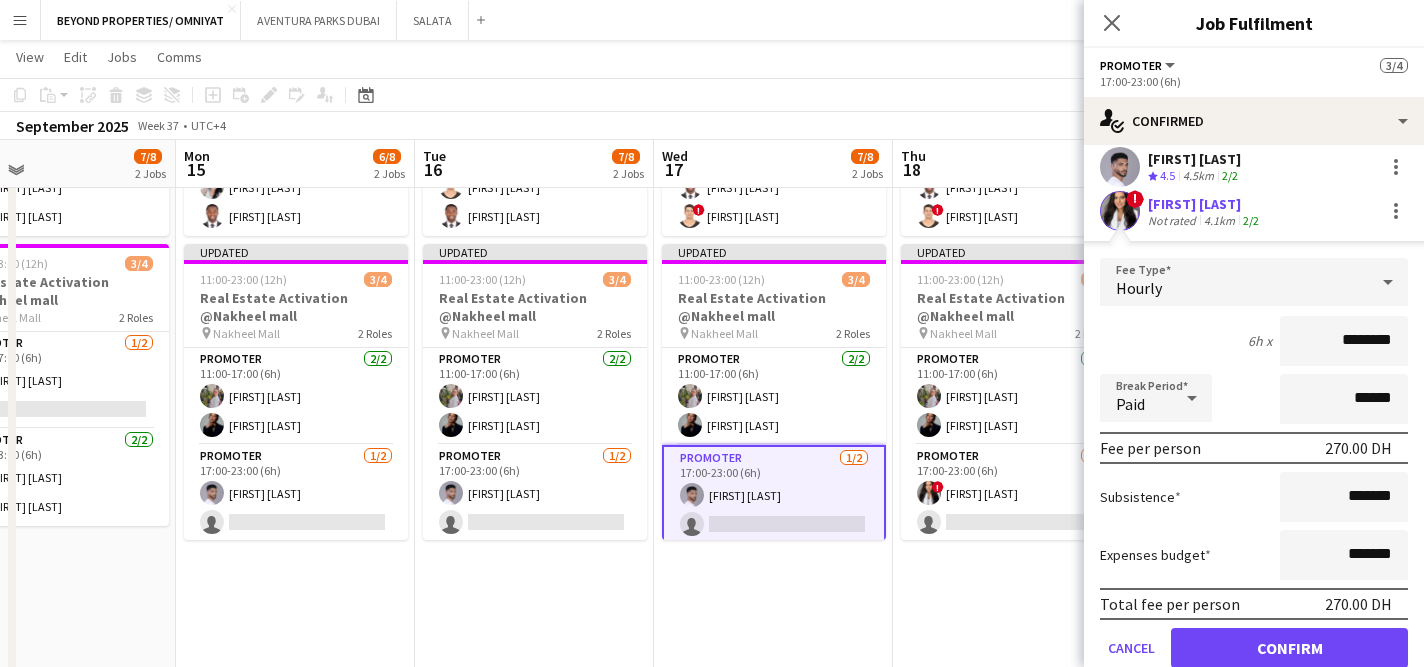 scroll, scrollTop: 131, scrollLeft: 0, axis: vertical 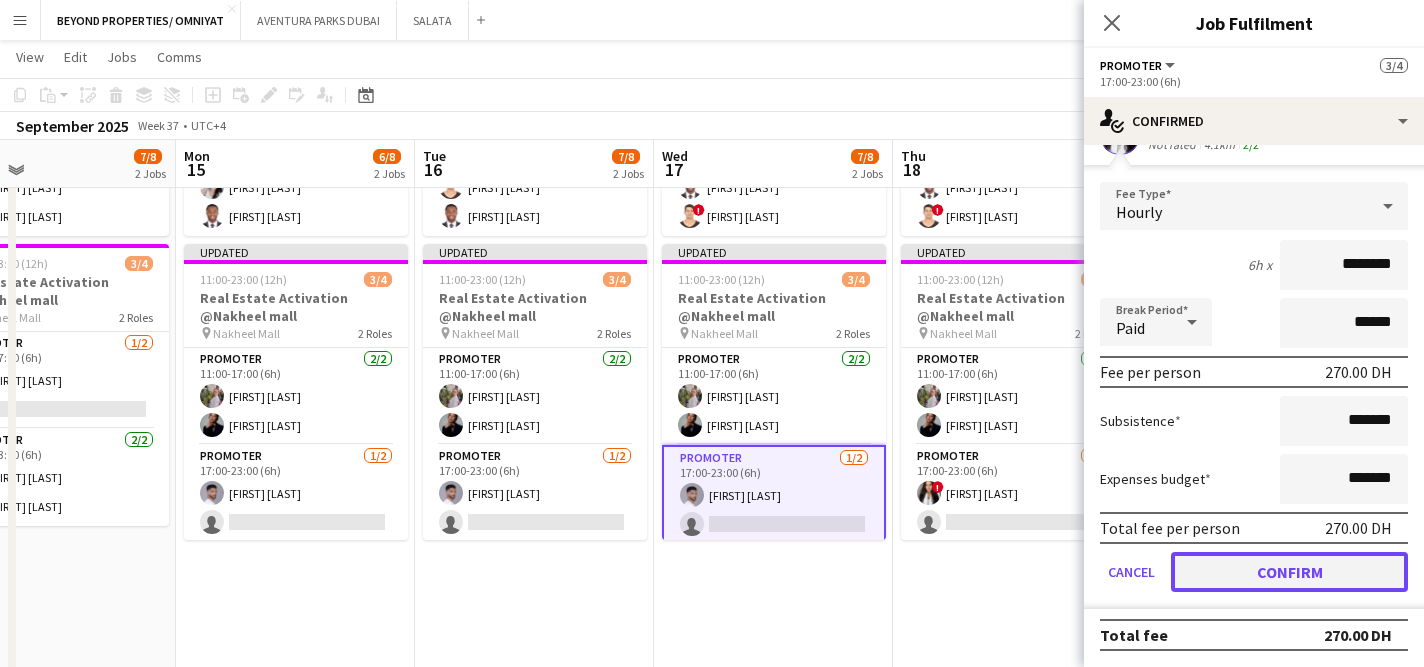 click on "Confirm" at bounding box center [1289, 572] 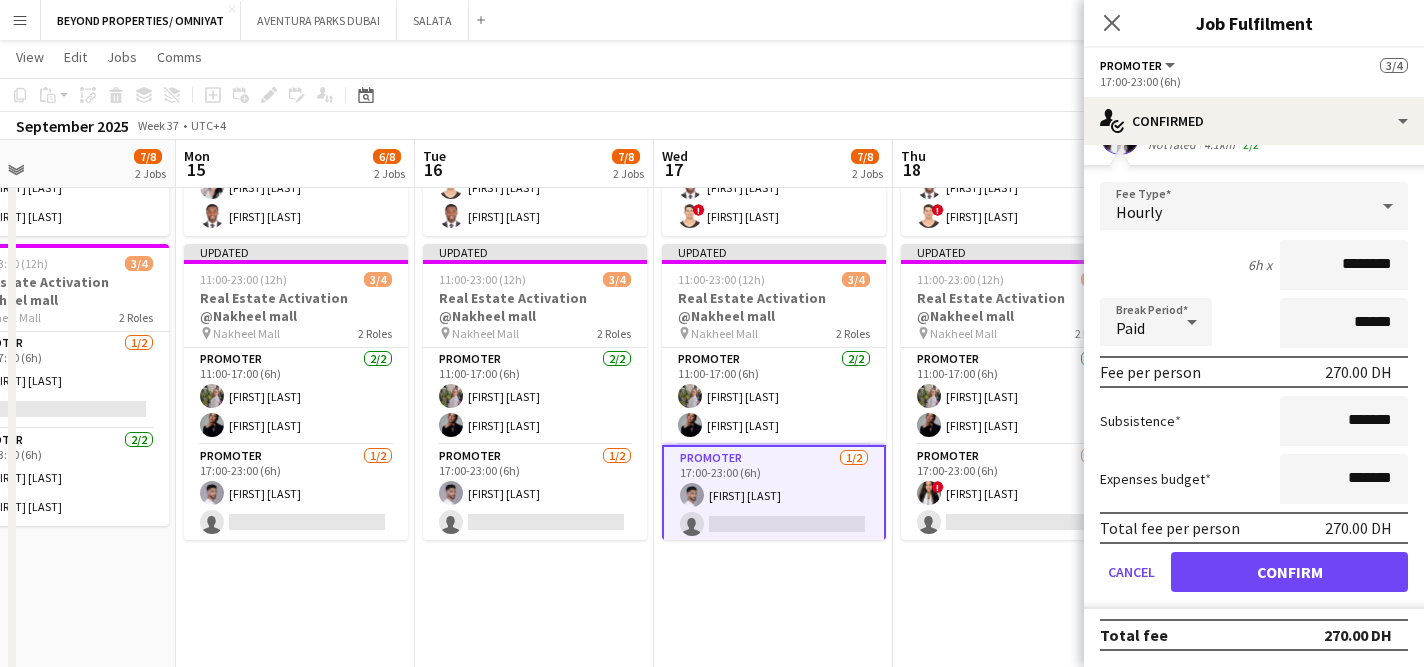 scroll, scrollTop: 0, scrollLeft: 0, axis: both 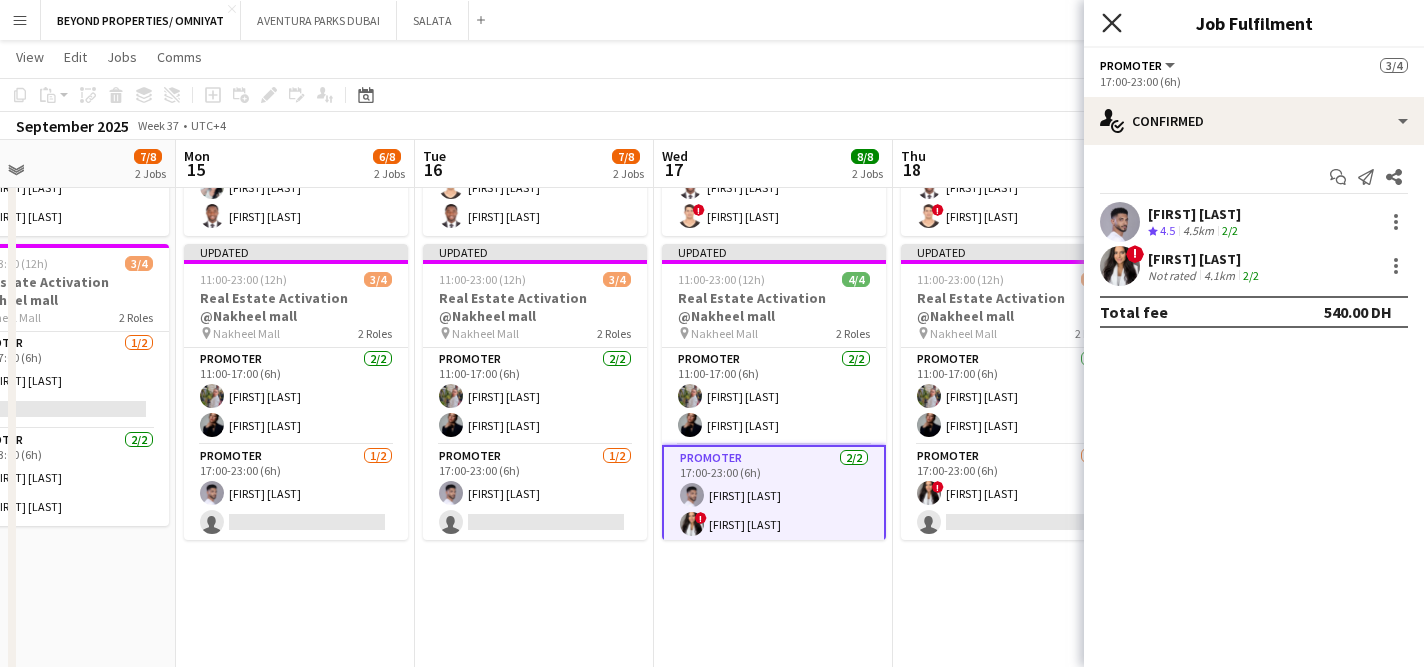 click on "Close pop-in" 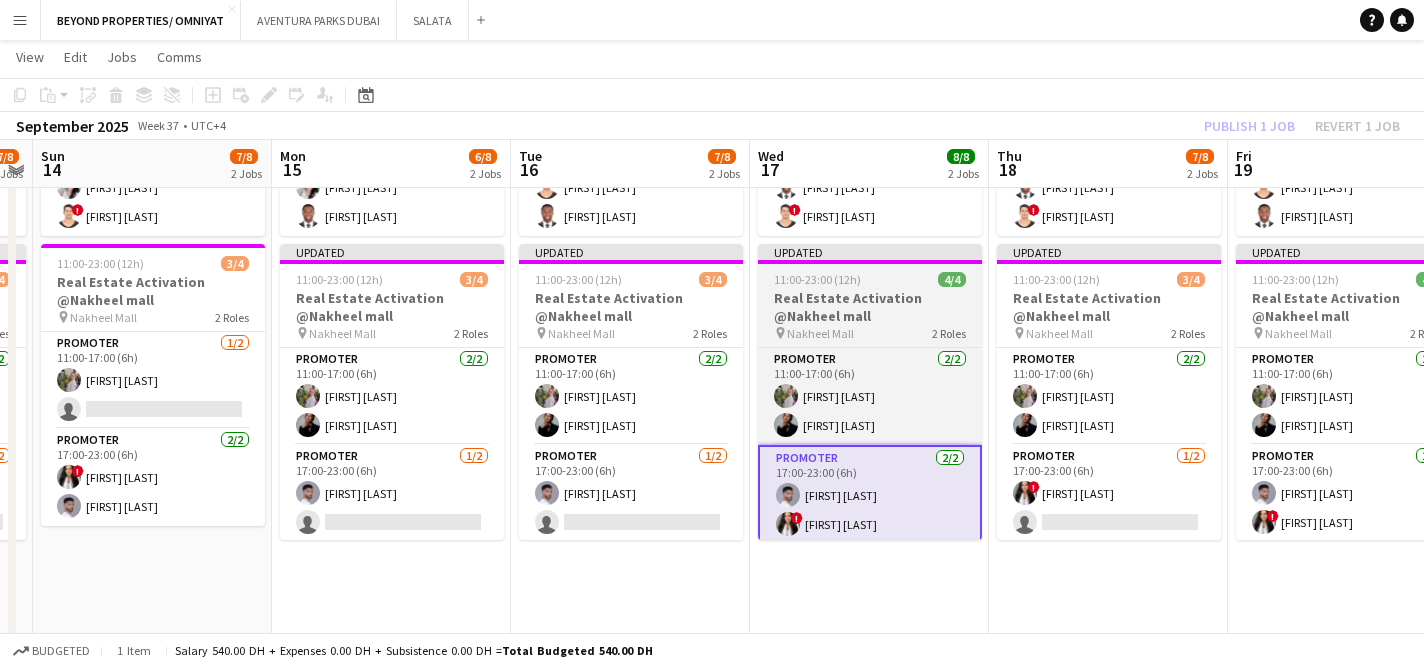 scroll, scrollTop: 0, scrollLeft: 686, axis: horizontal 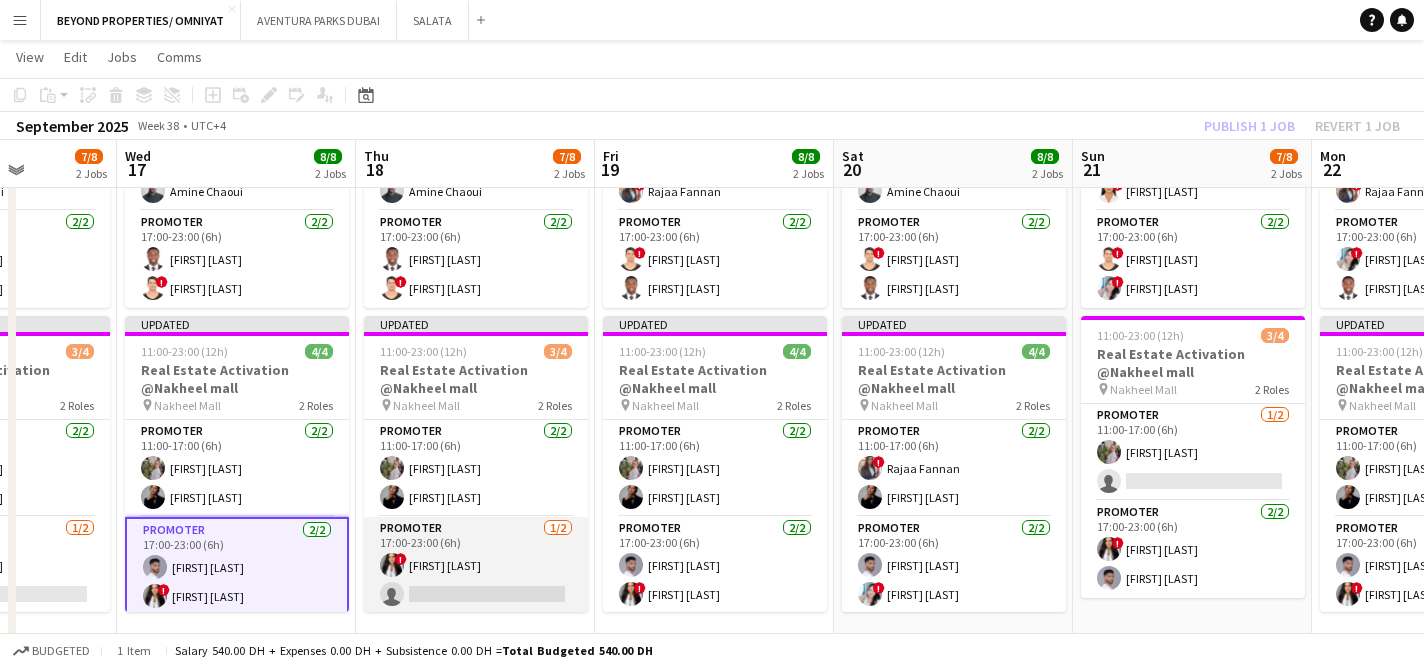 click on "Promoter   1/2   17:00-23:00 (6h)
! [FIRST] [LAST]
single-neutral-actions" at bounding box center [476, 565] 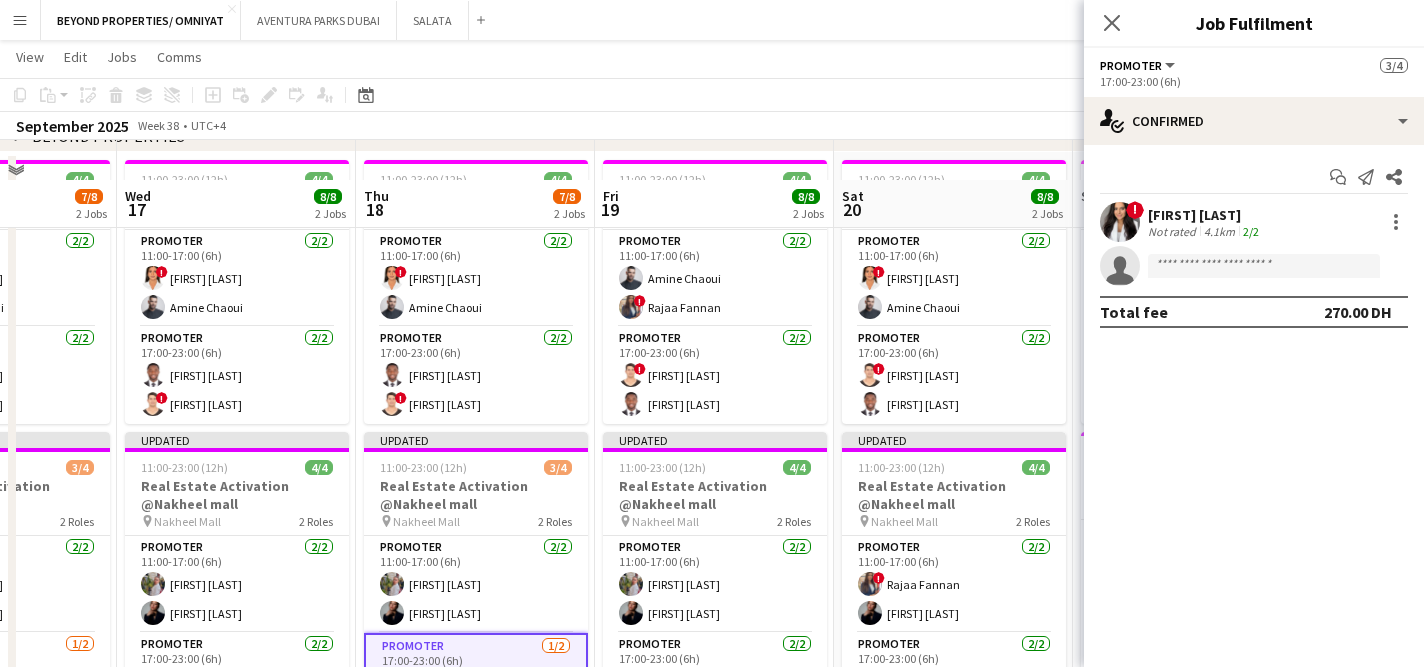 scroll, scrollTop: 215, scrollLeft: 0, axis: vertical 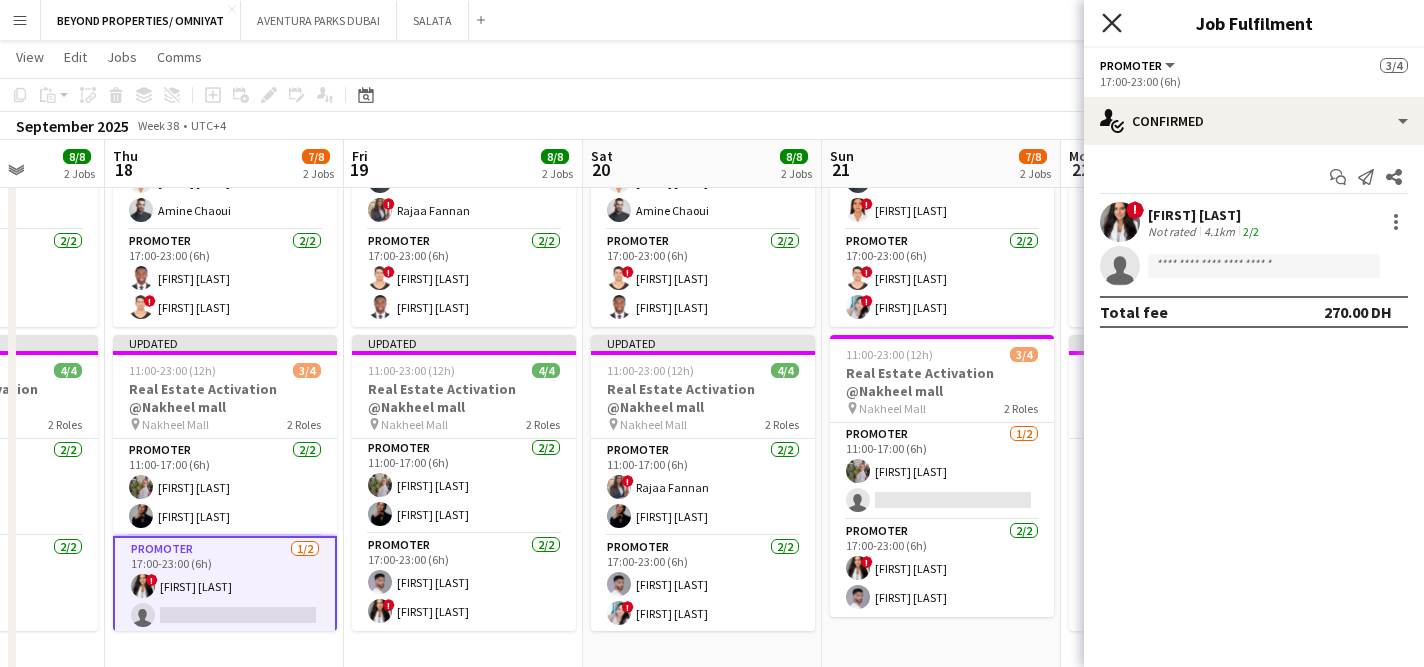 click on "Close pop-in" 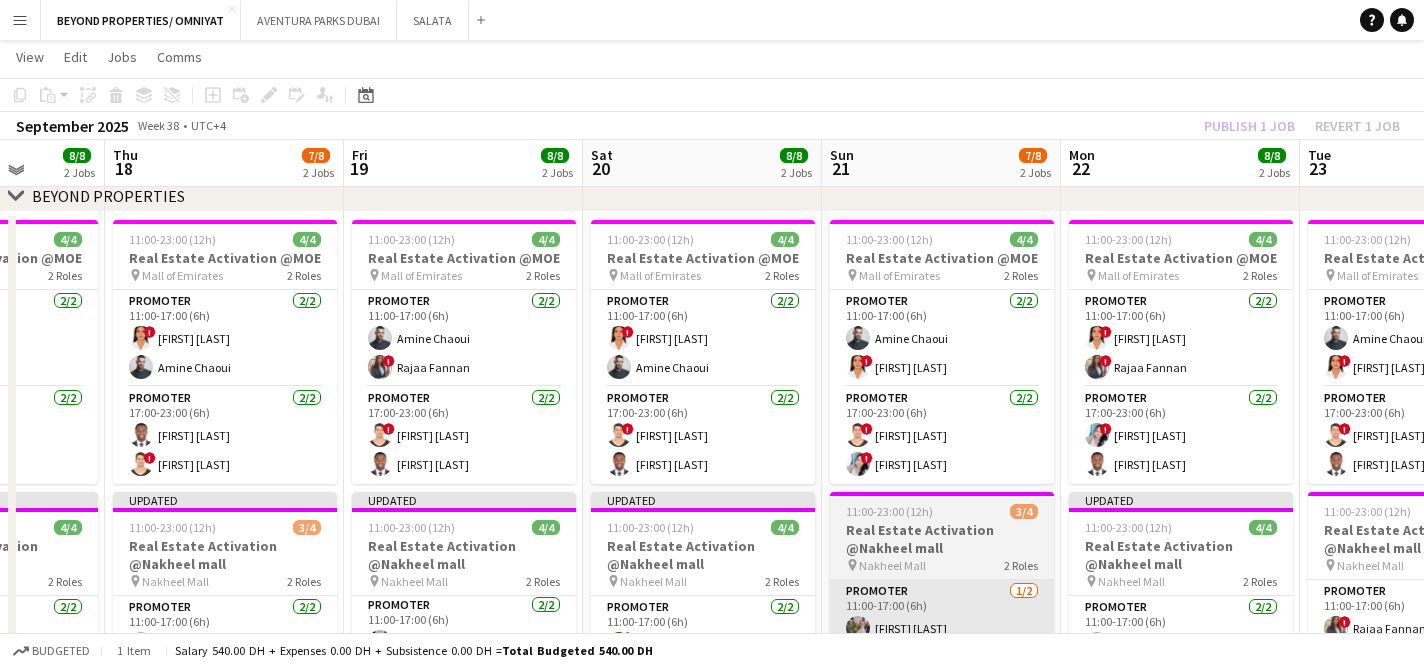 scroll, scrollTop: 103, scrollLeft: 0, axis: vertical 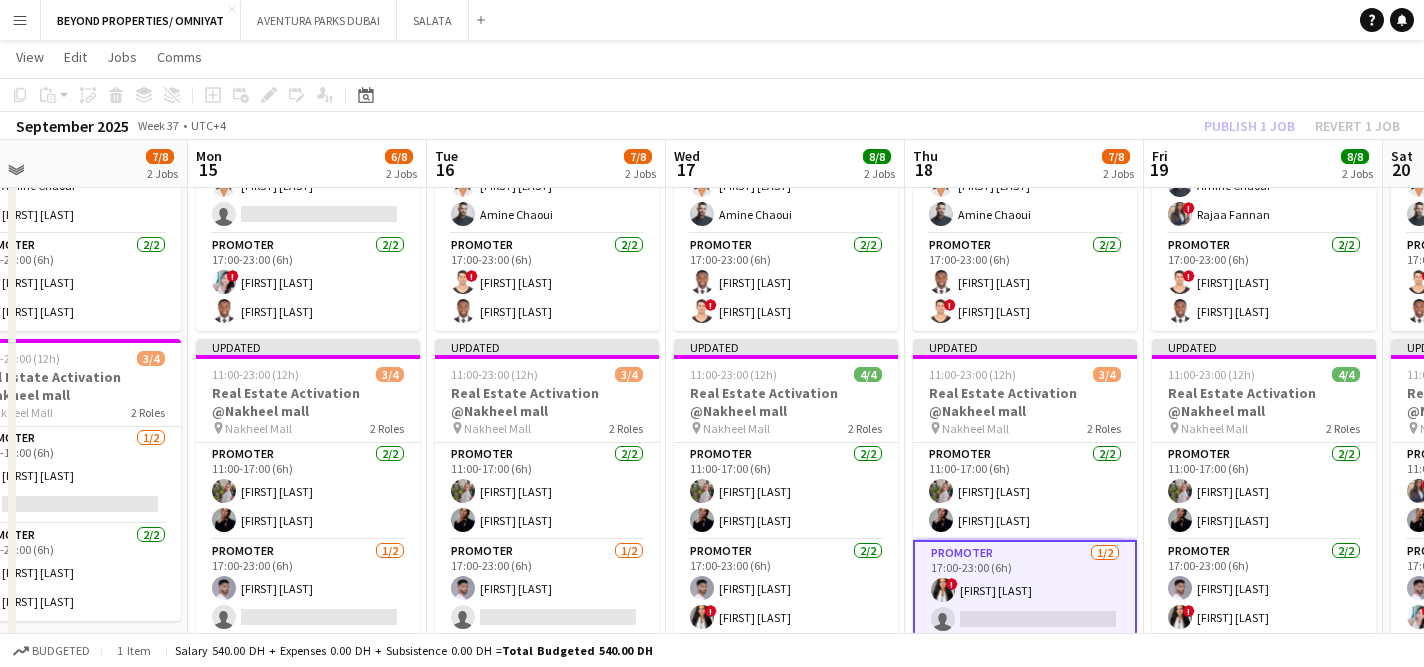 click on "Promoter   1/2   17:00-23:00 (6h)
! [FIRST] [LAST]
single-neutral-actions" at bounding box center [1025, 590] 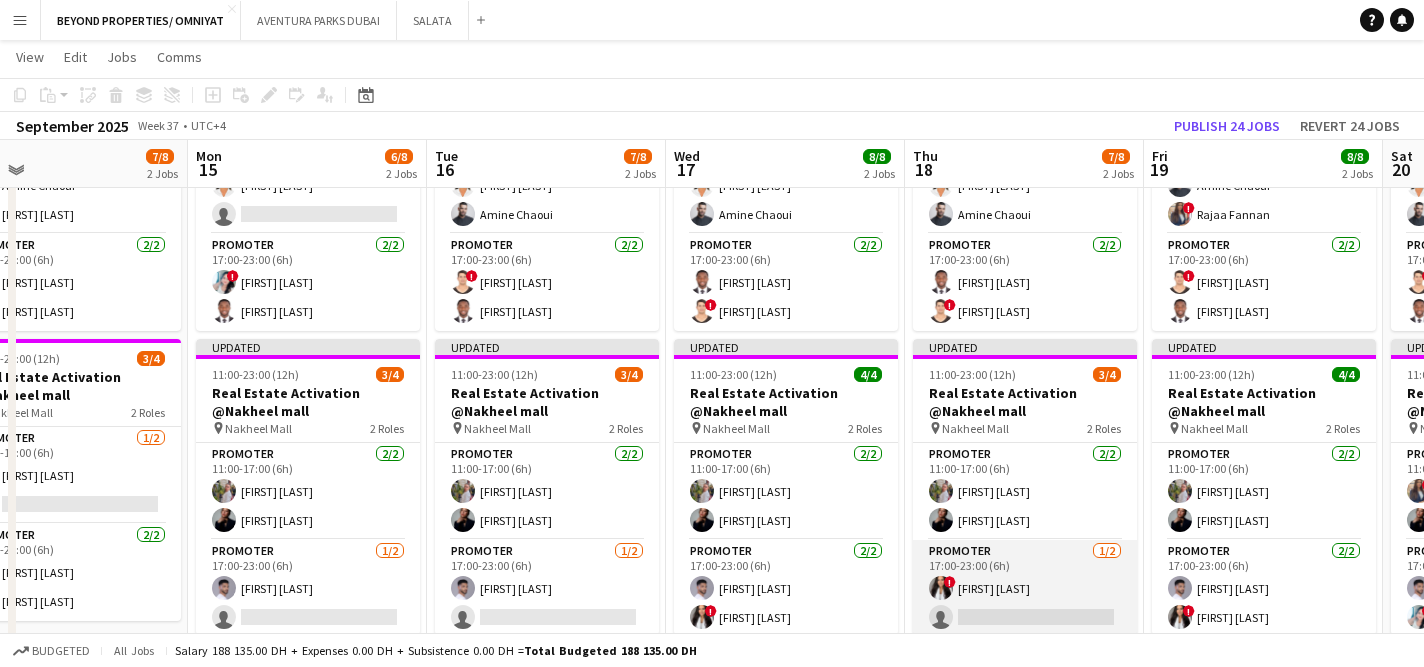 click on "Promoter   1/2   17:00-23:00 (6h)
! [FIRST] [LAST]
single-neutral-actions" at bounding box center [1025, 588] 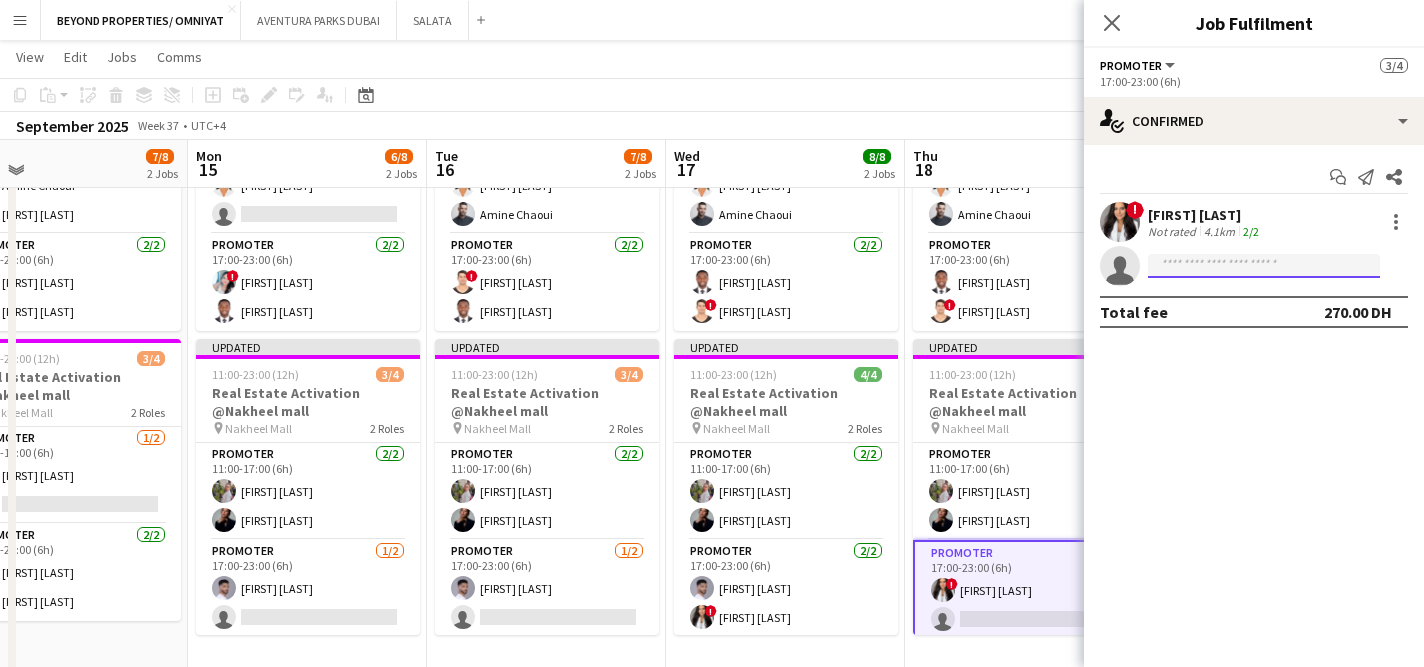 click 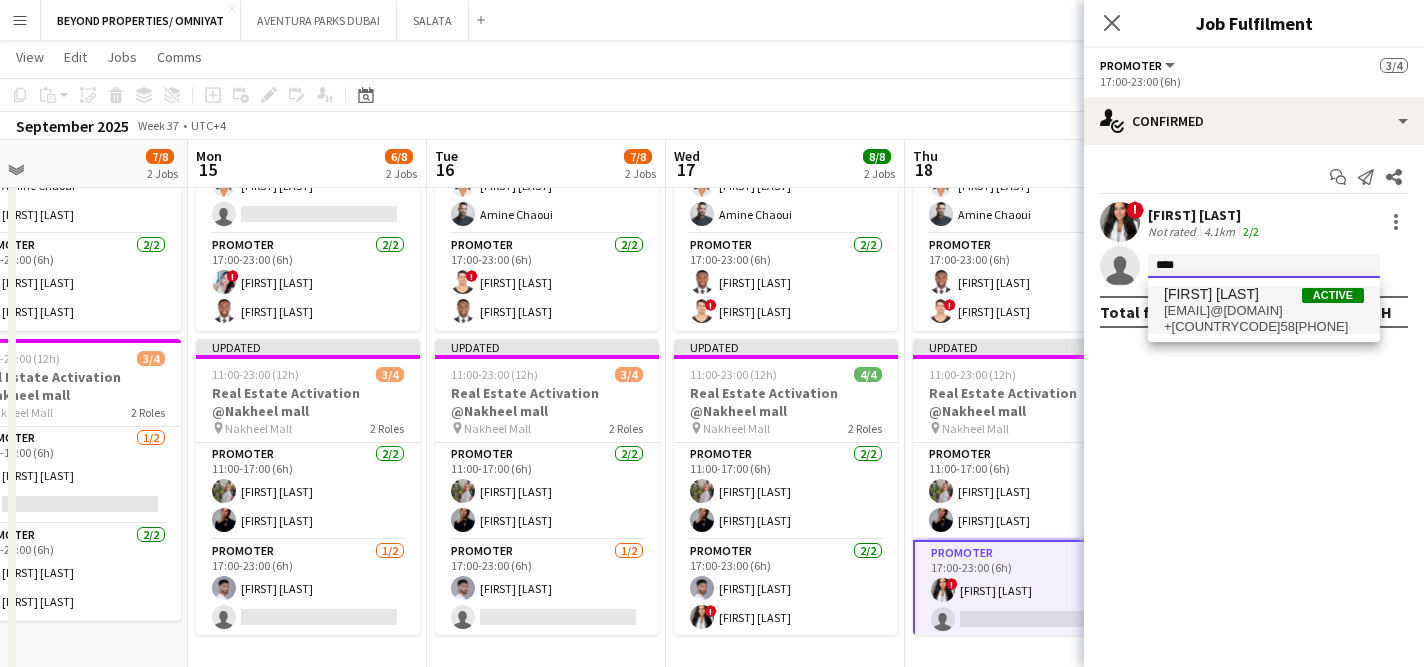 type on "****" 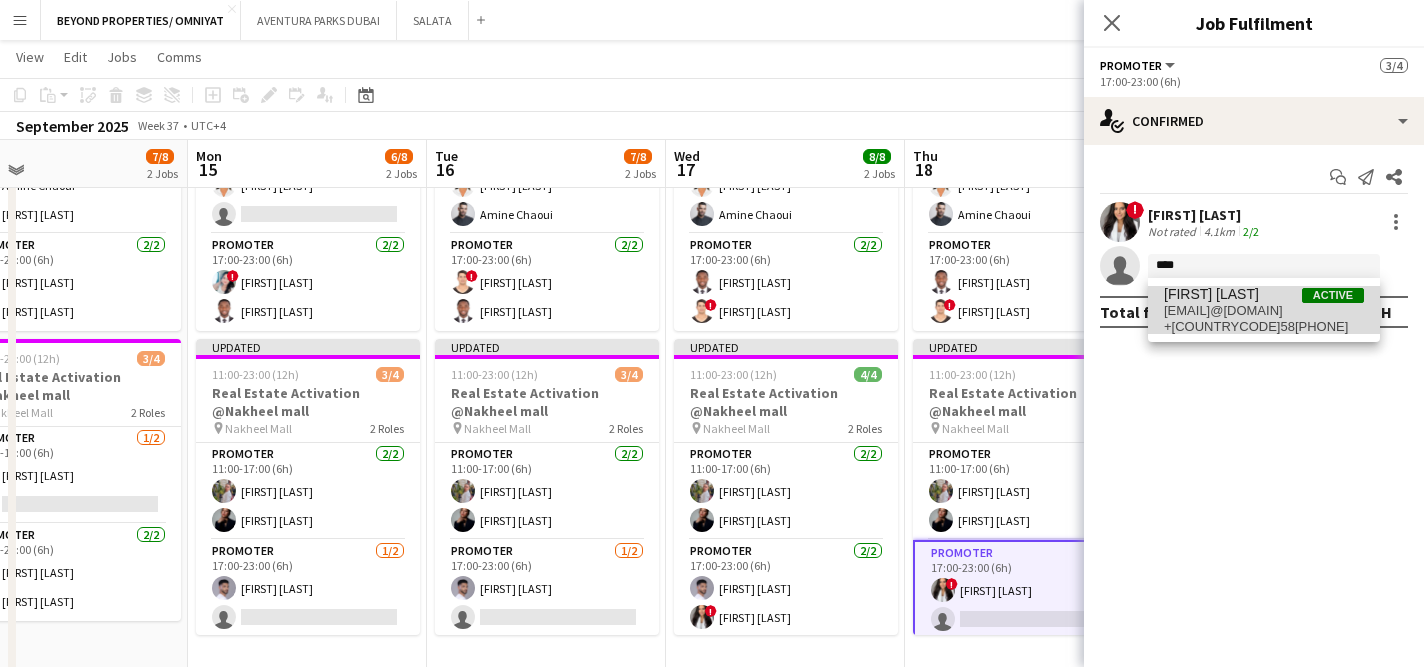 click on "[FIRST] [LAST]" at bounding box center [1211, 294] 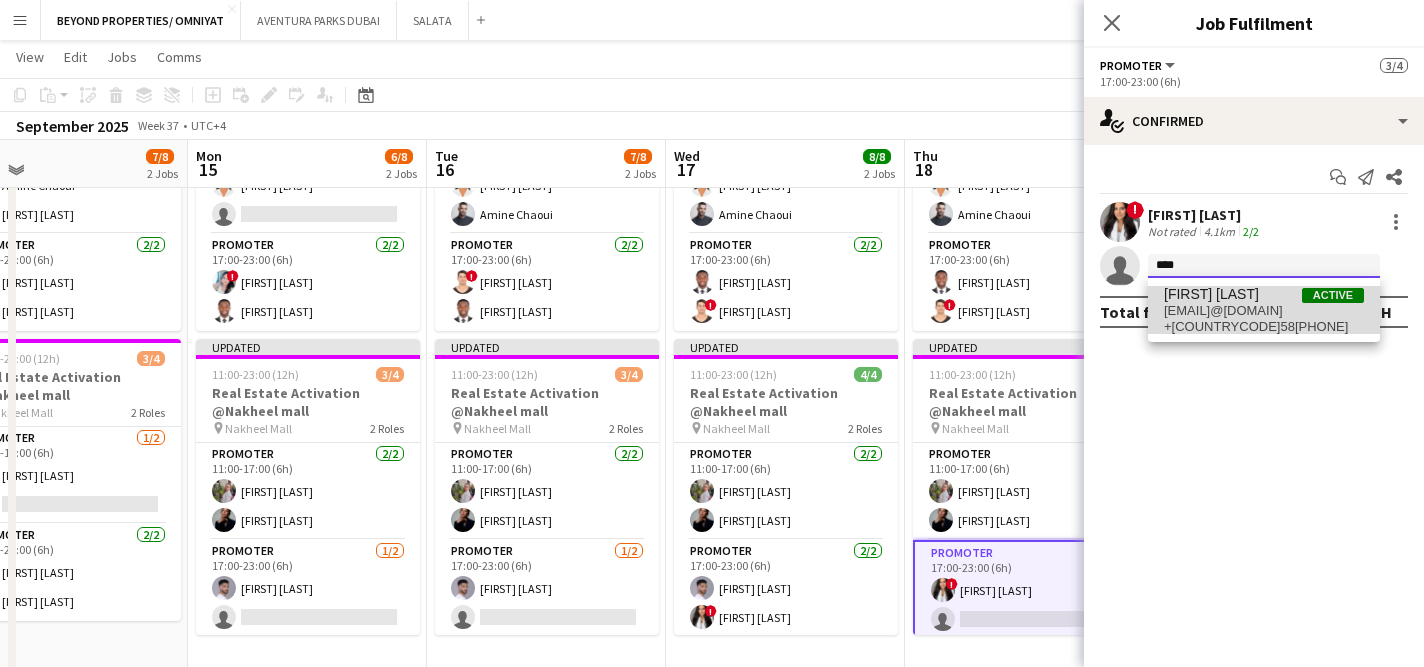 type 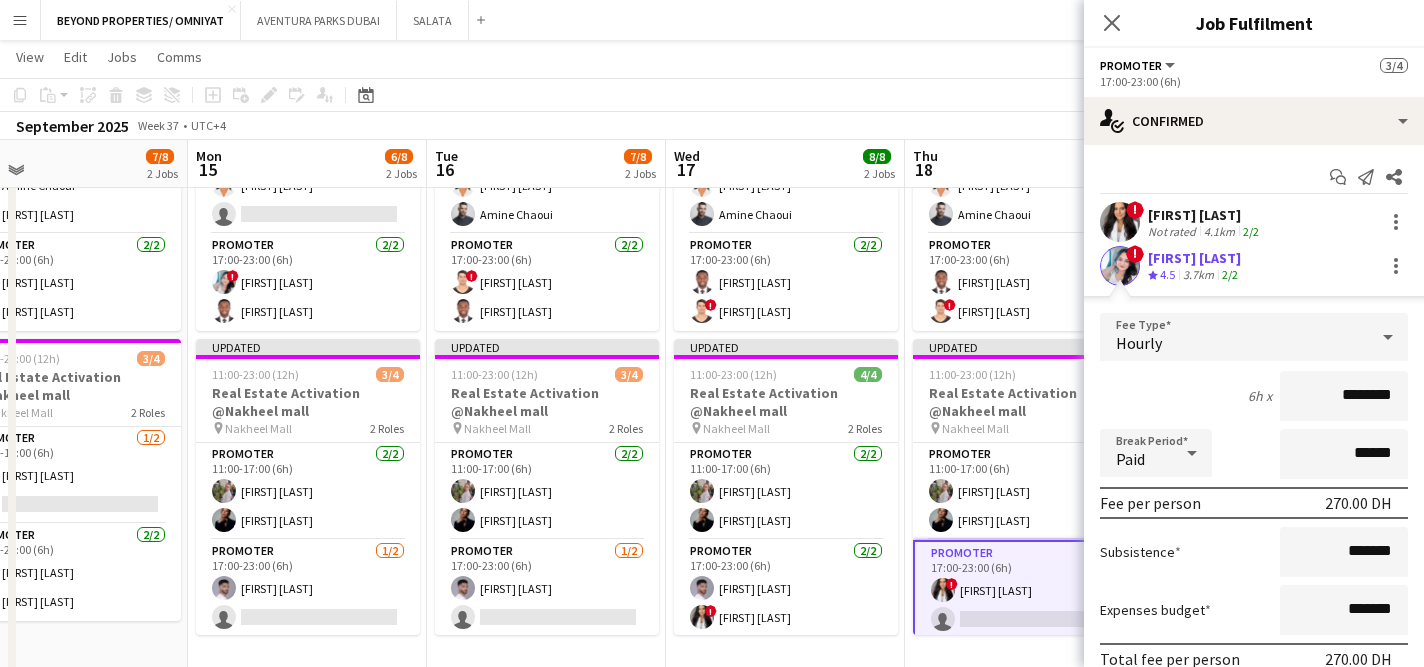 scroll, scrollTop: 131, scrollLeft: 0, axis: vertical 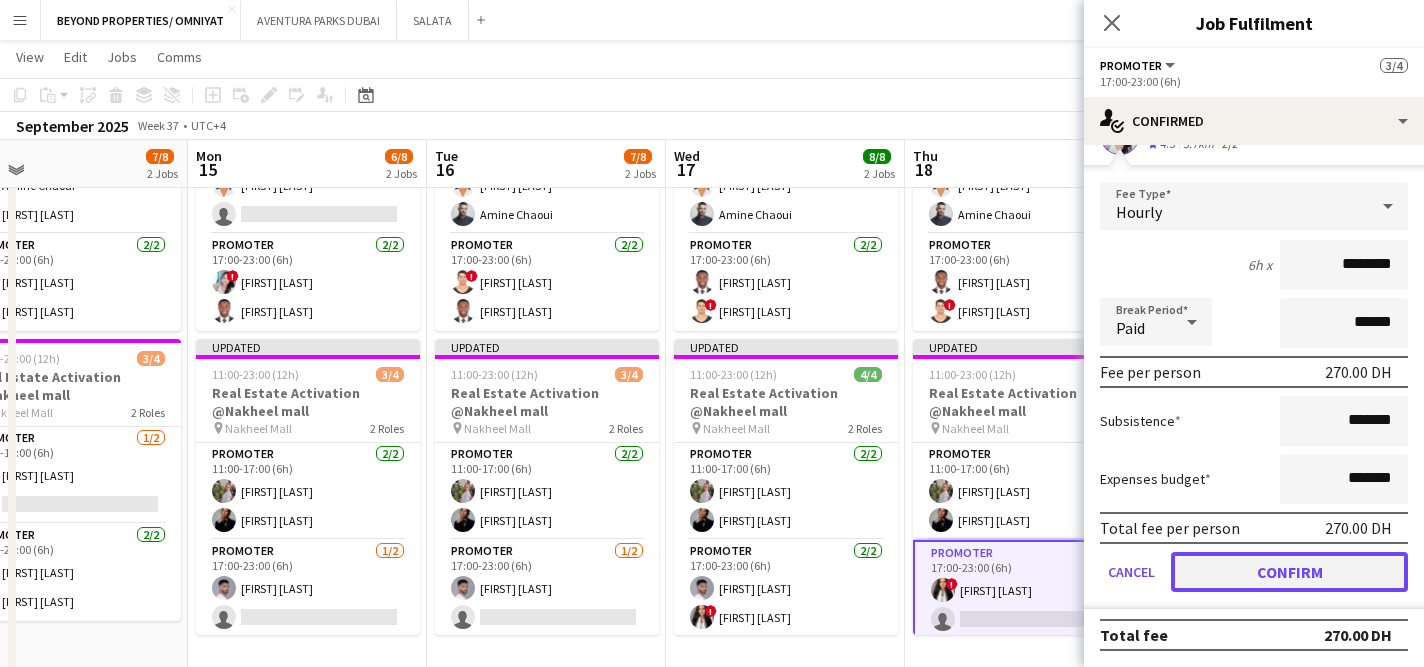 click on "Confirm" at bounding box center (1289, 572) 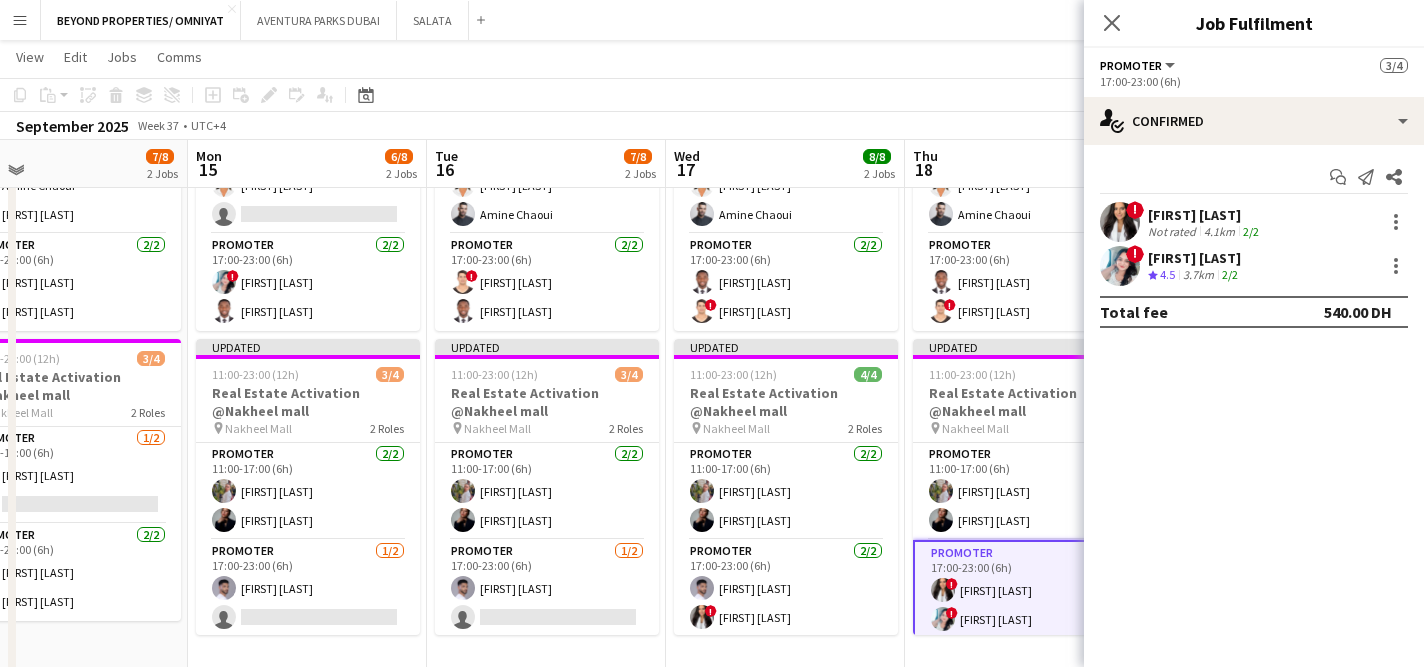 scroll, scrollTop: 0, scrollLeft: 0, axis: both 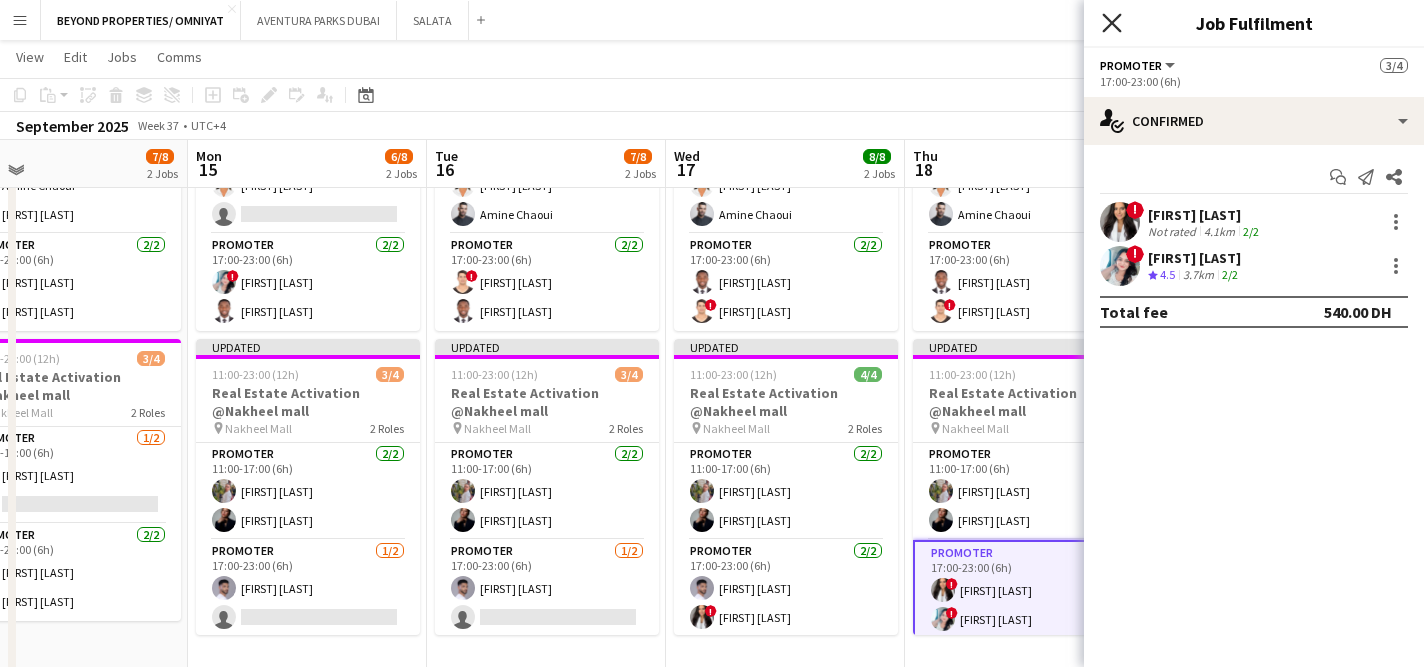 click on "Close pop-in" 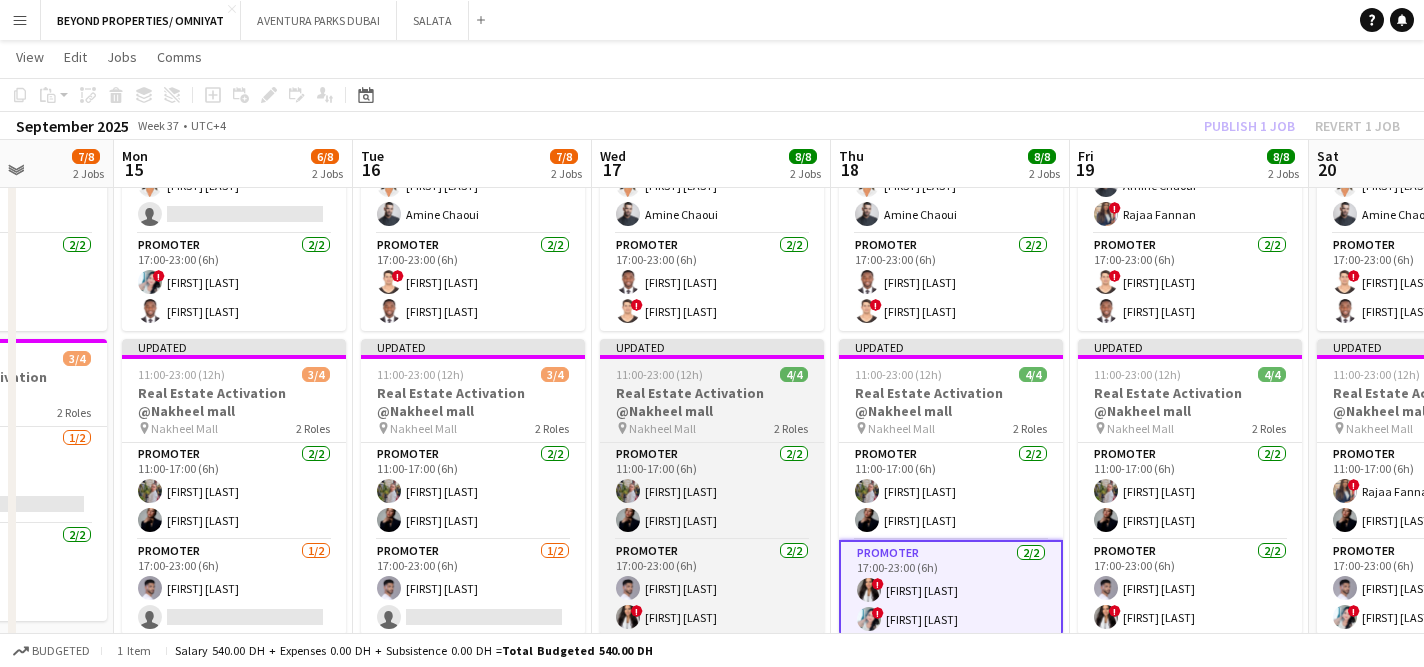 scroll, scrollTop: 0, scrollLeft: 611, axis: horizontal 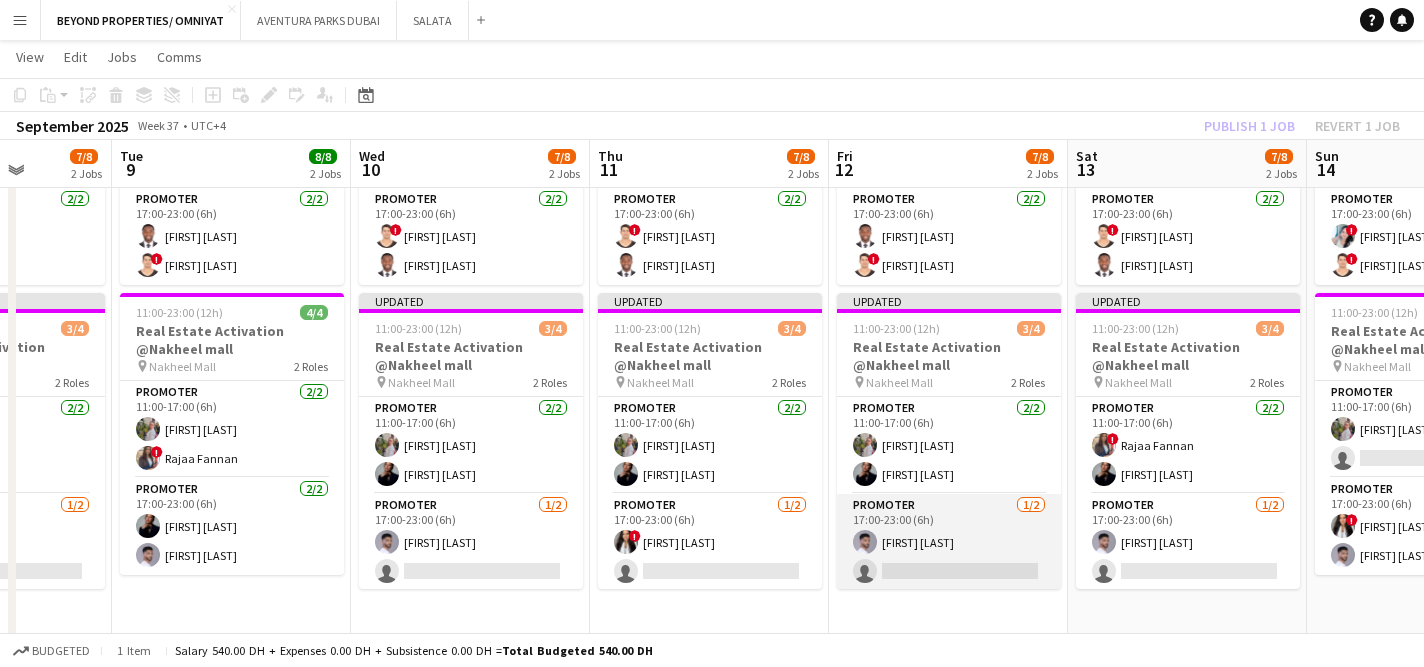 click on "Promoter   1/2   17:00-23:00 (6h)
[FIRST] [LAST]
single-neutral-actions" at bounding box center (949, 542) 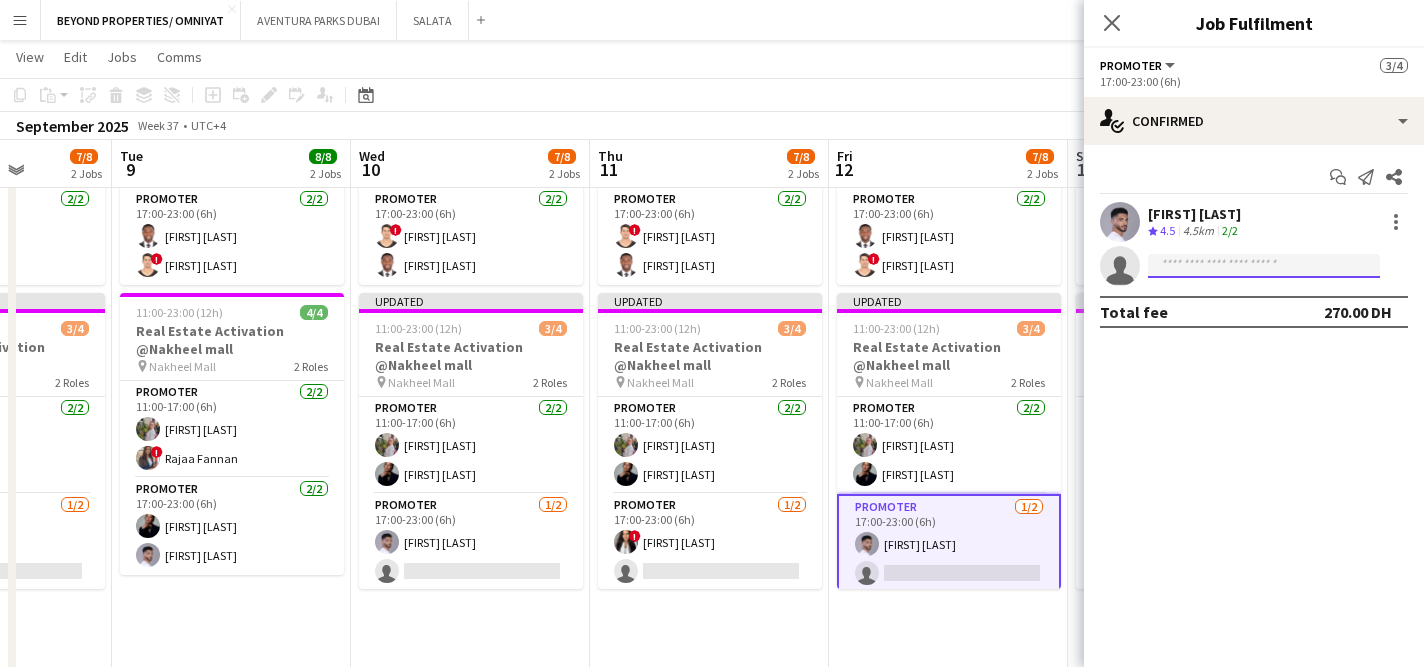 click 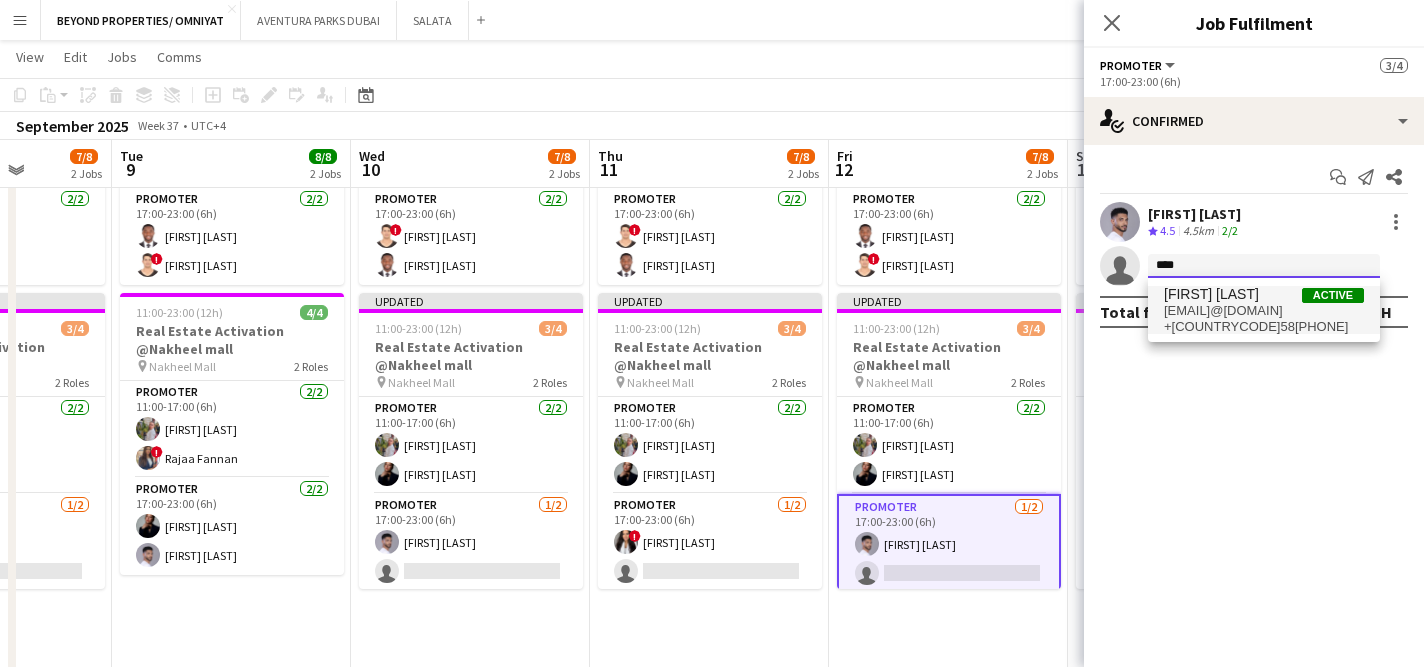 type on "****" 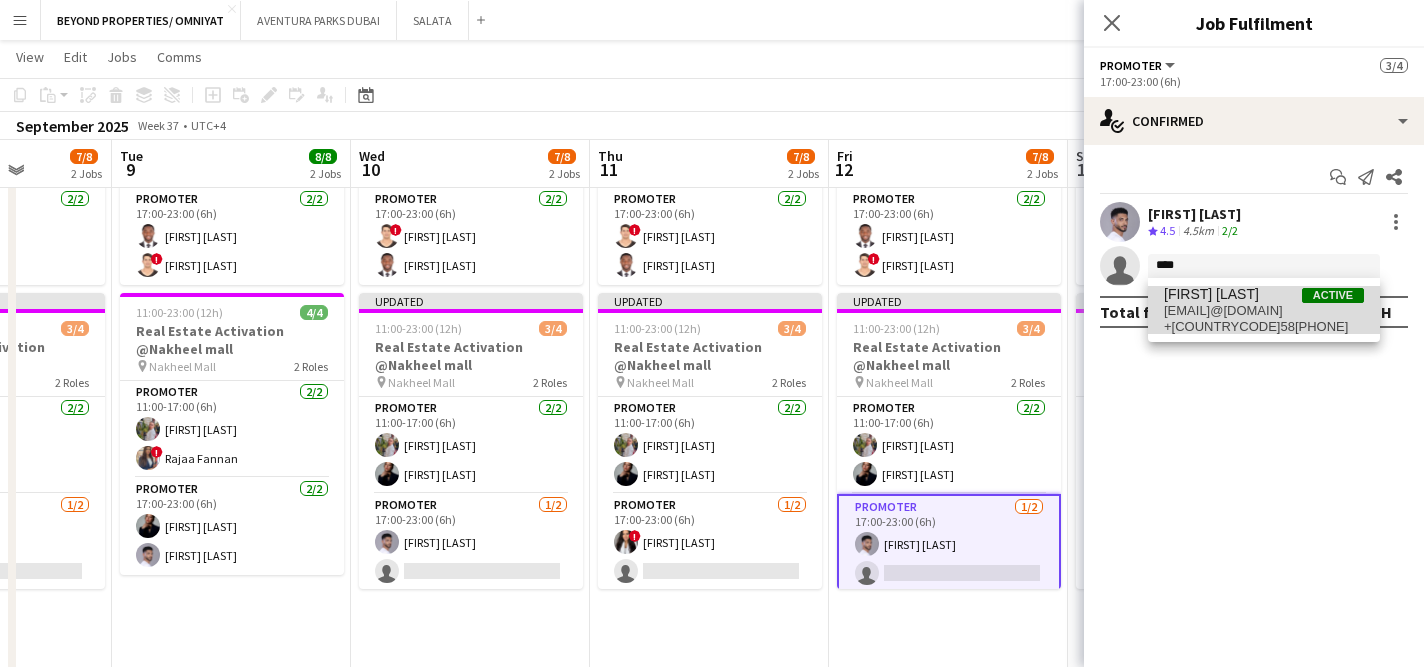 click on "[FIRST] [LAST]" at bounding box center (1211, 294) 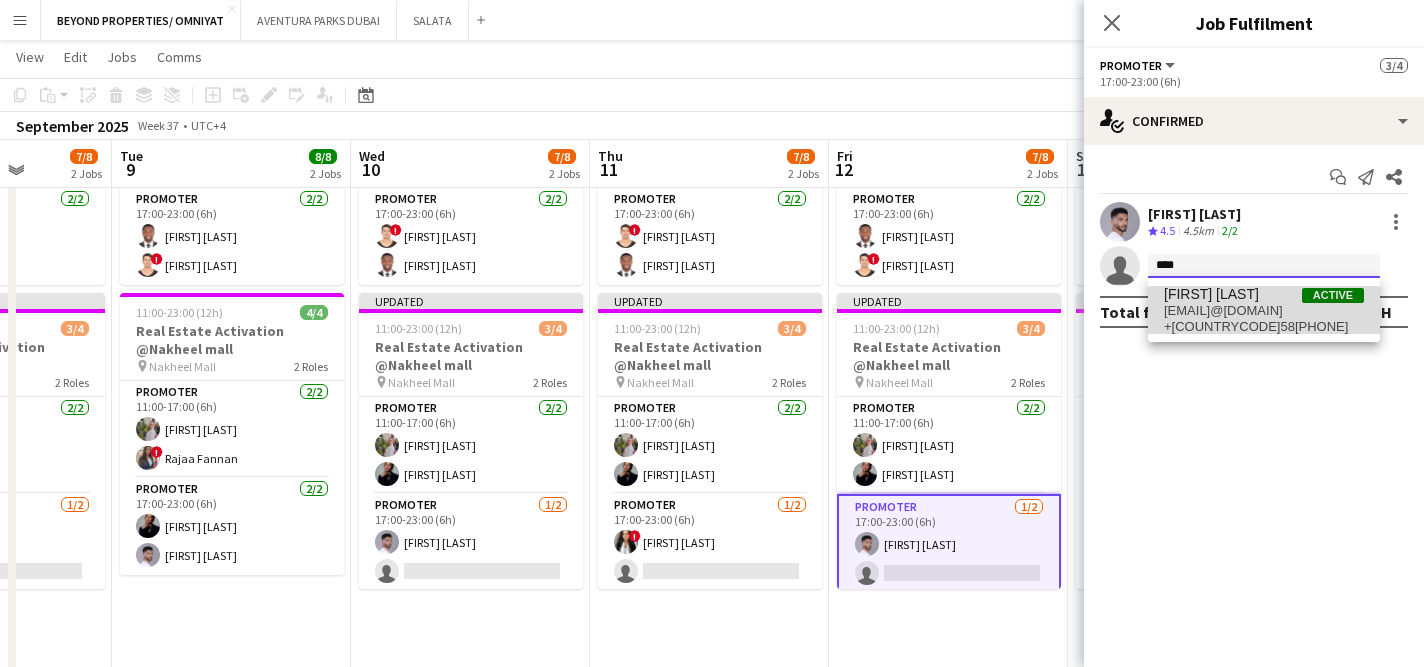 type 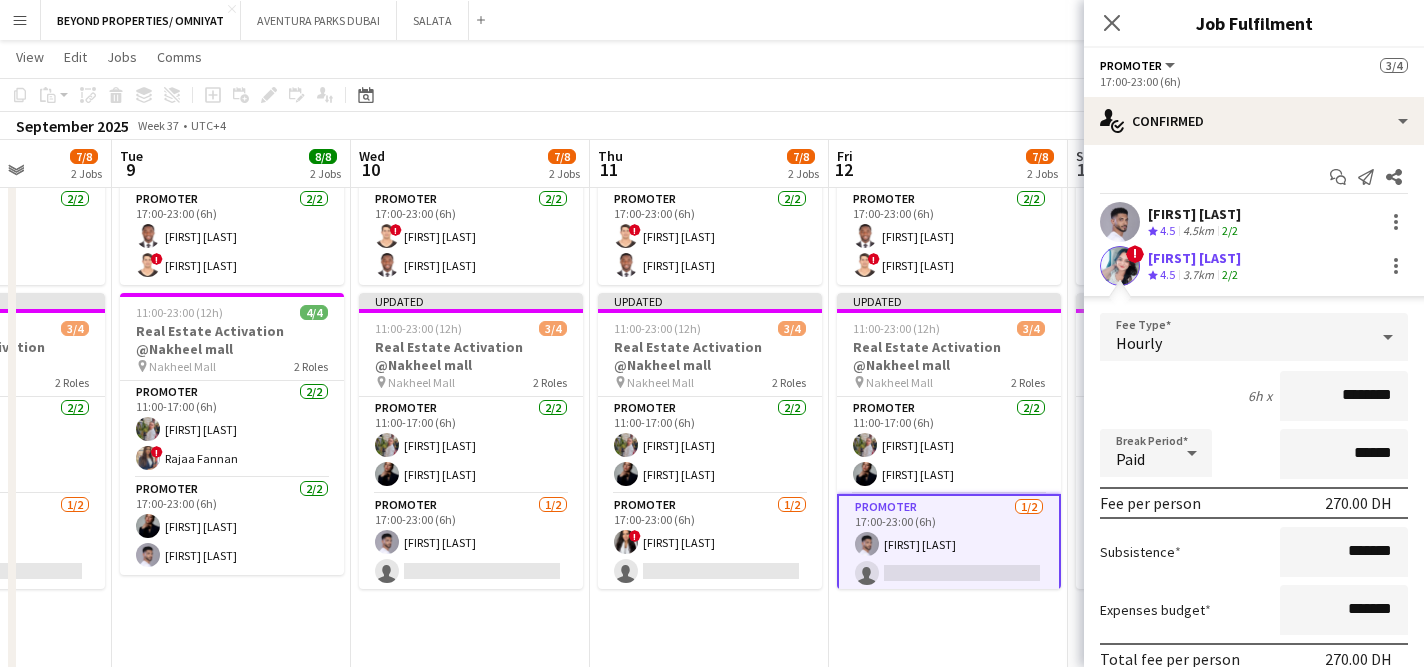 scroll, scrollTop: 131, scrollLeft: 0, axis: vertical 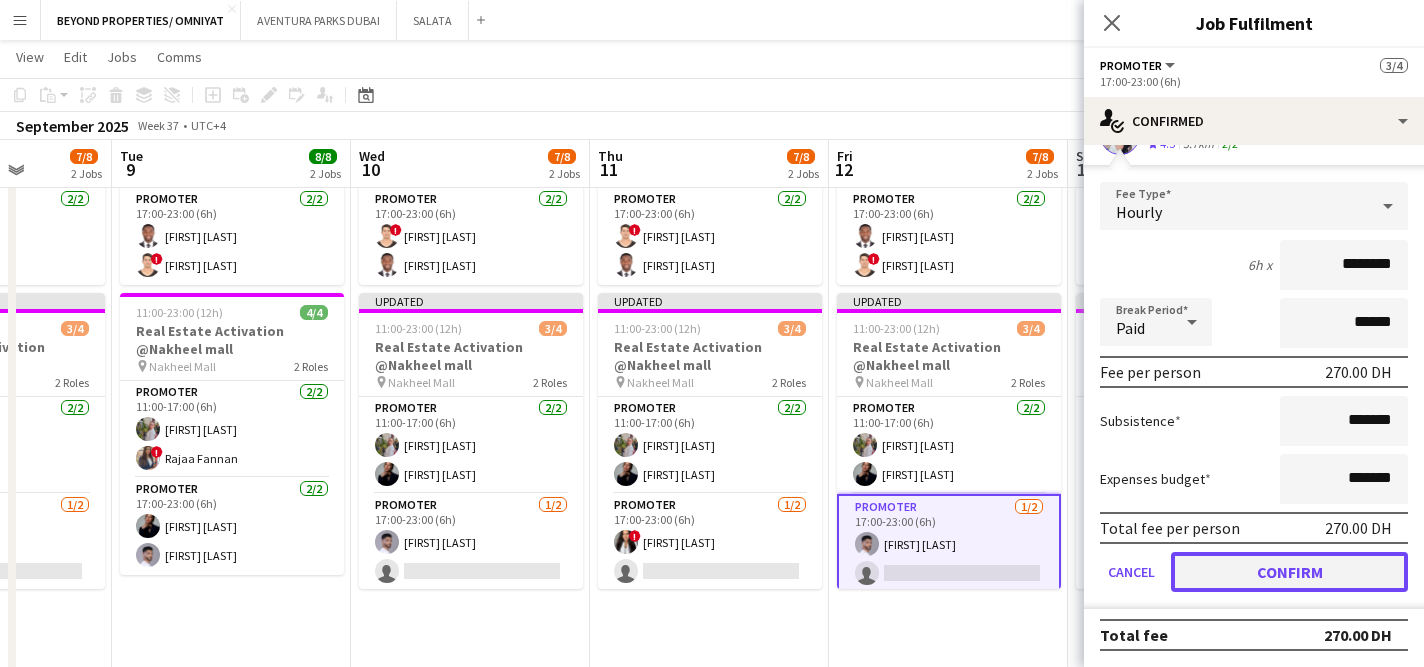 click on "Confirm" at bounding box center (1289, 572) 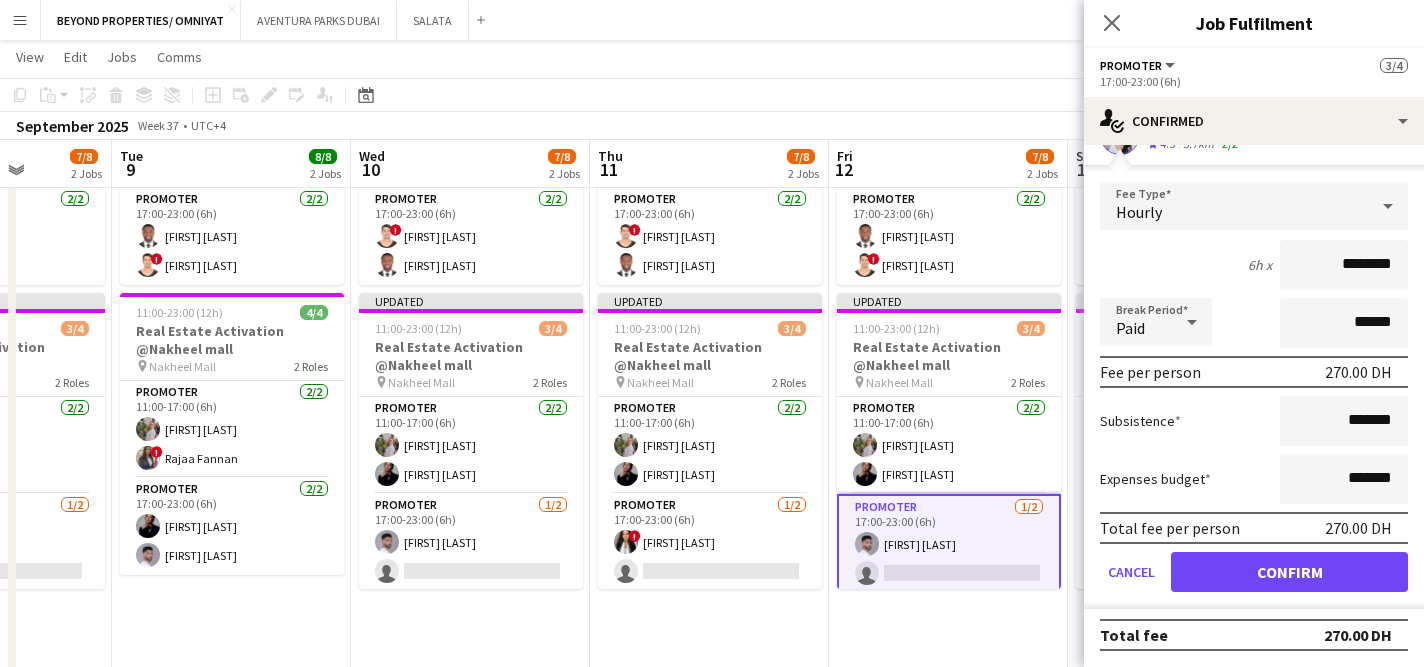 scroll, scrollTop: 0, scrollLeft: 0, axis: both 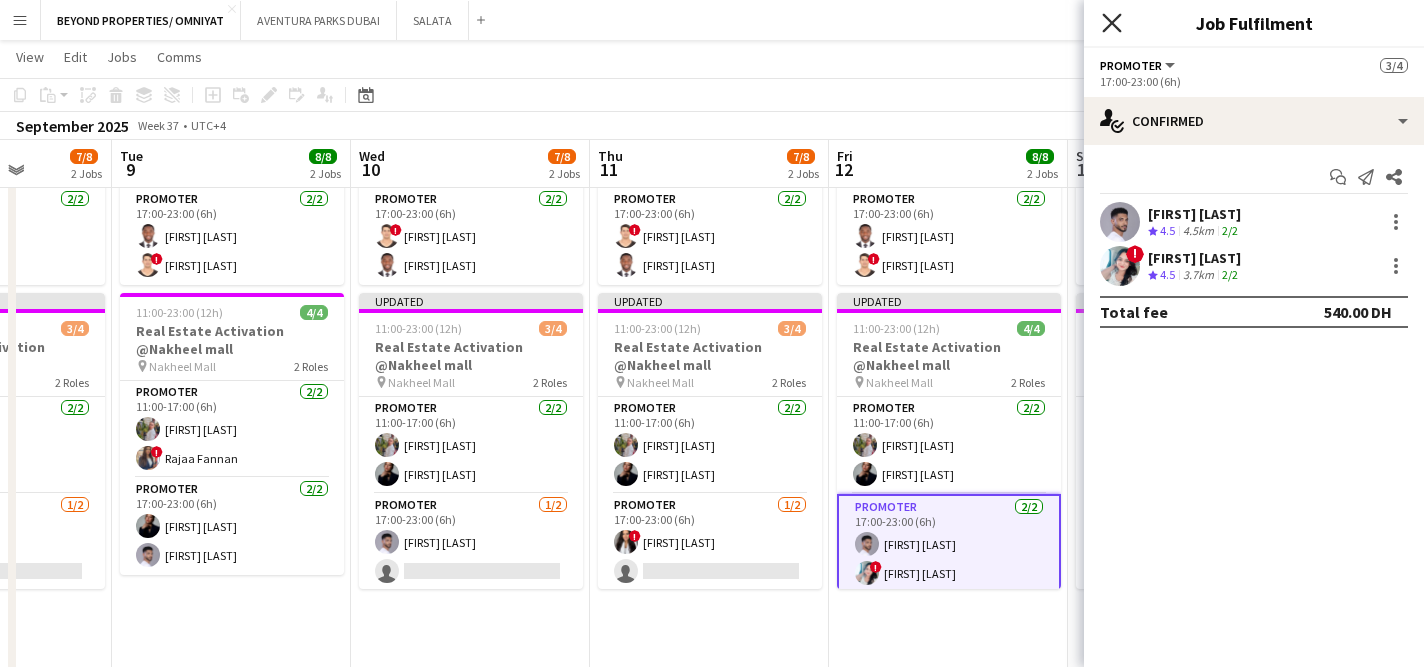click on "Close pop-in" 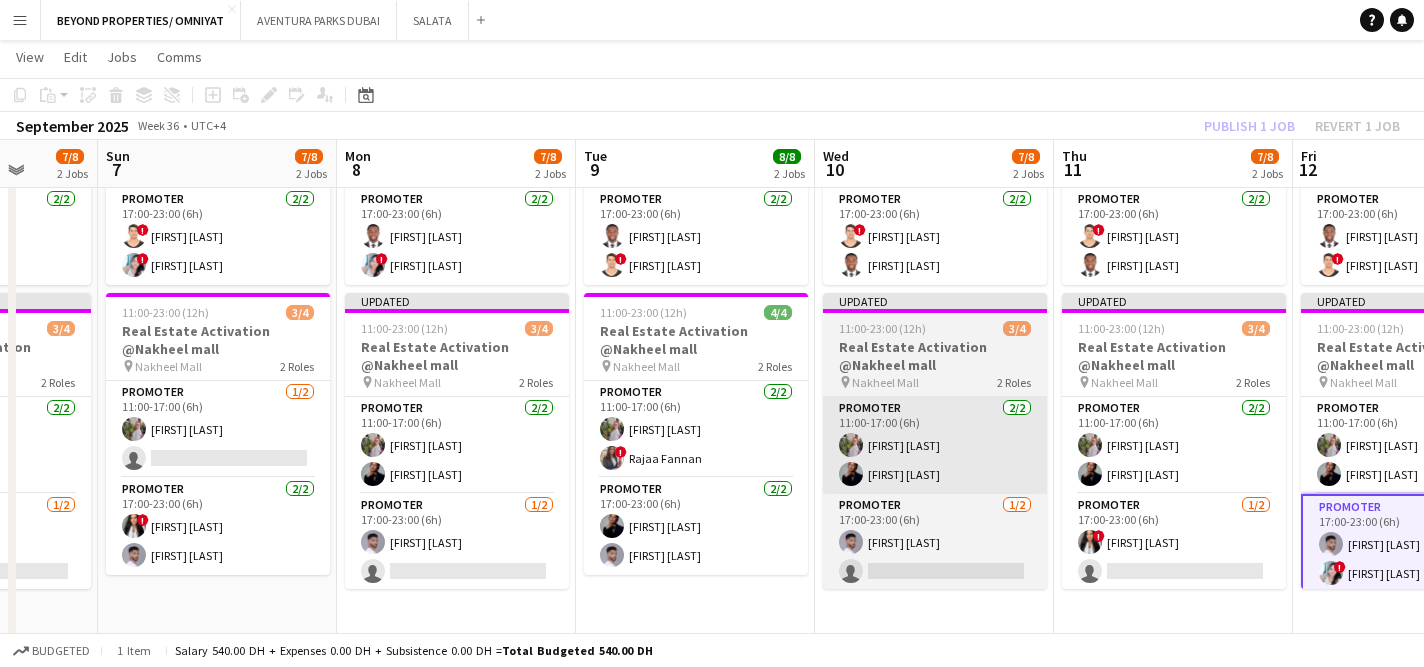 scroll, scrollTop: 0, scrollLeft: 616, axis: horizontal 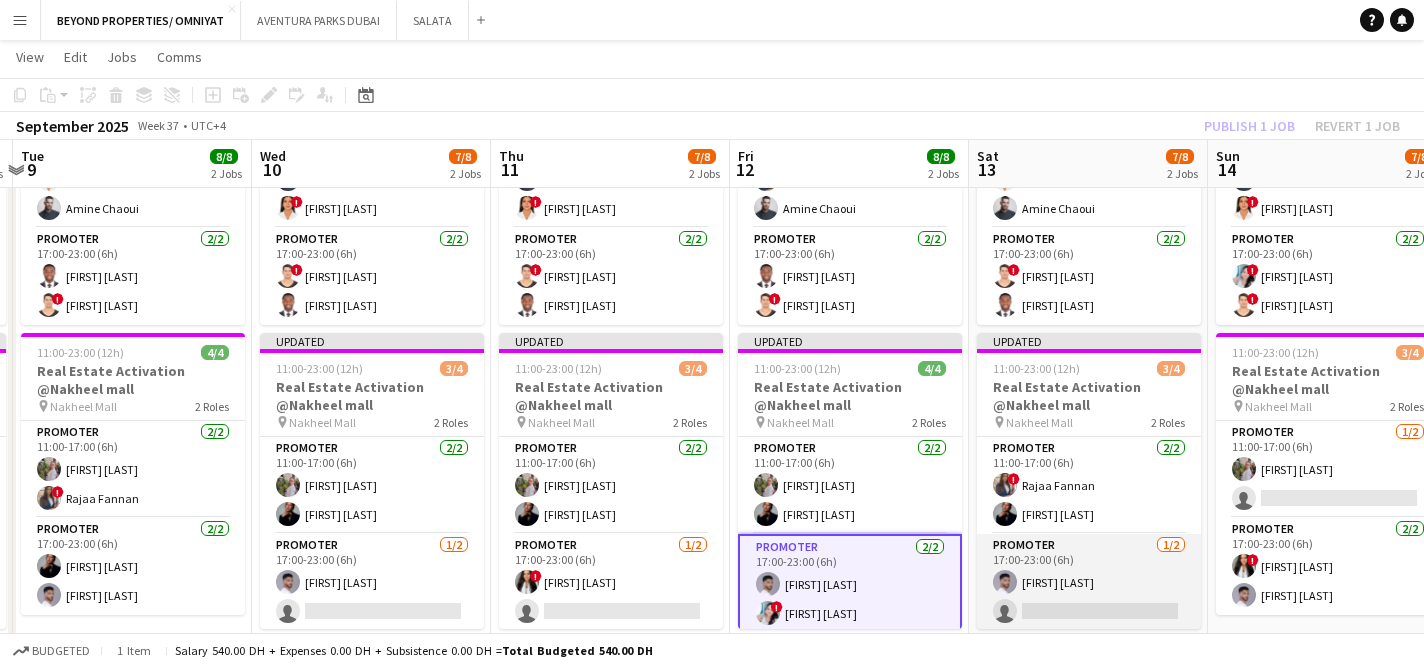 click on "Promoter   1/2   17:00-23:00 (6h)
[FIRST] [LAST]
single-neutral-actions" at bounding box center (1089, 582) 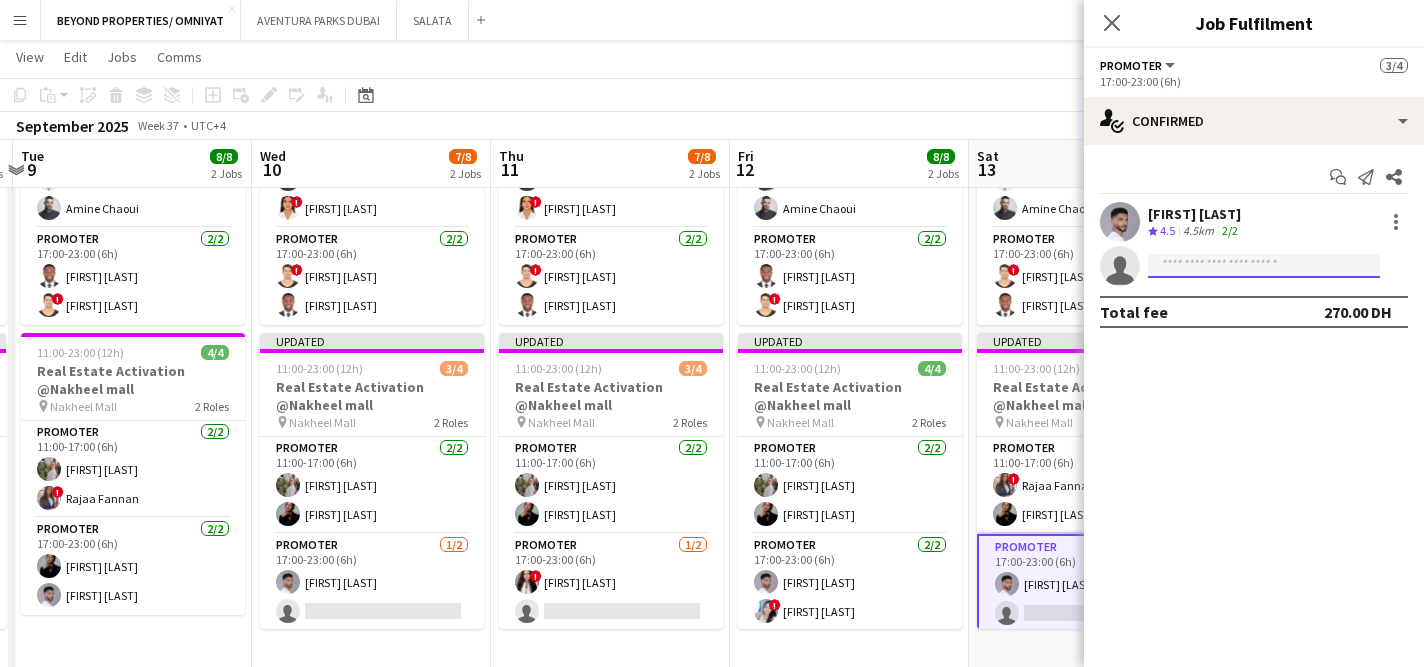 click 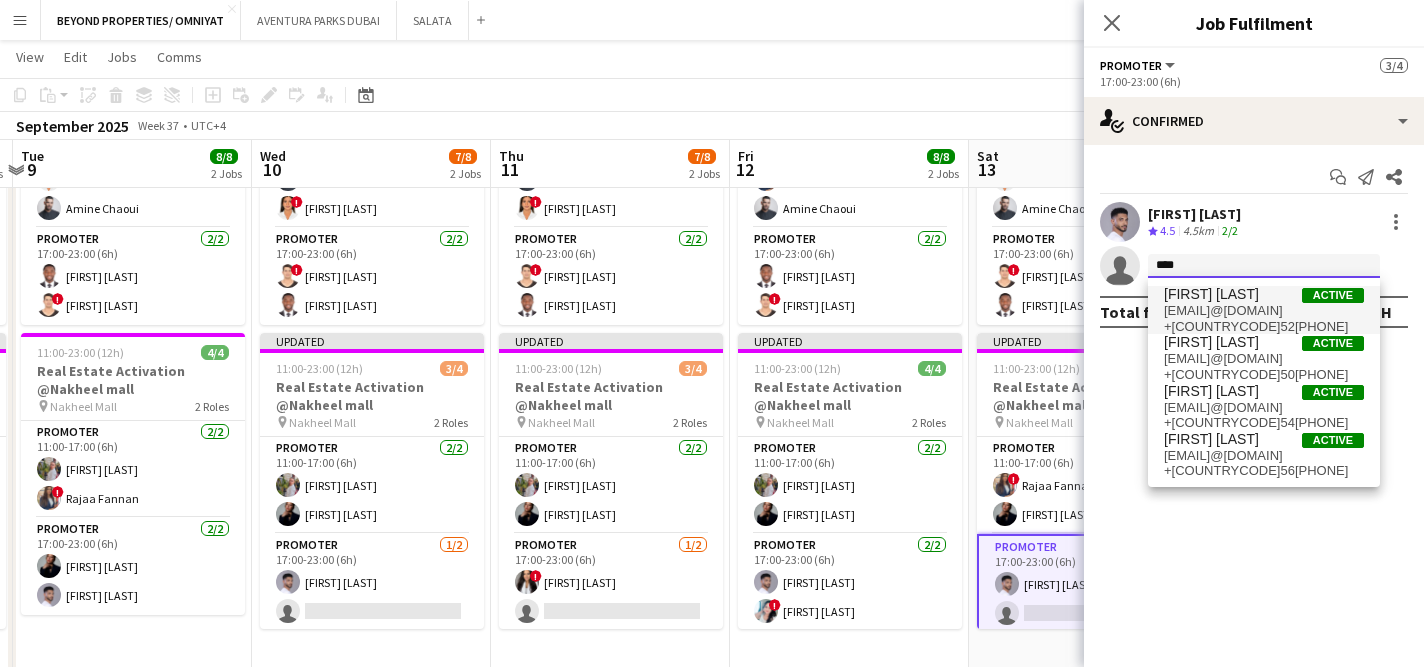 type on "****" 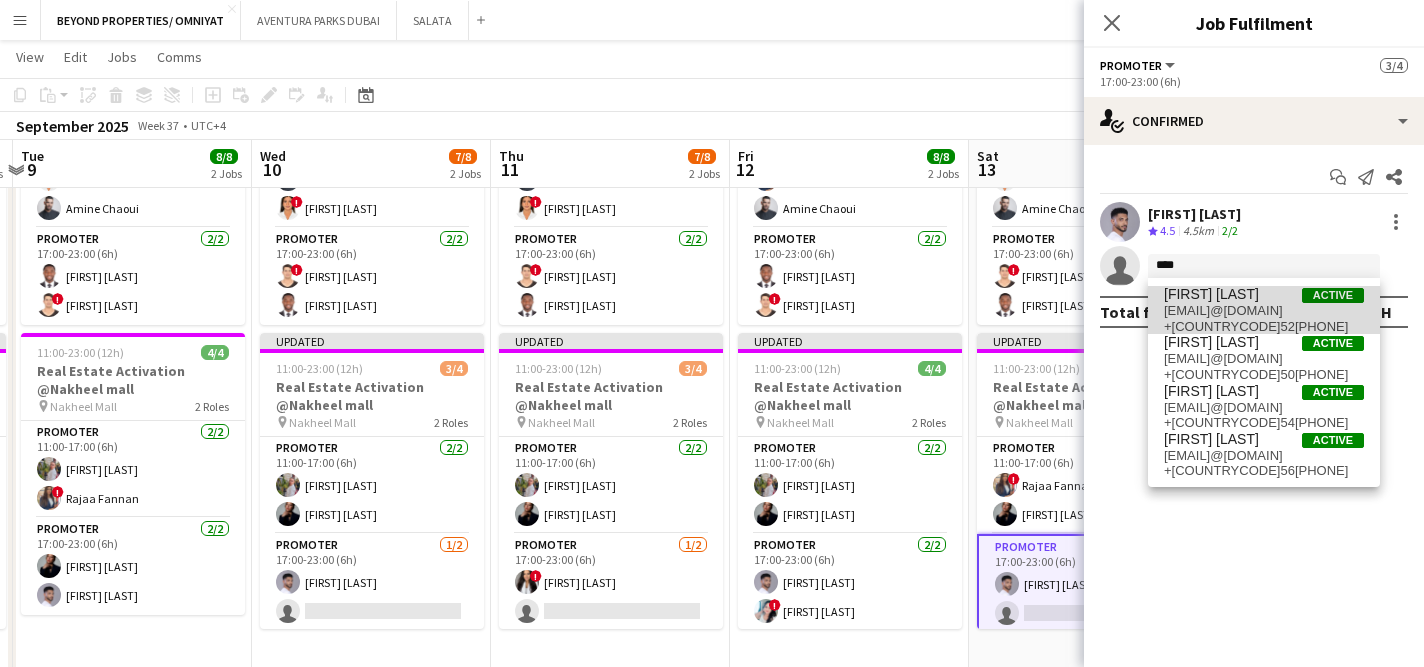click on "[EMAIL]@[DOMAIN]" at bounding box center (1264, 311) 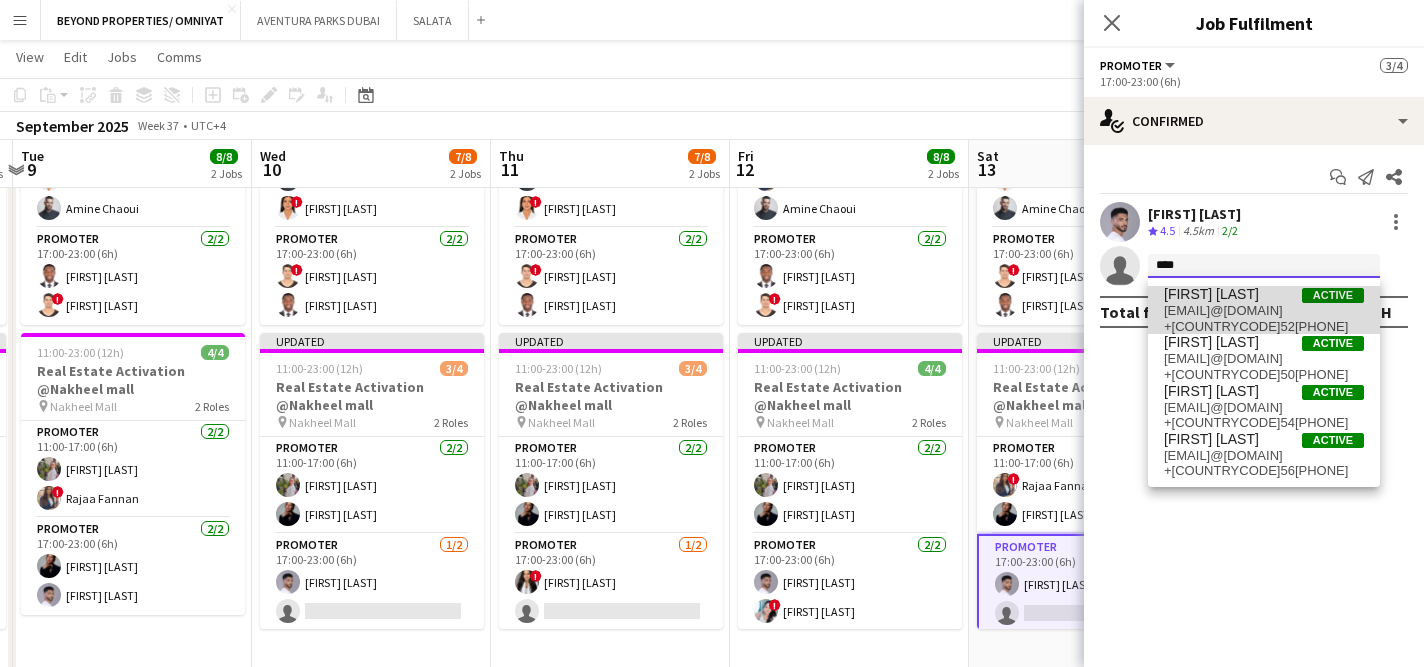 type 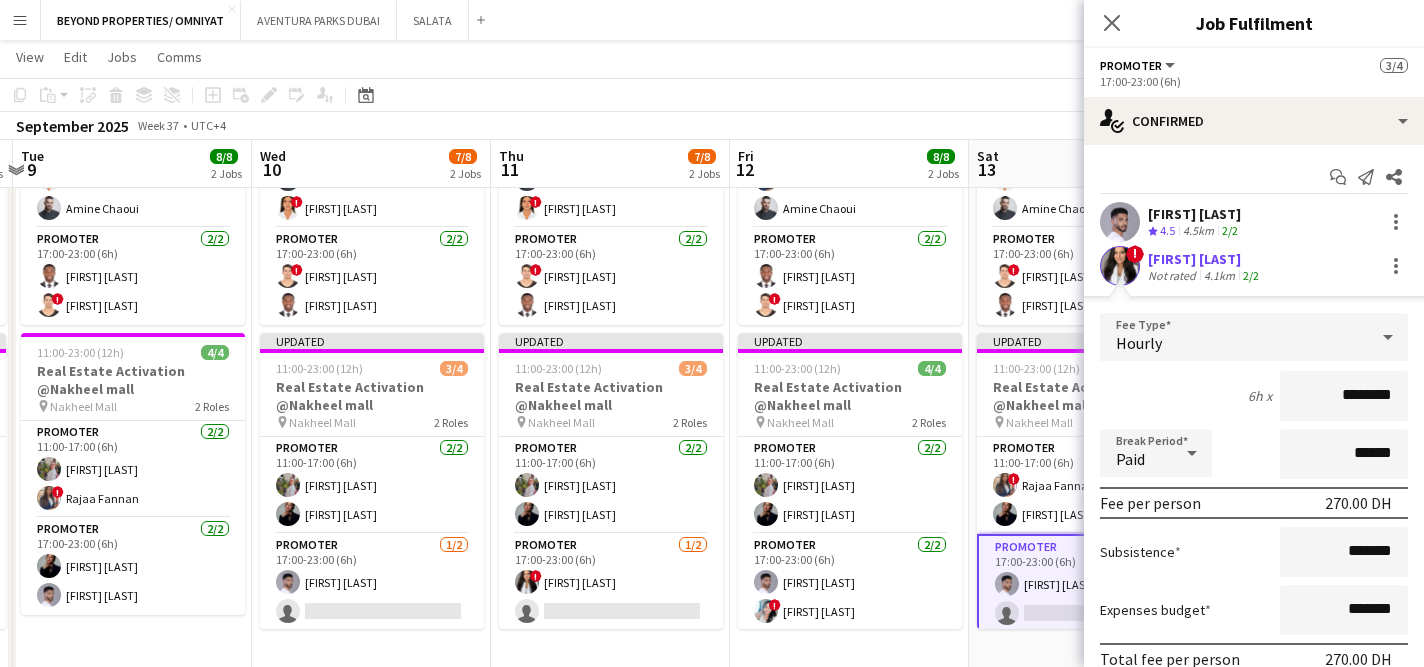 scroll, scrollTop: 131, scrollLeft: 0, axis: vertical 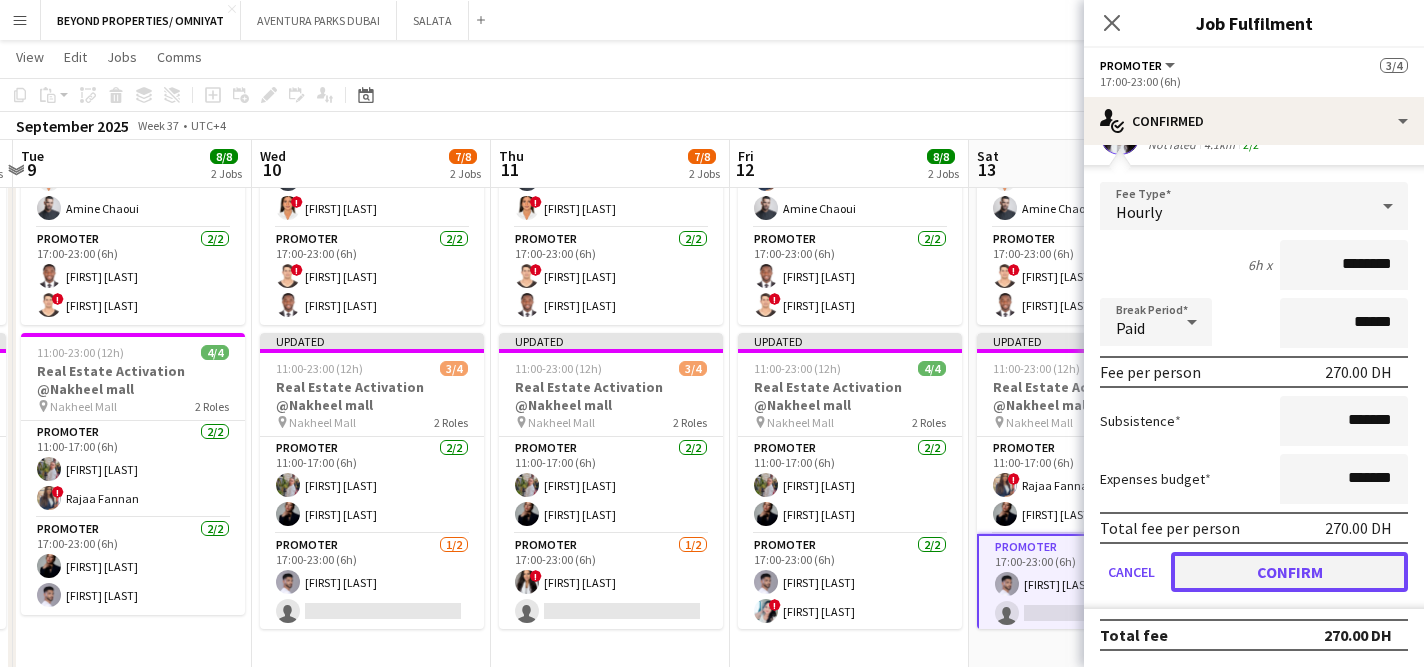 click on "Confirm" at bounding box center [1289, 572] 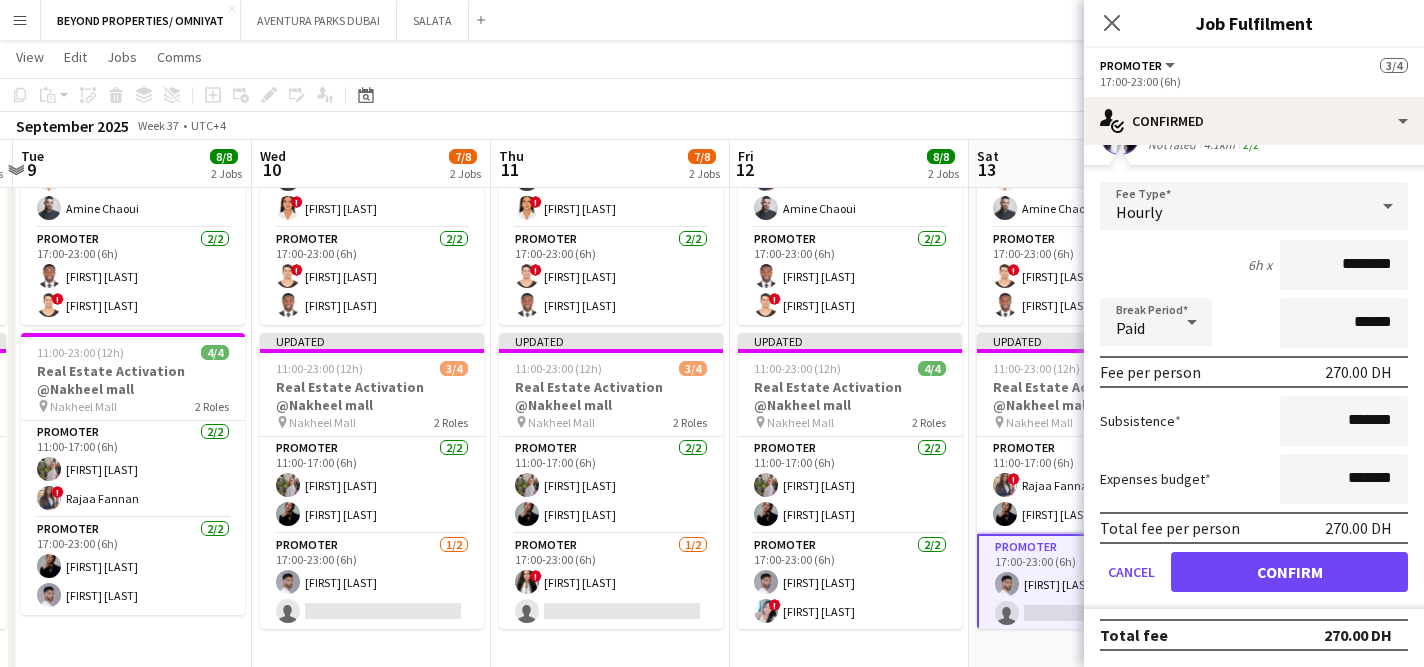 scroll, scrollTop: 0, scrollLeft: 0, axis: both 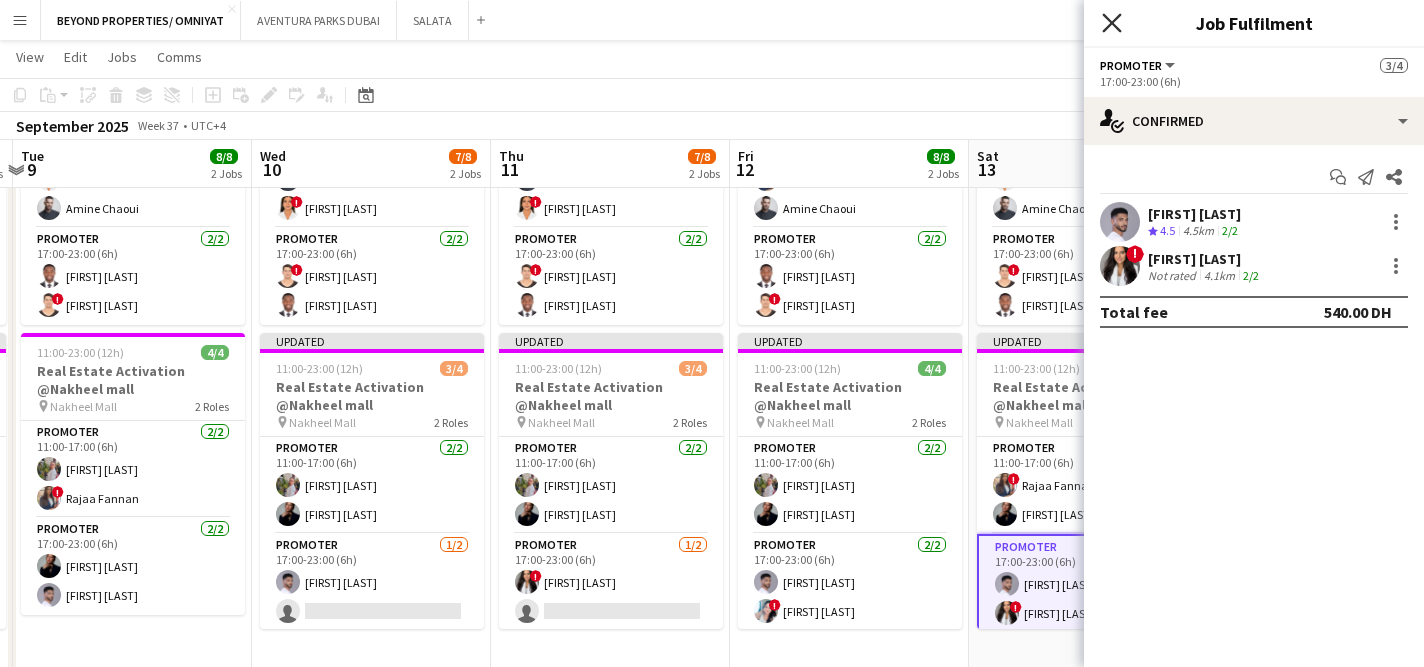 click on "Close pop-in" 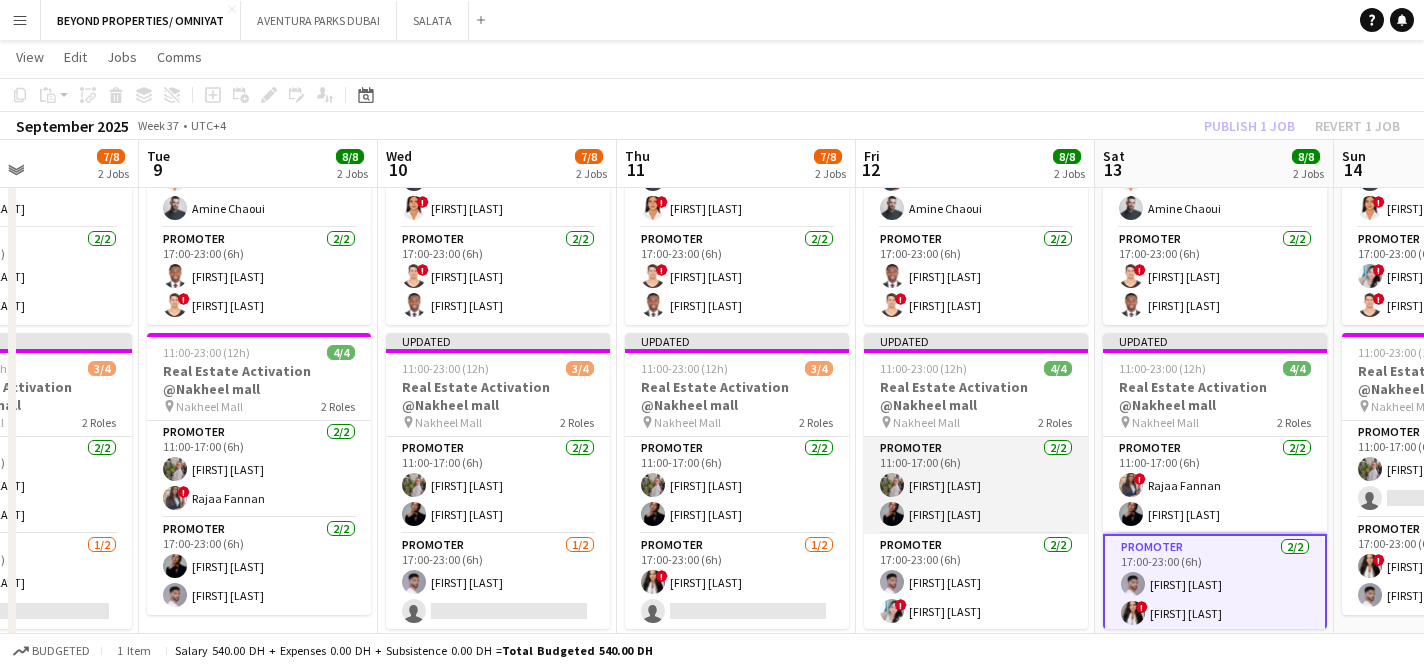 scroll, scrollTop: 0, scrollLeft: 550, axis: horizontal 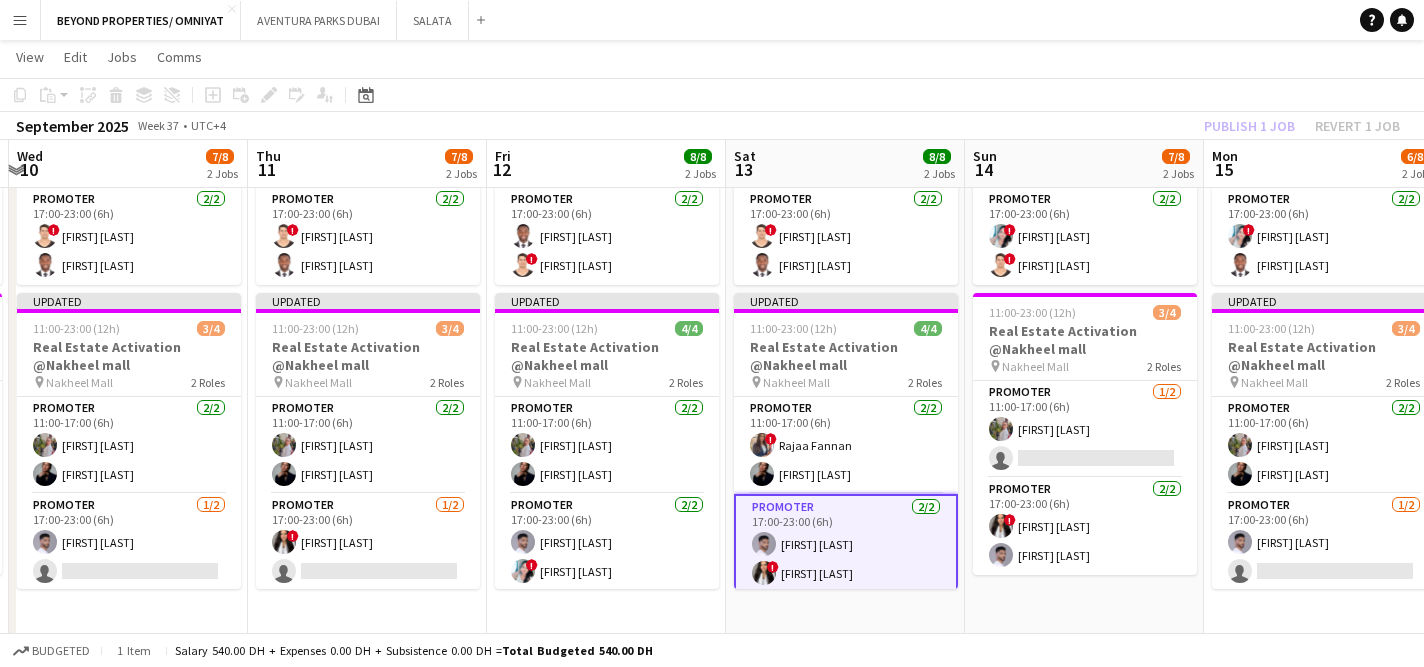 click on "Promoter   2/2   17:00-23:00 (6h)
[FIRST] [LAST] ! [FIRST] [LAST]" at bounding box center (846, 544) 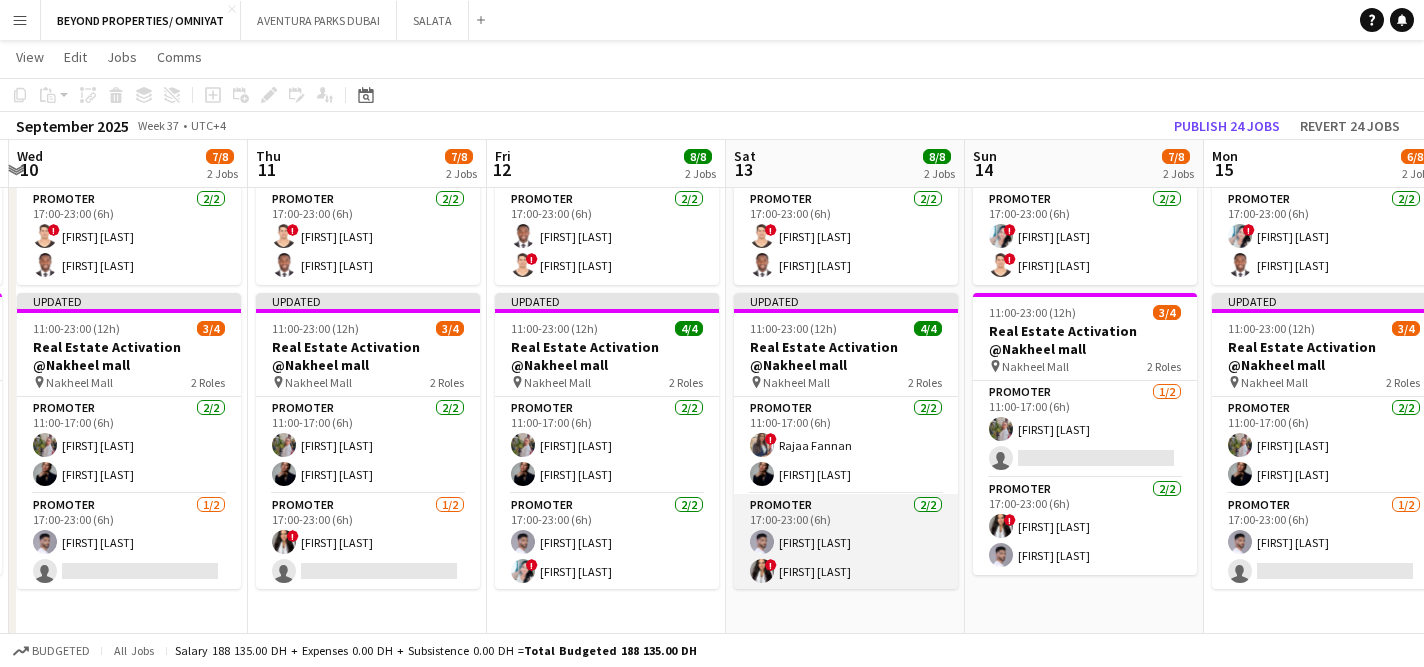 click on "Promoter   2/2   17:00-23:00 (6h)
[FIRST] [LAST] ! [FIRST] [LAST]" at bounding box center (846, 542) 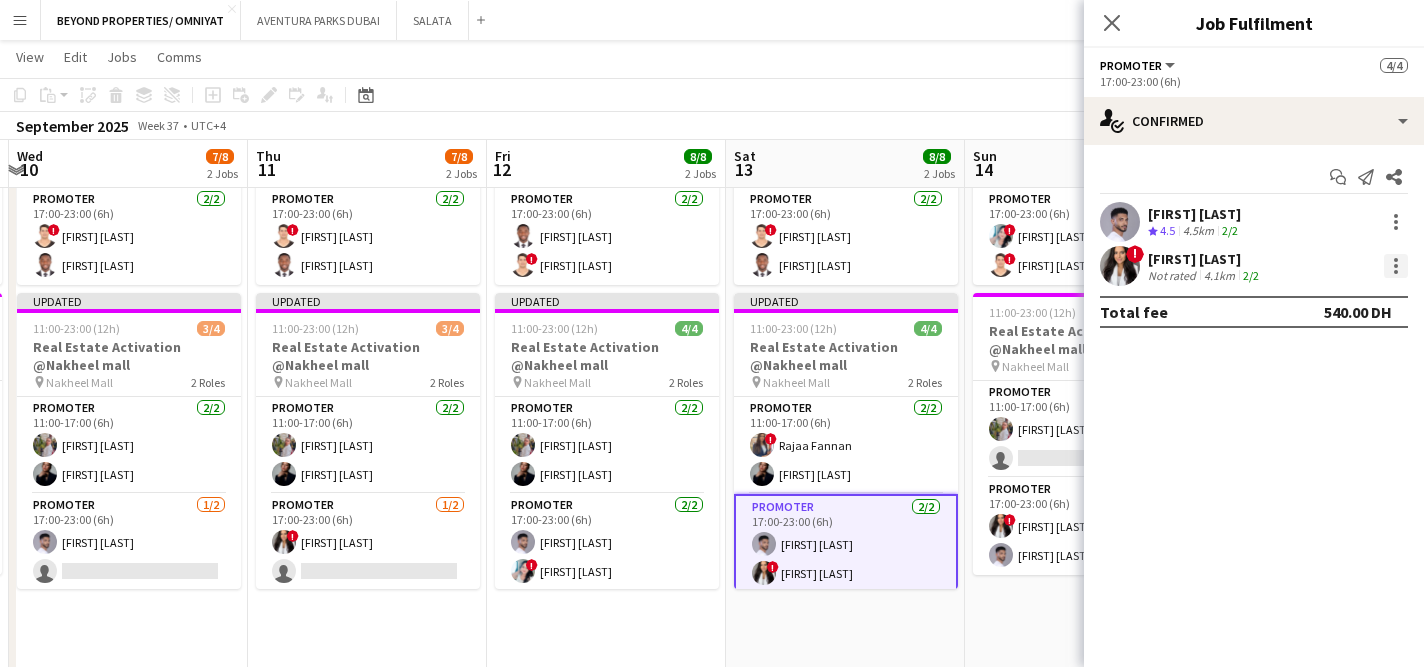 click at bounding box center (1396, 266) 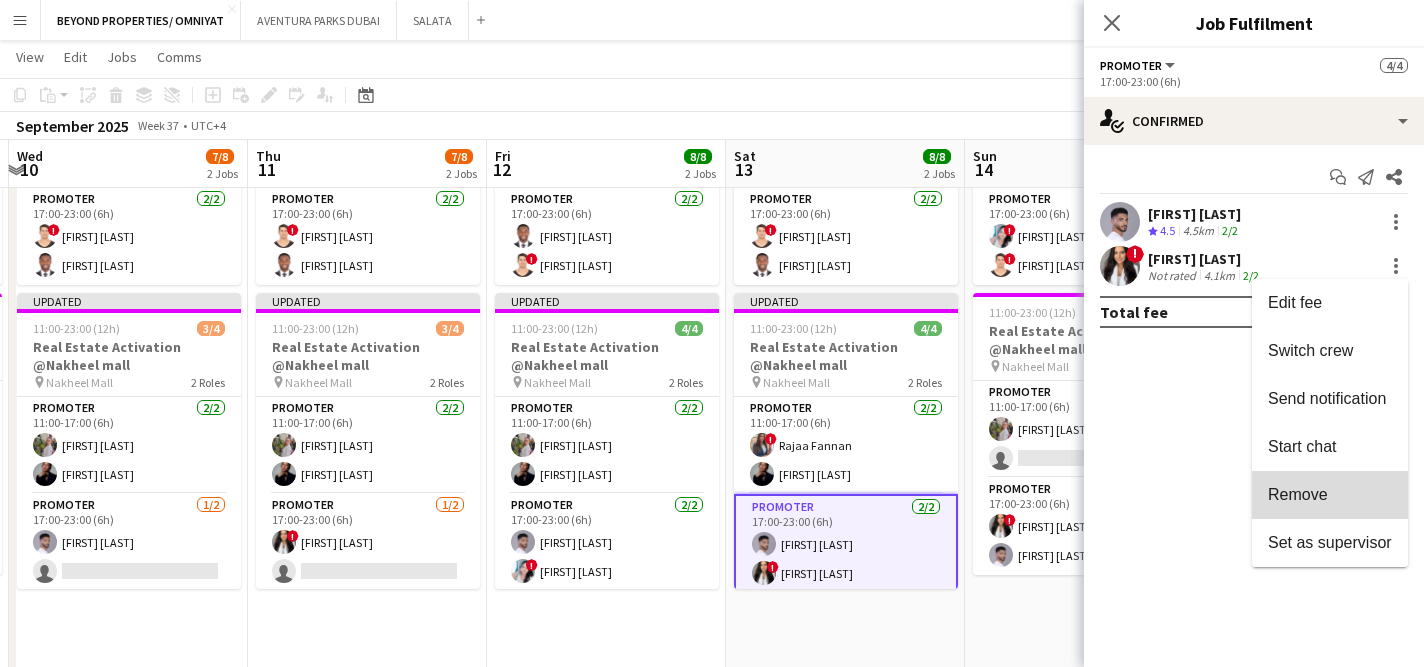 click on "Remove" at bounding box center [1298, 494] 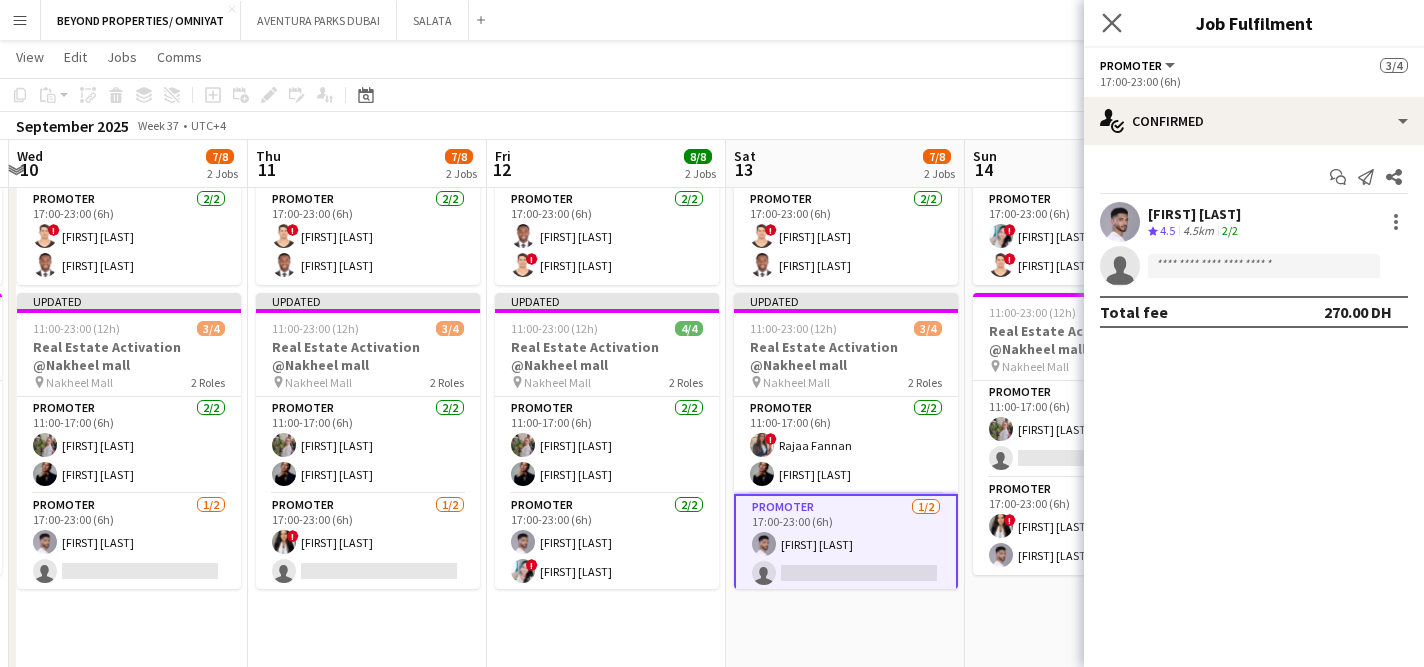 click on "Close pop-in" 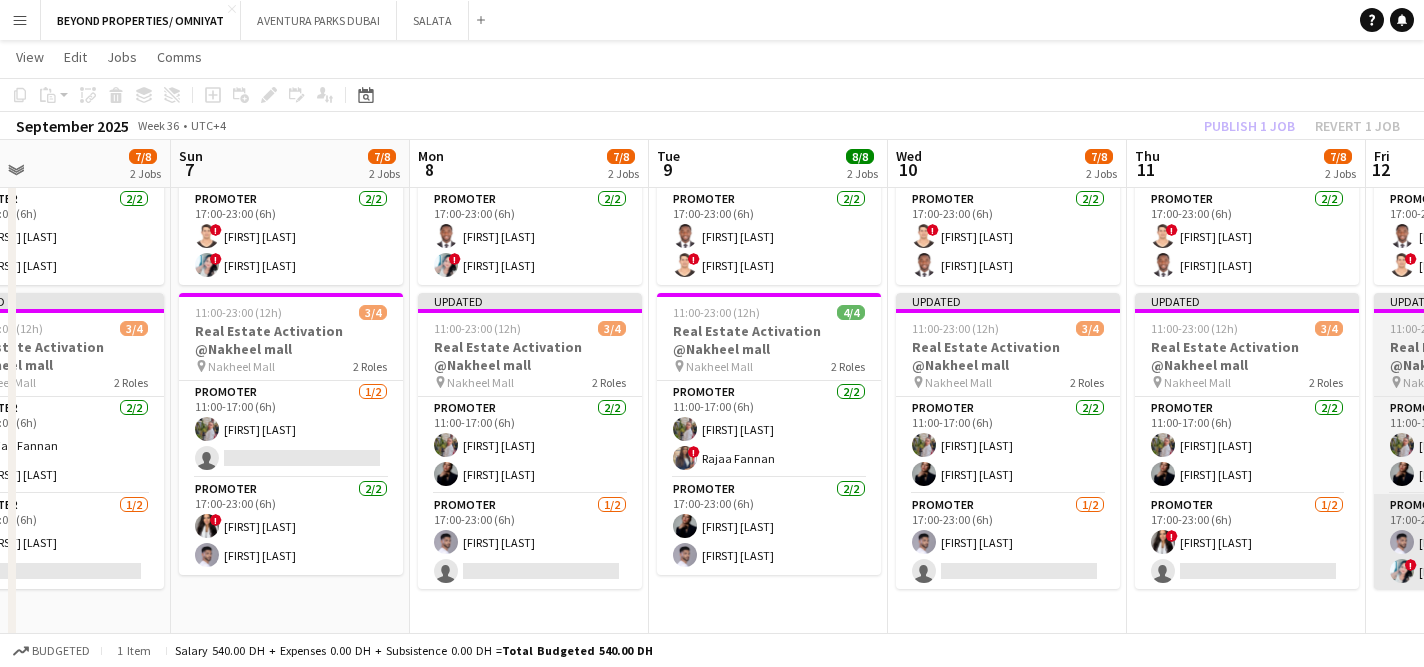 scroll, scrollTop: 0, scrollLeft: 500, axis: horizontal 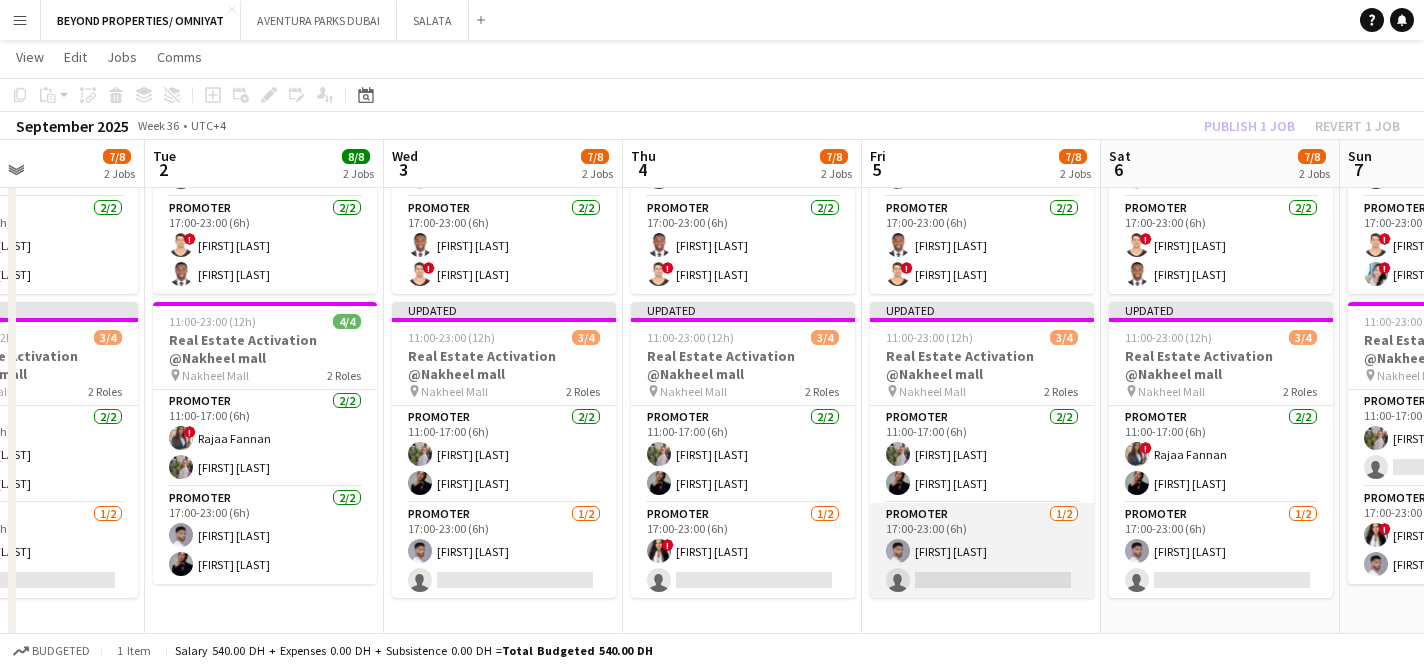 click on "Promoter   1/2   17:00-23:00 (6h)
[FIRST] [LAST]
single-neutral-actions" at bounding box center (982, 551) 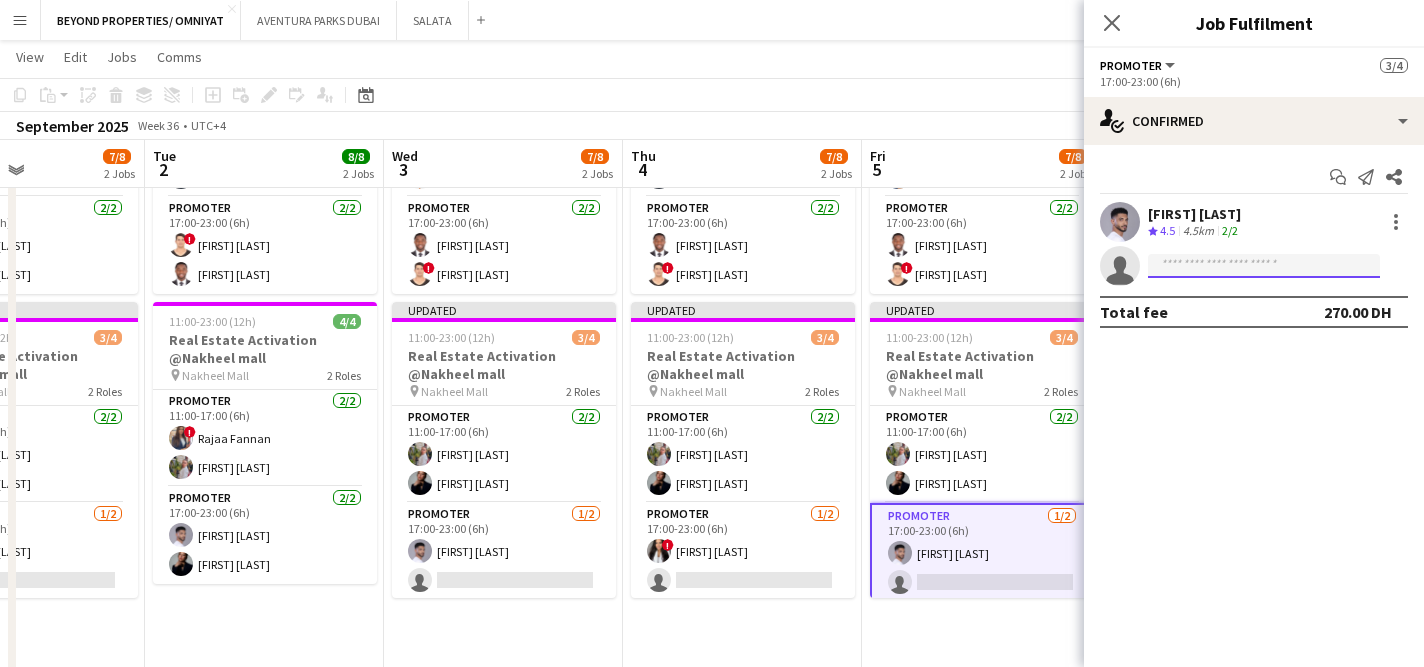 click 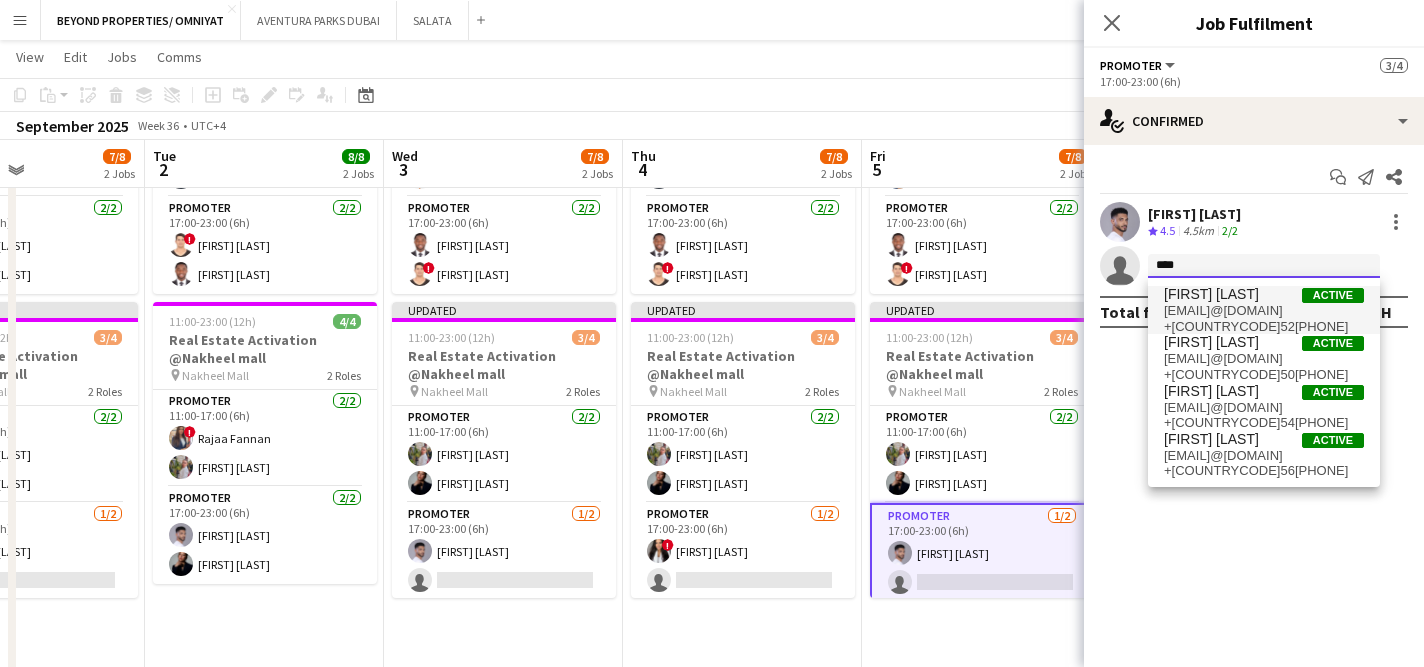 type on "****" 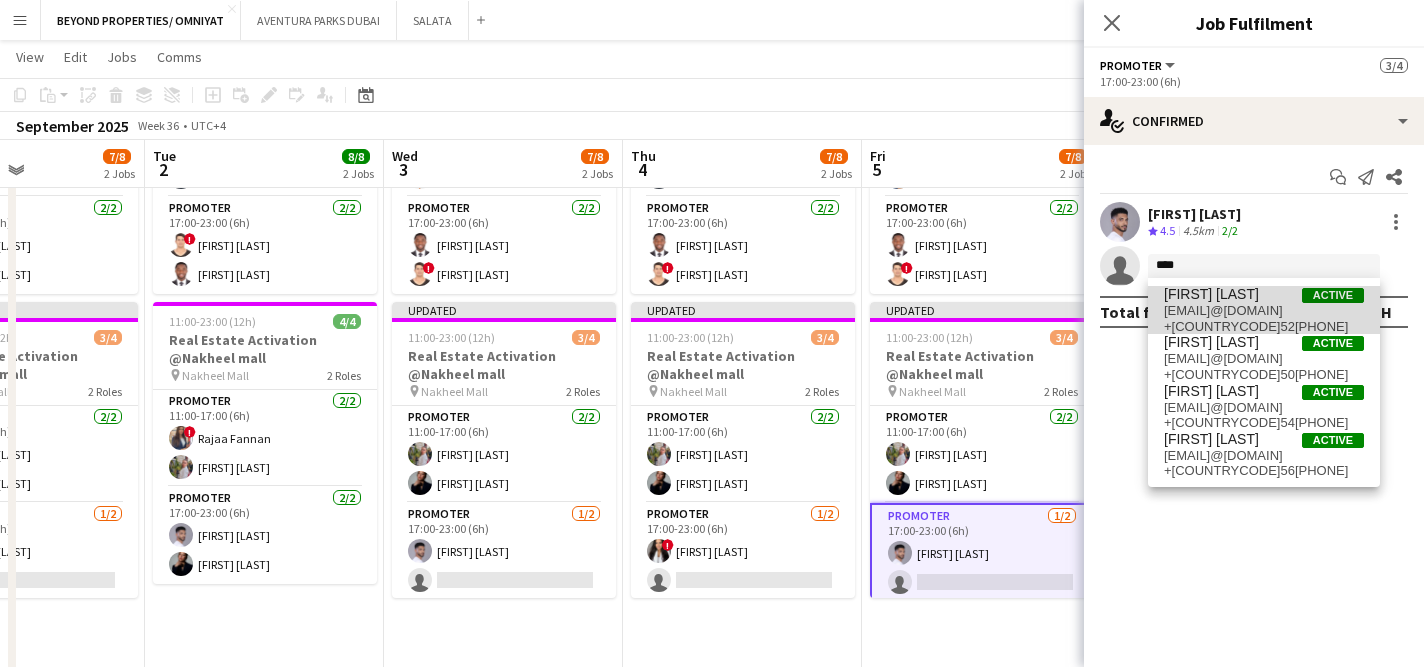 click on "[EMAIL]@[DOMAIN]" at bounding box center (1264, 311) 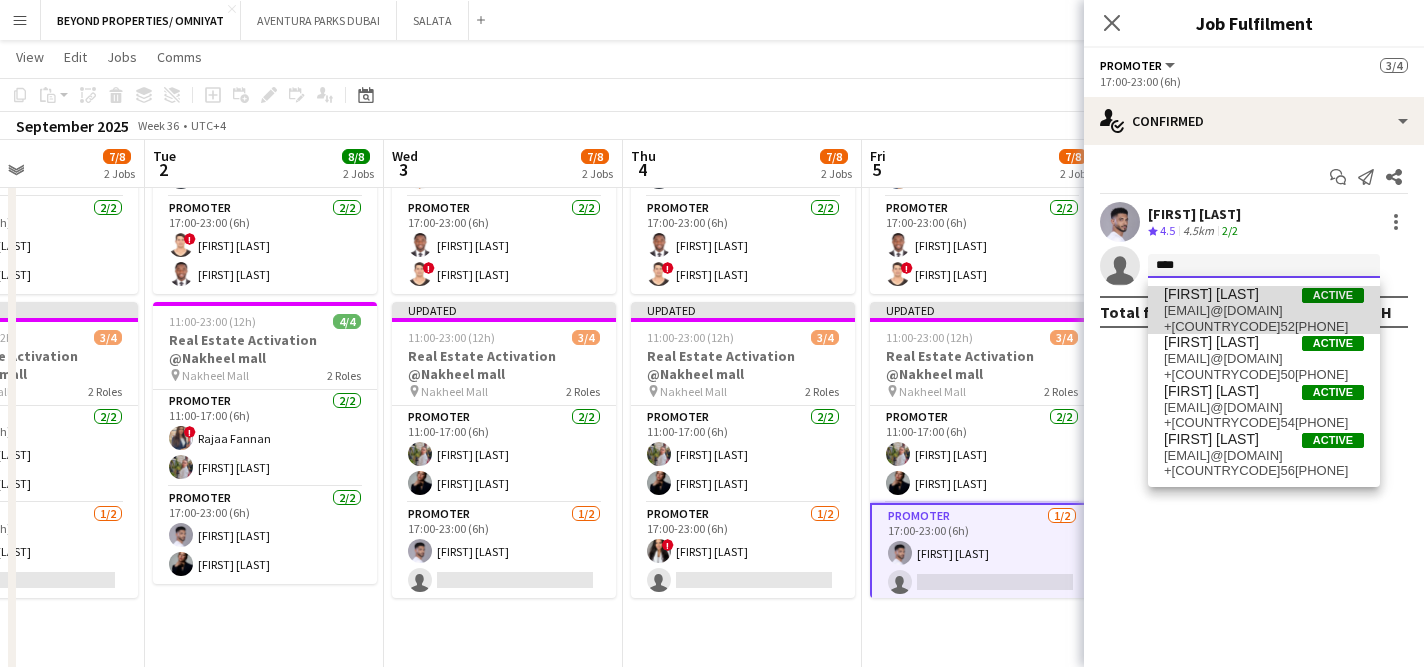 type 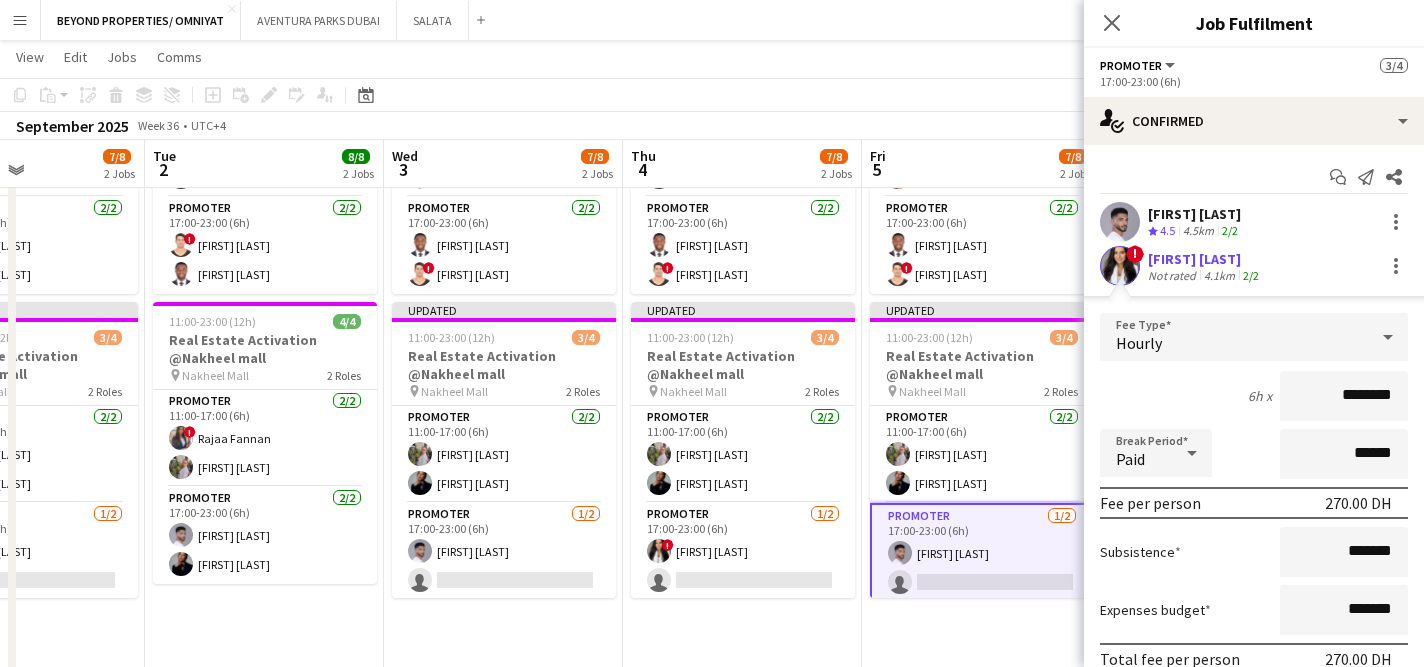 scroll, scrollTop: 131, scrollLeft: 0, axis: vertical 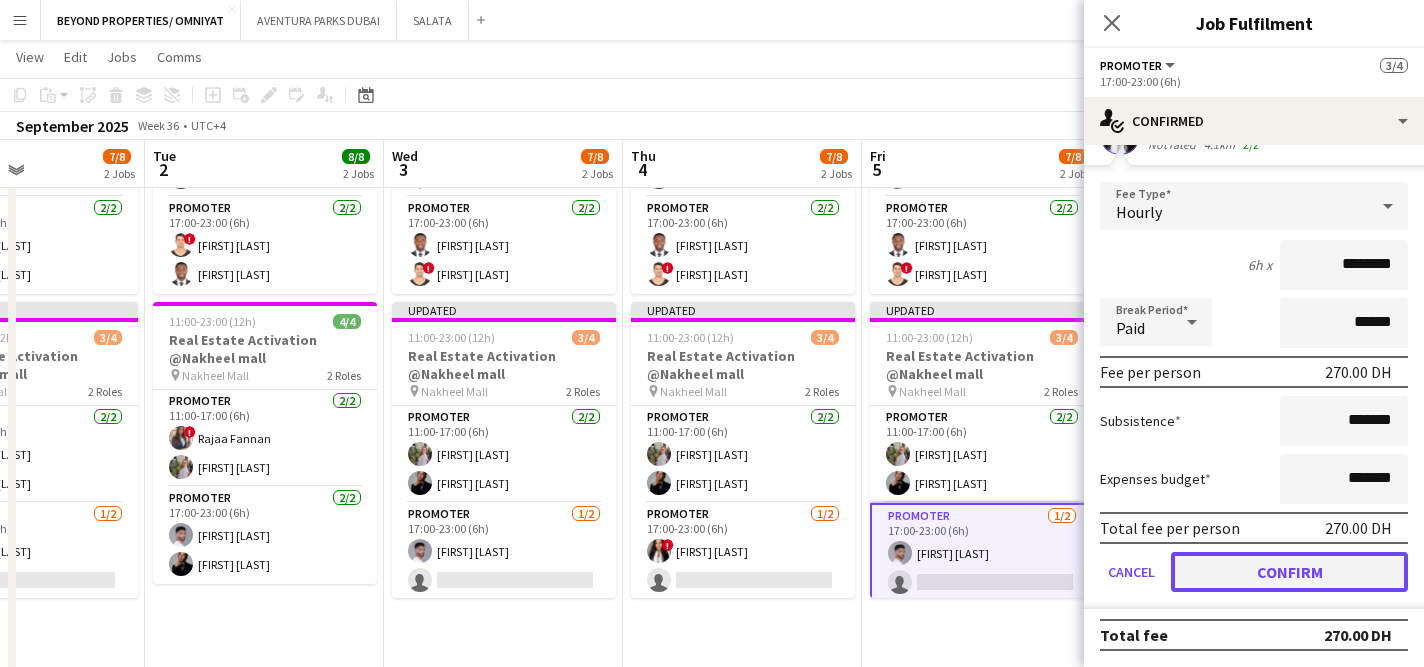 click on "Confirm" at bounding box center (1289, 572) 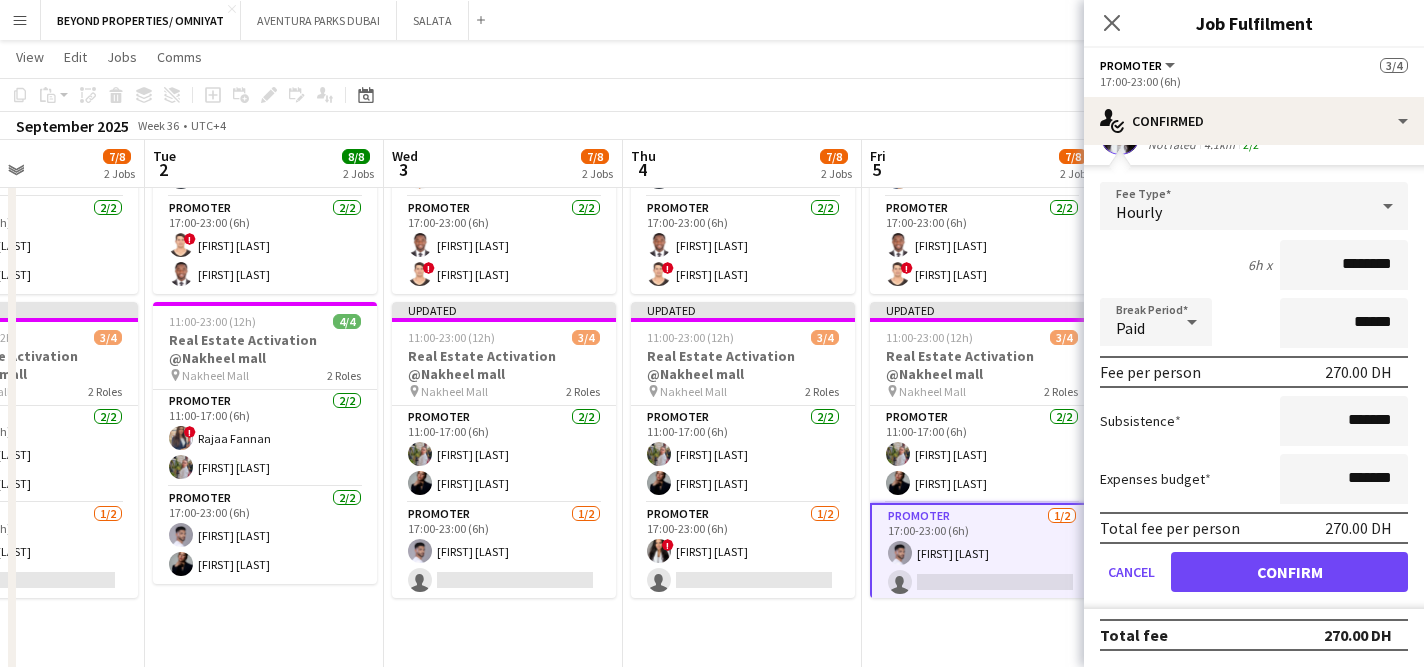 scroll, scrollTop: 0, scrollLeft: 0, axis: both 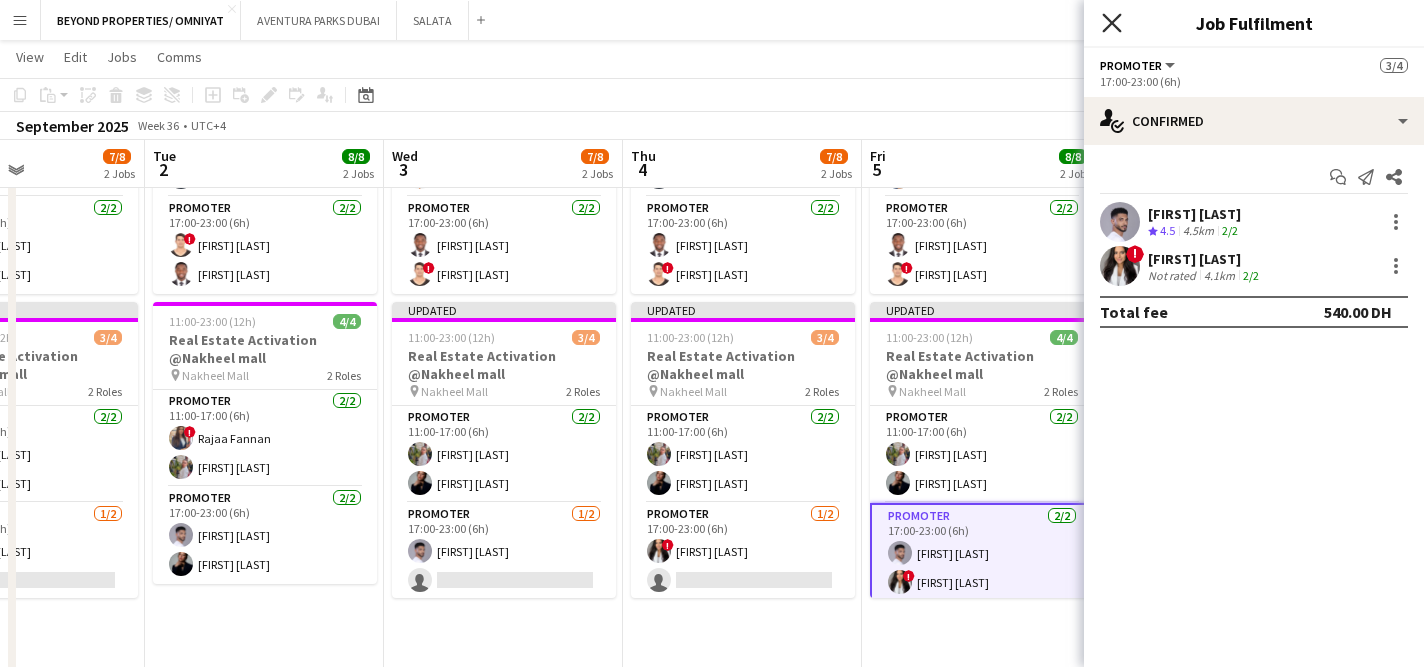click on "Close pop-in" 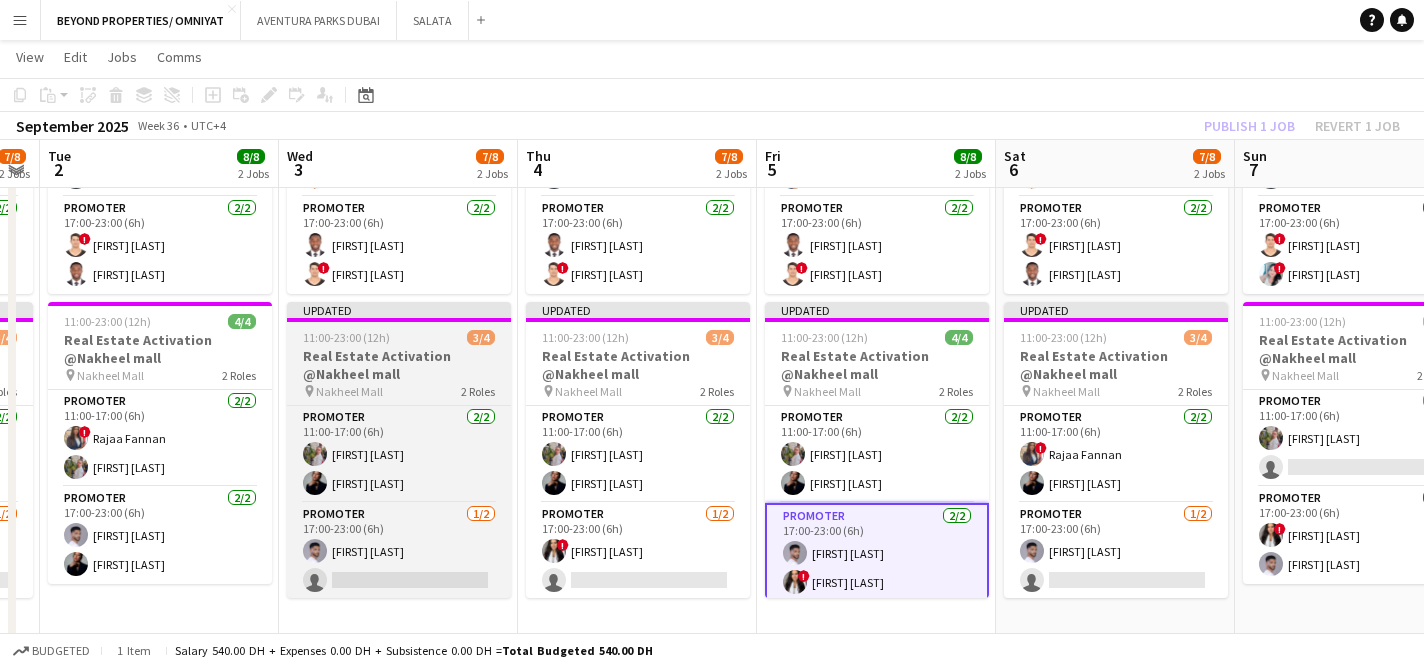 scroll, scrollTop: 0, scrollLeft: 687, axis: horizontal 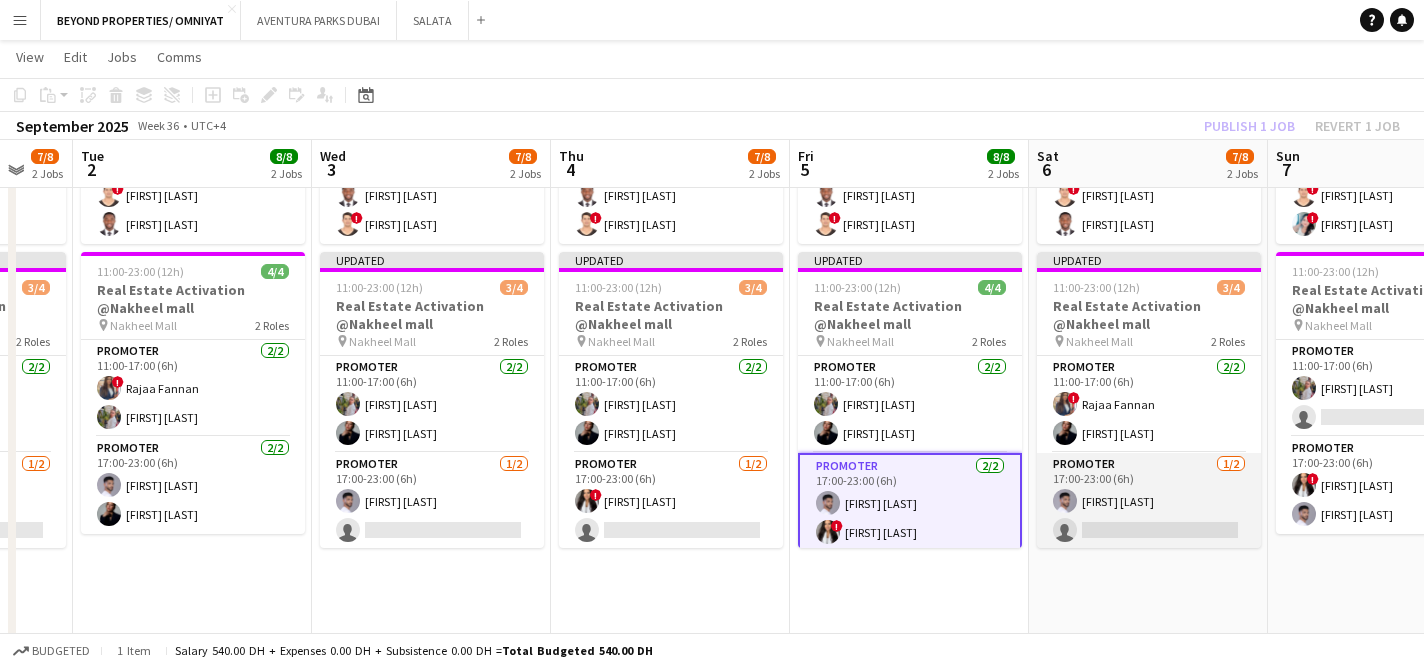 click on "Promoter   1/2   17:00-23:00 (6h)
[FIRST] [LAST]
single-neutral-actions" at bounding box center (1149, 501) 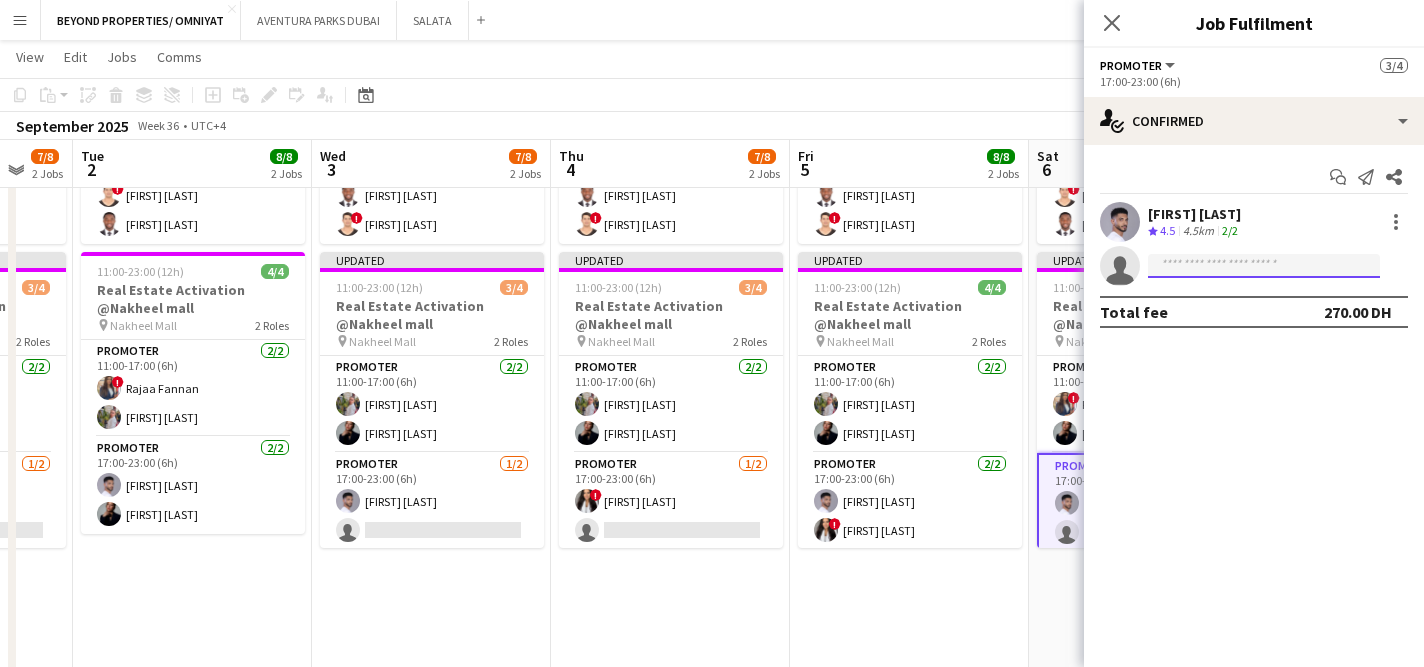 click 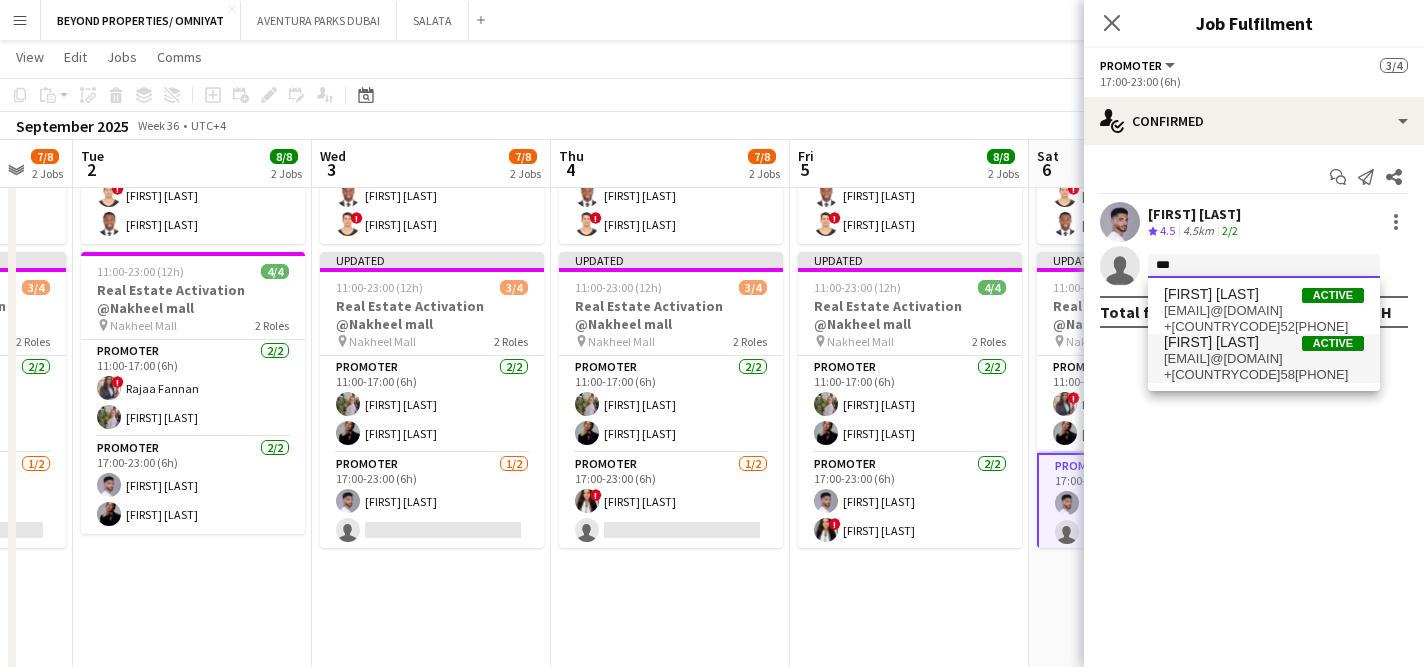 type on "***" 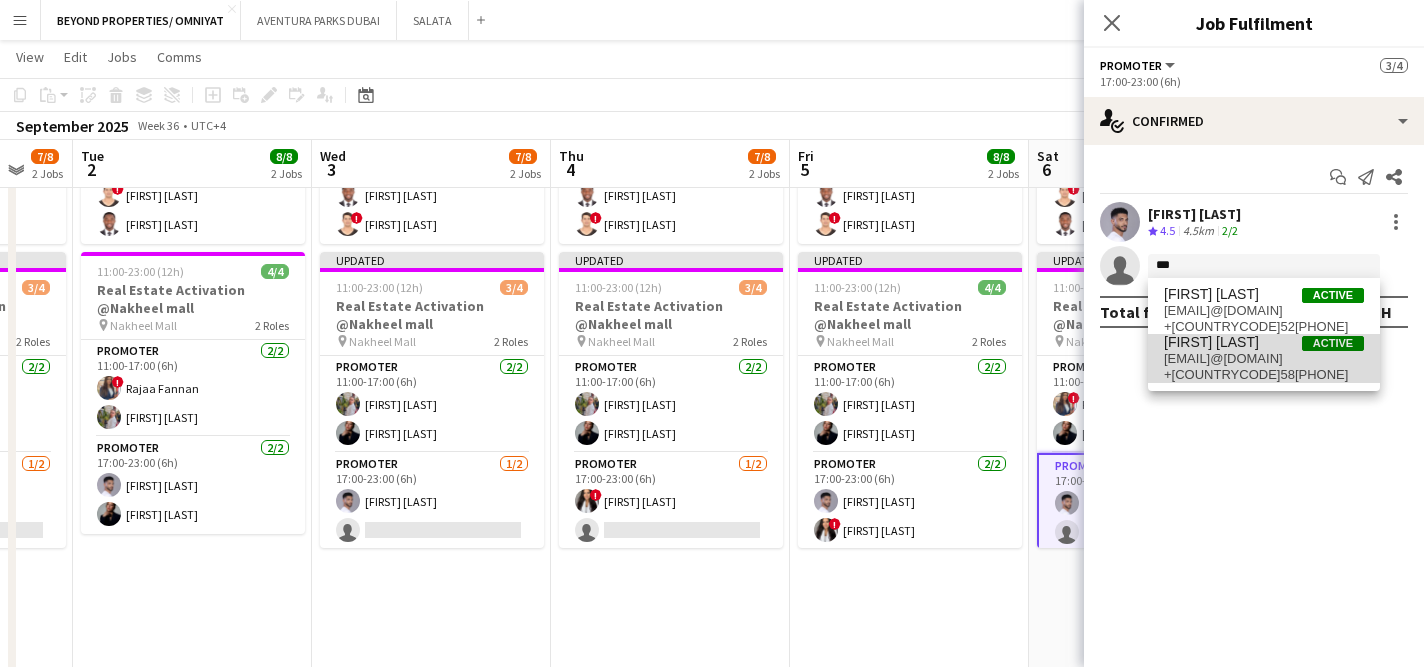 click on "[EMAIL]@[DOMAIN]" at bounding box center [1264, 359] 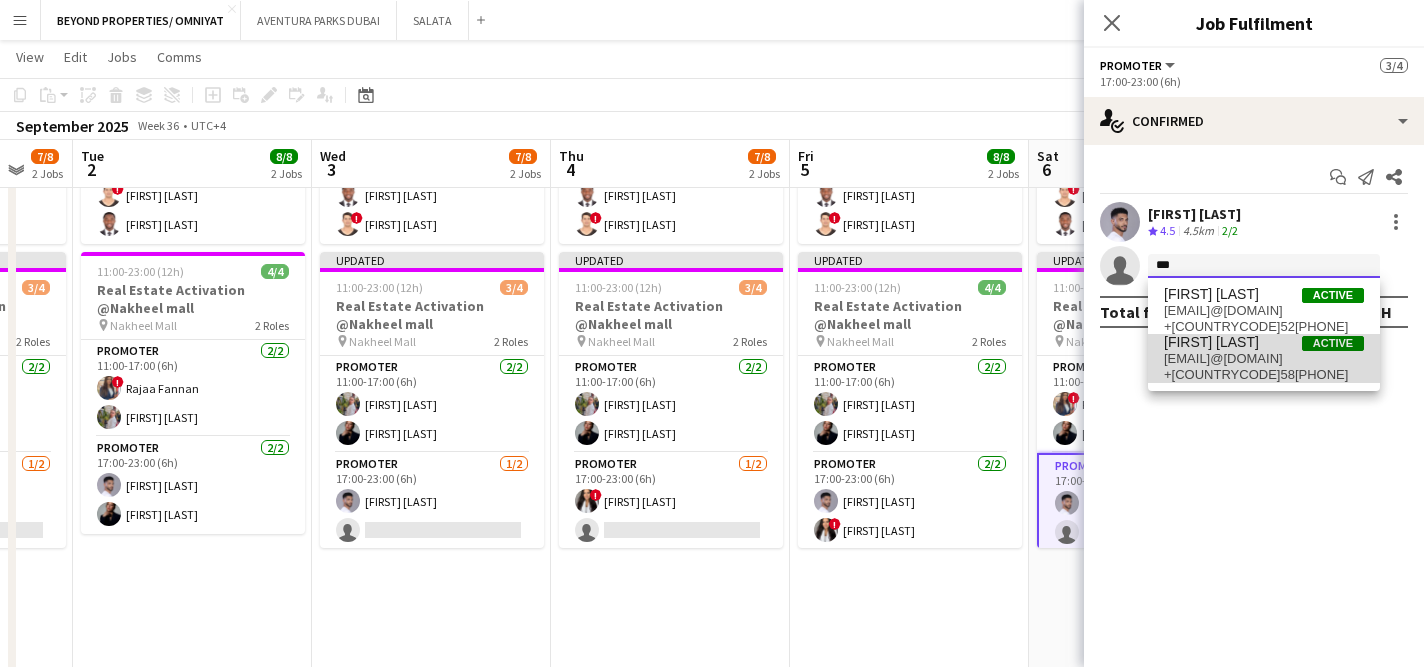 type 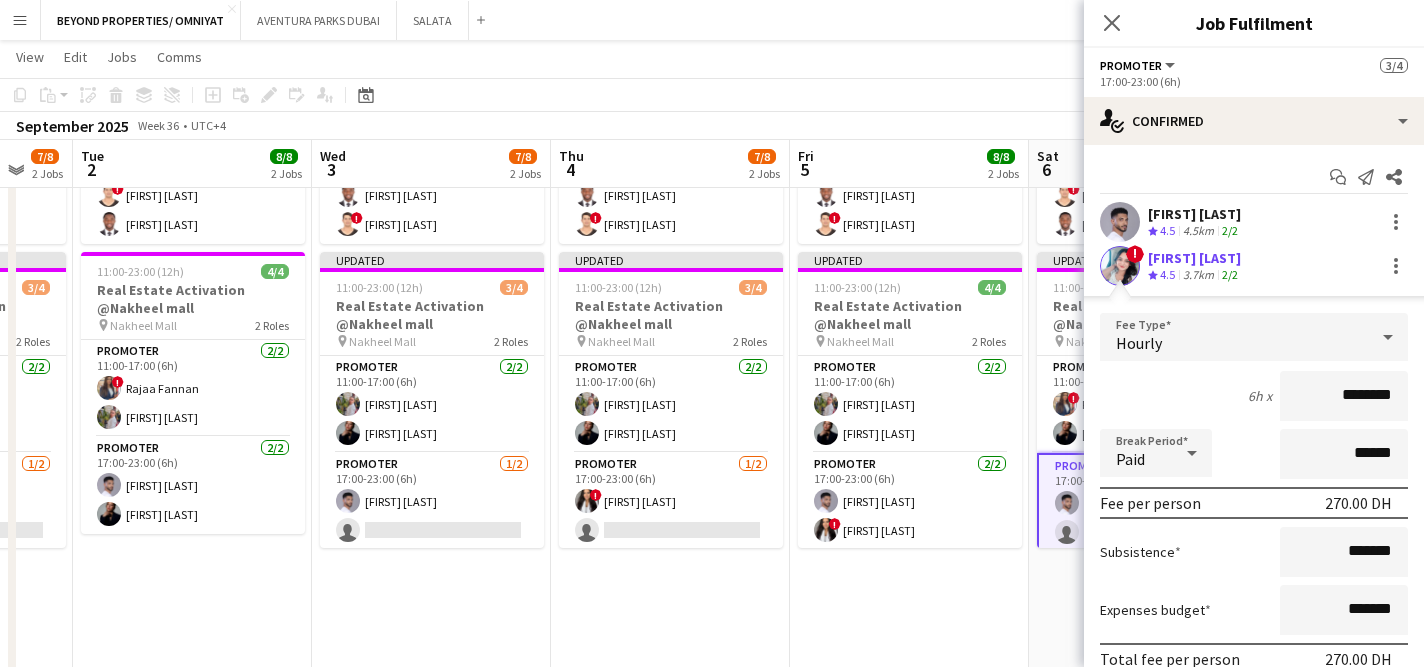 scroll, scrollTop: 131, scrollLeft: 0, axis: vertical 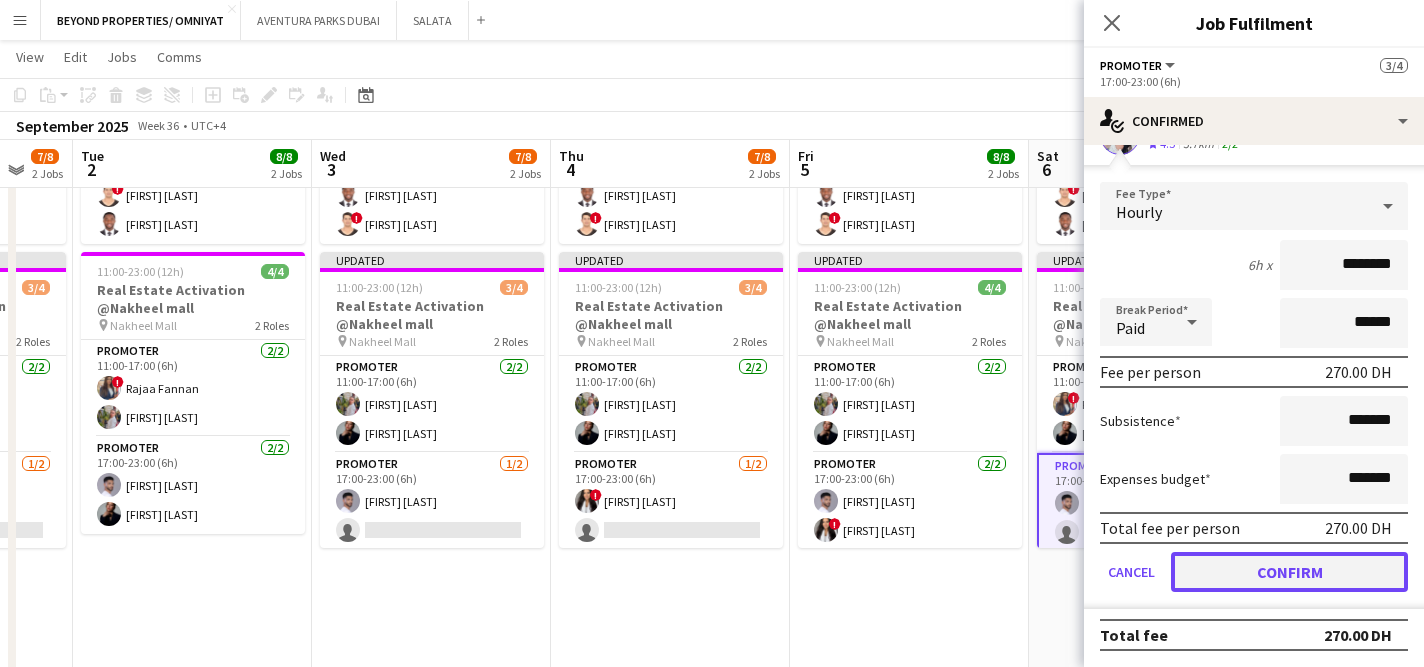 click on "Confirm" at bounding box center (1289, 572) 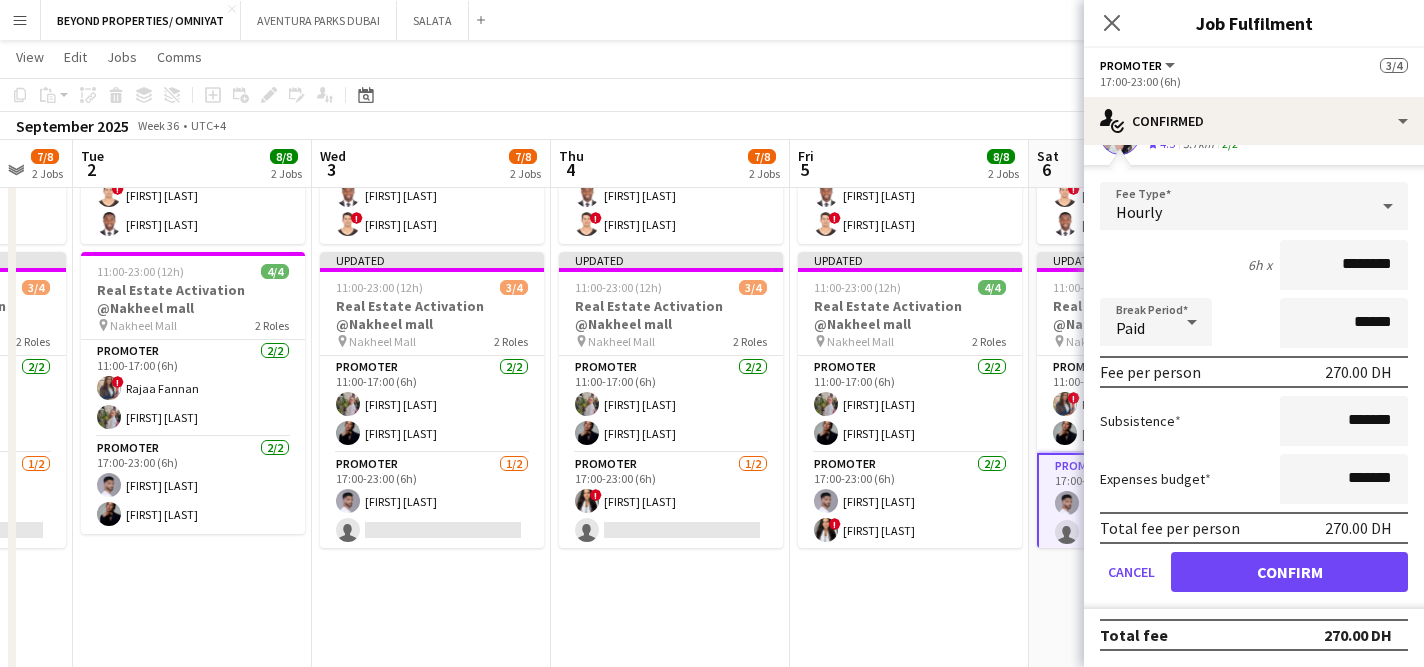 scroll, scrollTop: 0, scrollLeft: 0, axis: both 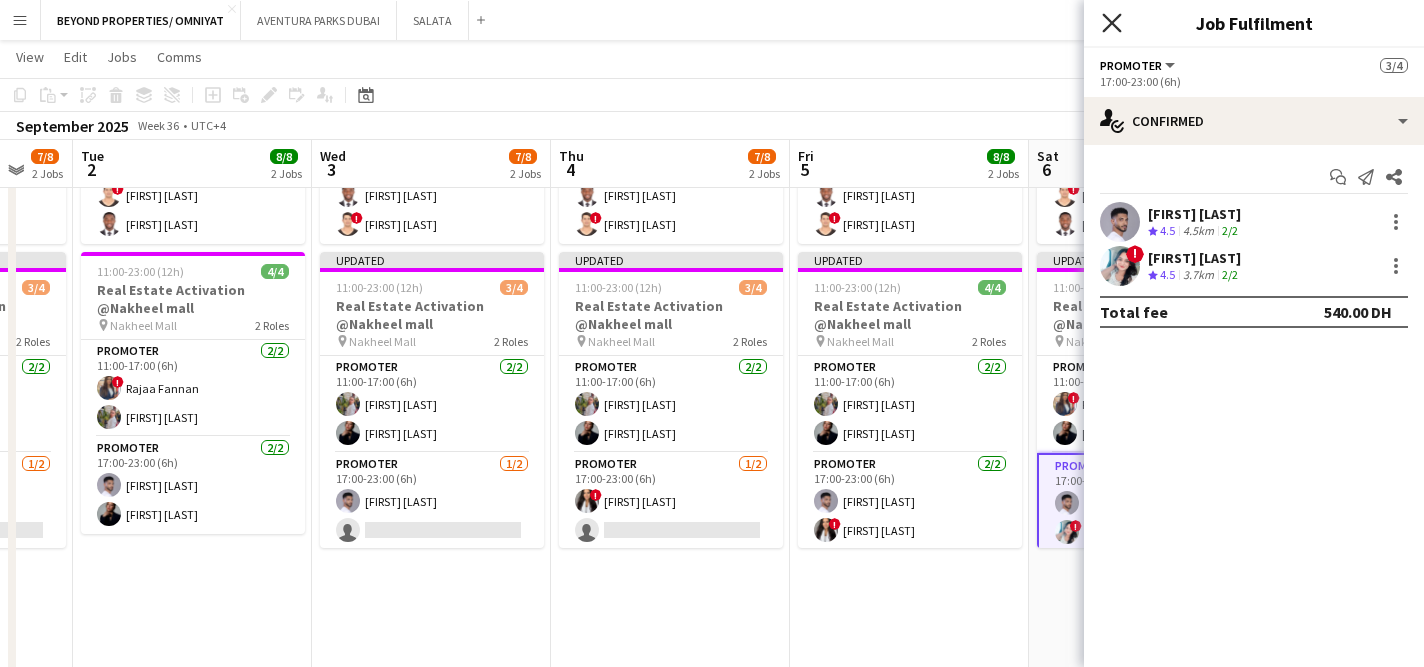 click on "Close pop-in" 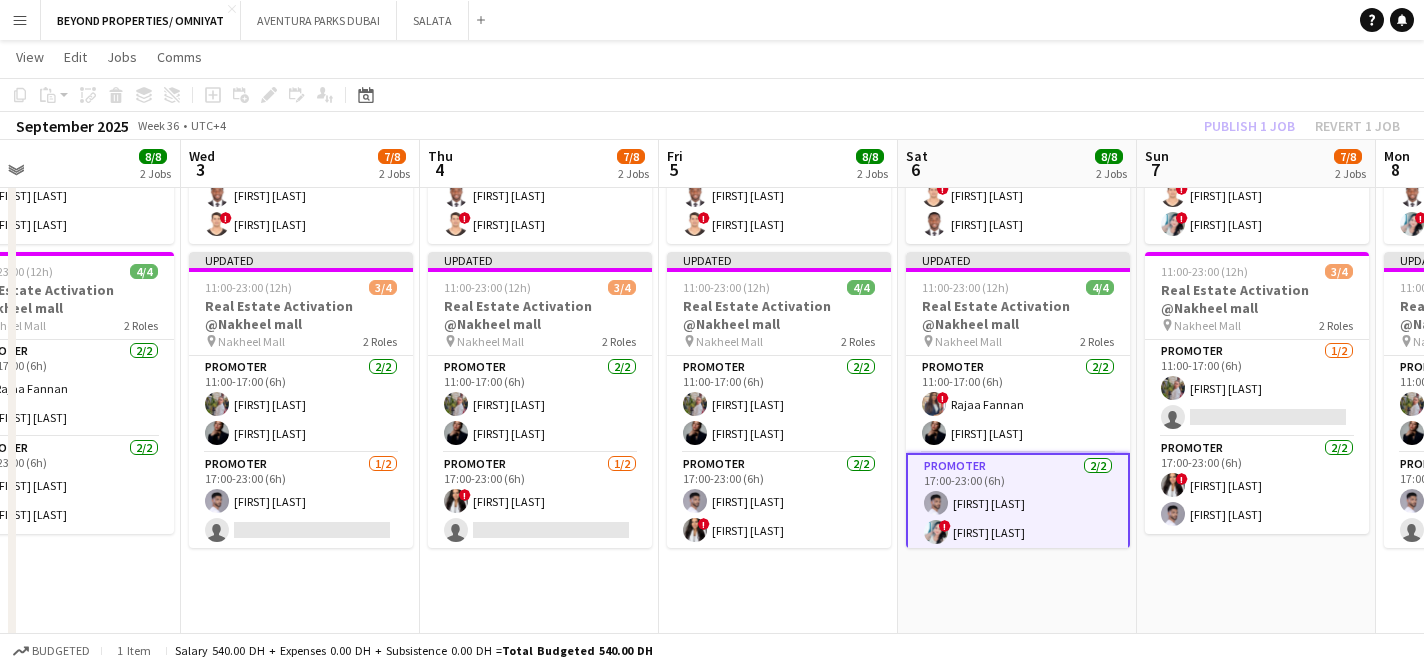 scroll, scrollTop: 0, scrollLeft: 776, axis: horizontal 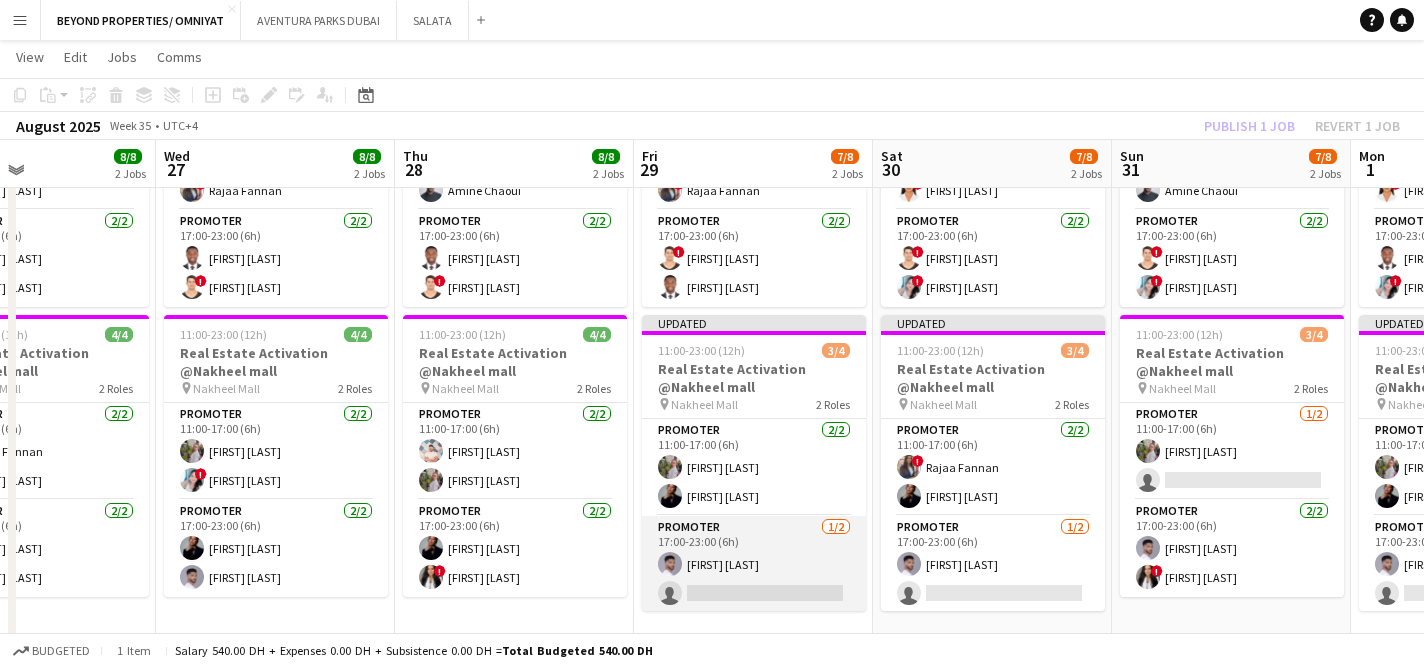 click on "Promoter   1/2   17:00-23:00 (6h)
[FIRST] [LAST]
single-neutral-actions" at bounding box center [754, 564] 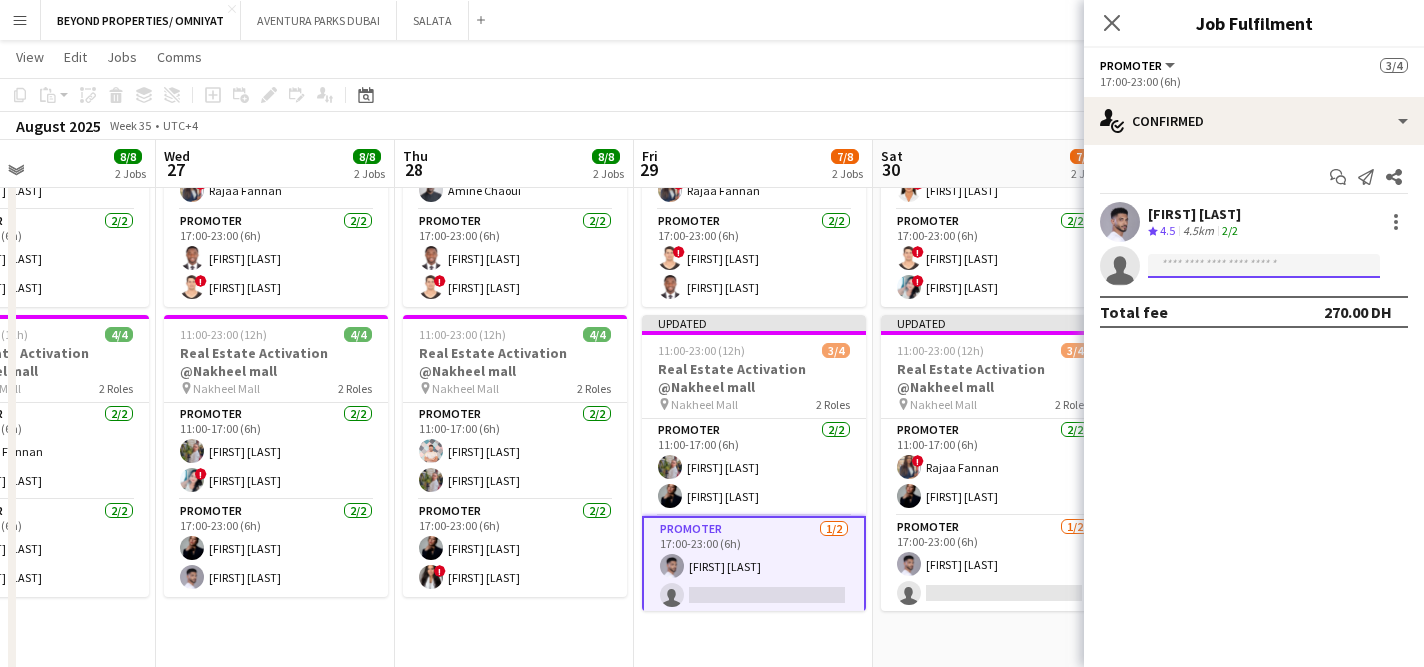 click 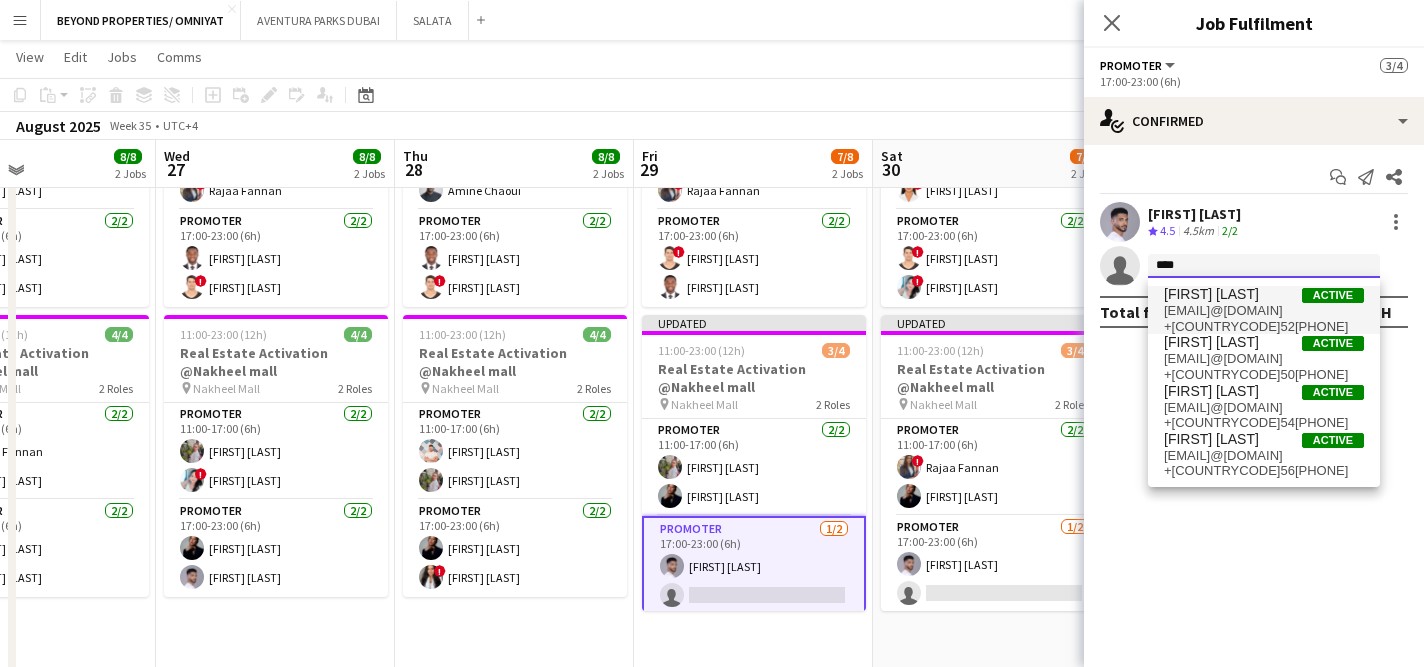 type on "****" 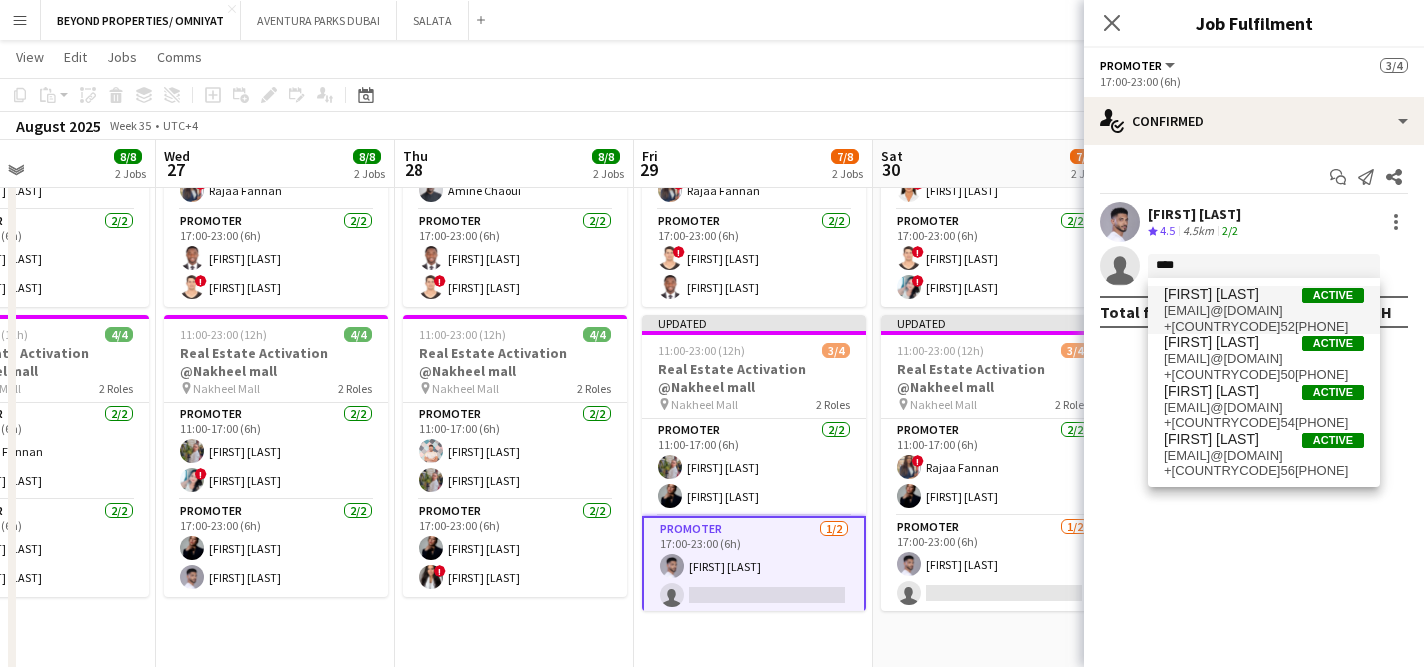 click on "[EMAIL]@[DOMAIN]" at bounding box center [1264, 311] 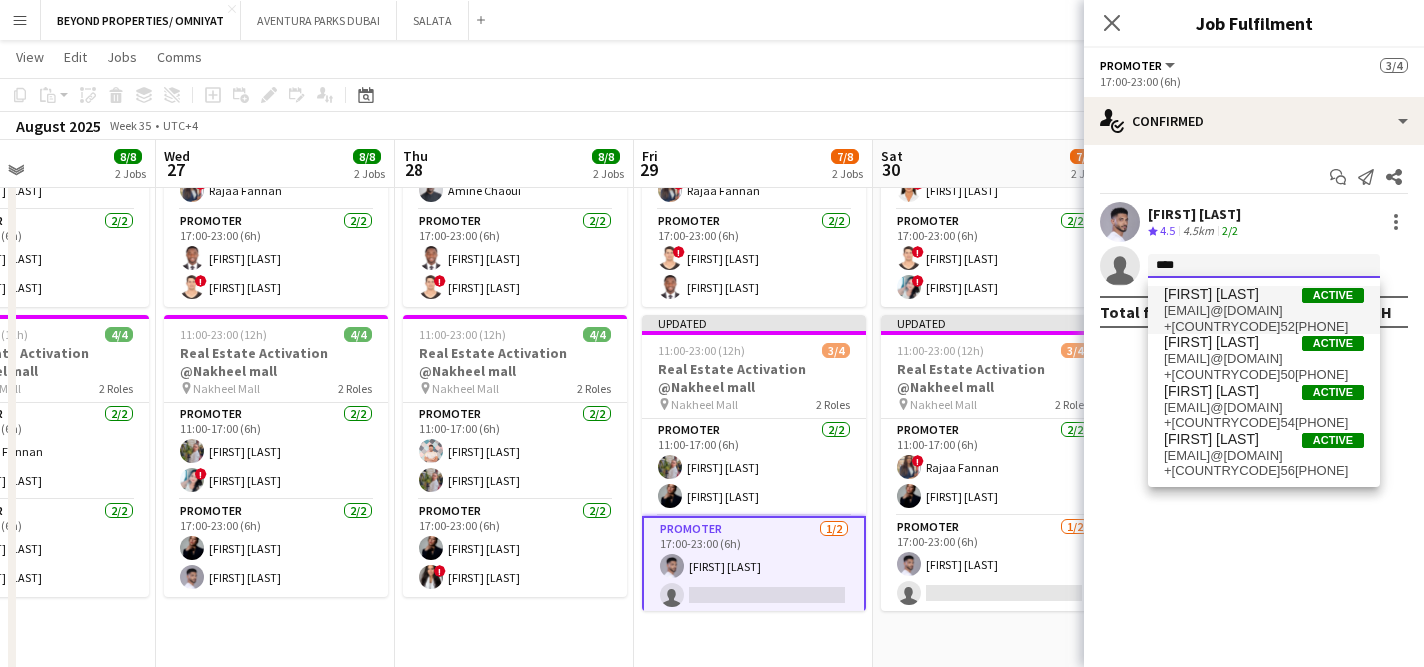 type 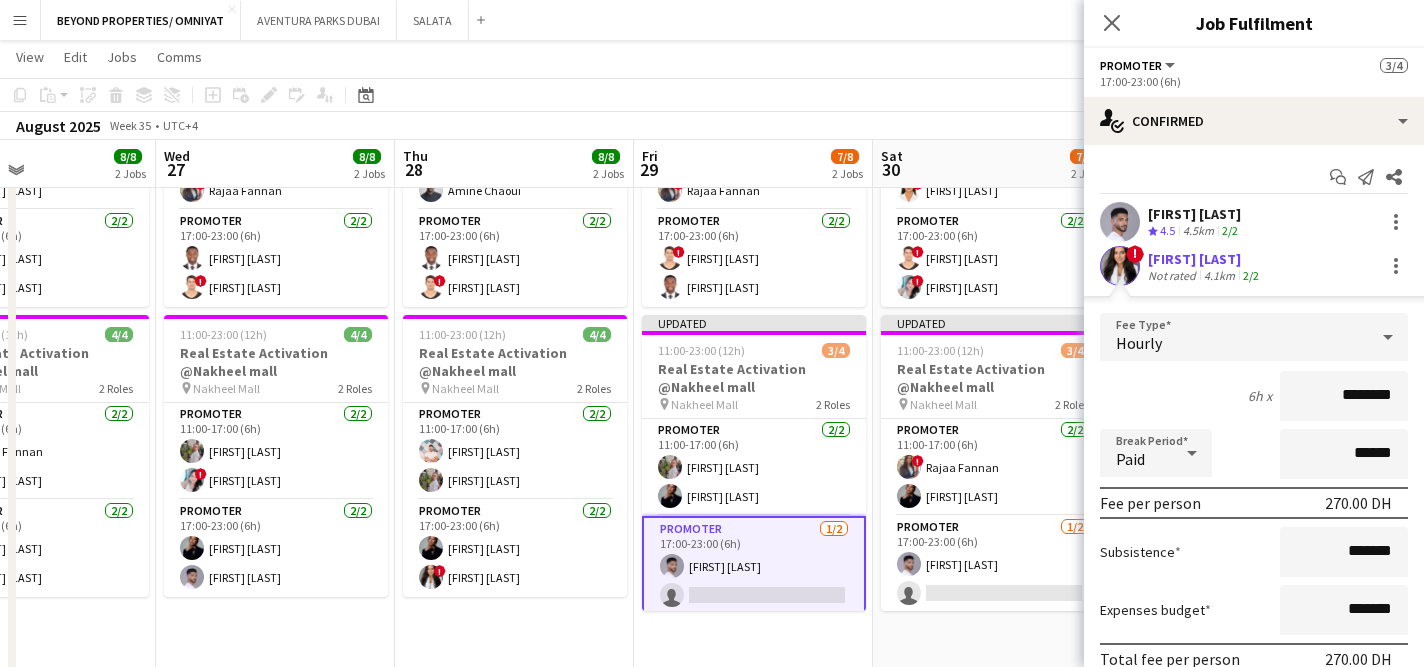 scroll, scrollTop: 131, scrollLeft: 0, axis: vertical 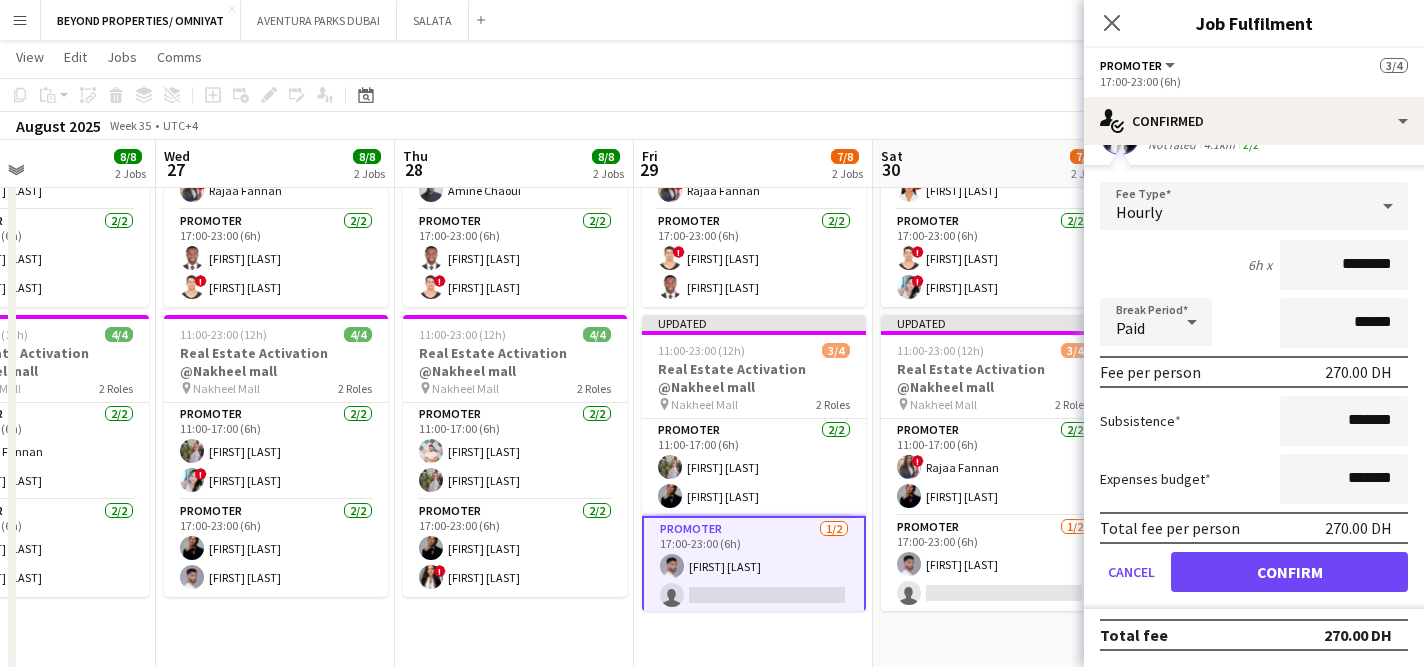 click on "Fee Type  Hourly  6h x  ********  Break Period  Paid ******  Fee per person   270.00 DH   Subsistence  *******  Expenses budget  *******  Total fee per person   270.00 DH   Cancel   Confirm" at bounding box center [1254, 395] 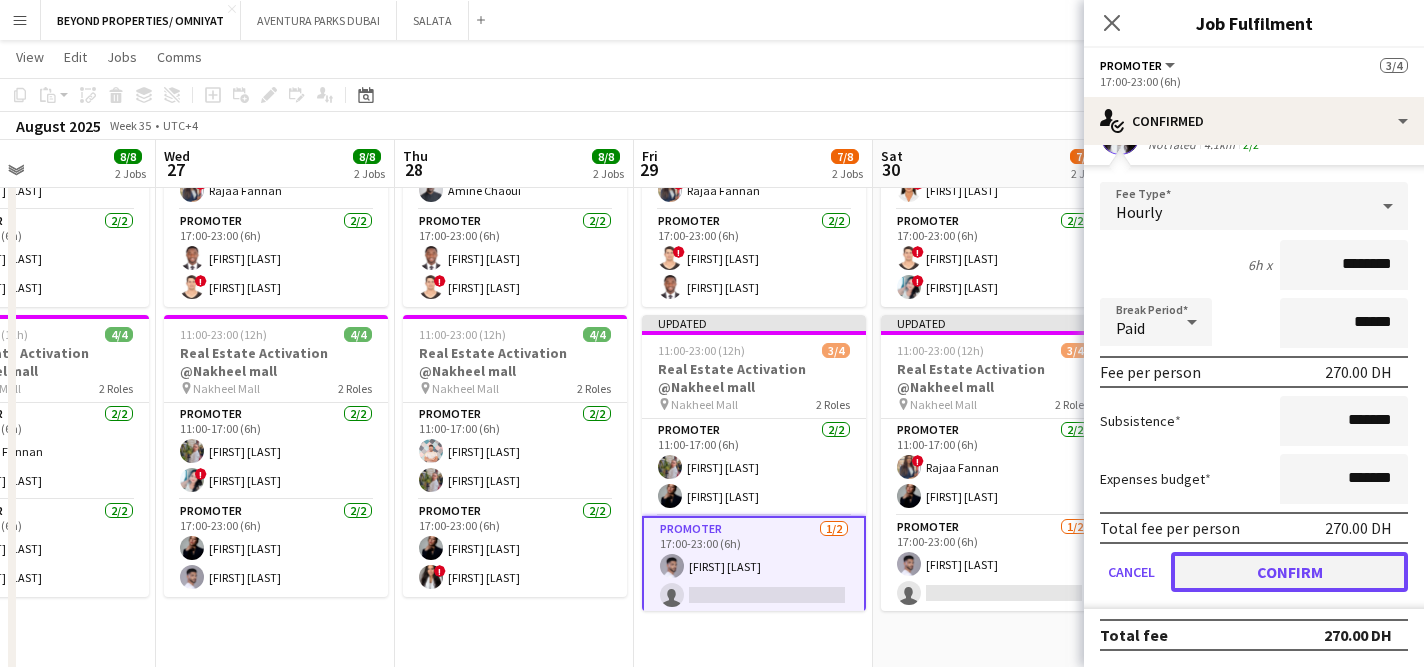 click on "Confirm" at bounding box center (1289, 572) 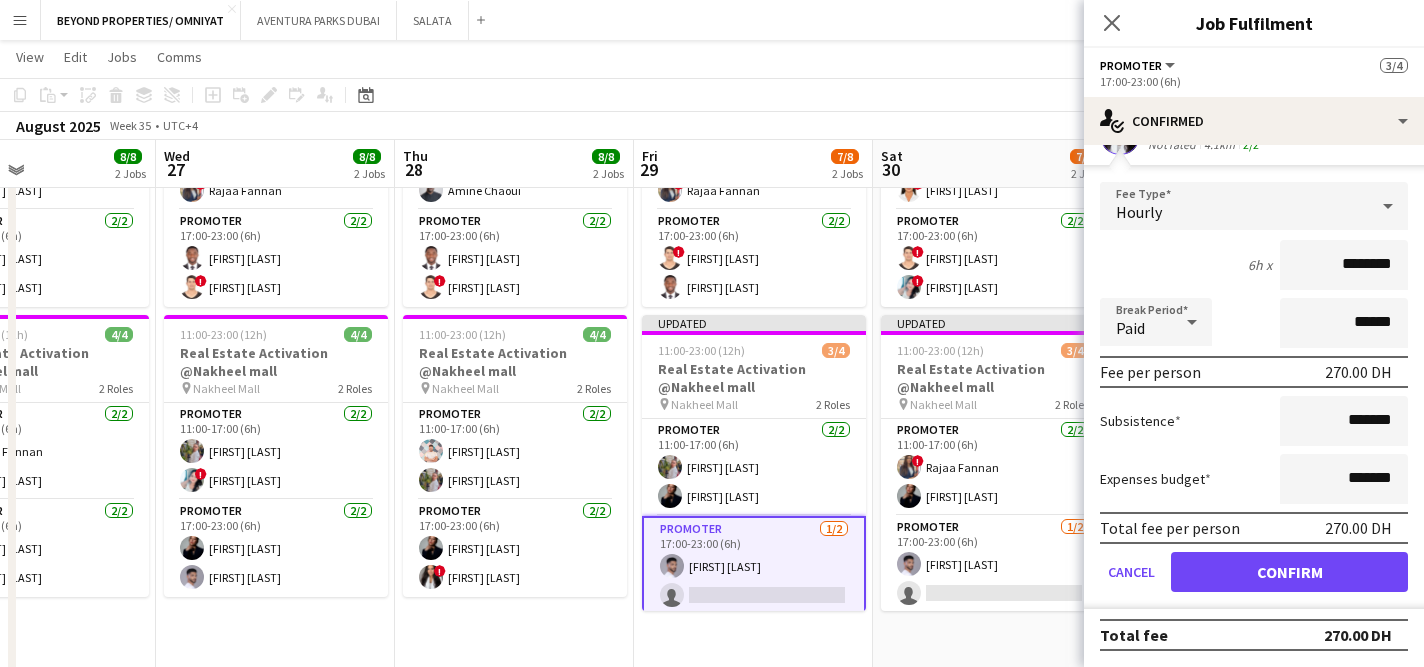 scroll, scrollTop: 0, scrollLeft: 0, axis: both 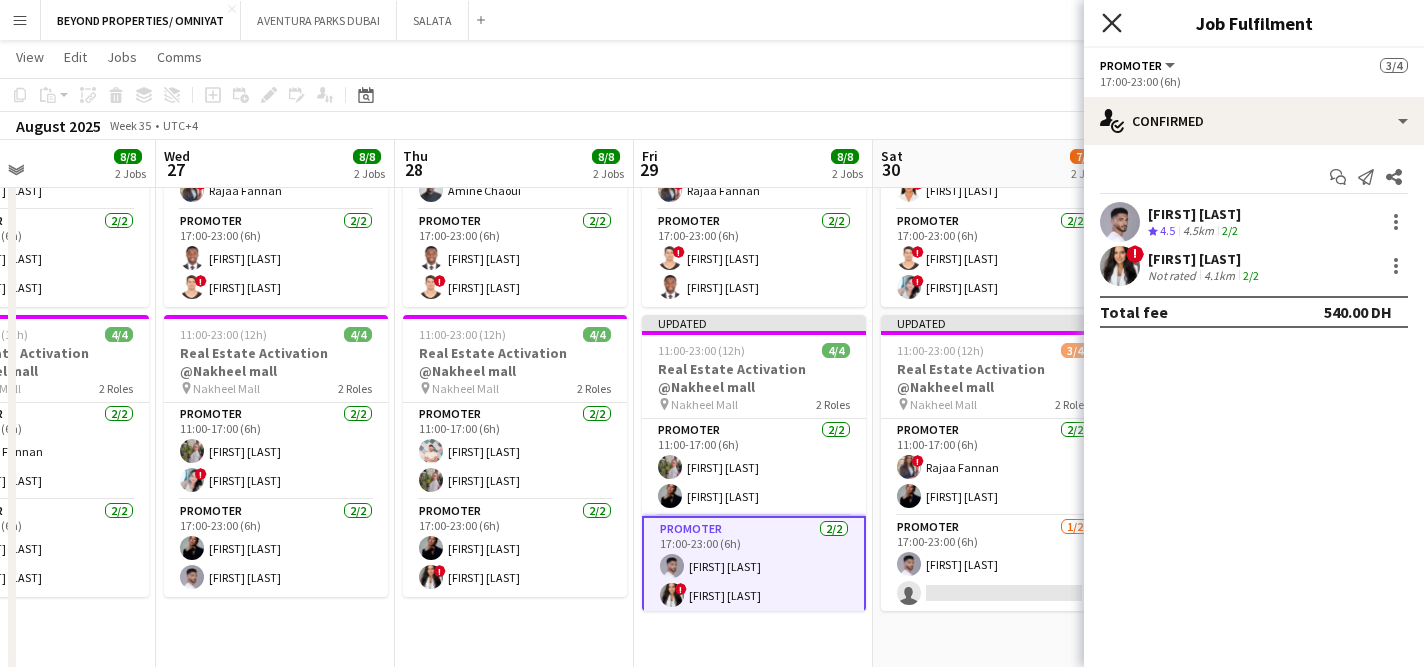 click on "Close pop-in" 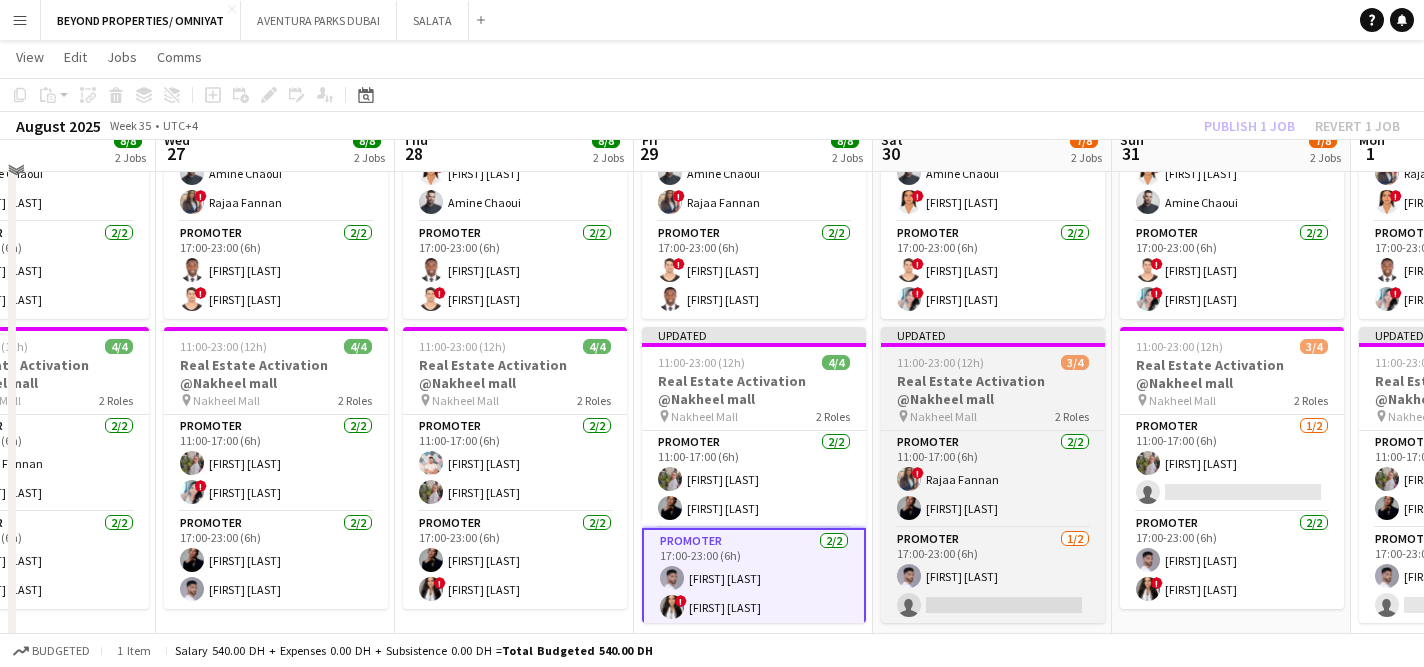 scroll, scrollTop: 272, scrollLeft: 0, axis: vertical 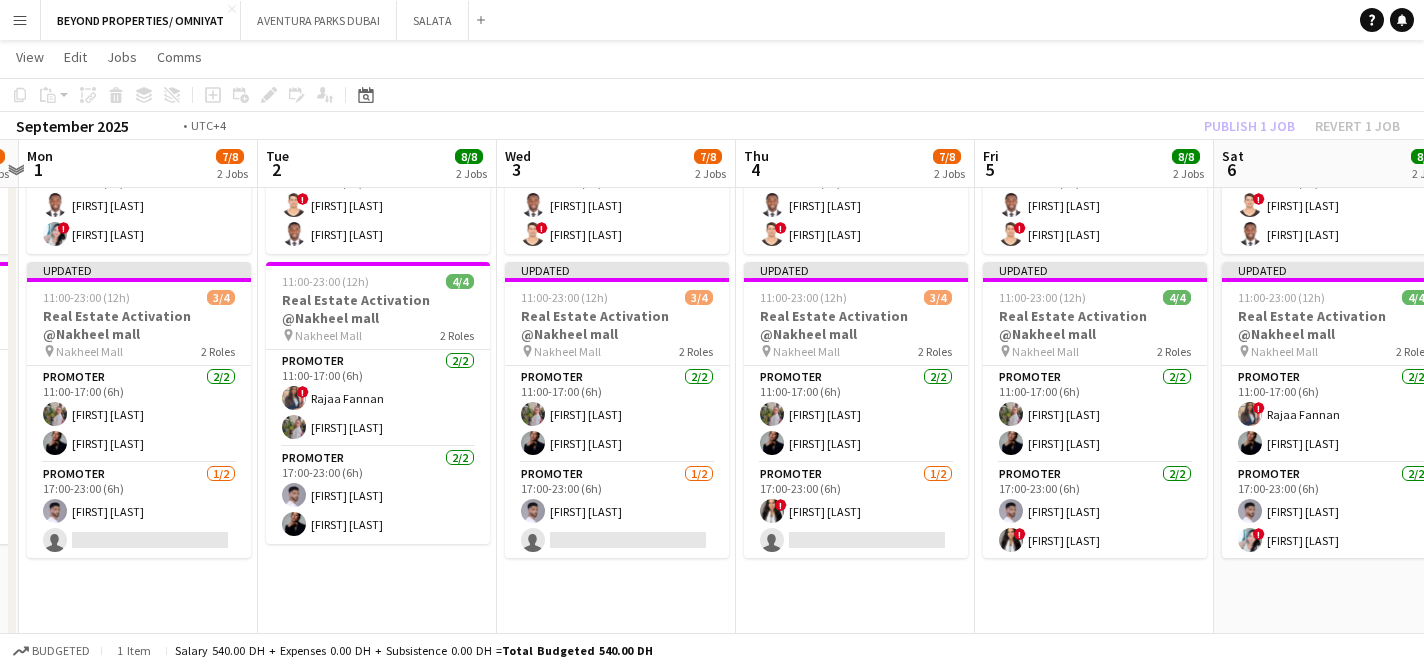 drag, startPoint x: 148, startPoint y: 513, endPoint x: 825, endPoint y: 420, distance: 683.3579 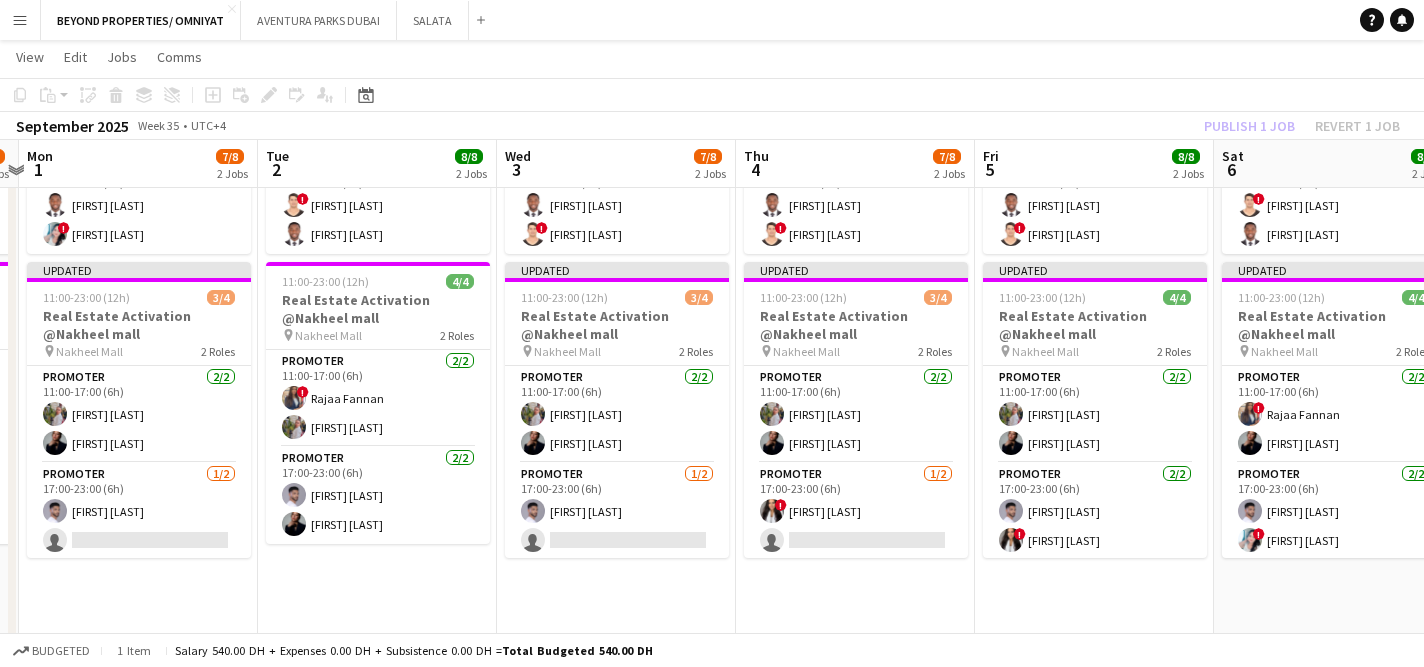 scroll, scrollTop: 0, scrollLeft: 459, axis: horizontal 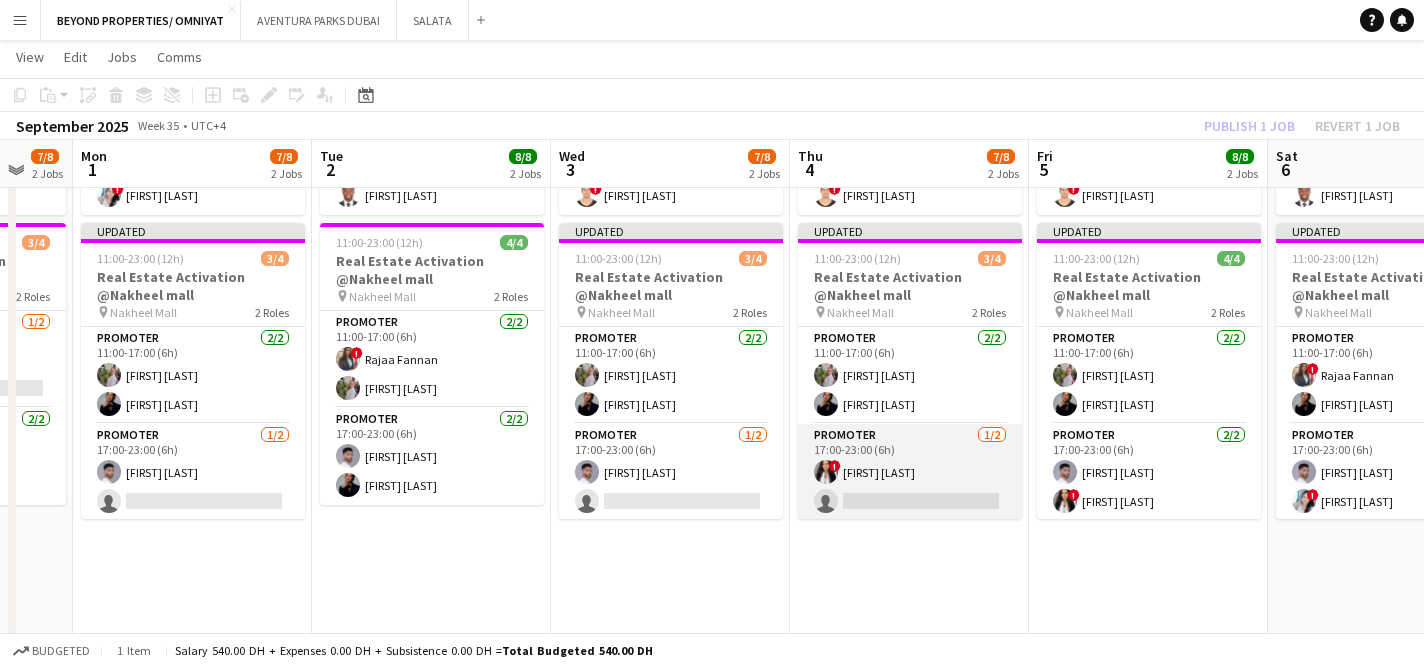 click on "Promoter   1/2   17:00-23:00 (6h)
! [FIRST] [LAST]
single-neutral-actions" at bounding box center [910, 472] 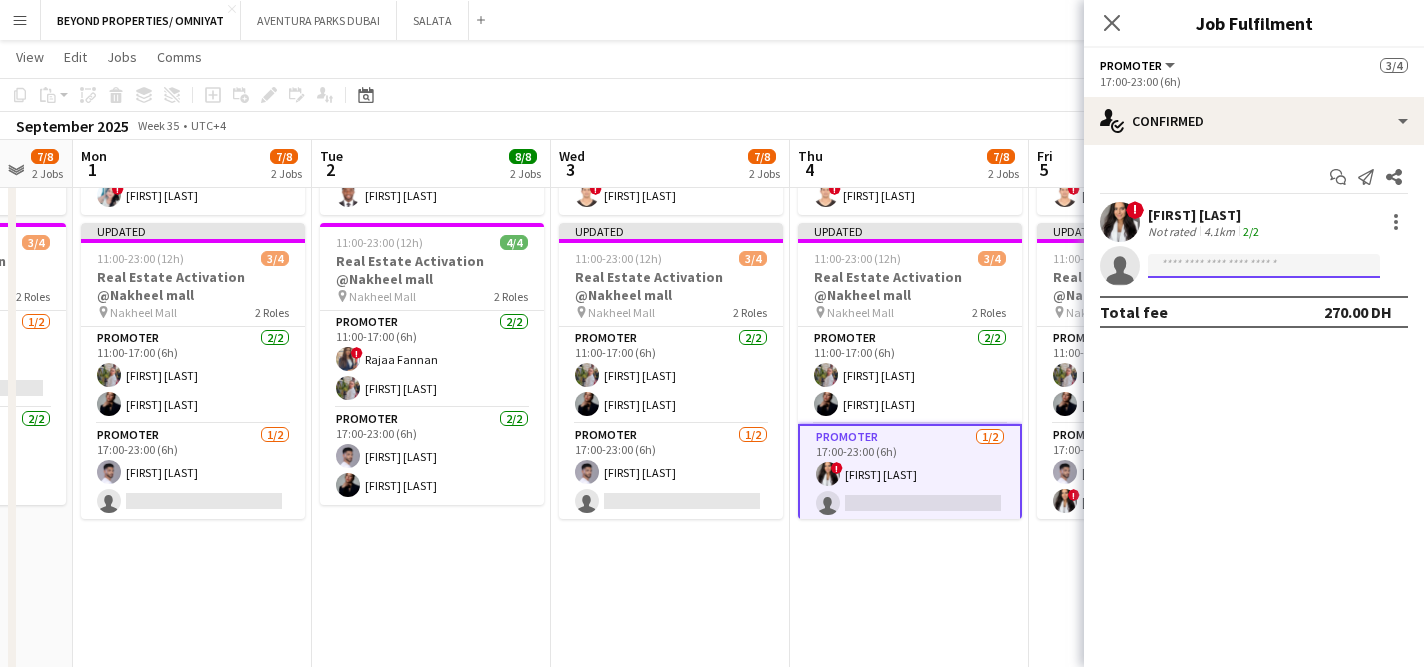 click 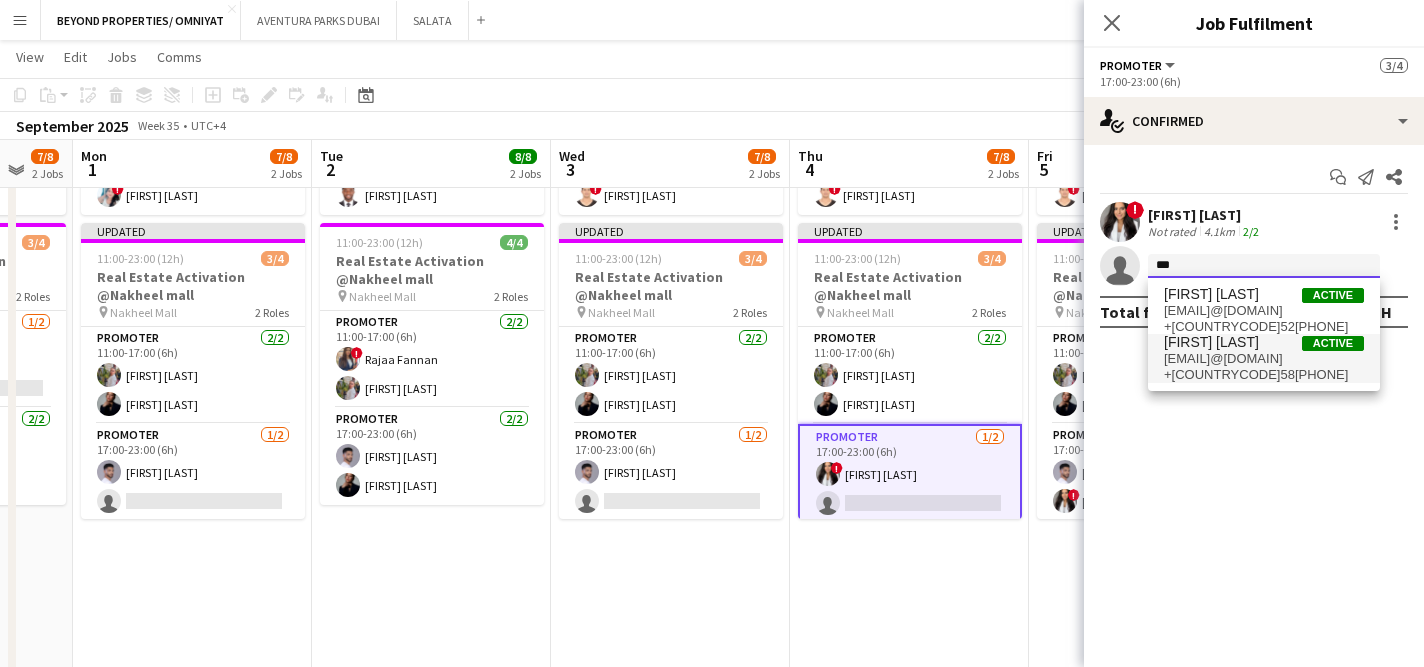 type on "***" 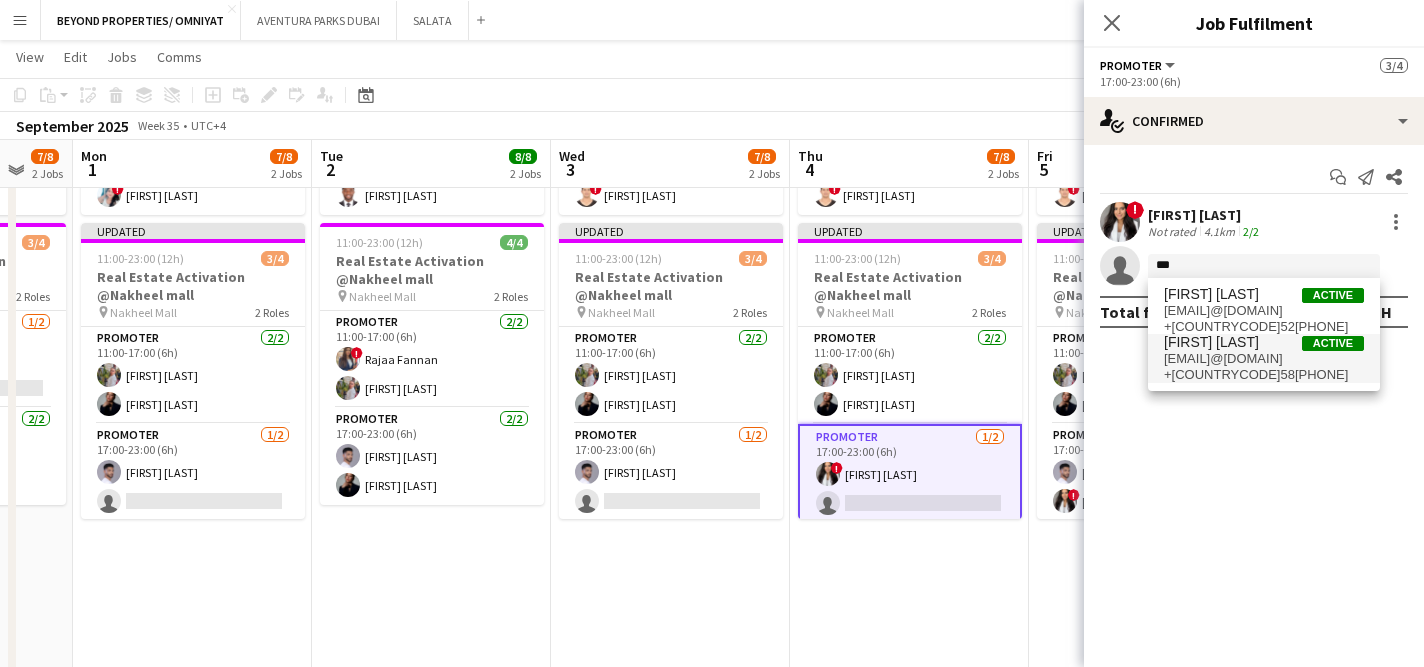 click on "[FIRST] [LAST]" at bounding box center (1211, 342) 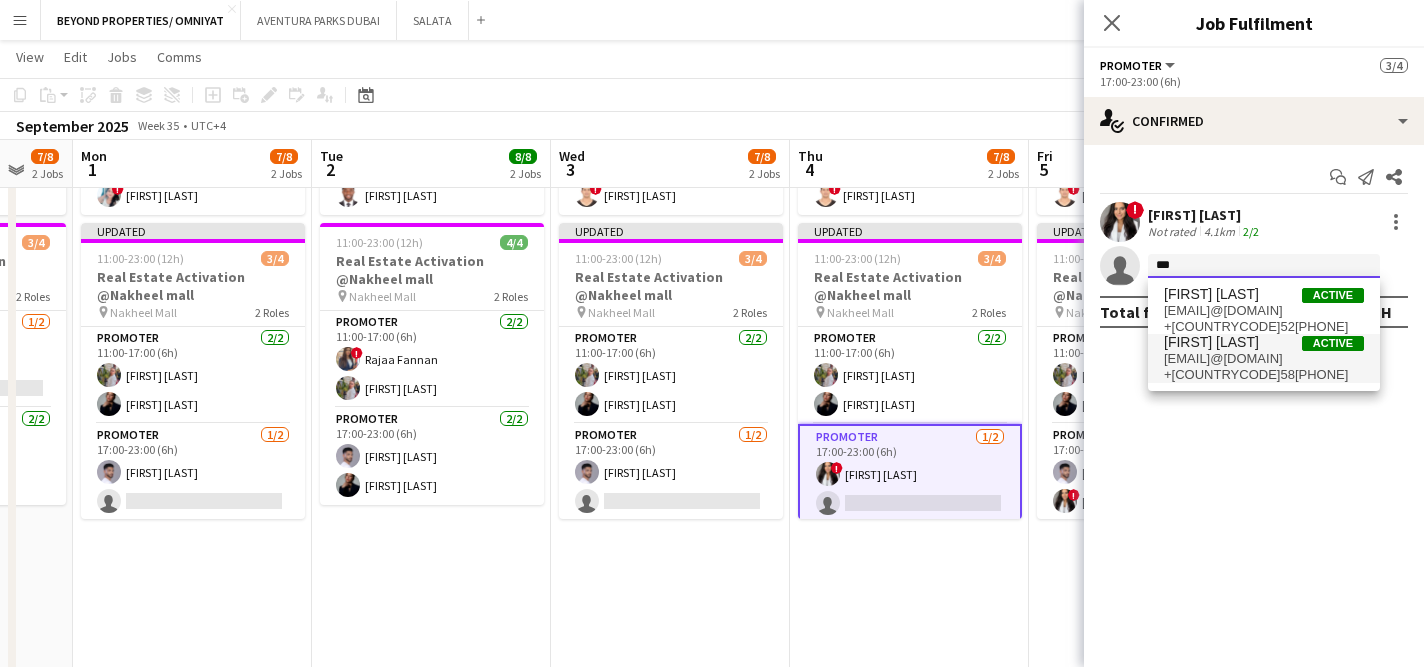 type 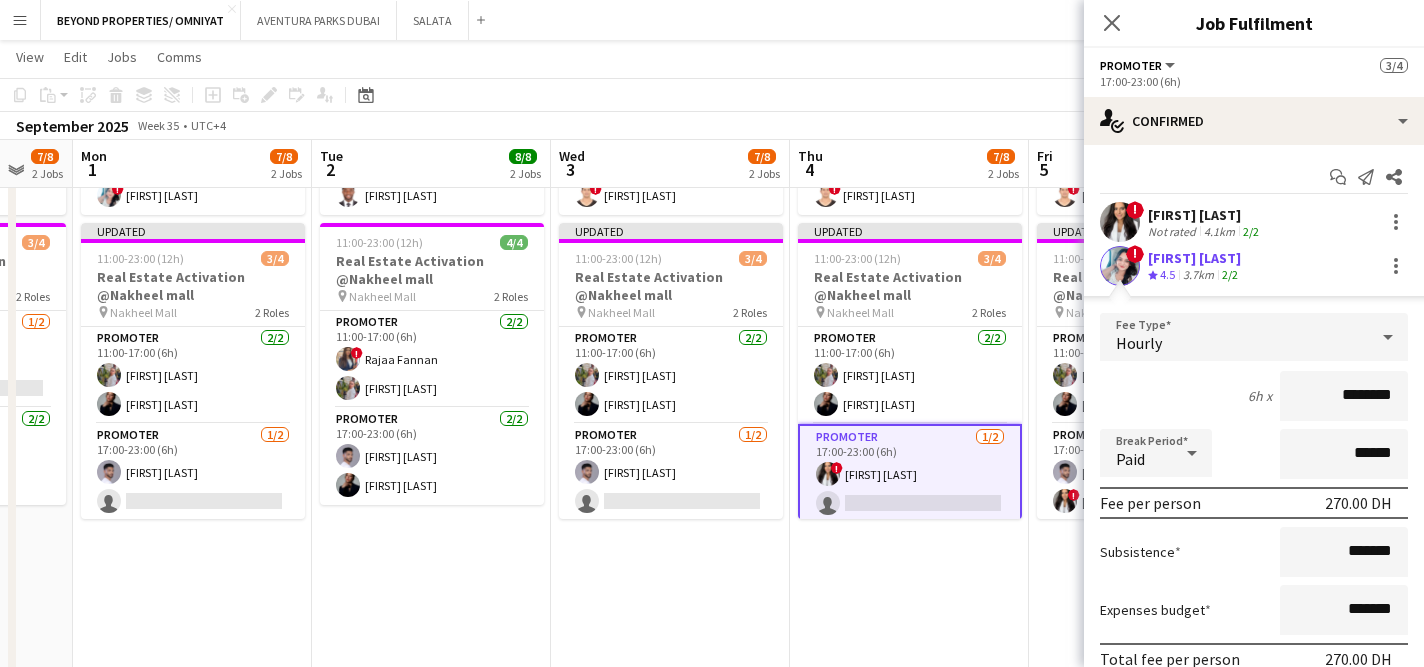 scroll, scrollTop: 131, scrollLeft: 0, axis: vertical 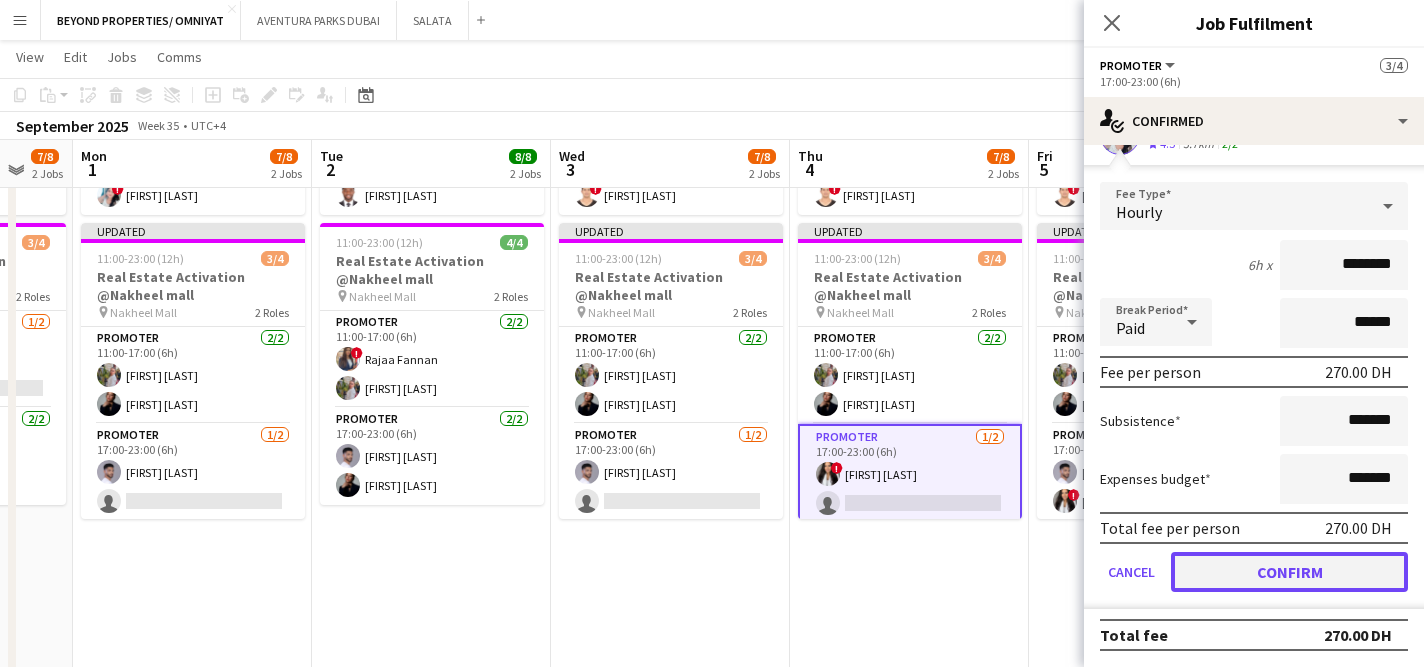 click on "Confirm" at bounding box center [1289, 572] 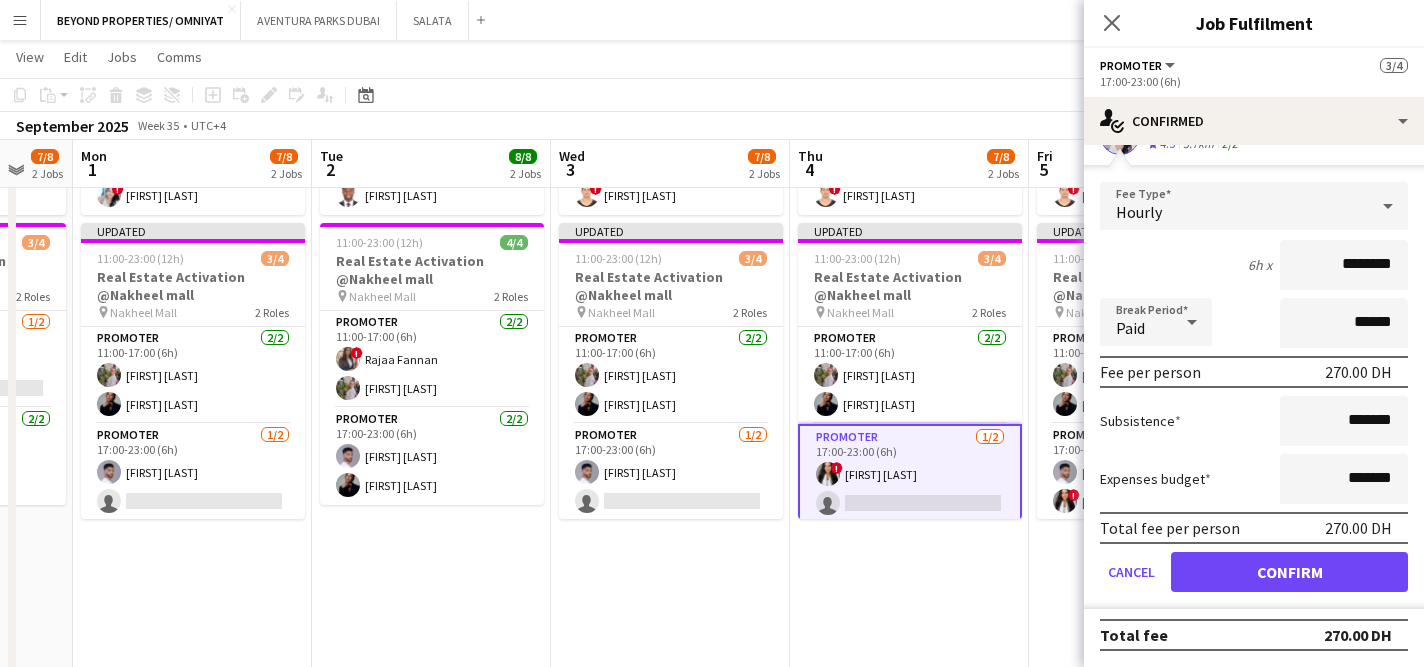 scroll, scrollTop: 0, scrollLeft: 0, axis: both 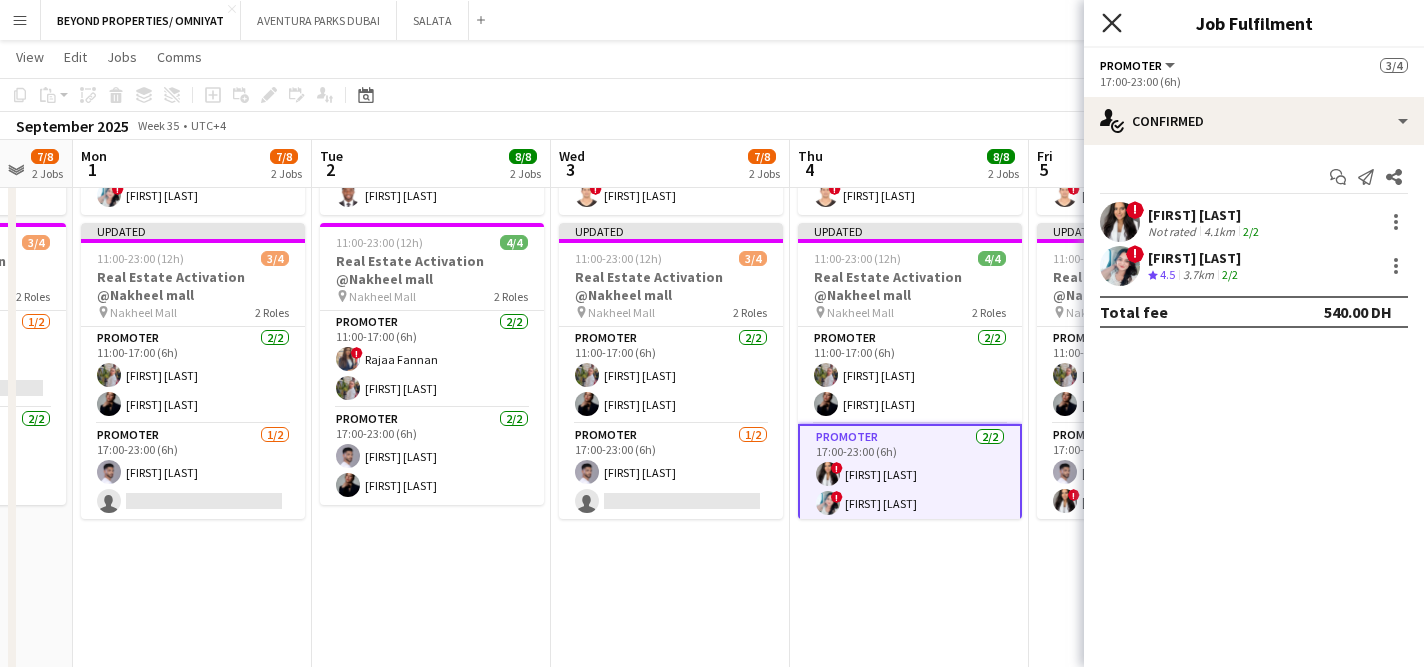 click 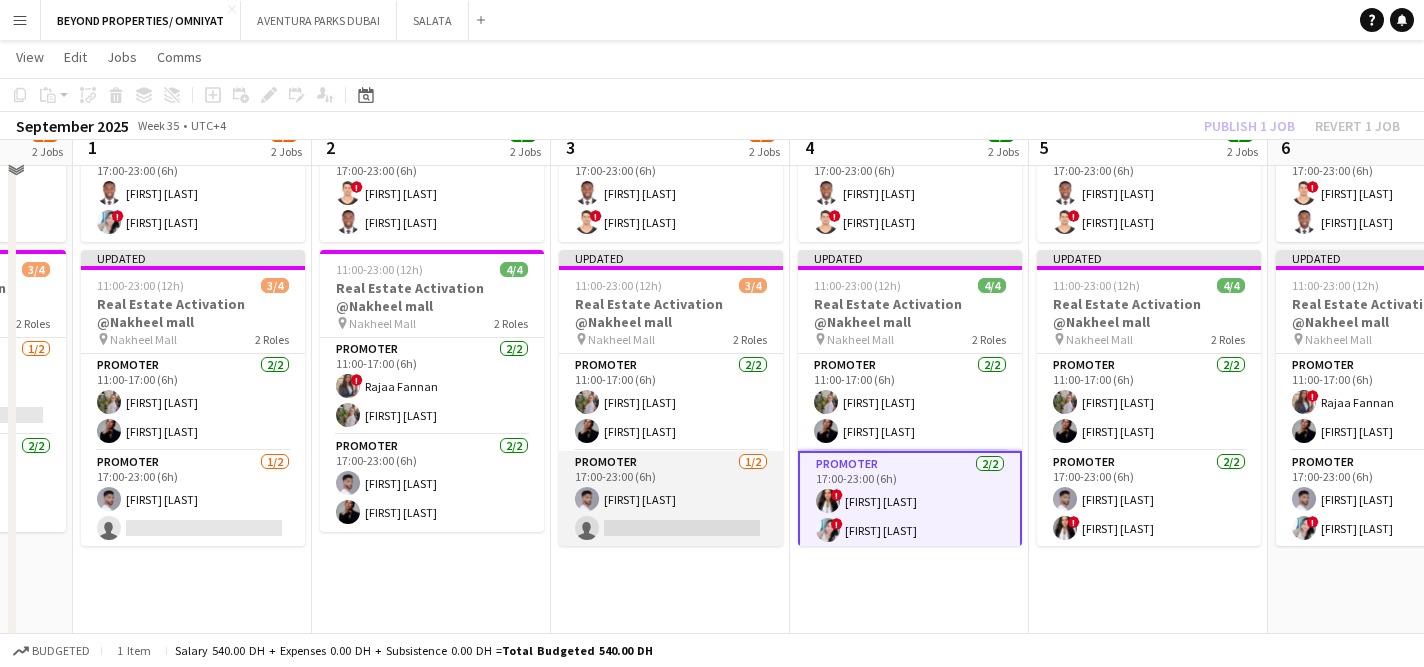 scroll, scrollTop: 349, scrollLeft: 0, axis: vertical 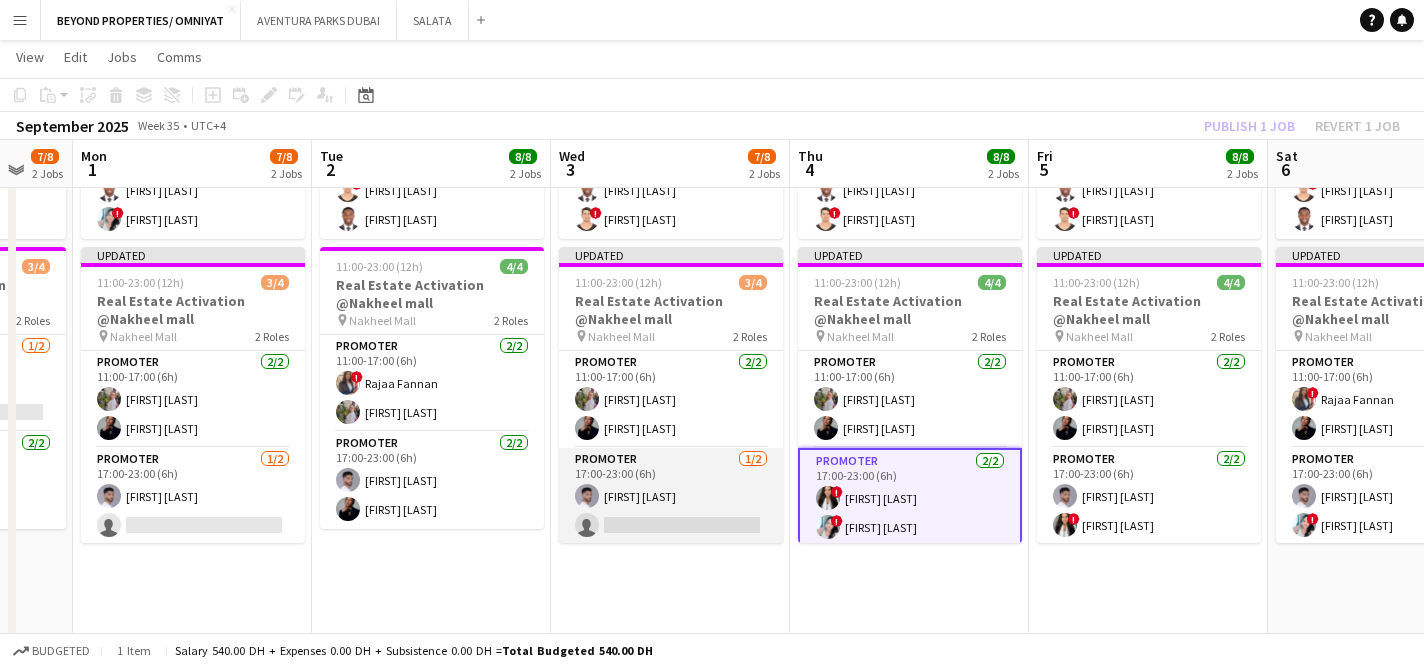 click on "Promoter   1/2   17:00-23:00 (6h)
[FIRST] [LAST]
single-neutral-actions" at bounding box center (671, 496) 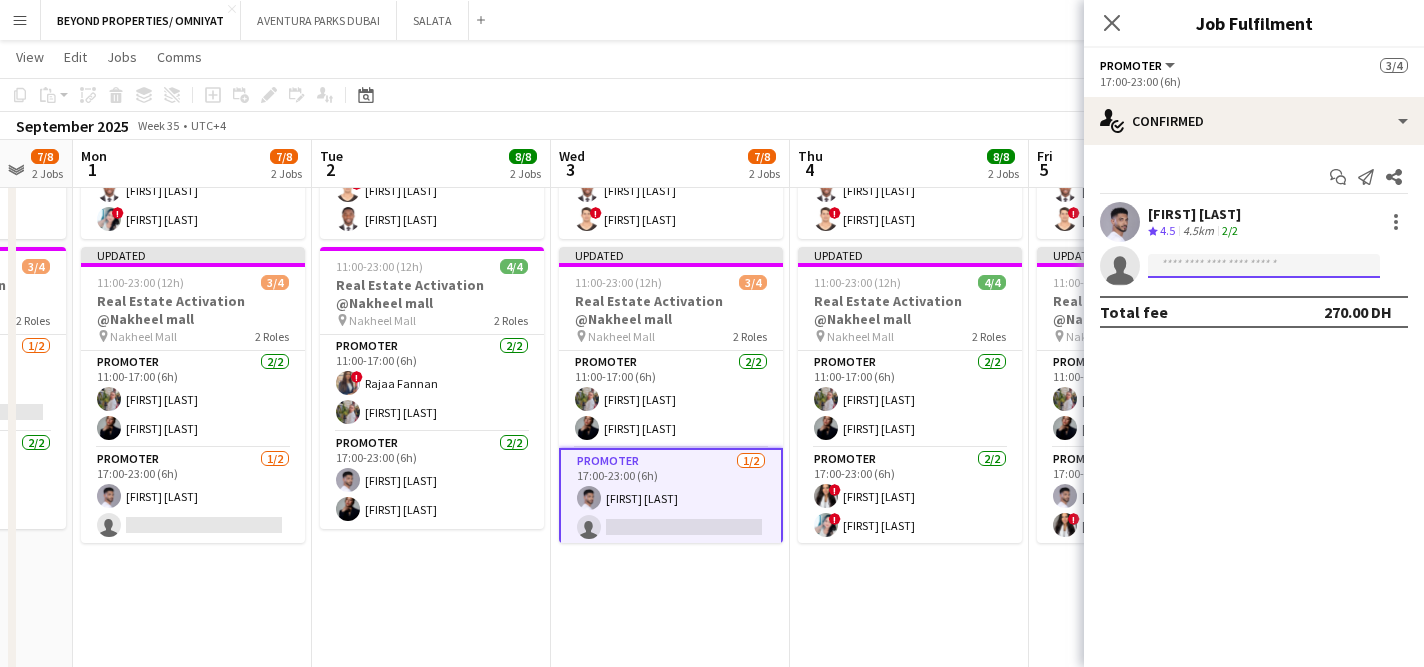 click 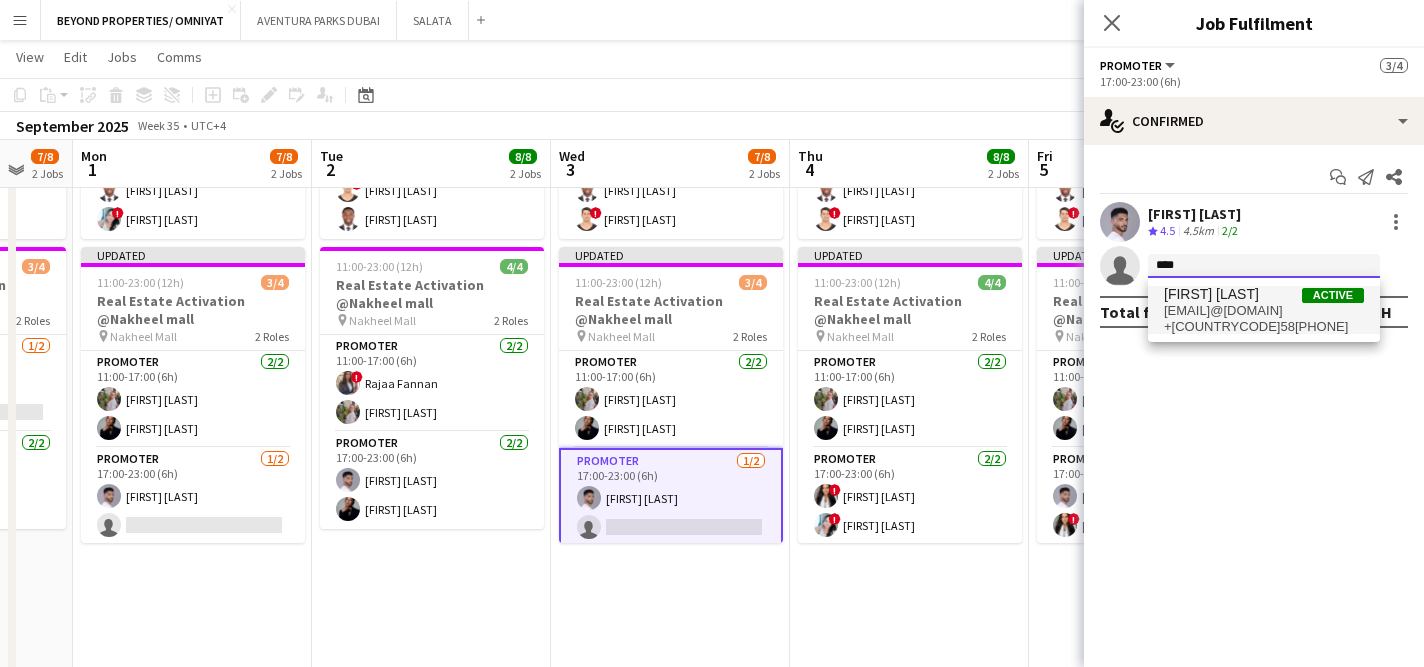 type on "****" 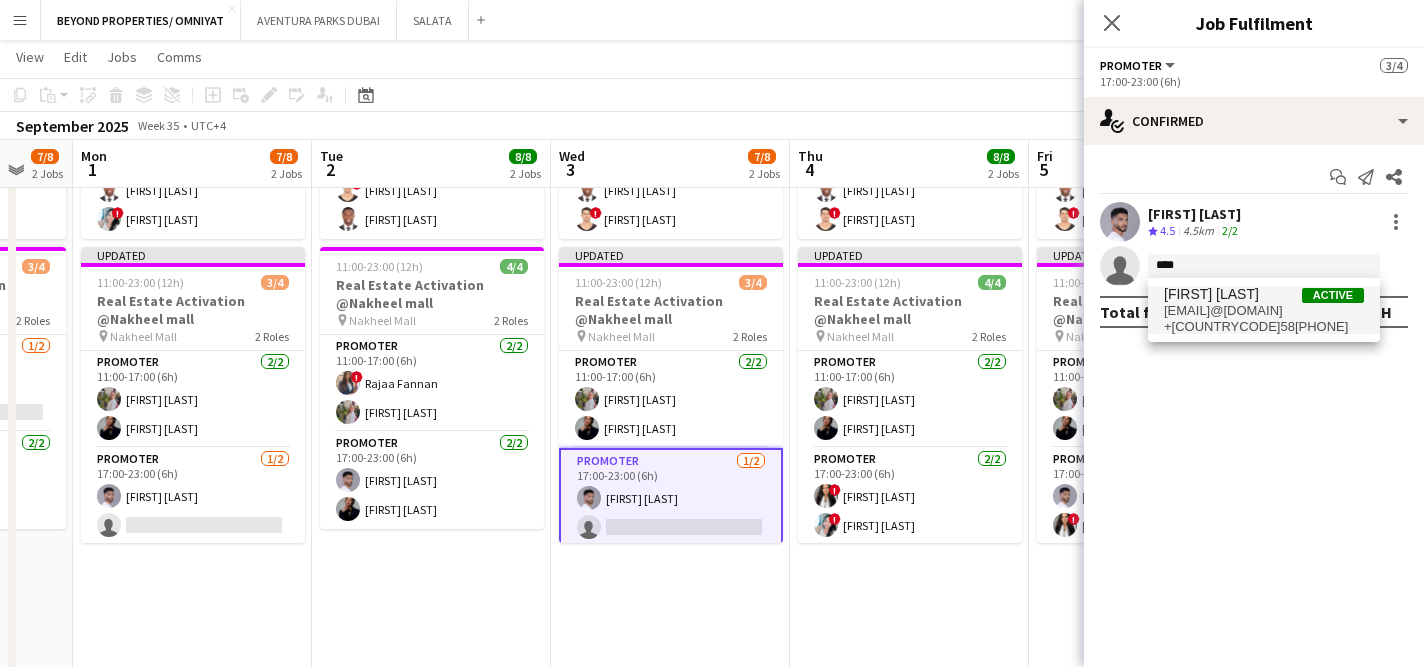 click on "[EMAIL]@[DOMAIN]" at bounding box center [1264, 311] 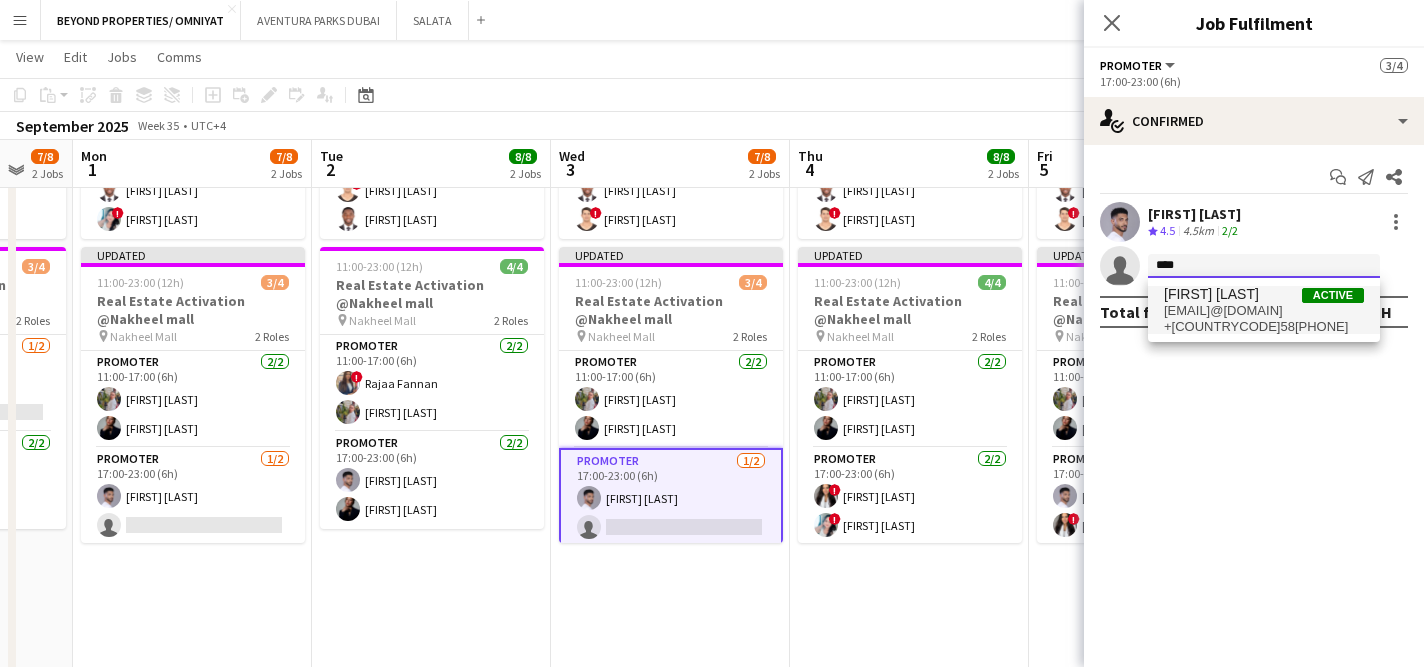 type 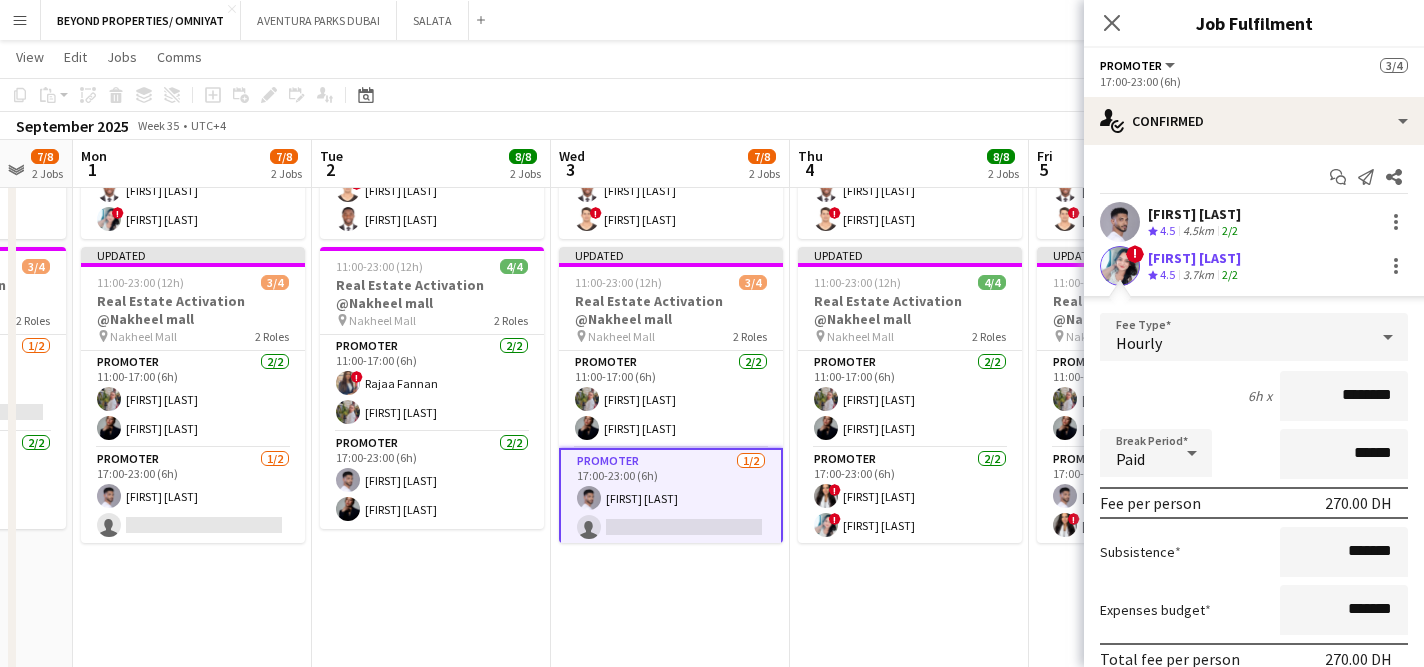 scroll, scrollTop: 131, scrollLeft: 0, axis: vertical 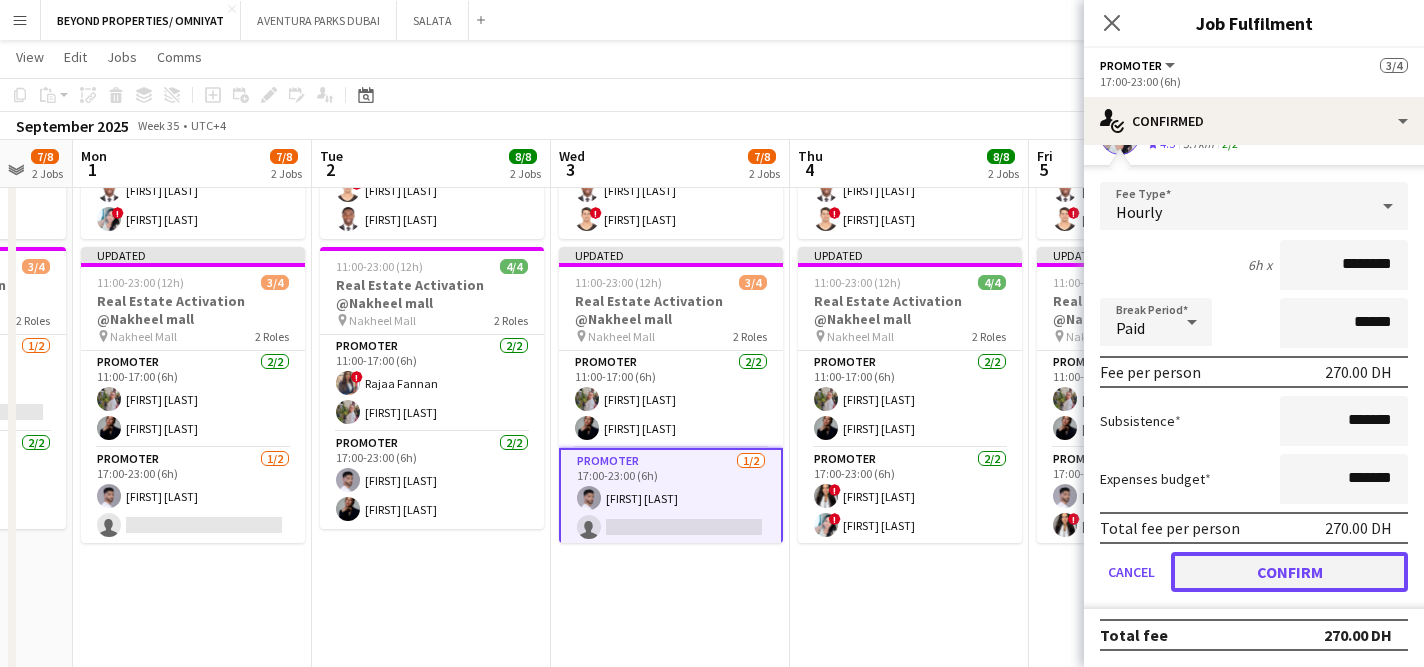click on "Confirm" at bounding box center [1289, 572] 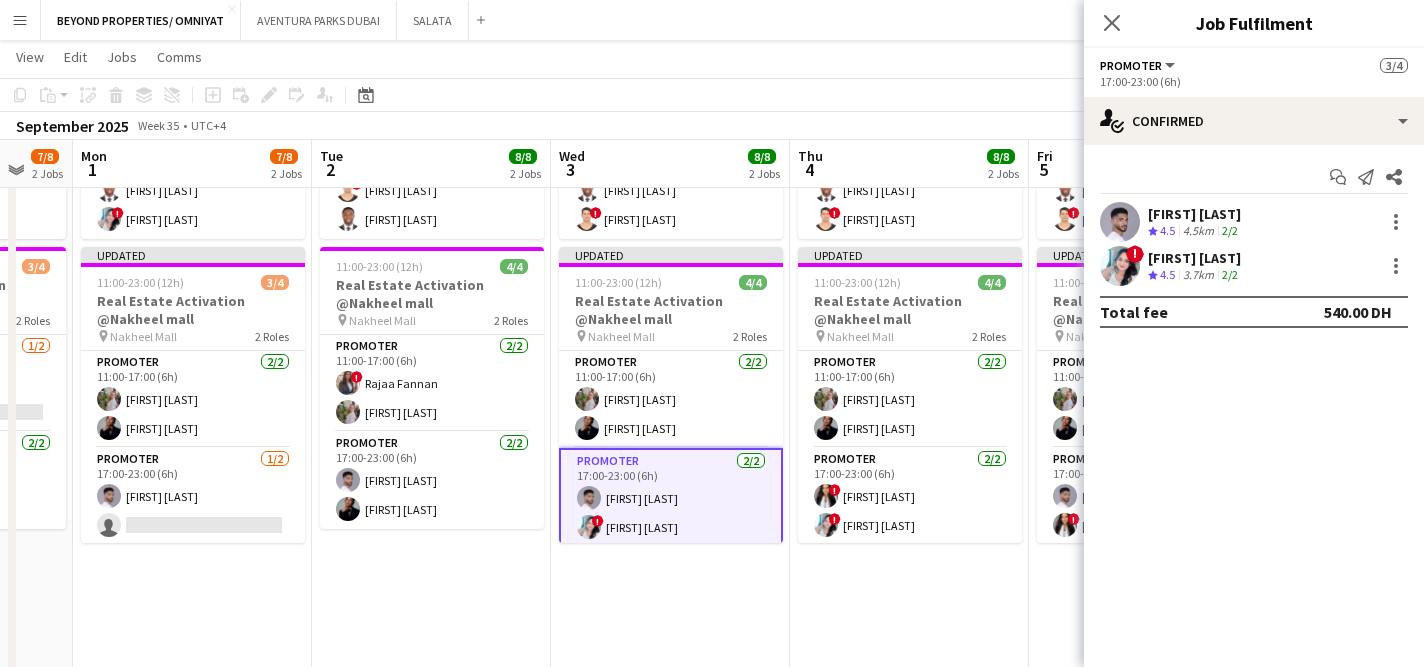 scroll, scrollTop: 0, scrollLeft: 0, axis: both 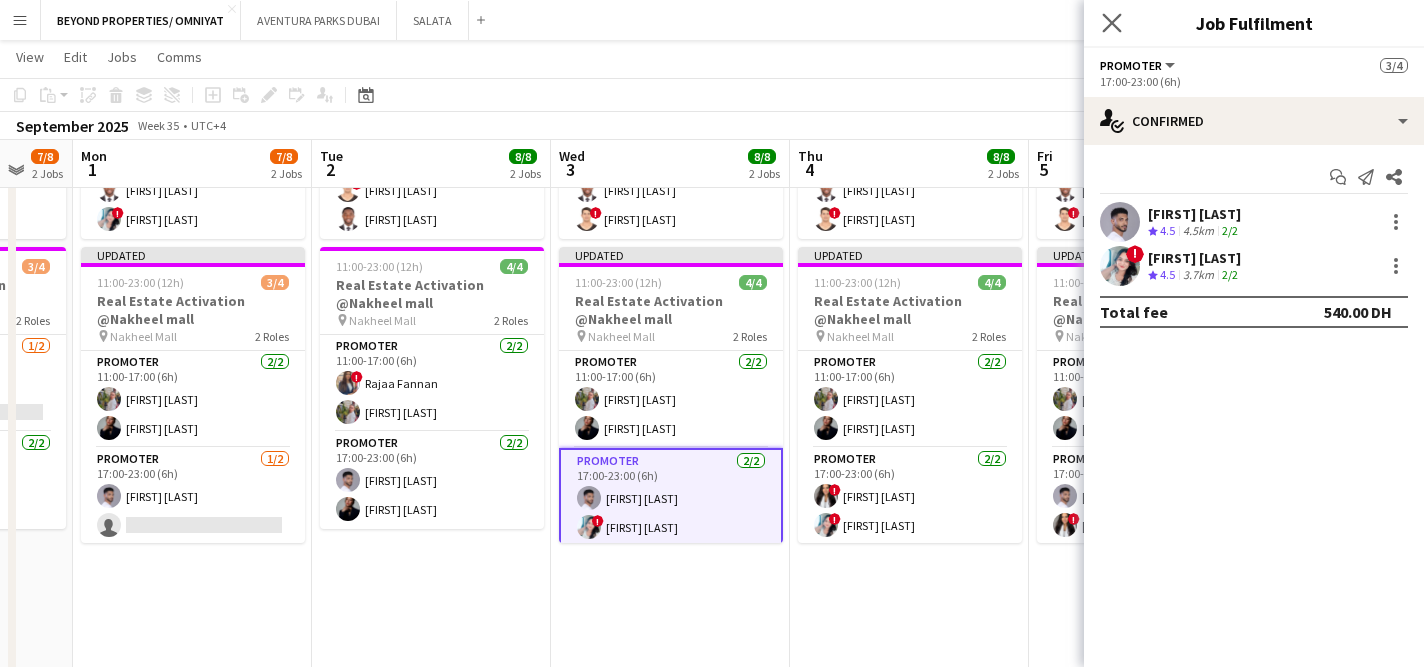 click on "Close pop-in" 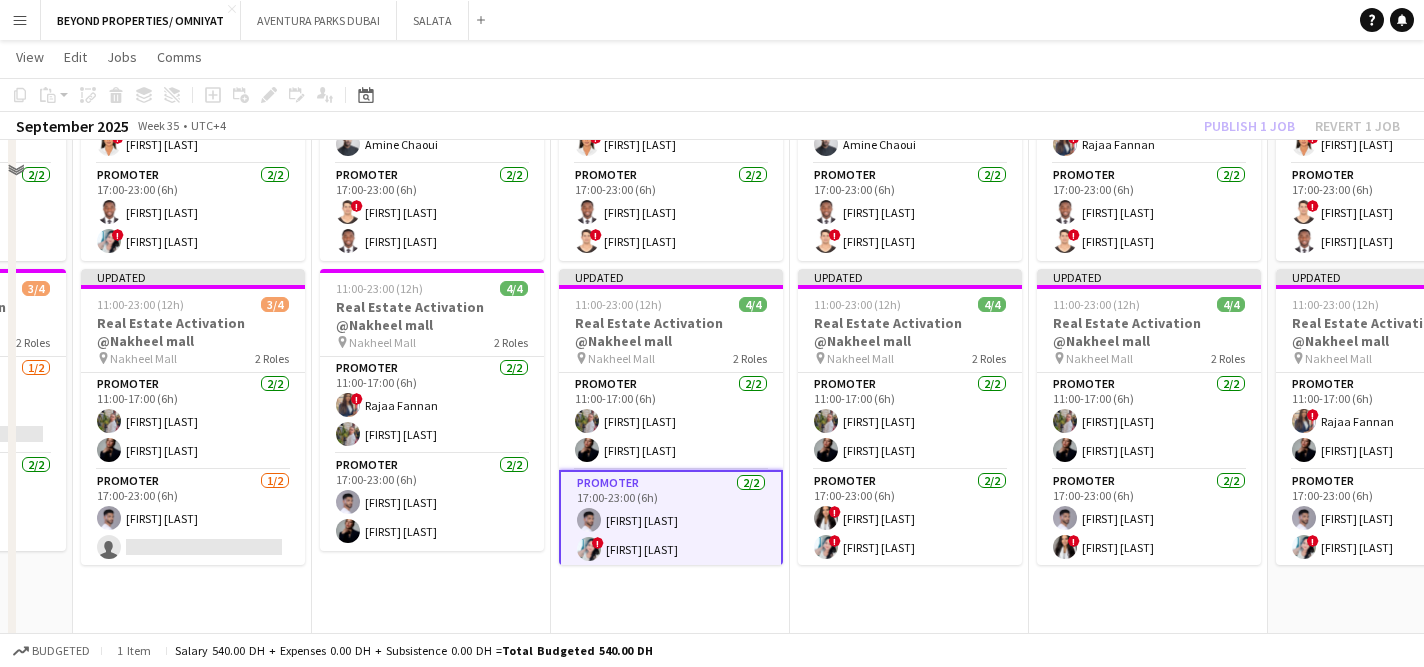 scroll, scrollTop: 335, scrollLeft: 0, axis: vertical 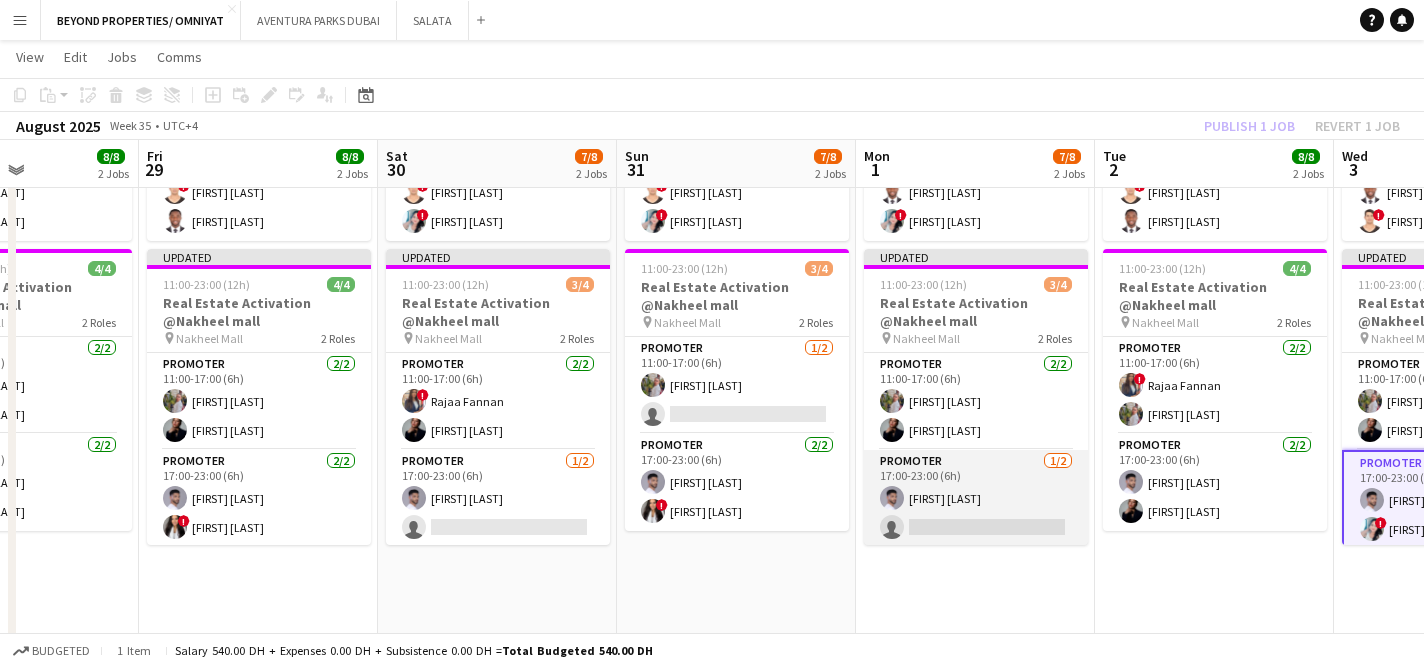 click on "Promoter   1/2   17:00-23:00 (6h)
[FIRST] [LAST]
single-neutral-actions" at bounding box center (976, 498) 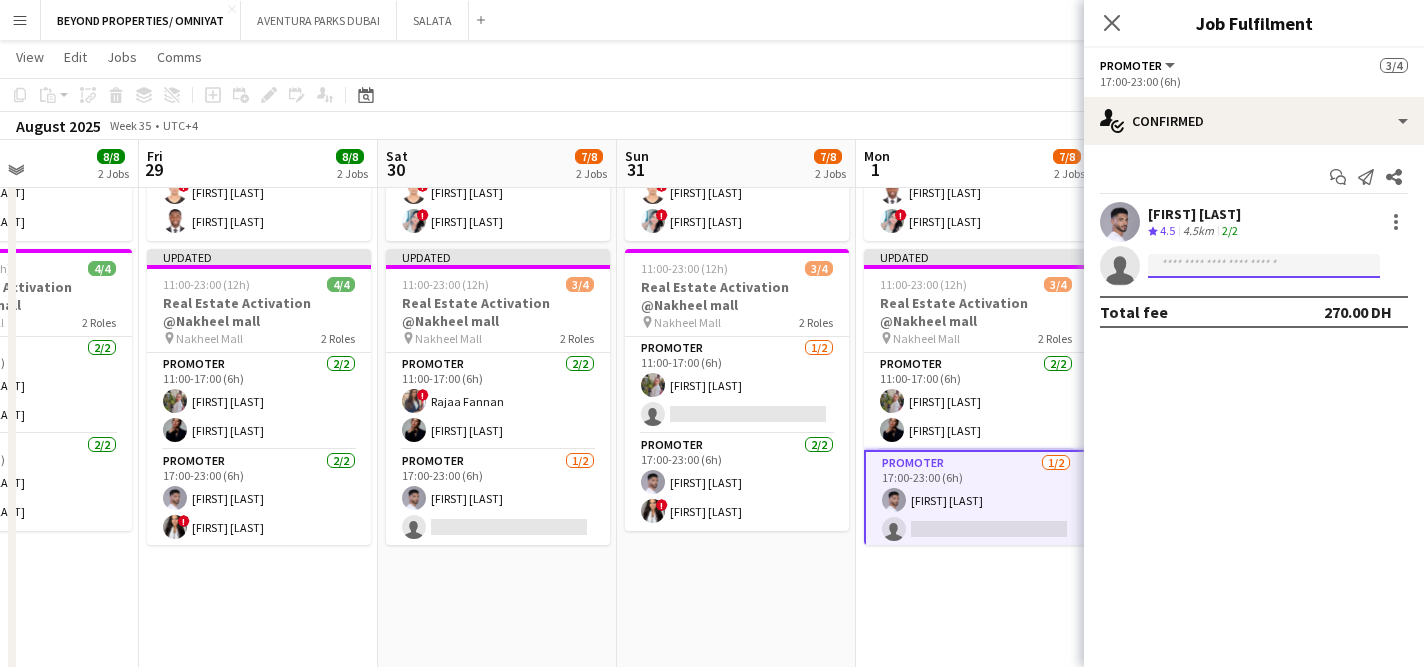 click 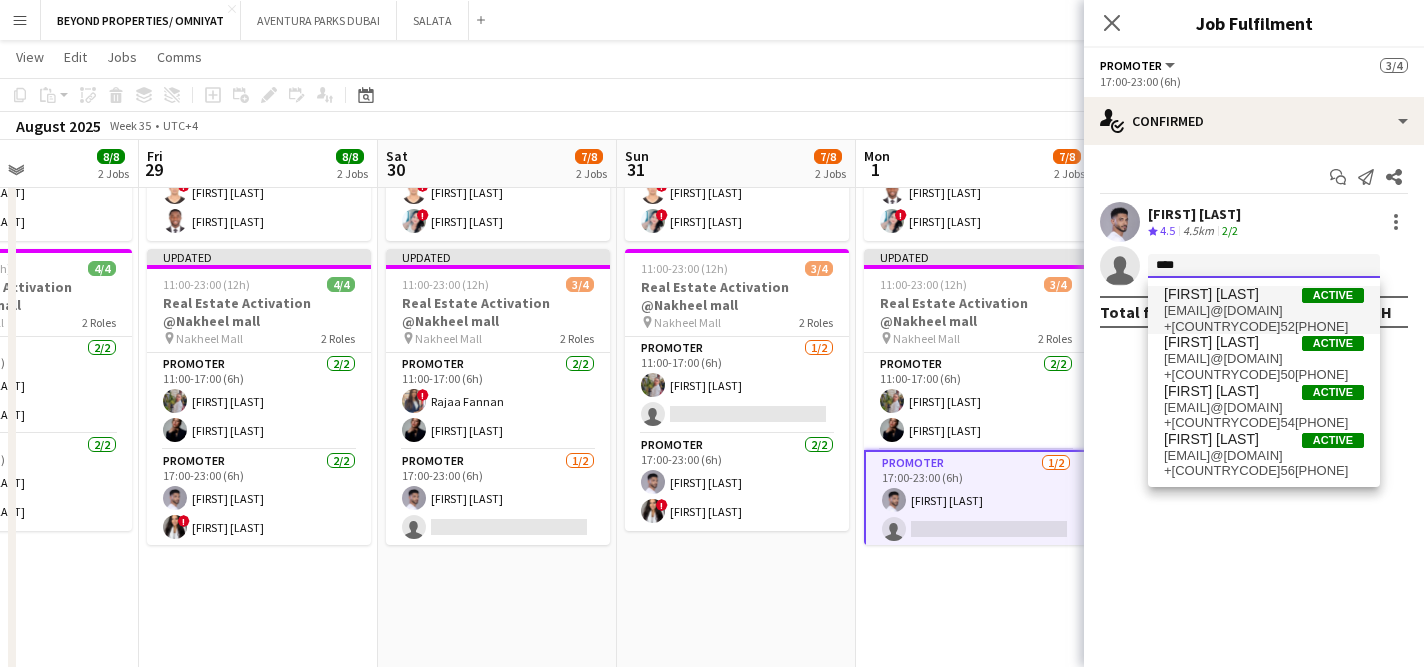 type on "****" 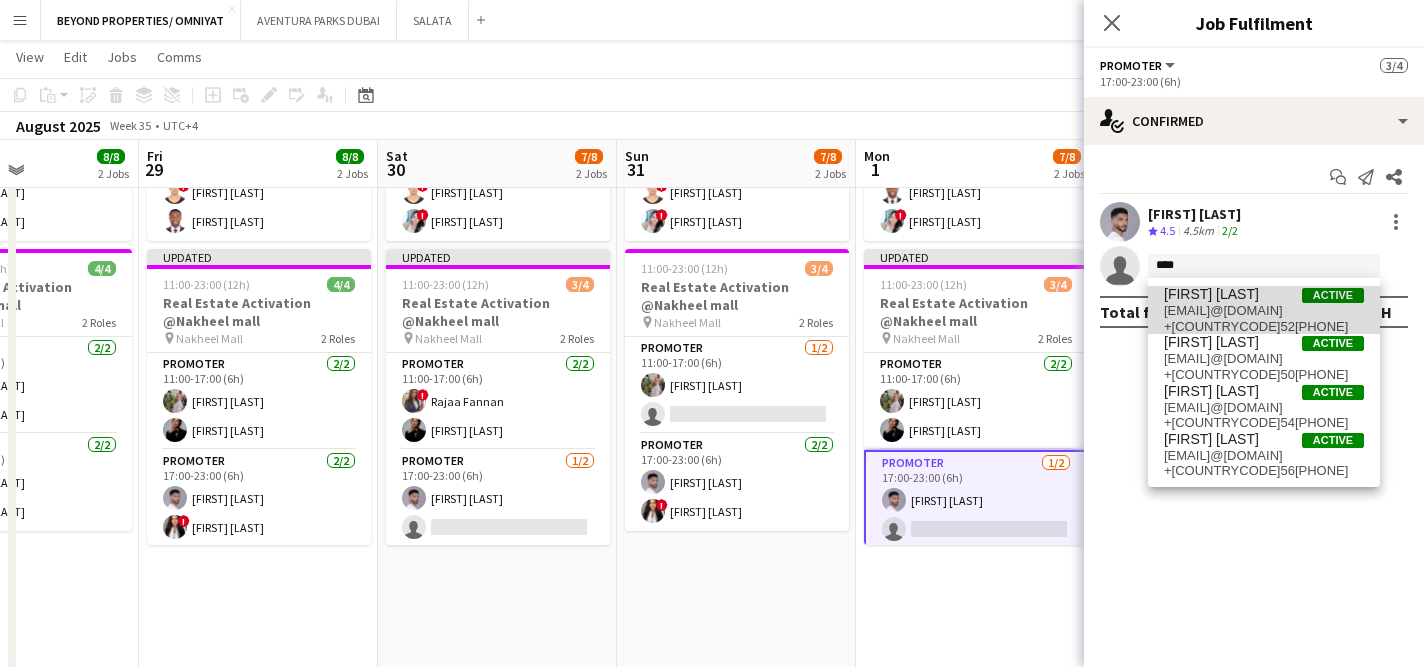 click on "[FIRST] [LAST]" at bounding box center [1211, 294] 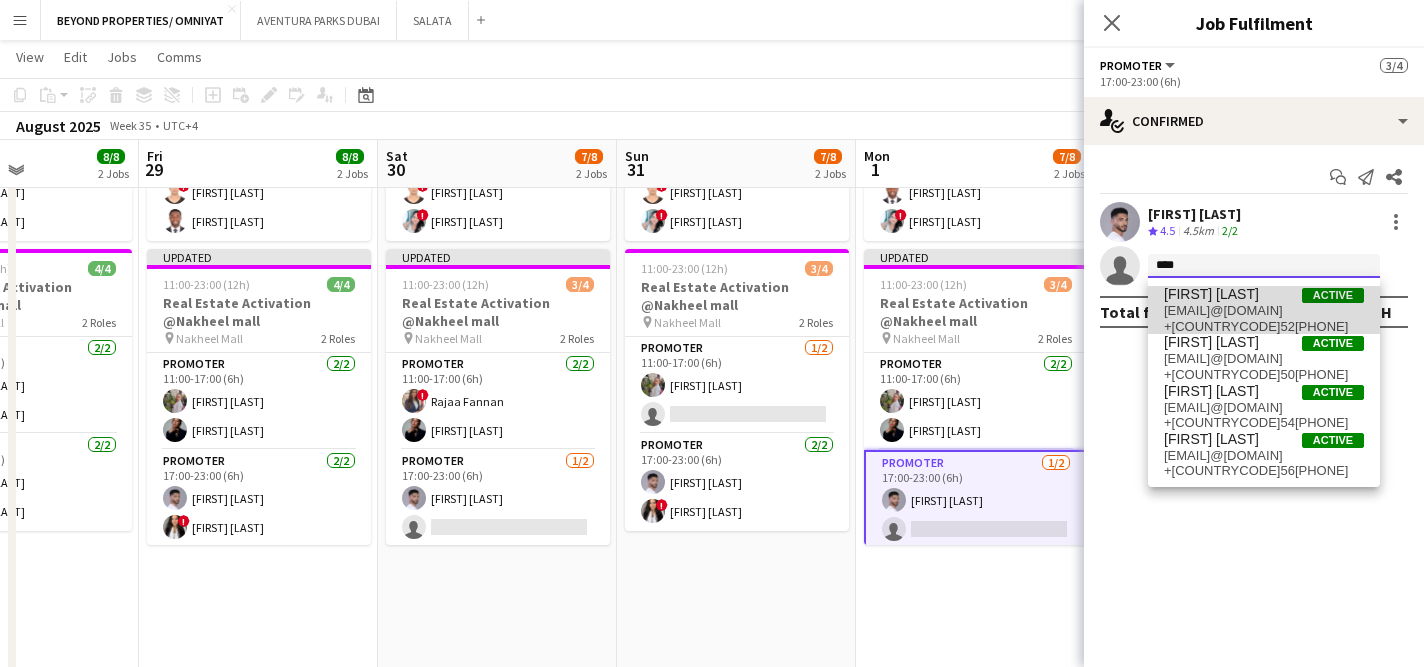 type 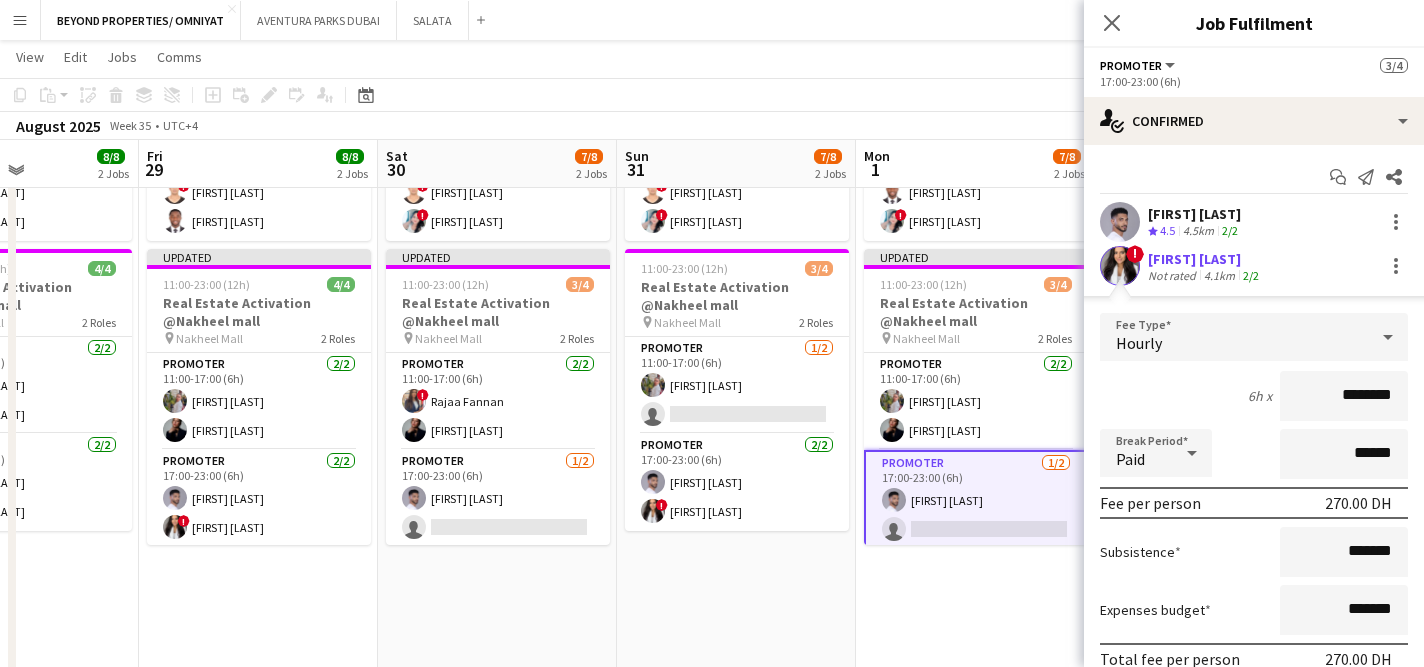 scroll, scrollTop: 131, scrollLeft: 0, axis: vertical 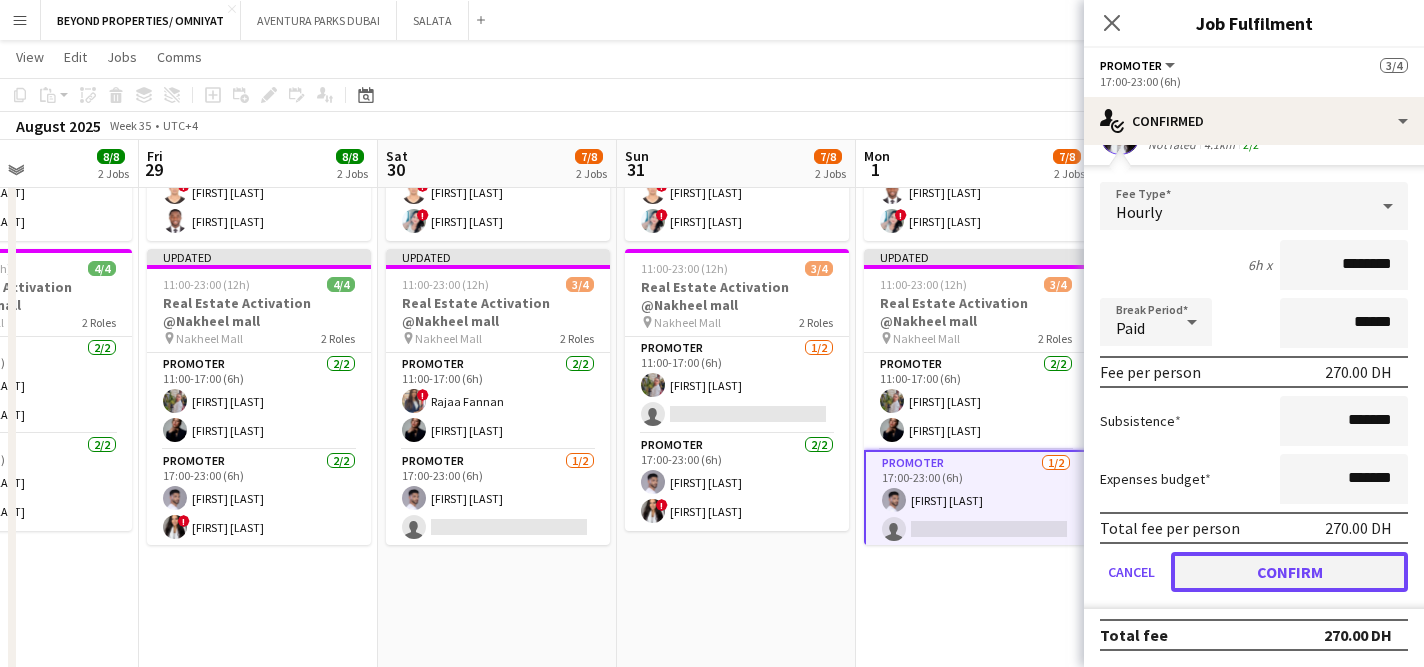 click on "Confirm" at bounding box center [1289, 572] 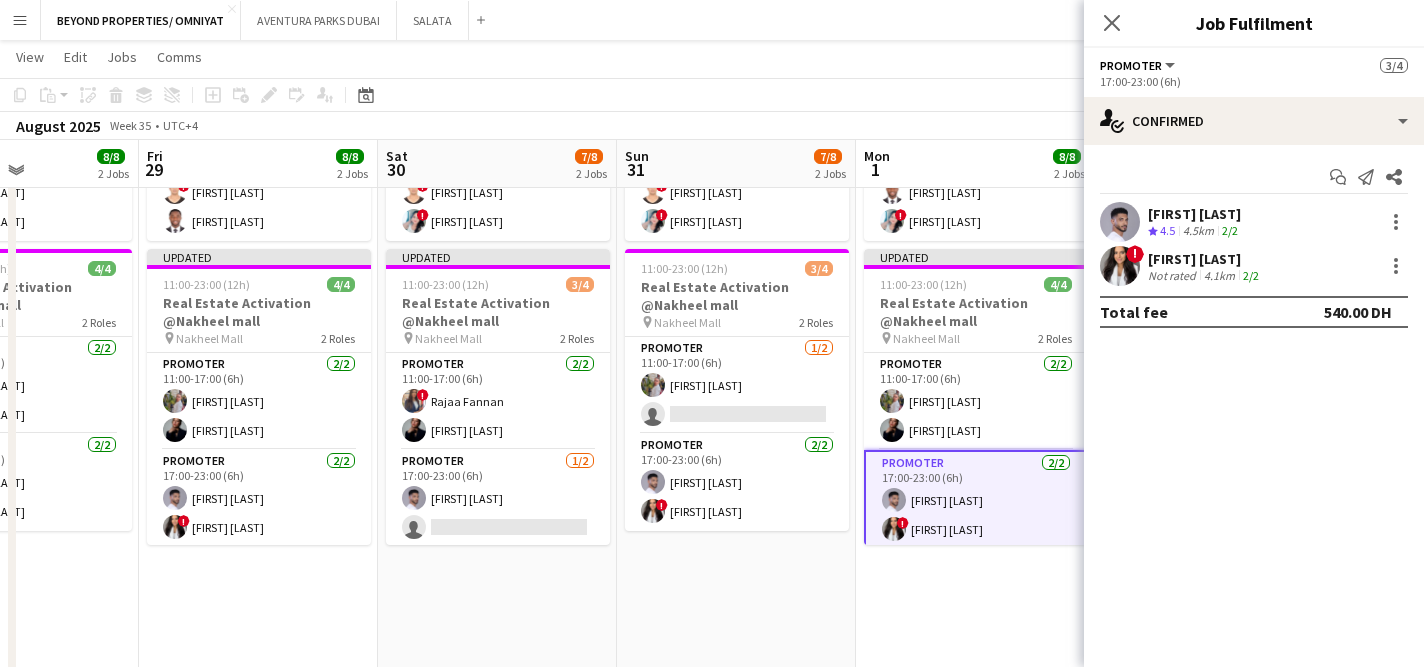 scroll, scrollTop: 0, scrollLeft: 0, axis: both 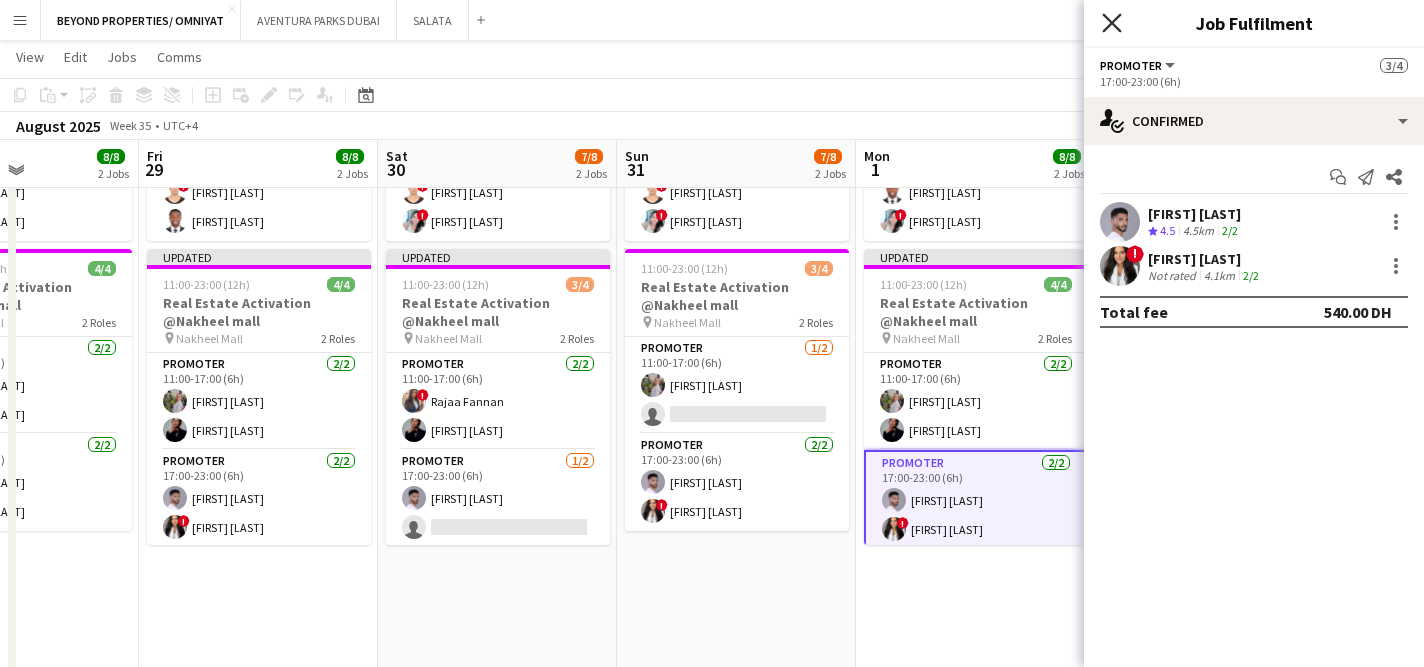 click on "Close pop-in" 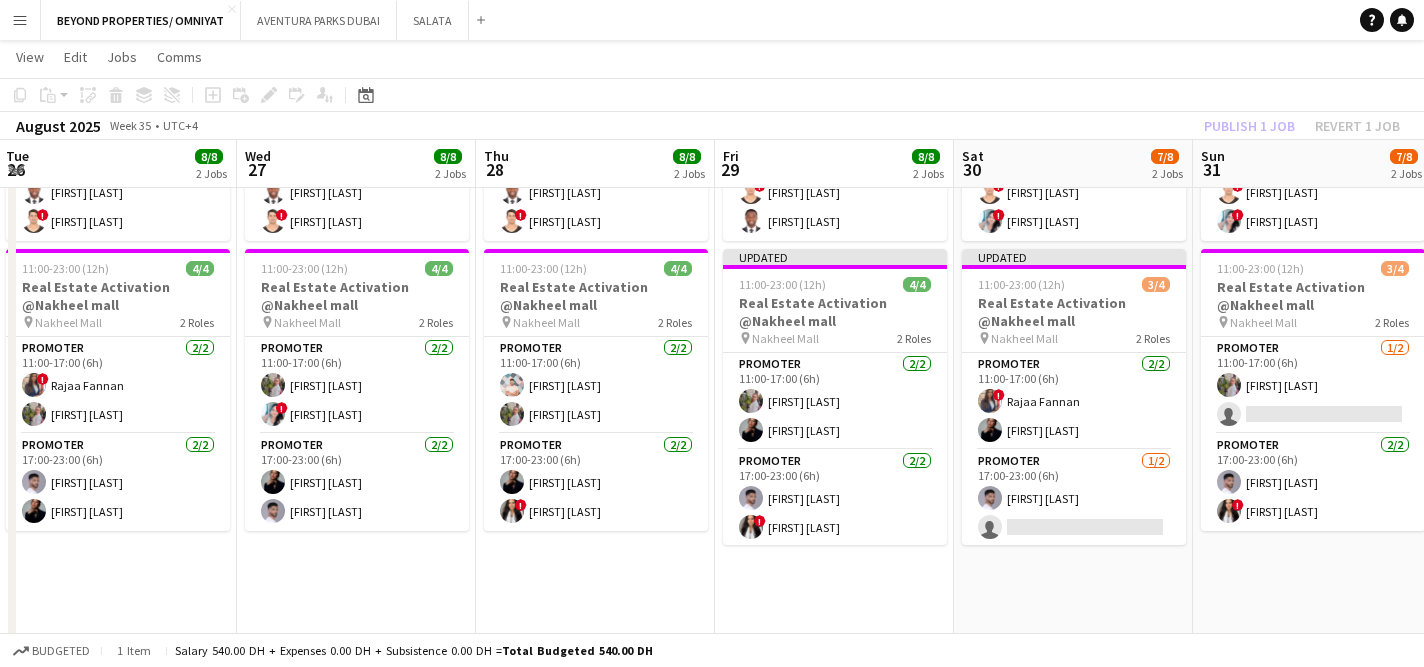 scroll, scrollTop: 0, scrollLeft: 474, axis: horizontal 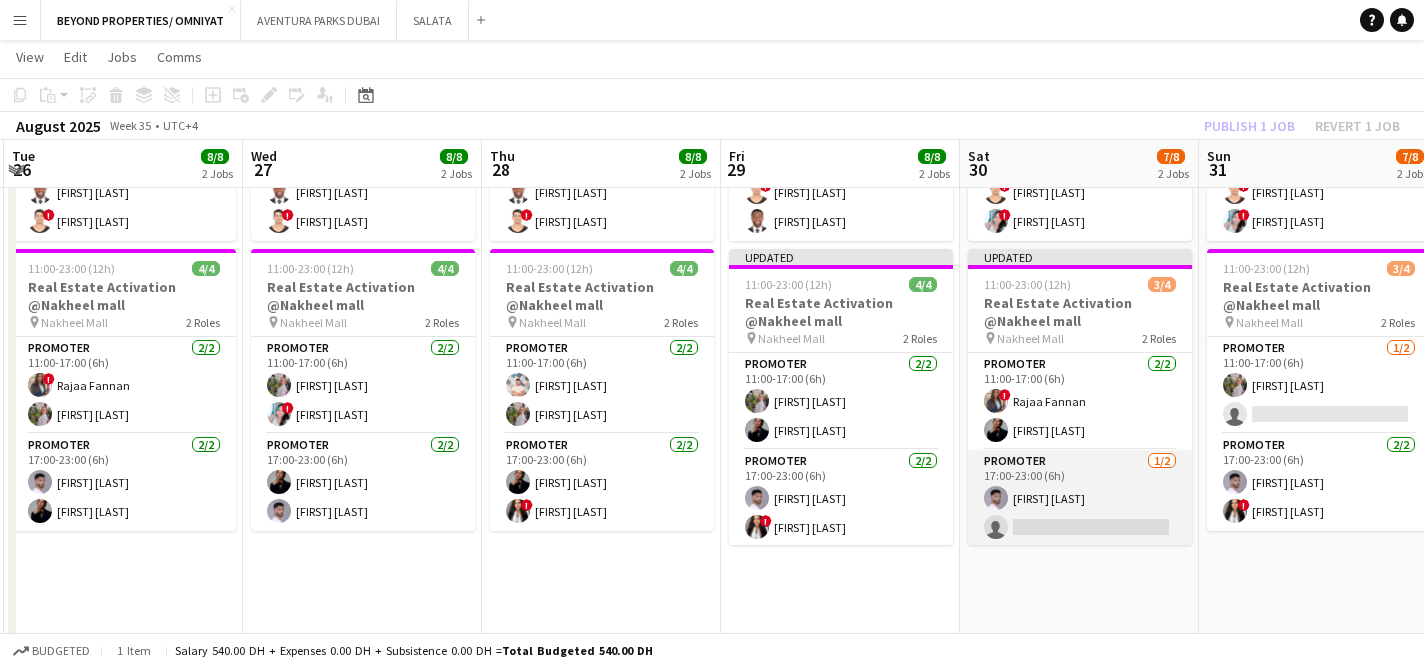 click on "Promoter   1/2   17:00-23:00 (6h)
[FIRST] [LAST]
single-neutral-actions" at bounding box center (1080, 498) 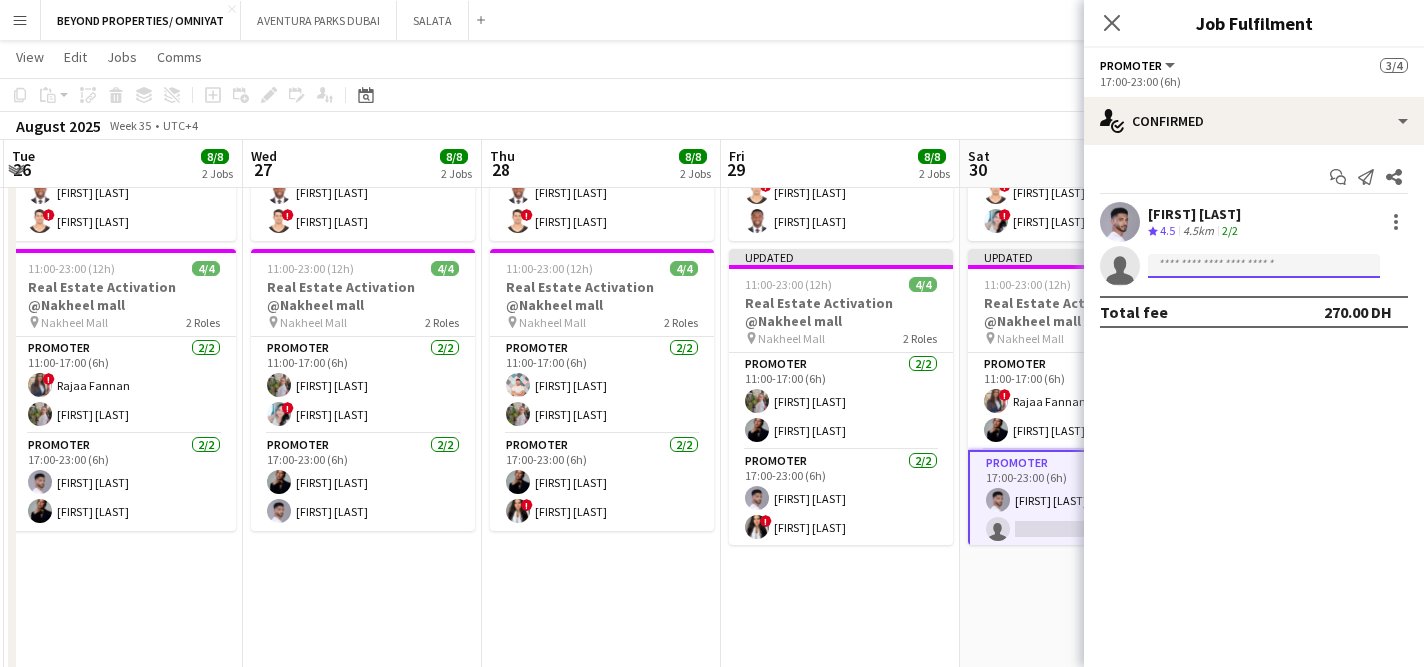 click 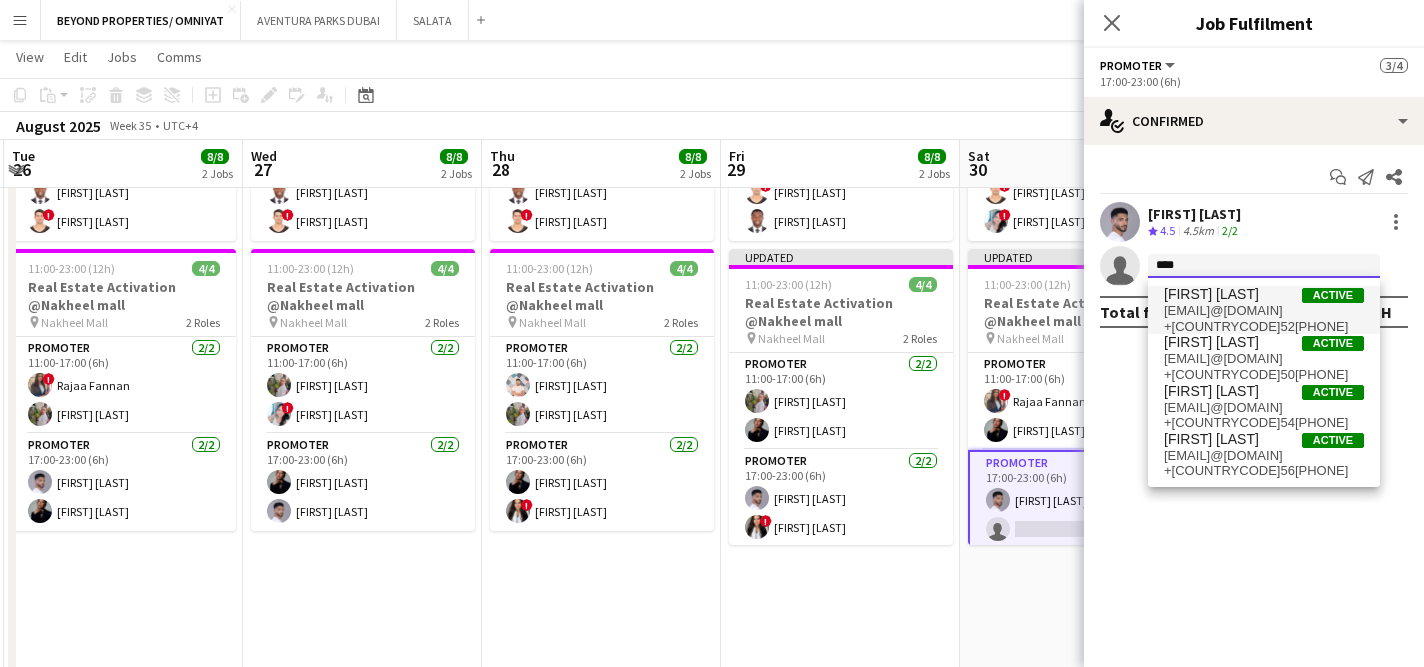 type on "****" 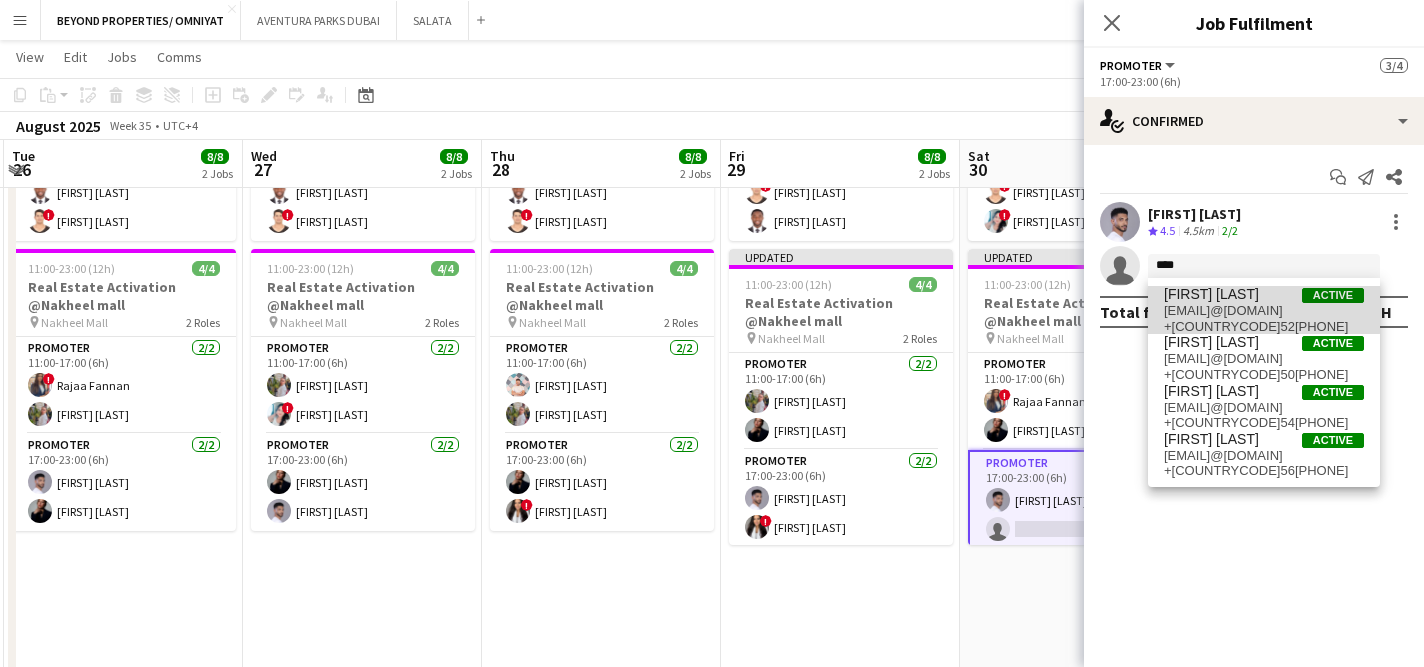 click on "[FIRST] [LAST]" at bounding box center (1211, 294) 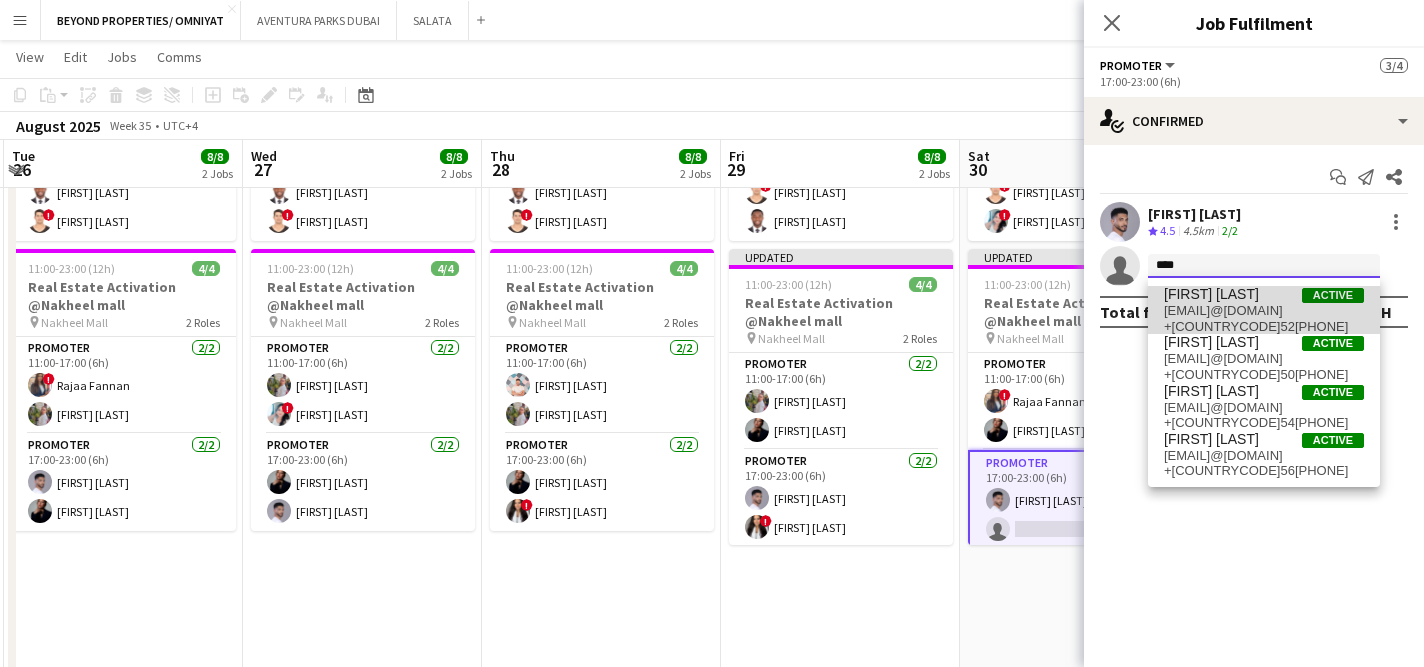 type 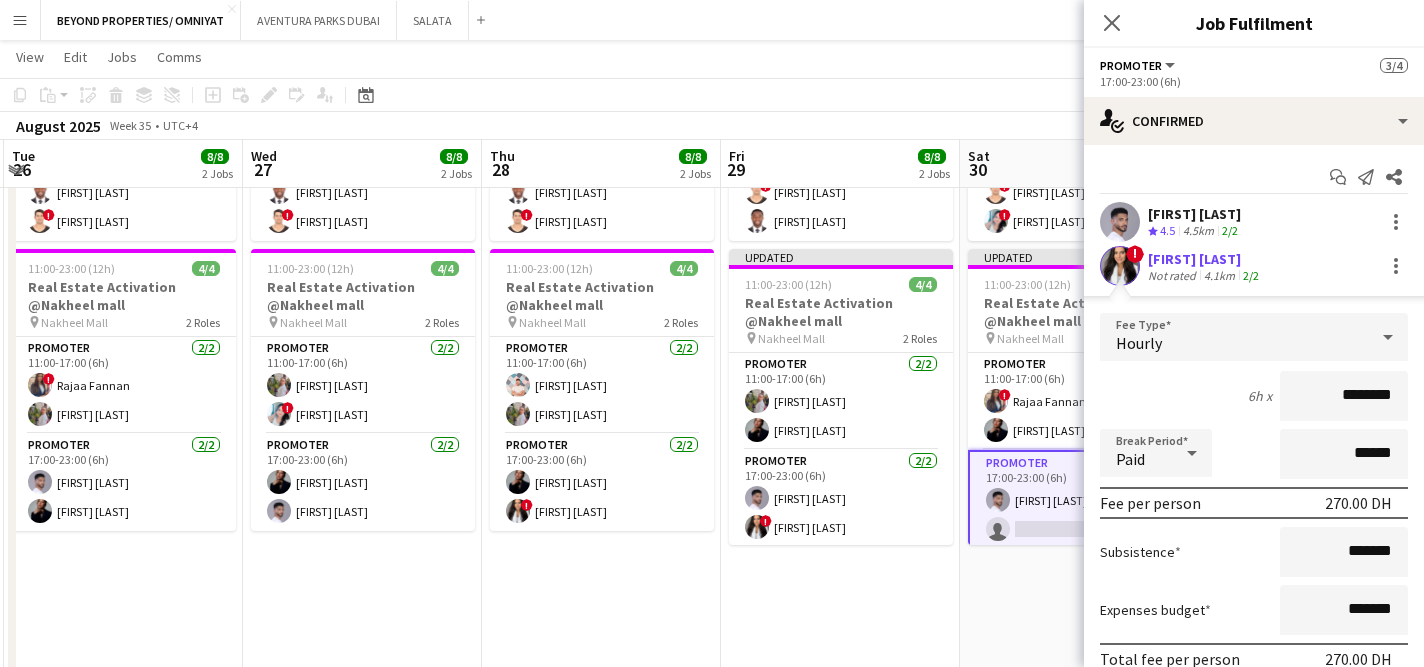 scroll, scrollTop: 131, scrollLeft: 0, axis: vertical 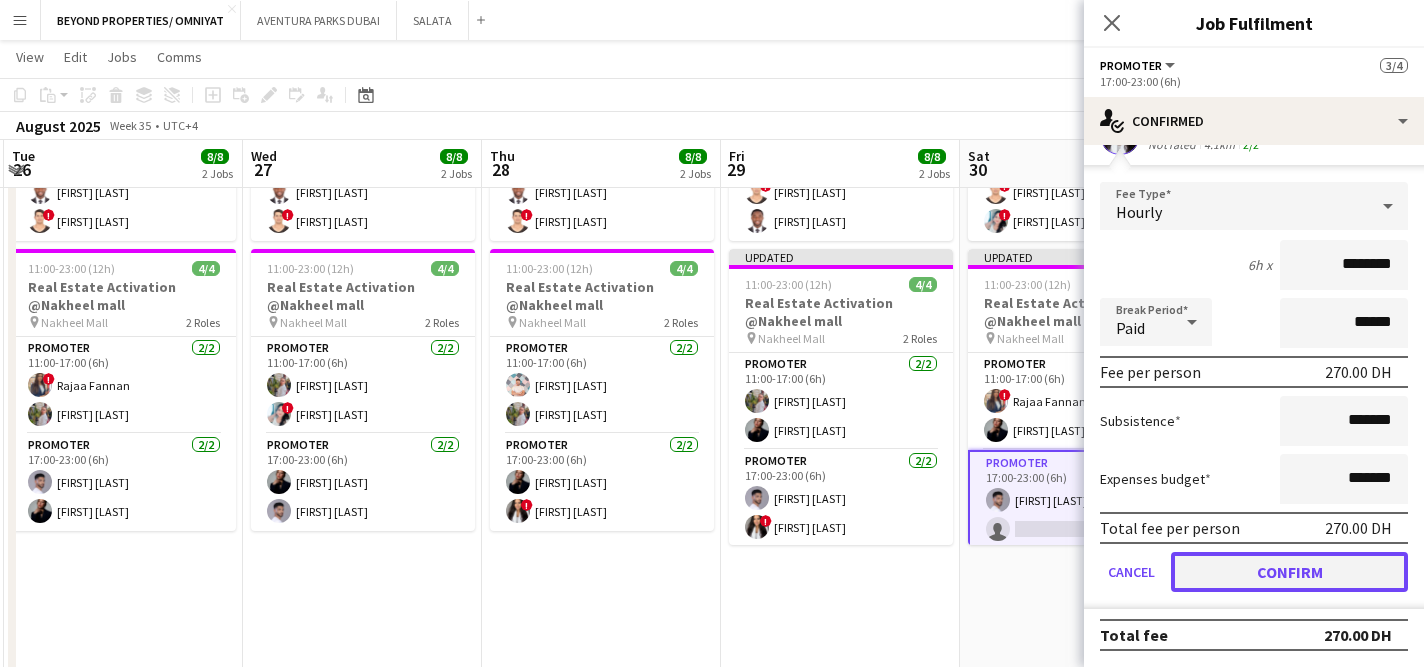 click on "Confirm" at bounding box center (1289, 572) 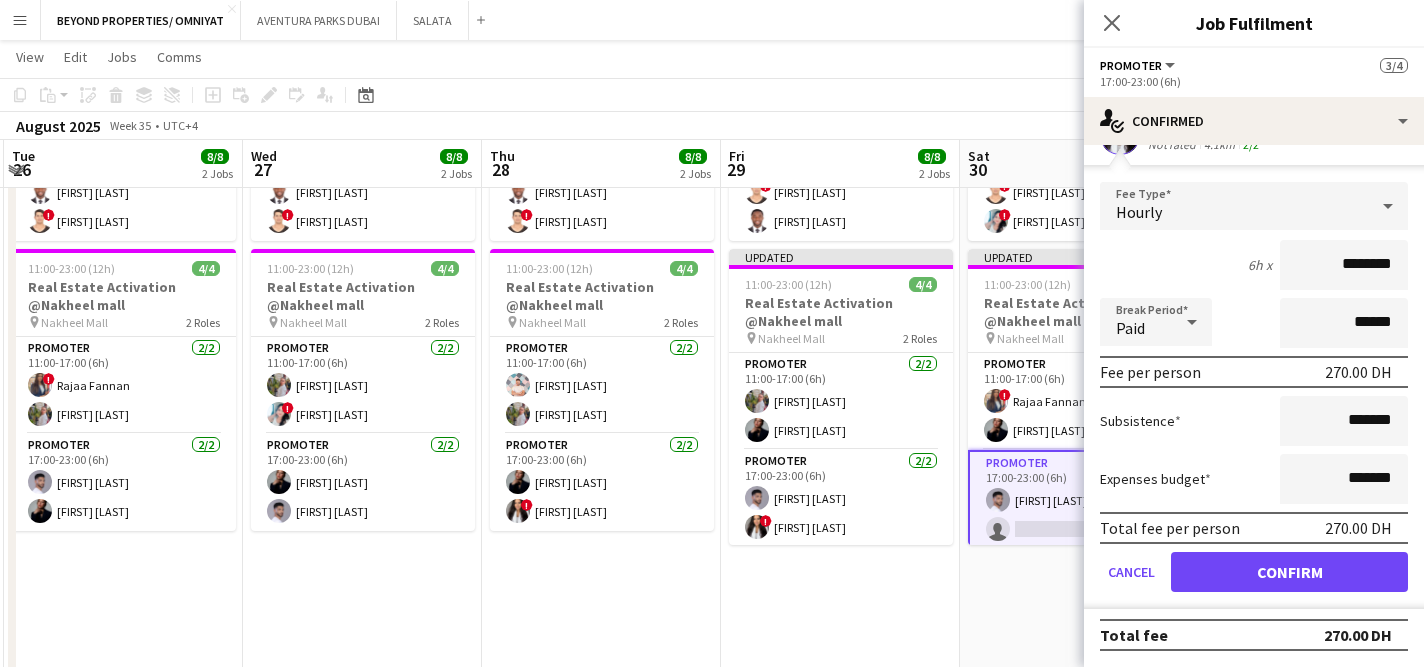scroll, scrollTop: 0, scrollLeft: 0, axis: both 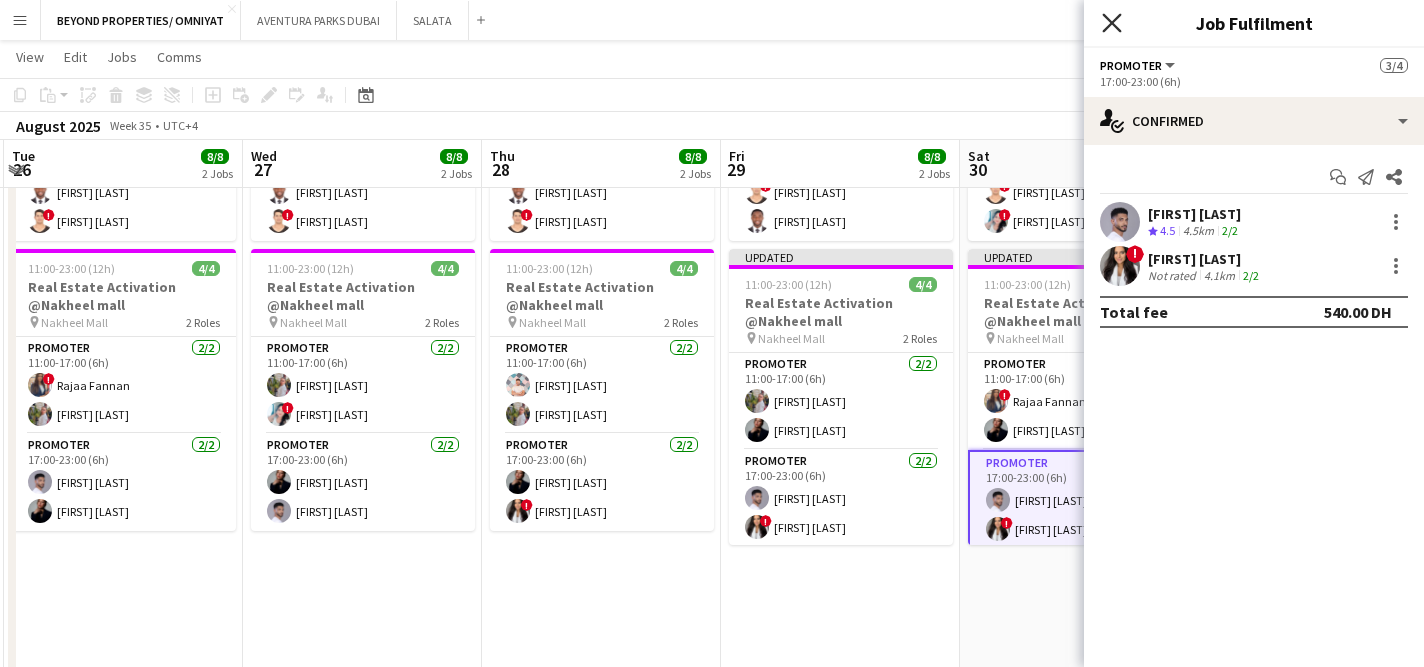 click on "Close pop-in" 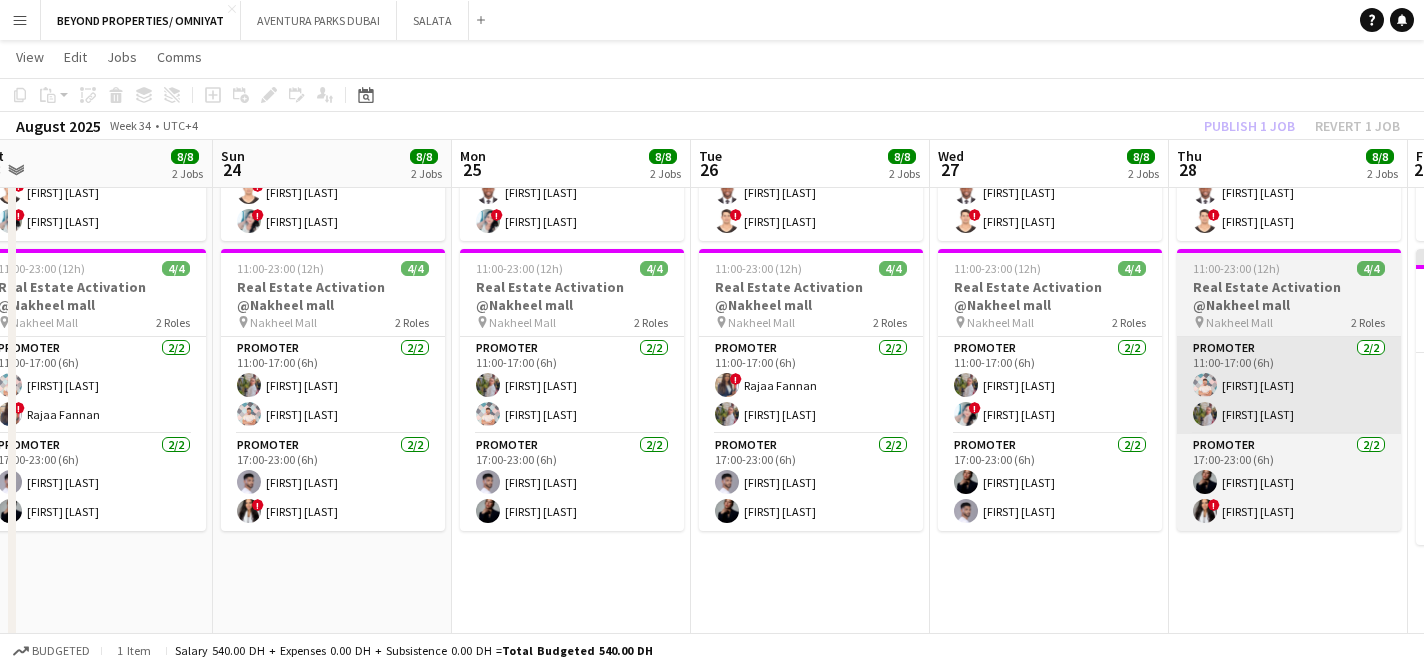 scroll, scrollTop: 0, scrollLeft: 503, axis: horizontal 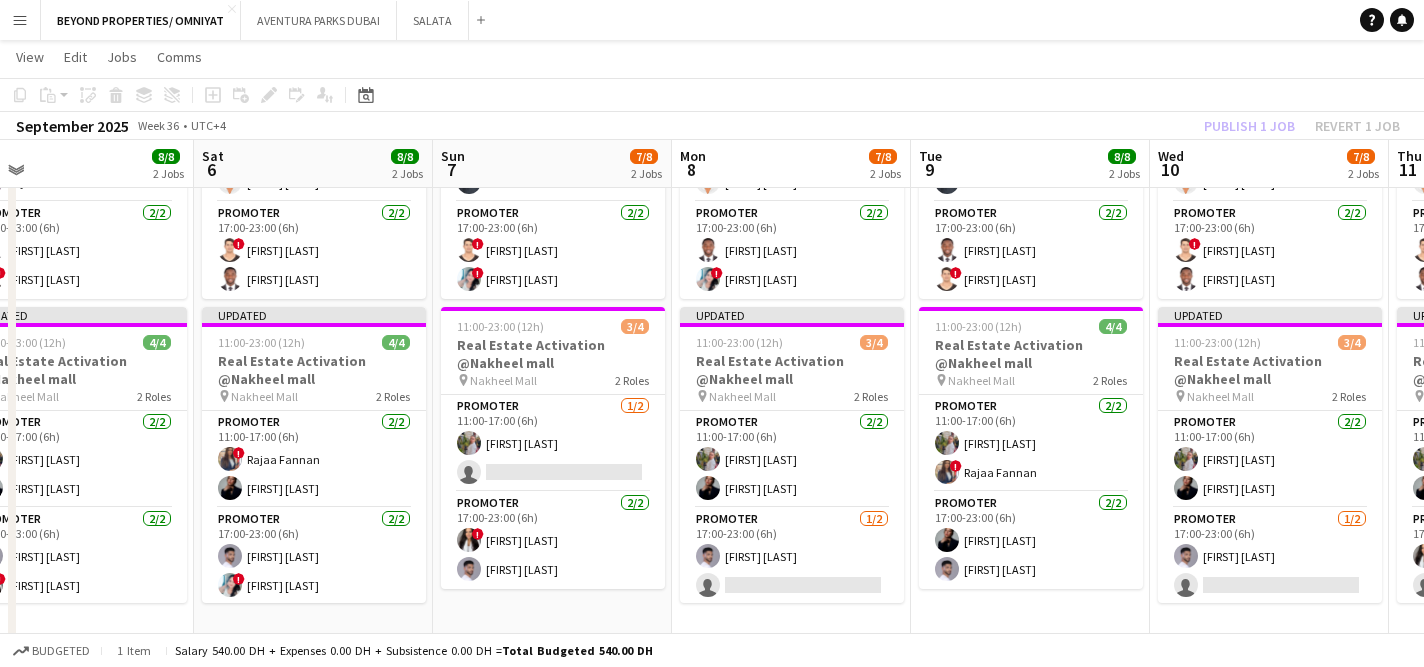 click on "Publish 1 job   Revert 1 job" 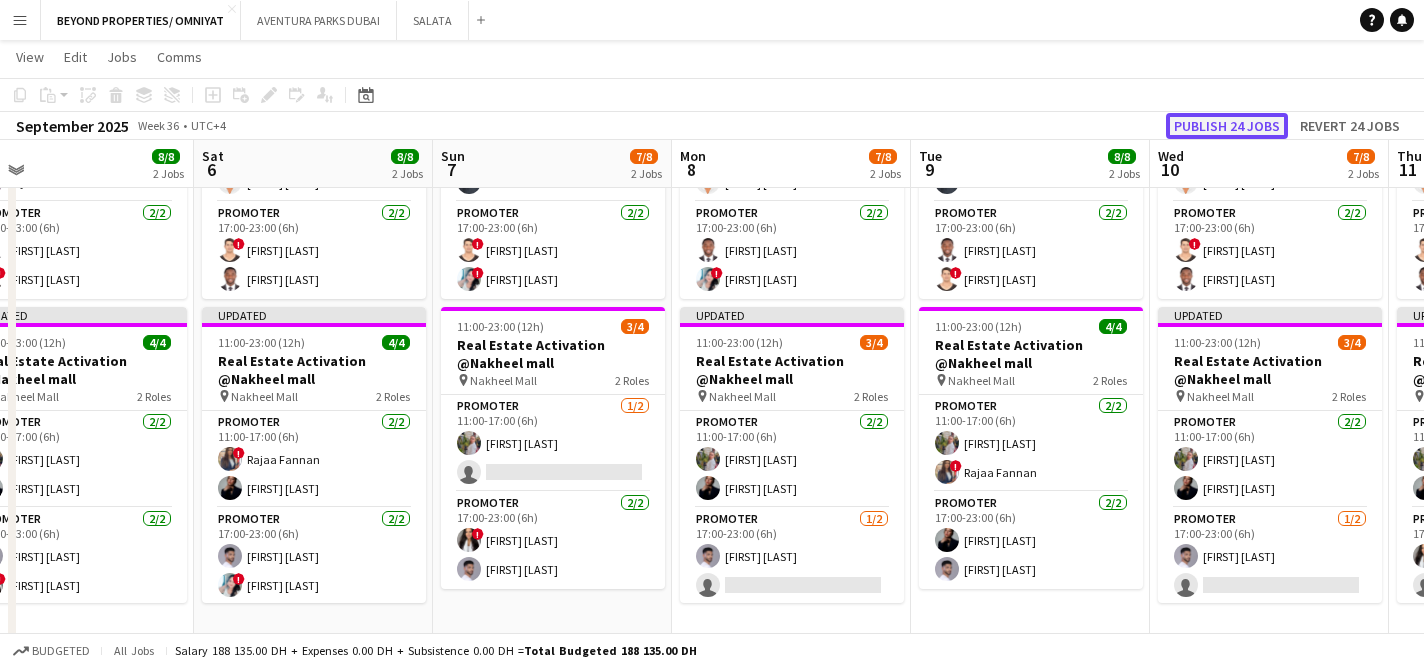 click on "Publish 24 jobs" 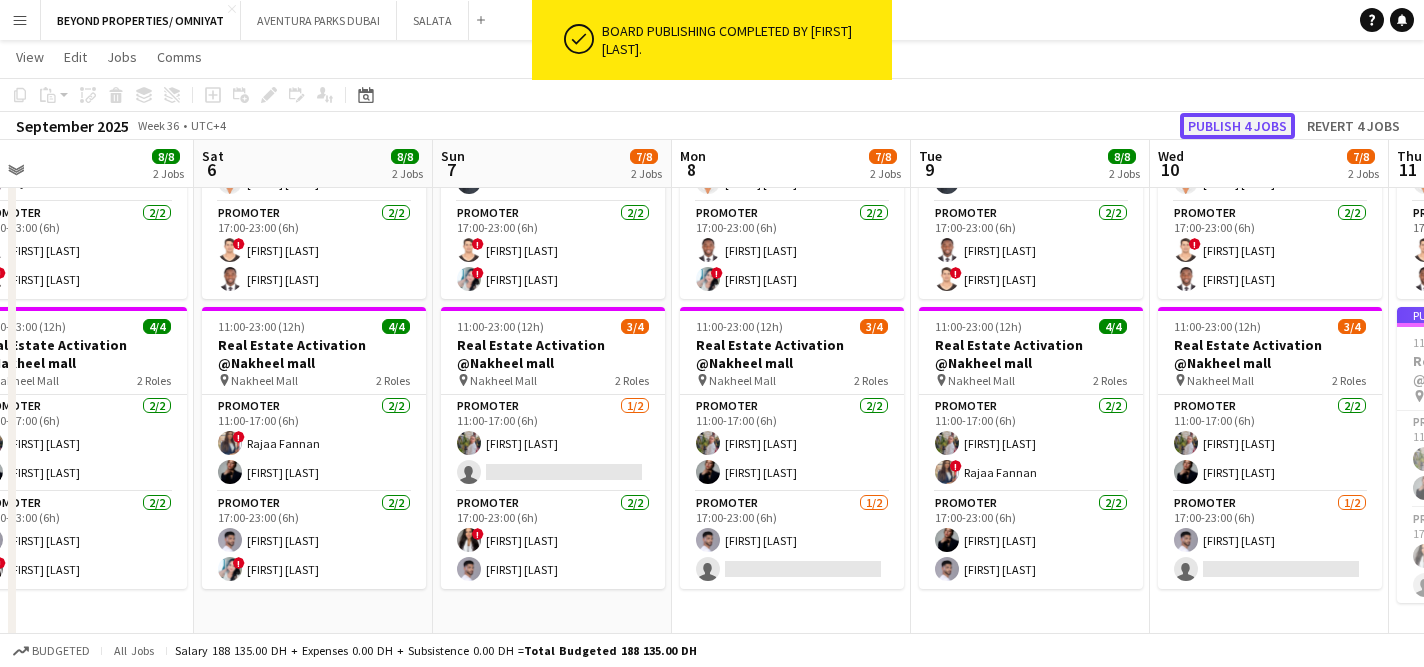 click on "Publish 4 jobs" 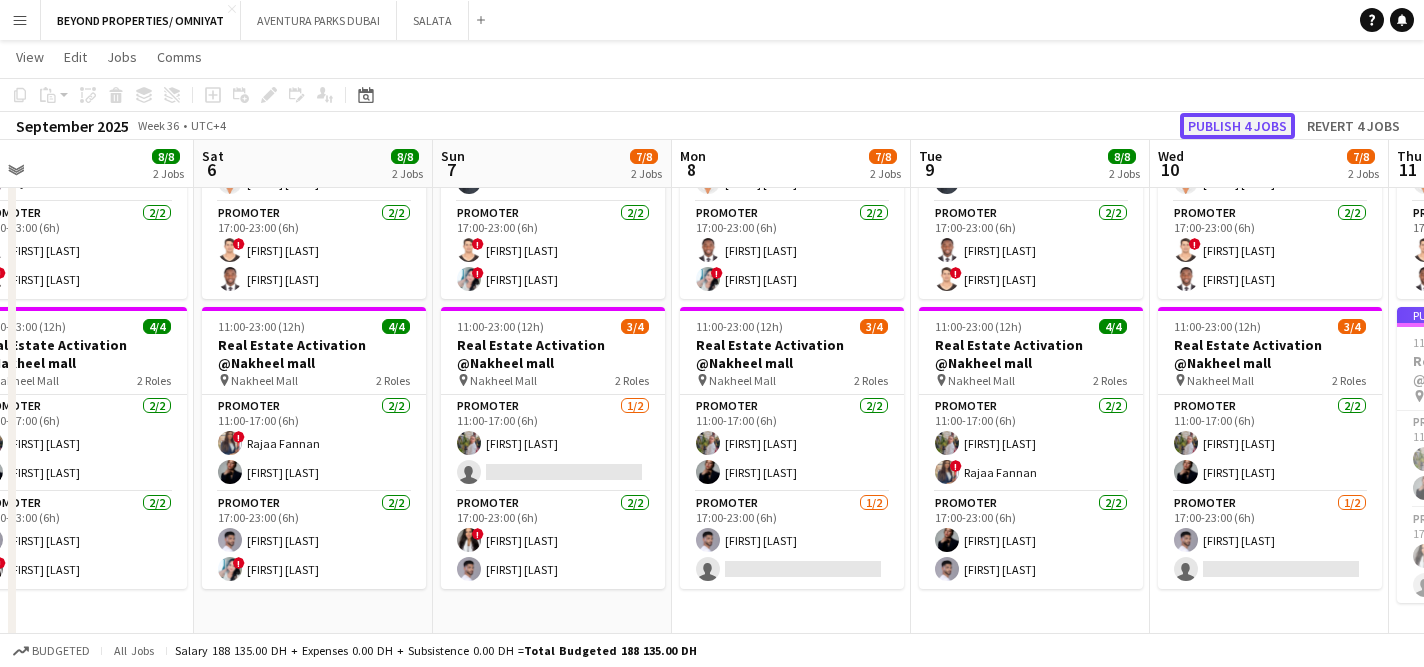 click on "Publish 4 jobs" 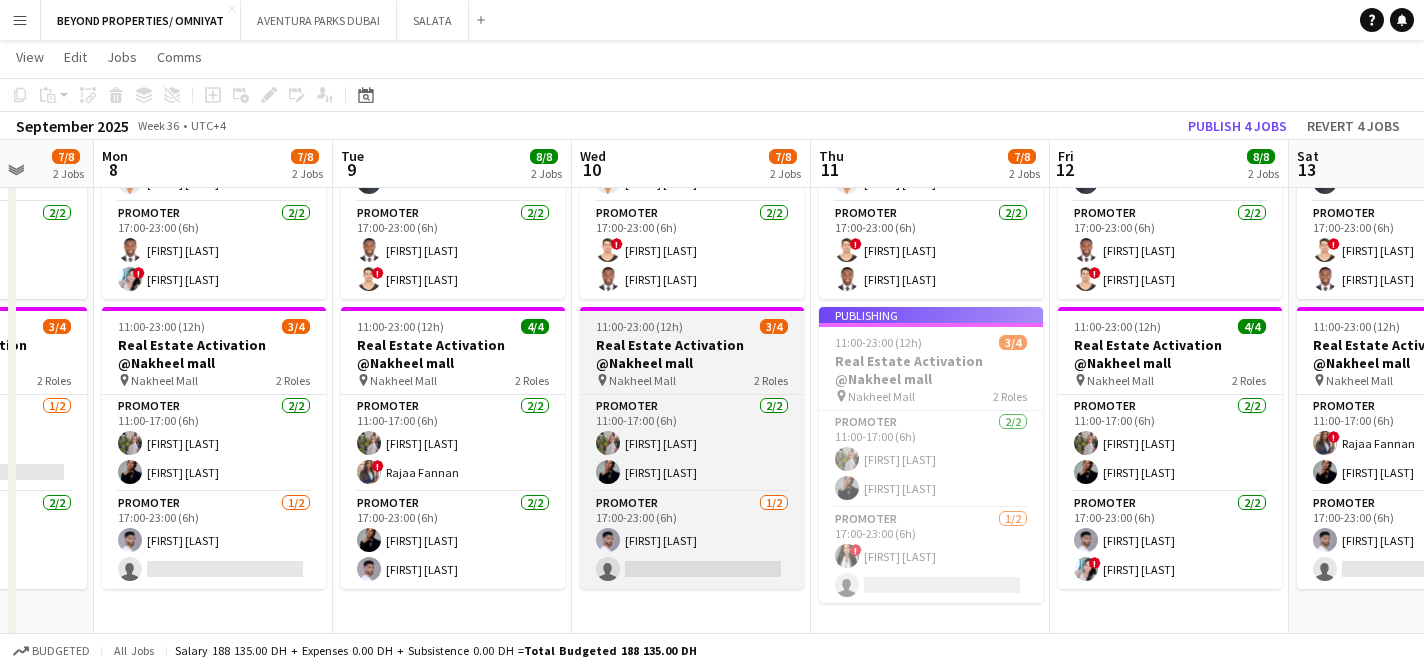 scroll, scrollTop: 0, scrollLeft: 630, axis: horizontal 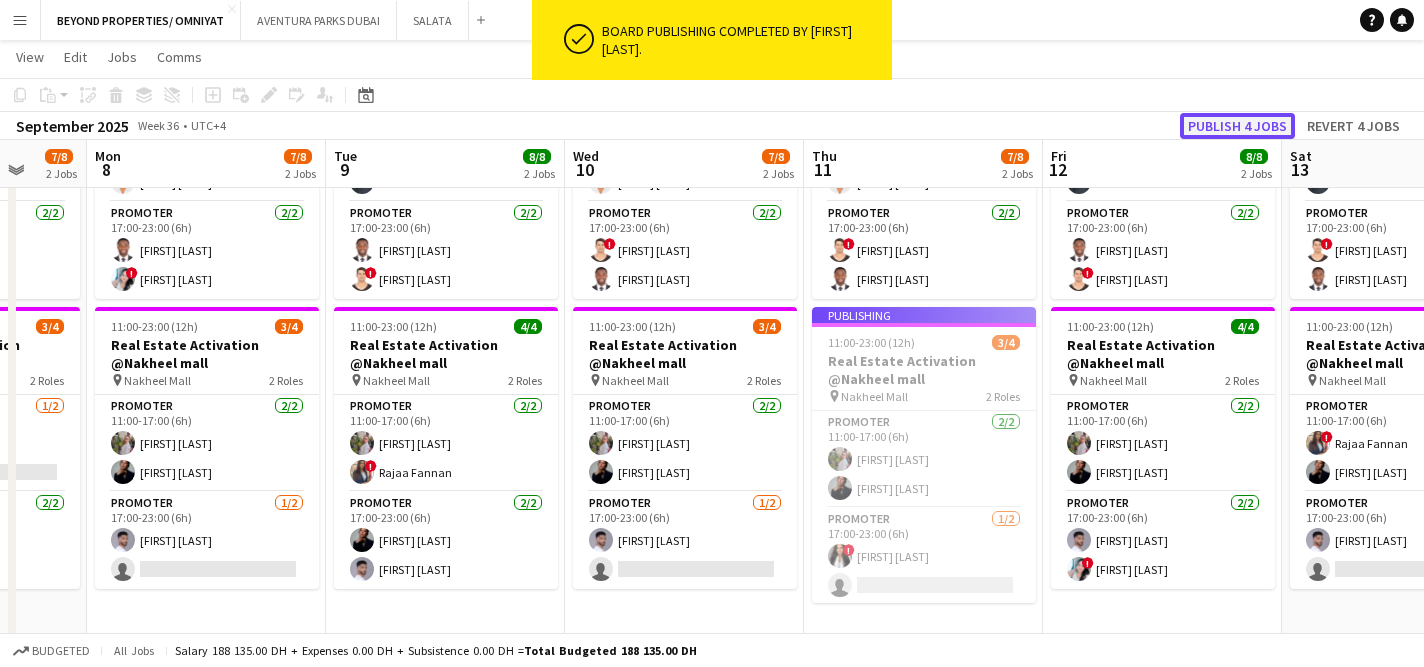click on "Publish 4 jobs" 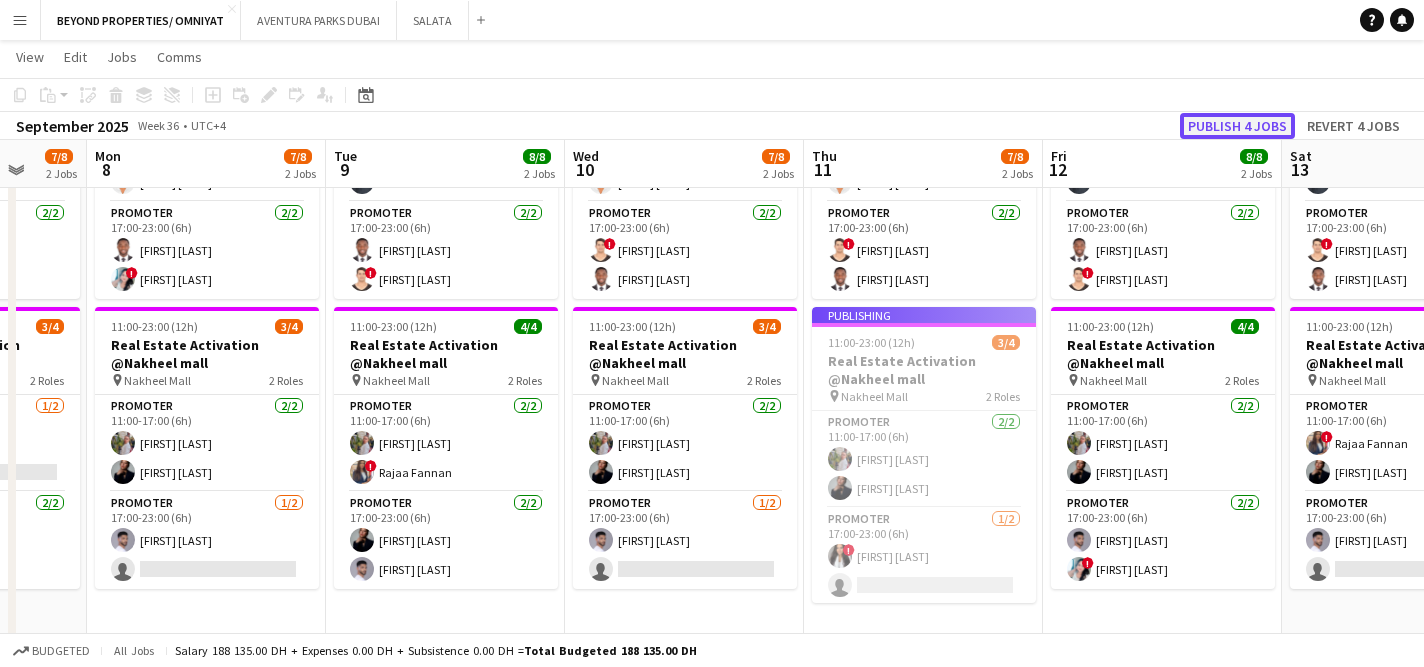 click on "Publish 4 jobs" 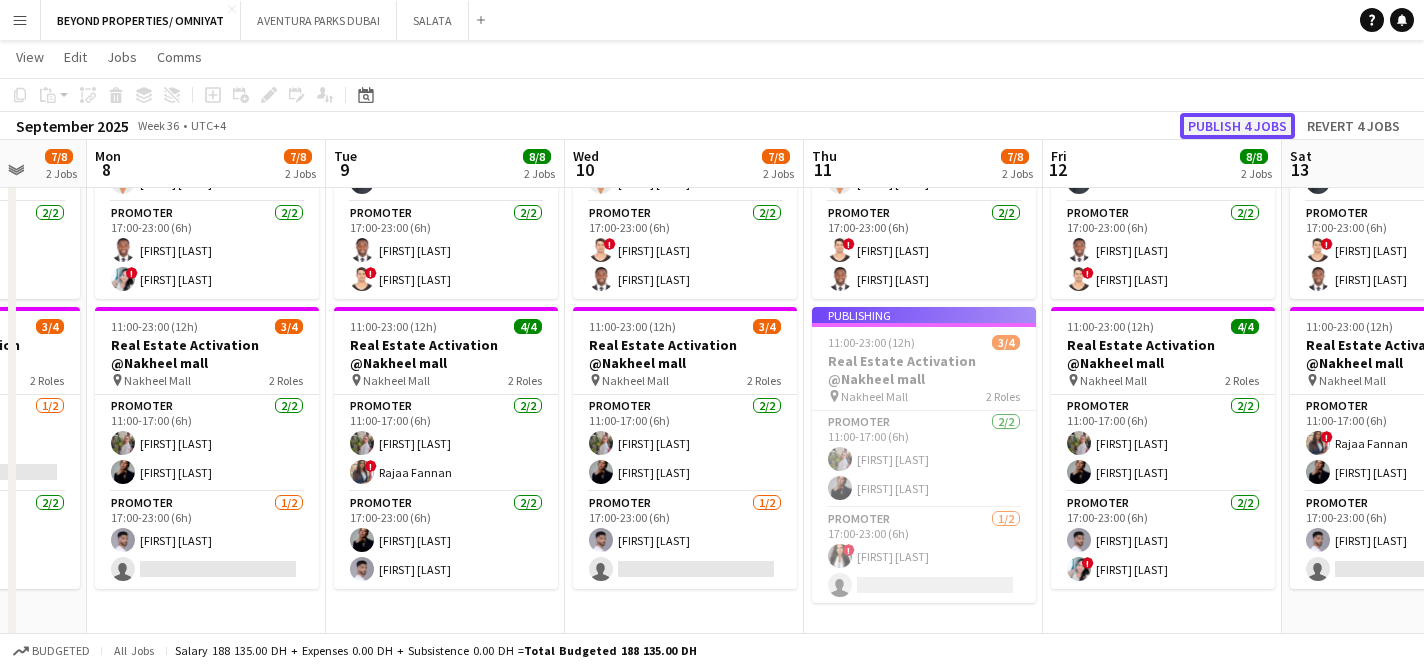click on "Publish 4 jobs" 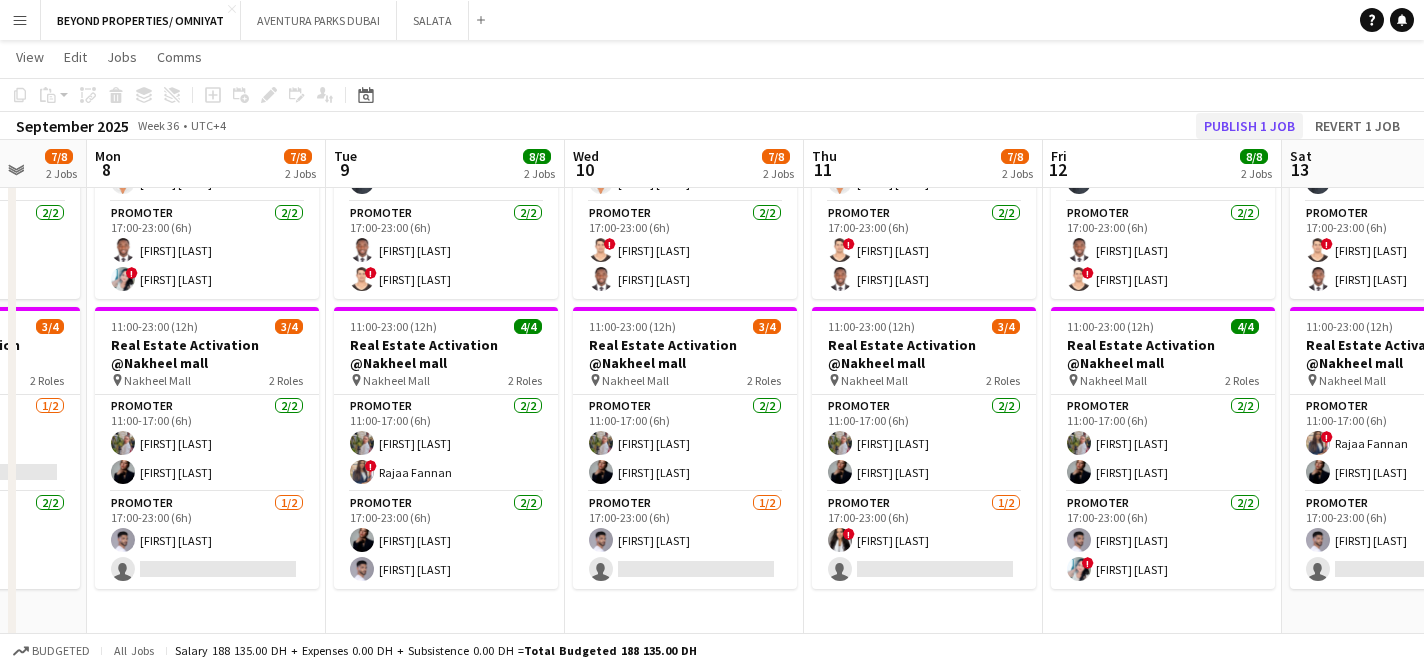 click on "September 2025   Week 36
•   UTC+4   Publish 1 job   Revert 1 job" 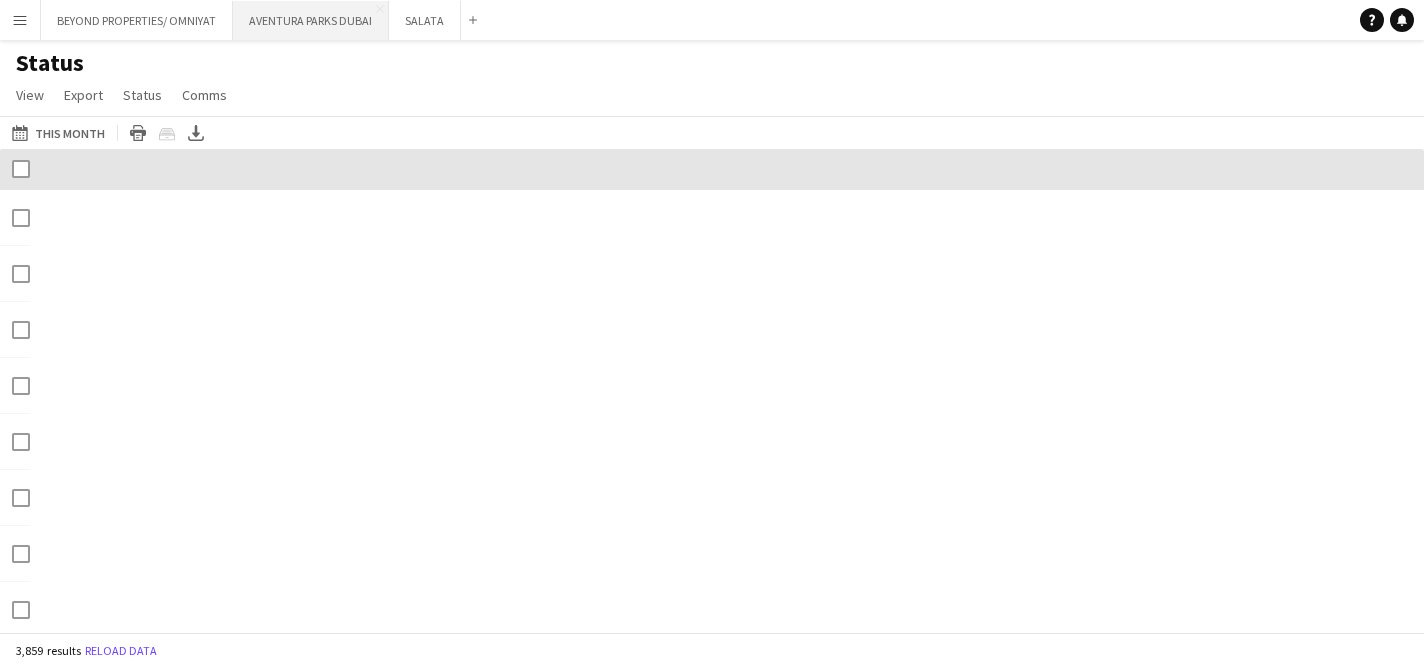 scroll, scrollTop: 0, scrollLeft: 0, axis: both 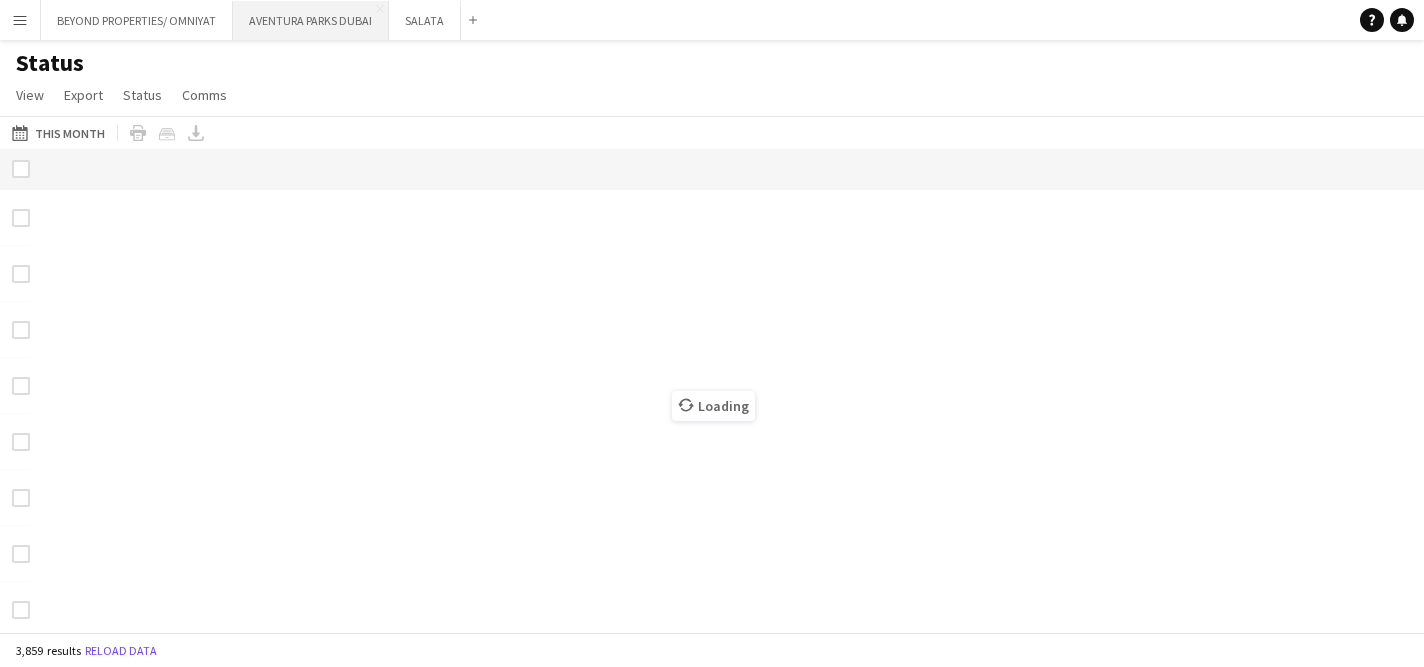 click on "AVENTURA PARKS DUBAI
Close" at bounding box center [311, 20] 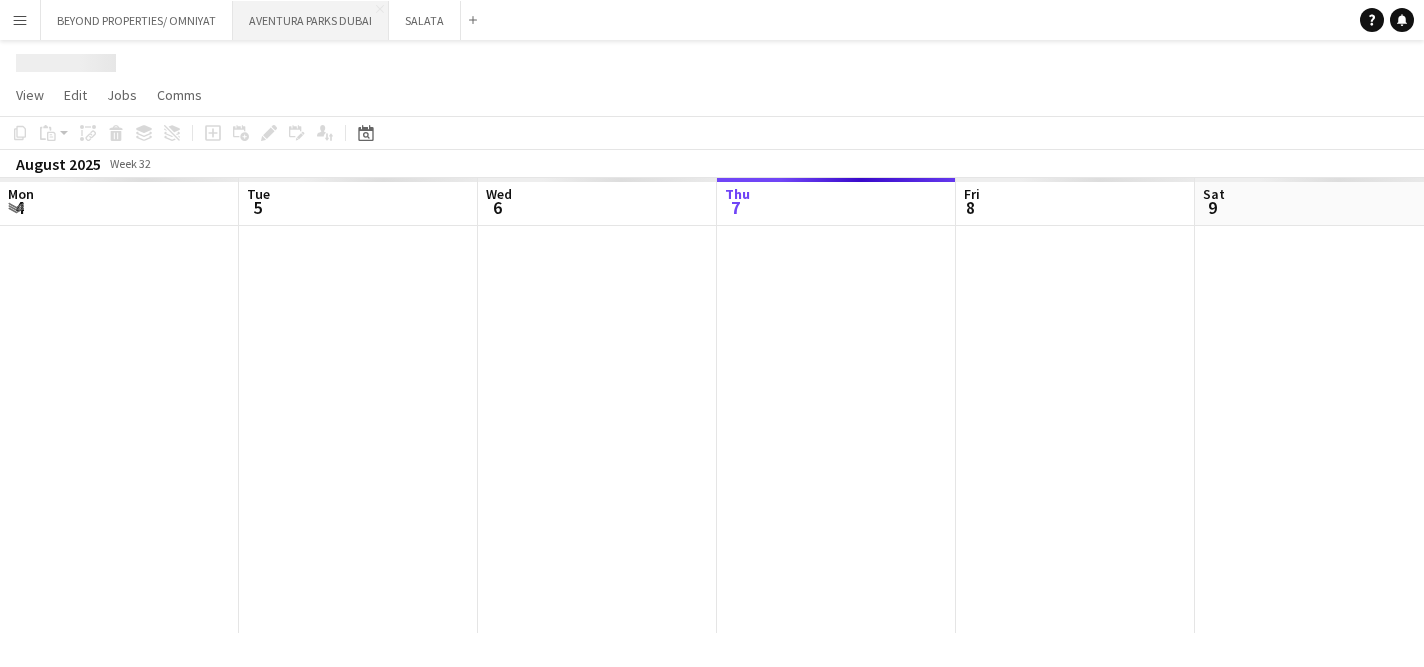 scroll, scrollTop: 0, scrollLeft: 478, axis: horizontal 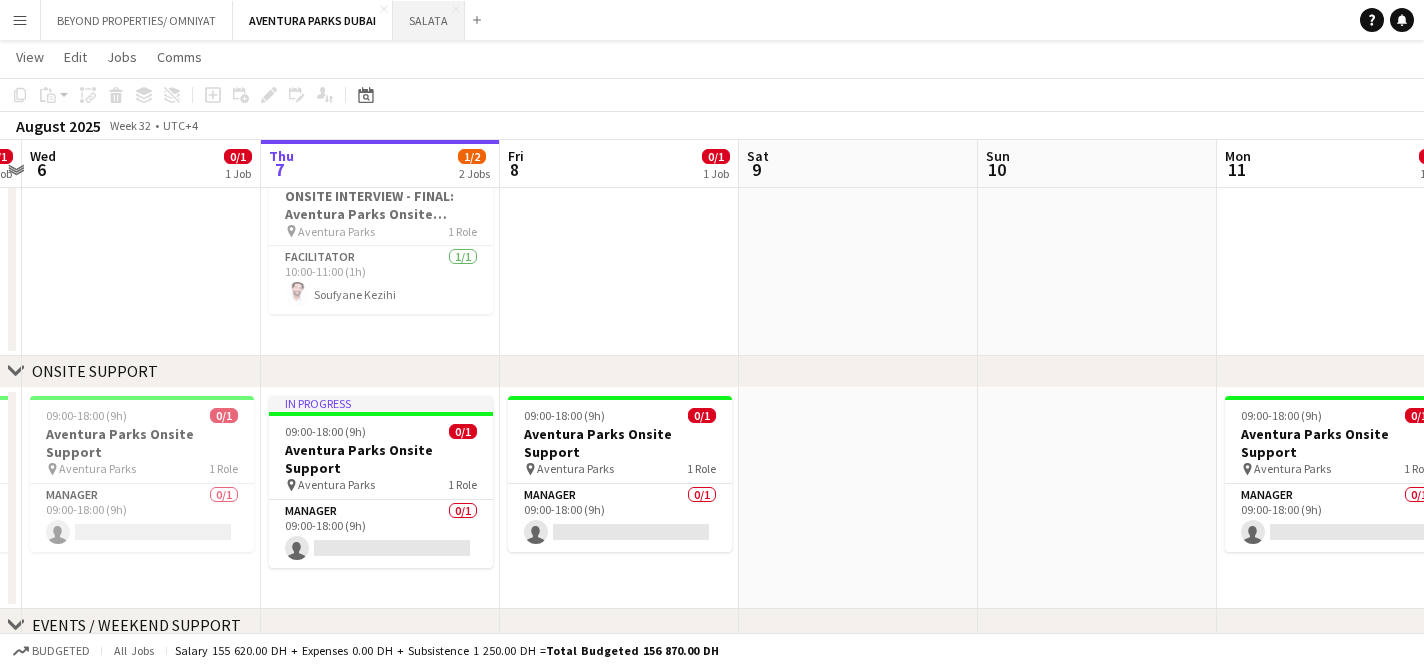click on "SALATA
Close" at bounding box center [429, 20] 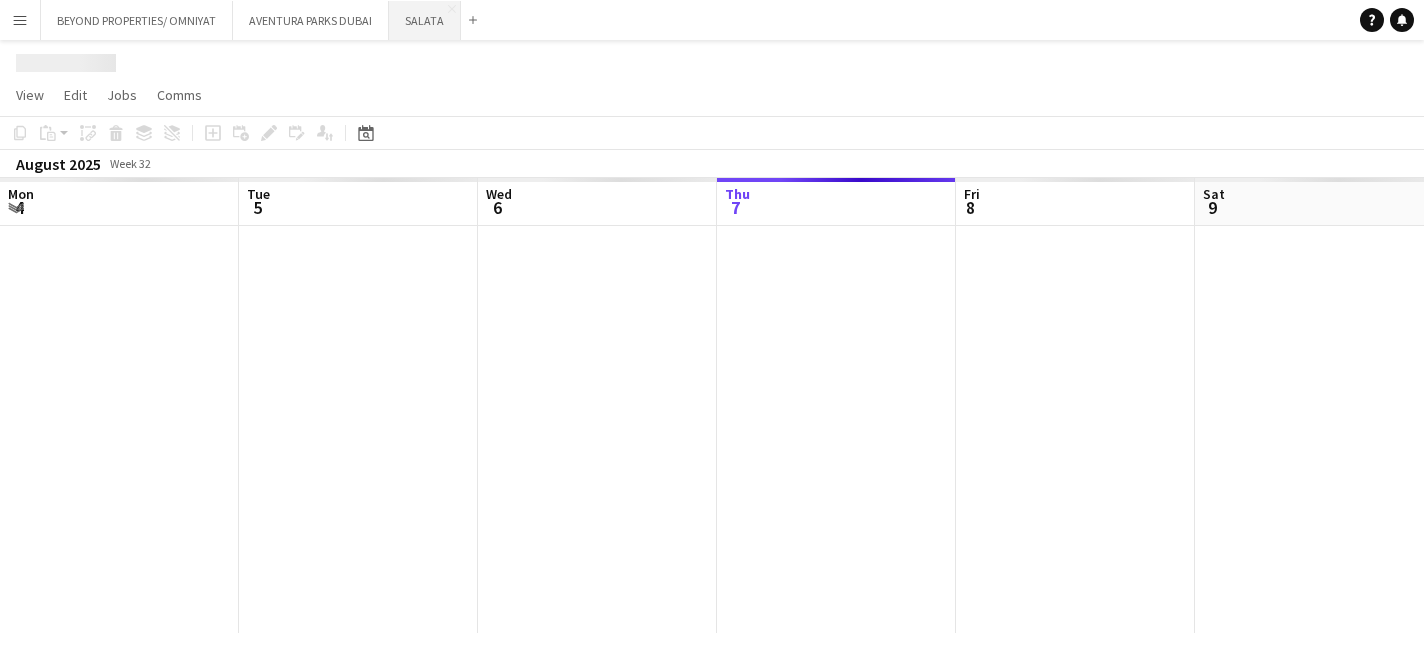 scroll, scrollTop: 0, scrollLeft: 0, axis: both 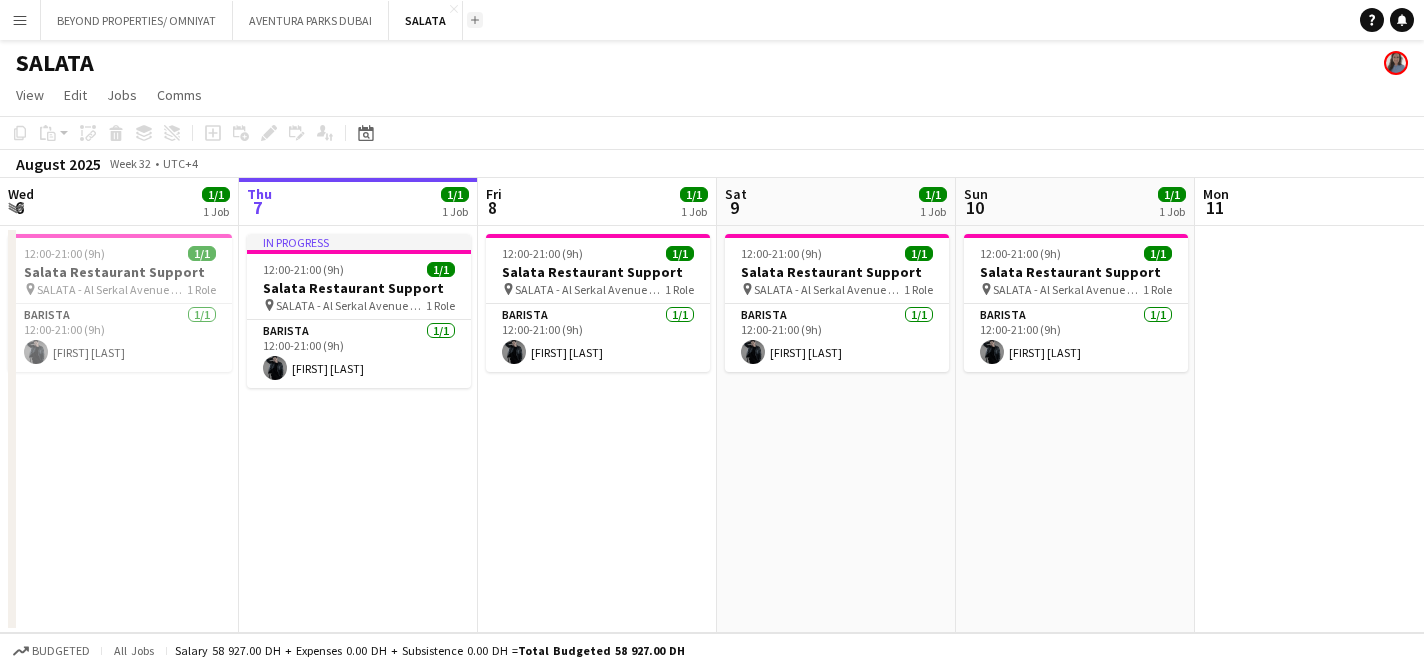 click on "Add" at bounding box center (475, 20) 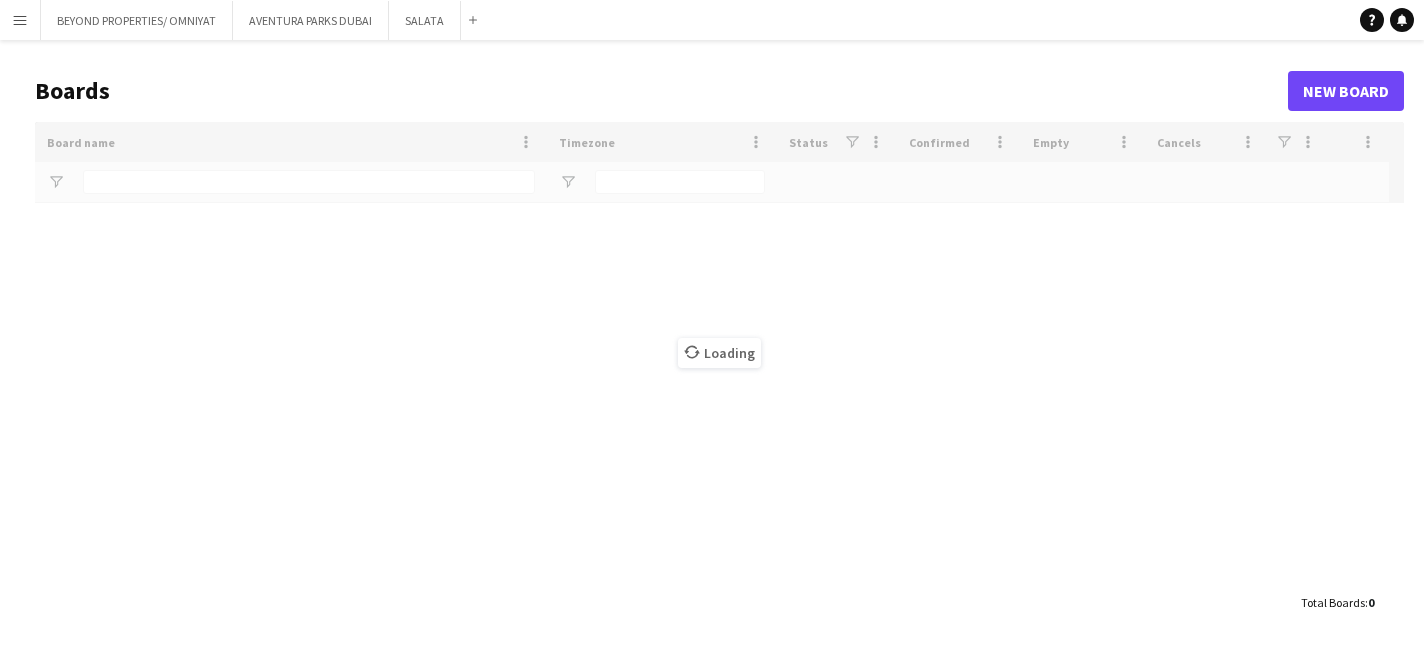 scroll, scrollTop: 0, scrollLeft: 0, axis: both 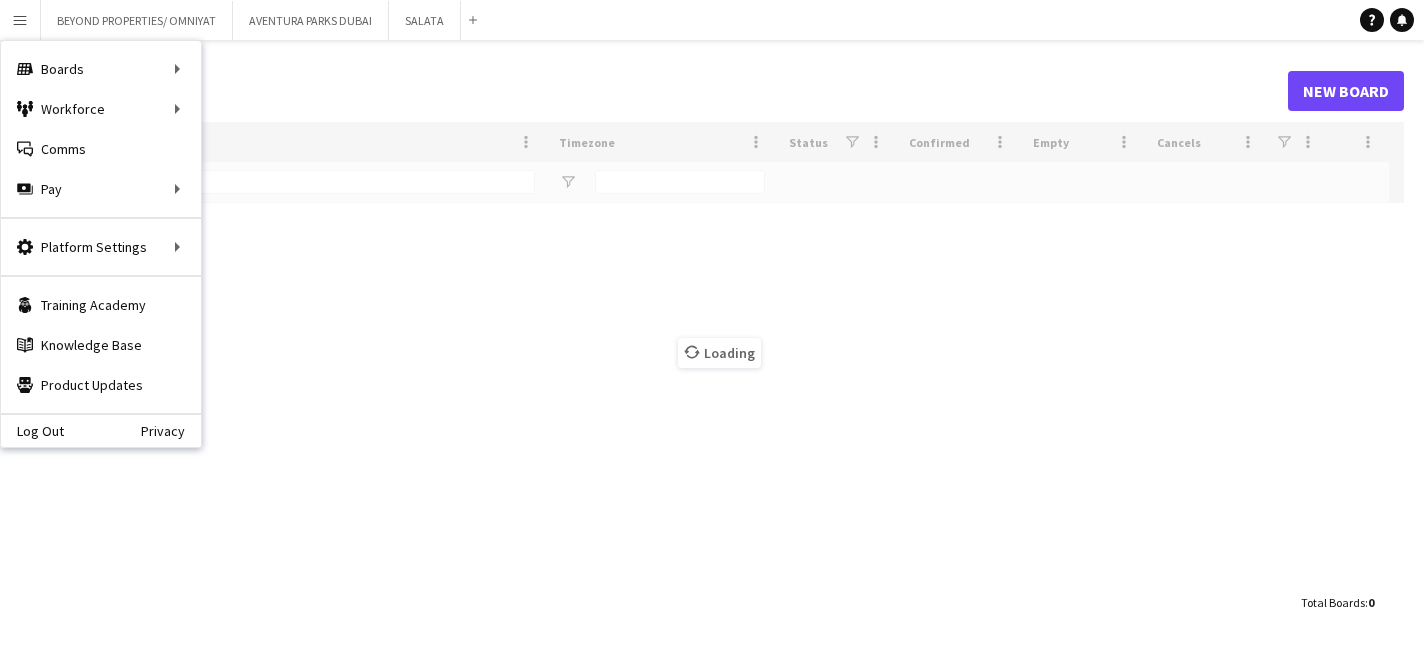 type on "******" 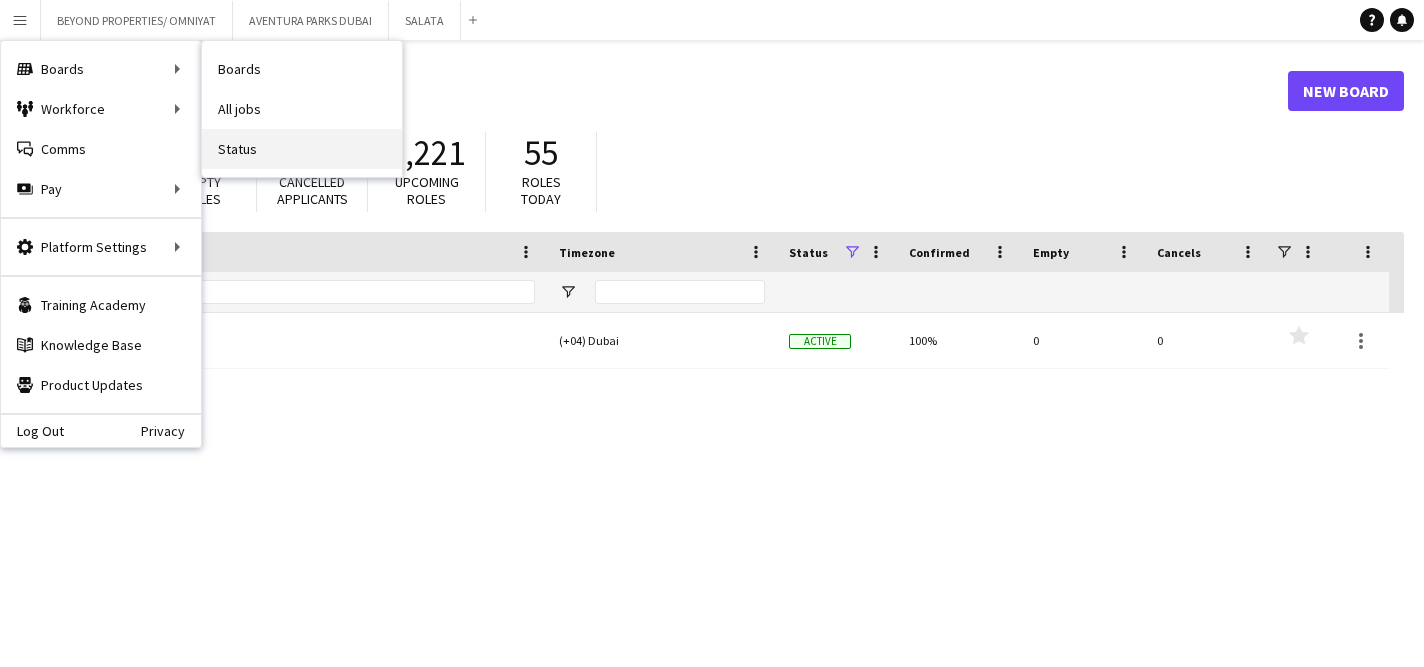 click on "Status" at bounding box center [302, 149] 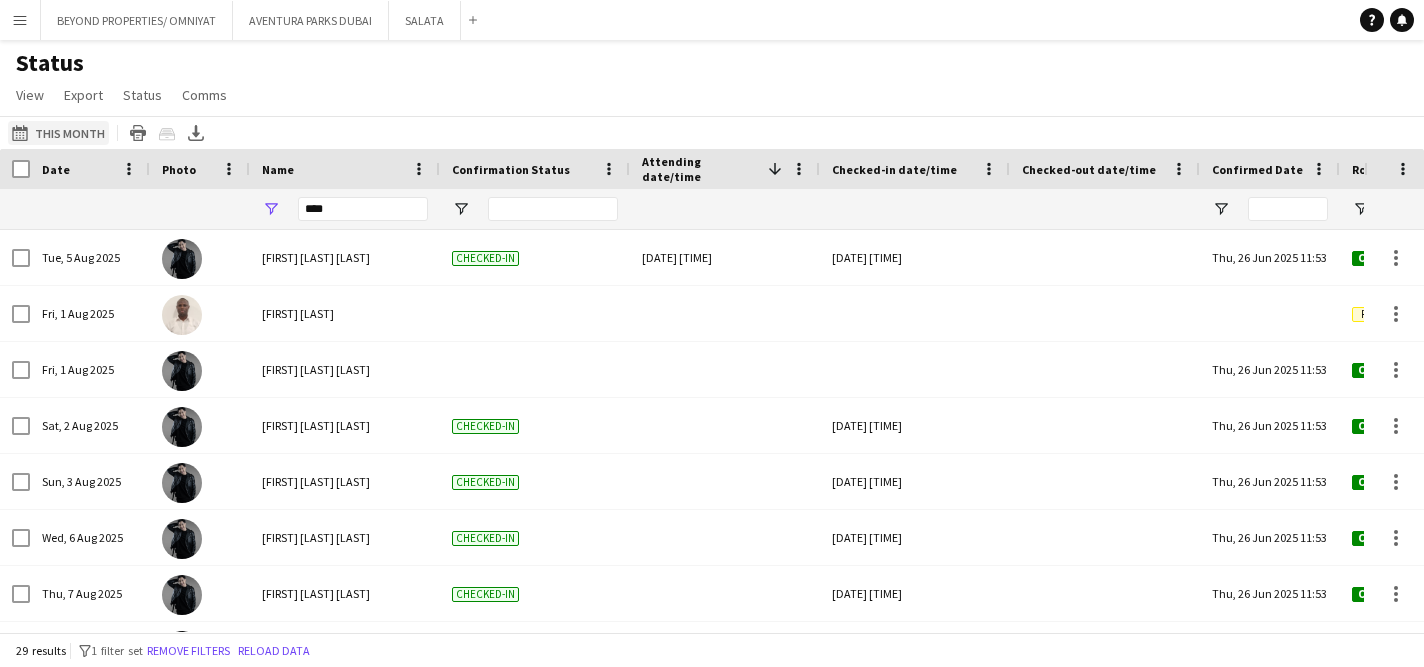 click on "This Month
This Month" 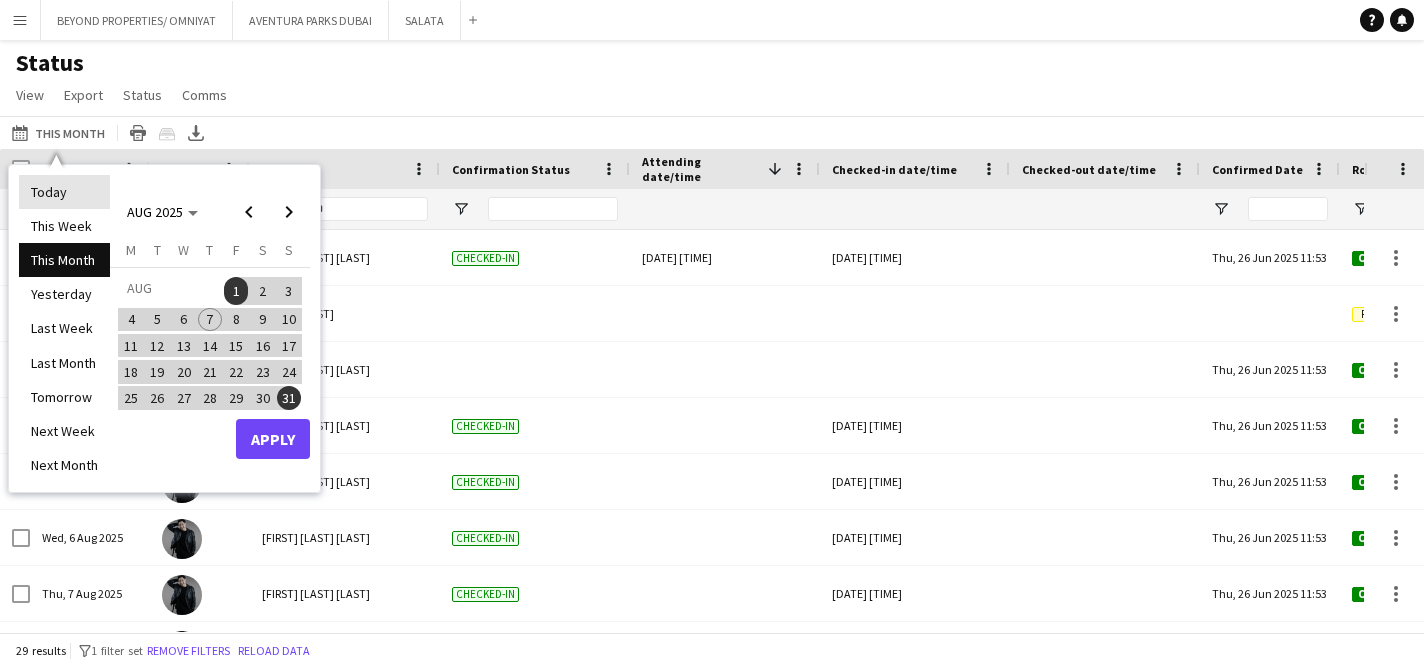 click on "Today" at bounding box center [64, 192] 